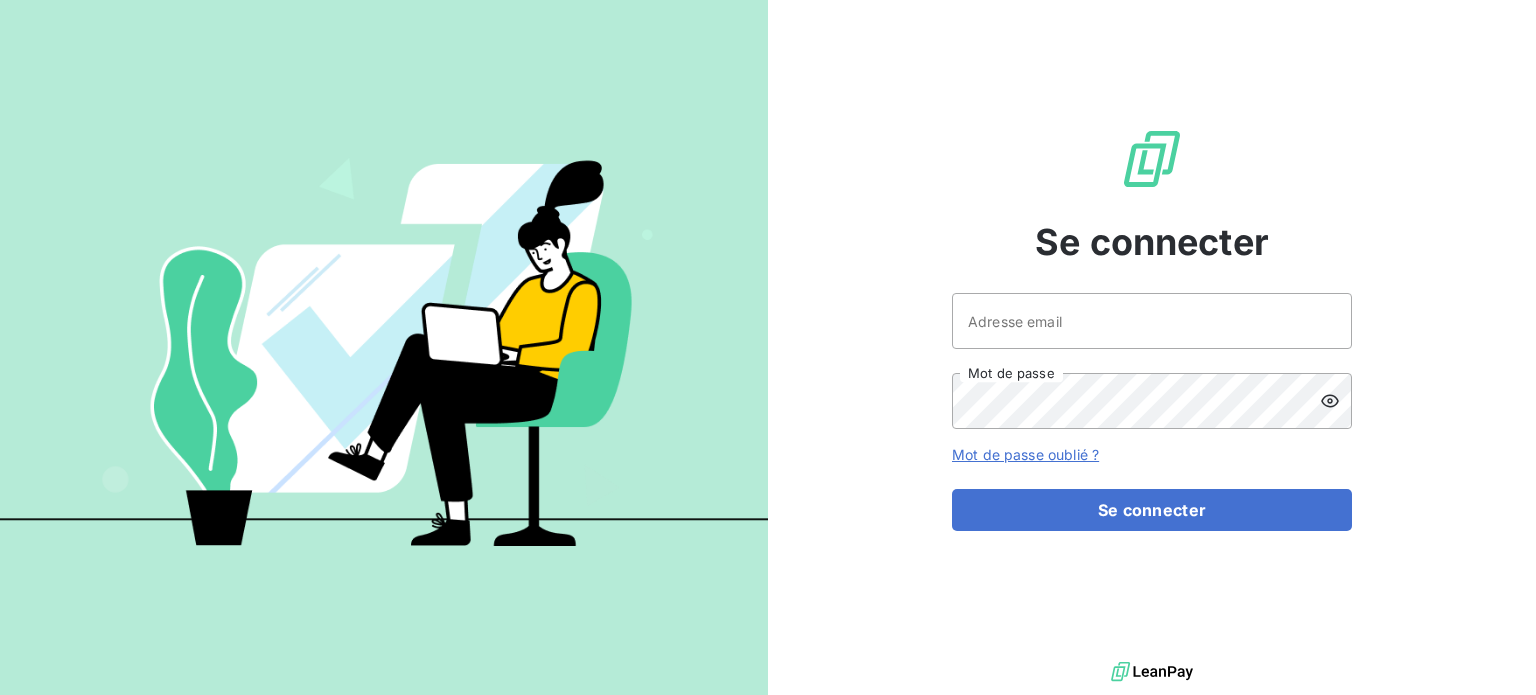 scroll, scrollTop: 0, scrollLeft: 0, axis: both 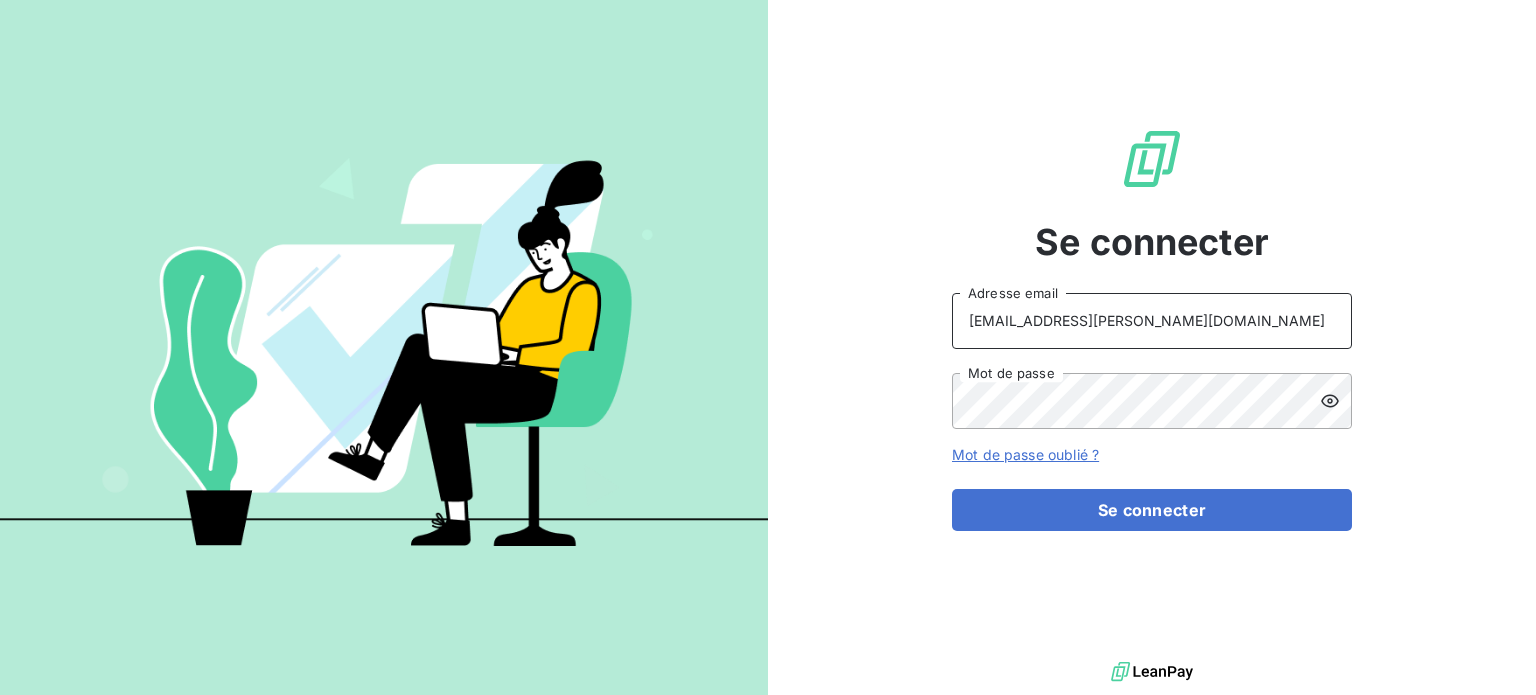click on "[EMAIL_ADDRESS][PERSON_NAME][DOMAIN_NAME]" at bounding box center [1152, 321] 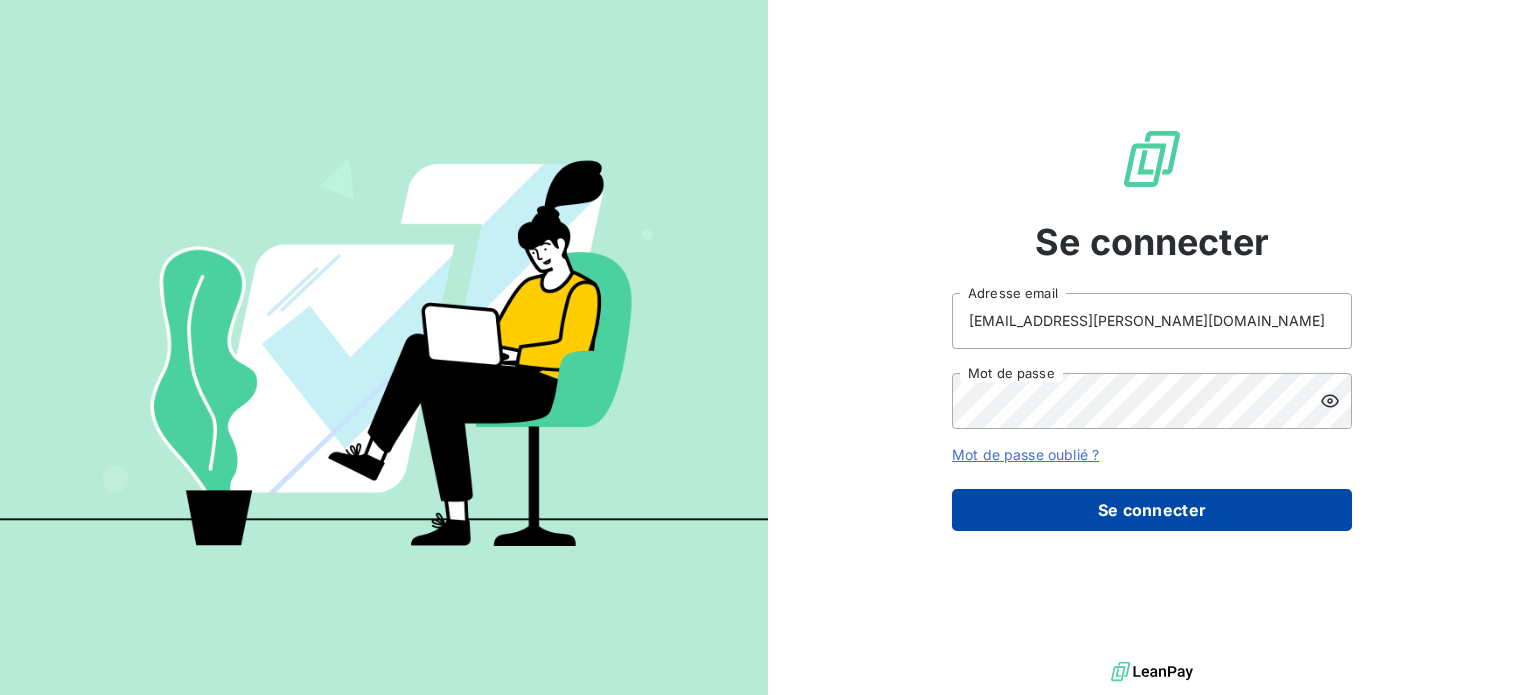click on "Se connecter" at bounding box center (1152, 510) 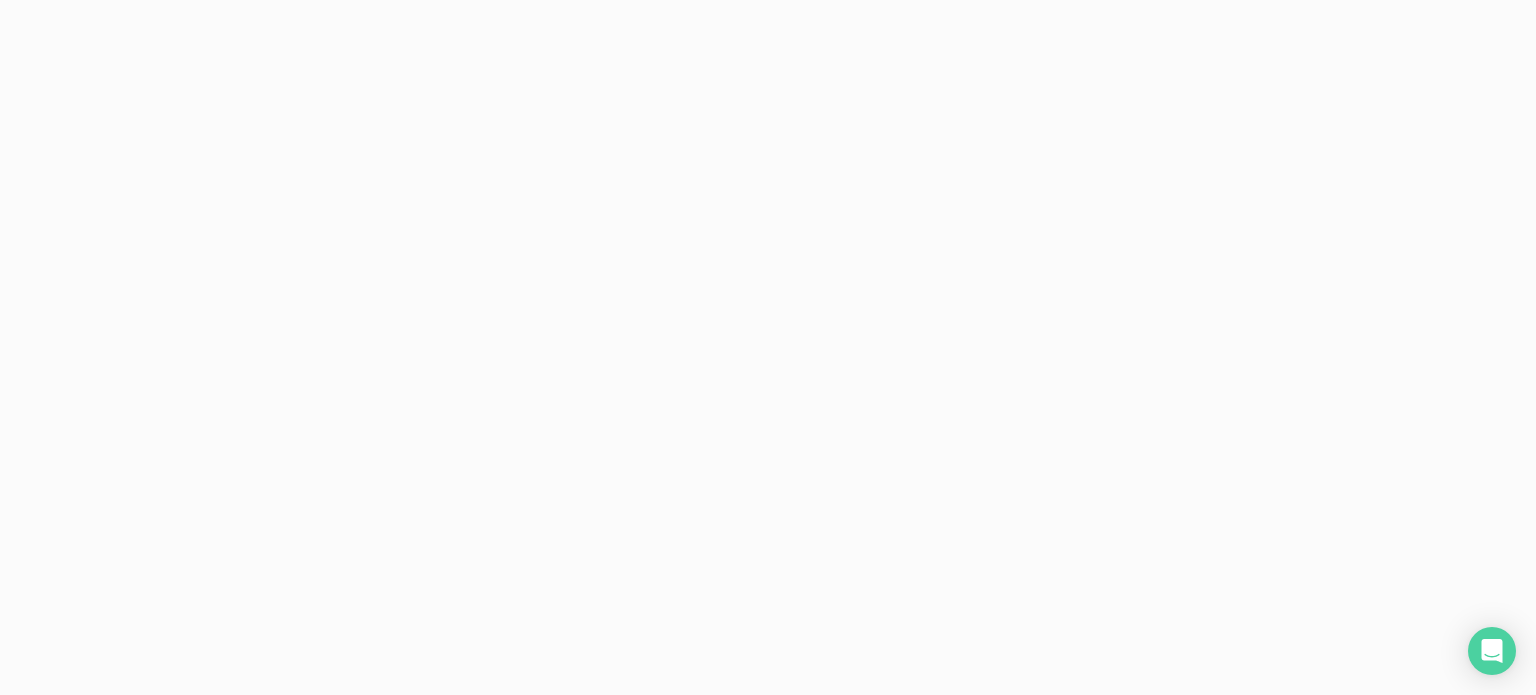 scroll, scrollTop: 0, scrollLeft: 0, axis: both 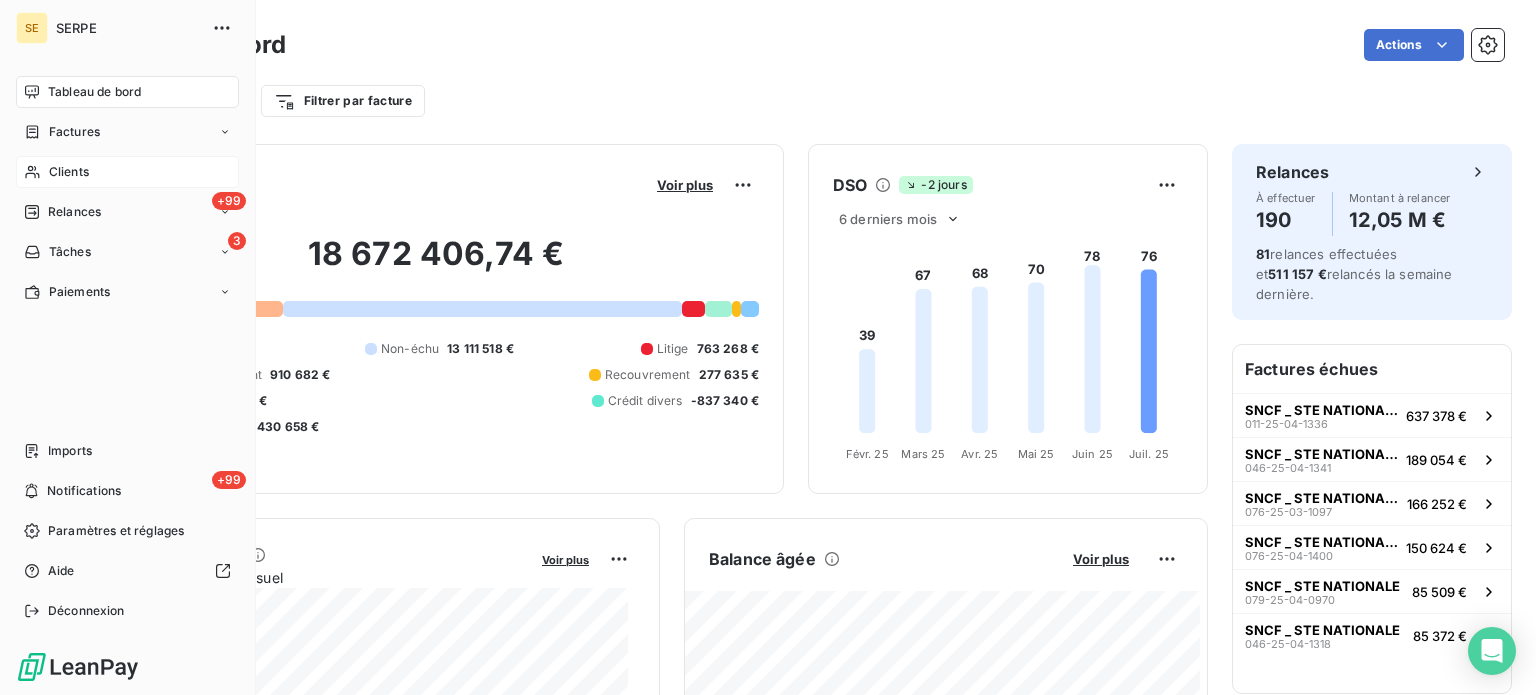 click 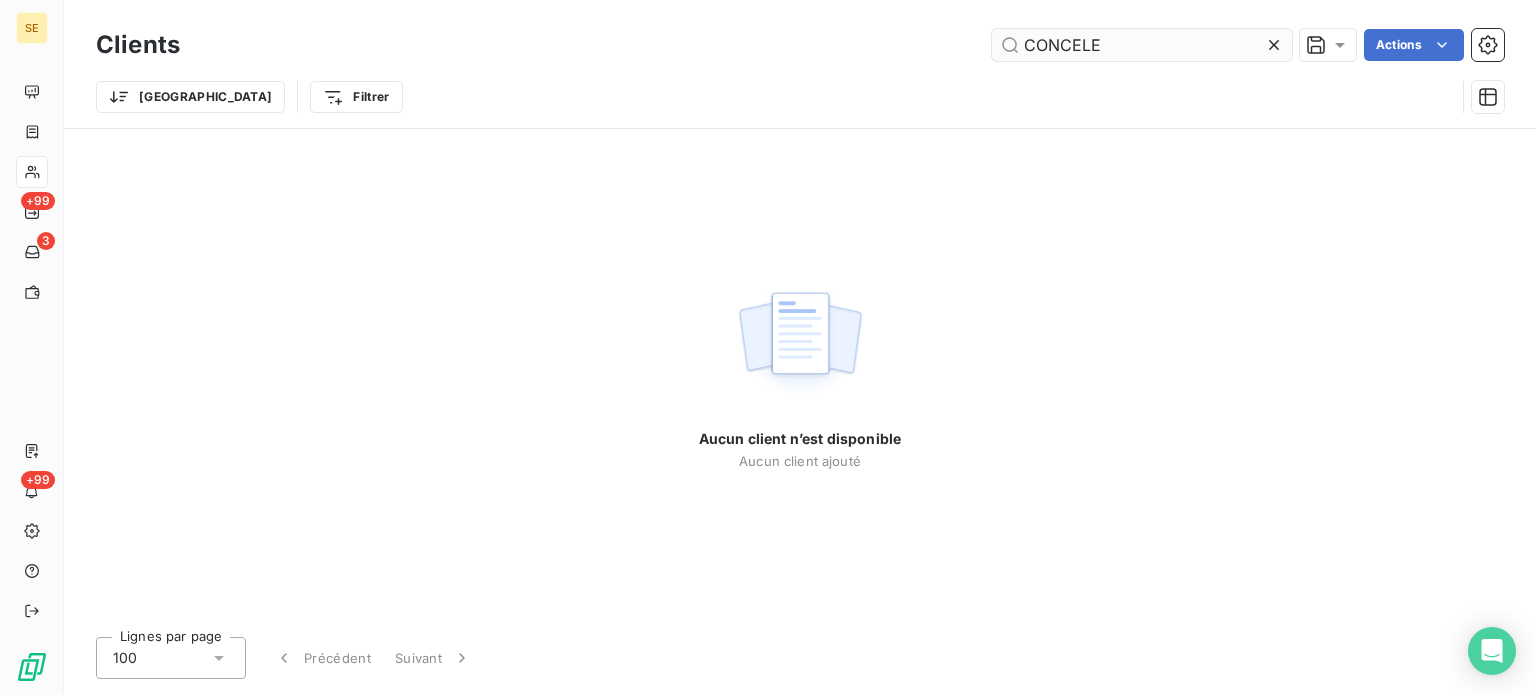 type on "CONCEL" 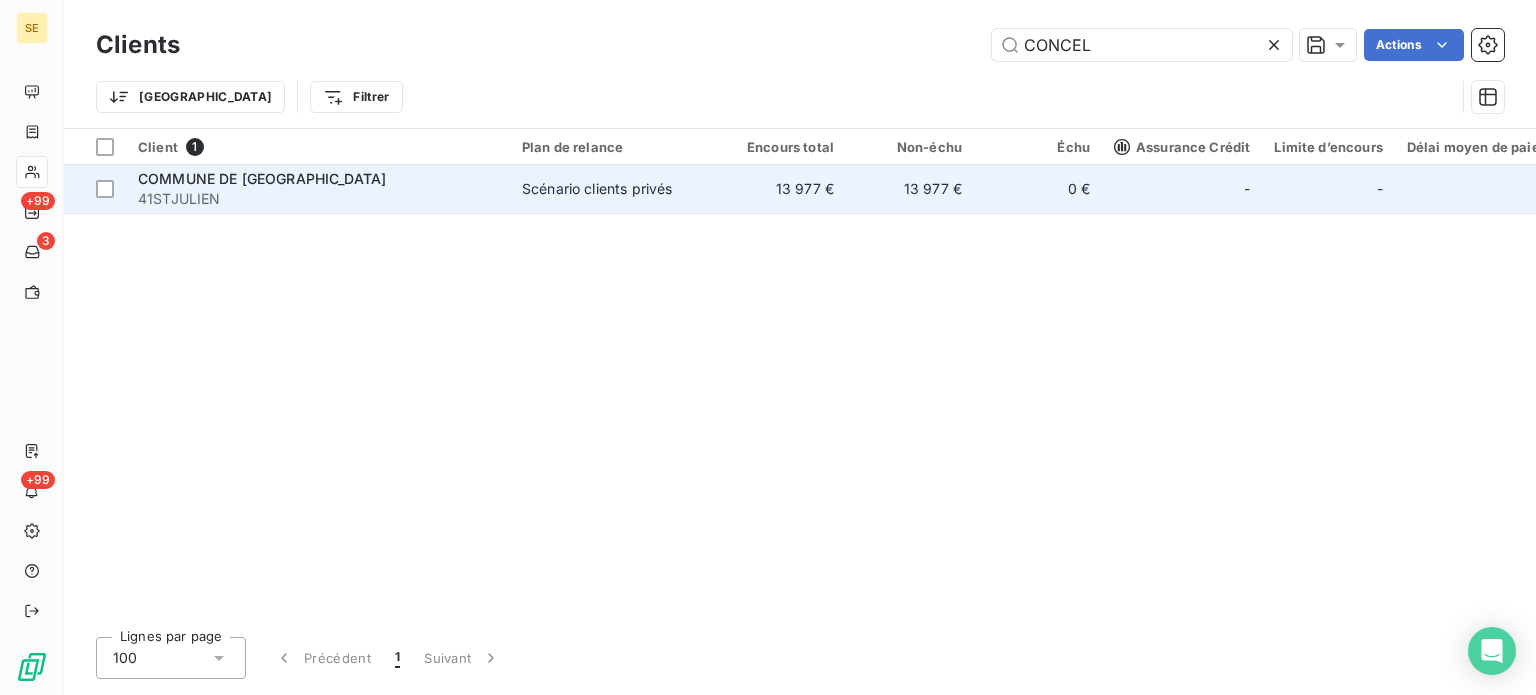 click on "13 977 €" at bounding box center [782, 189] 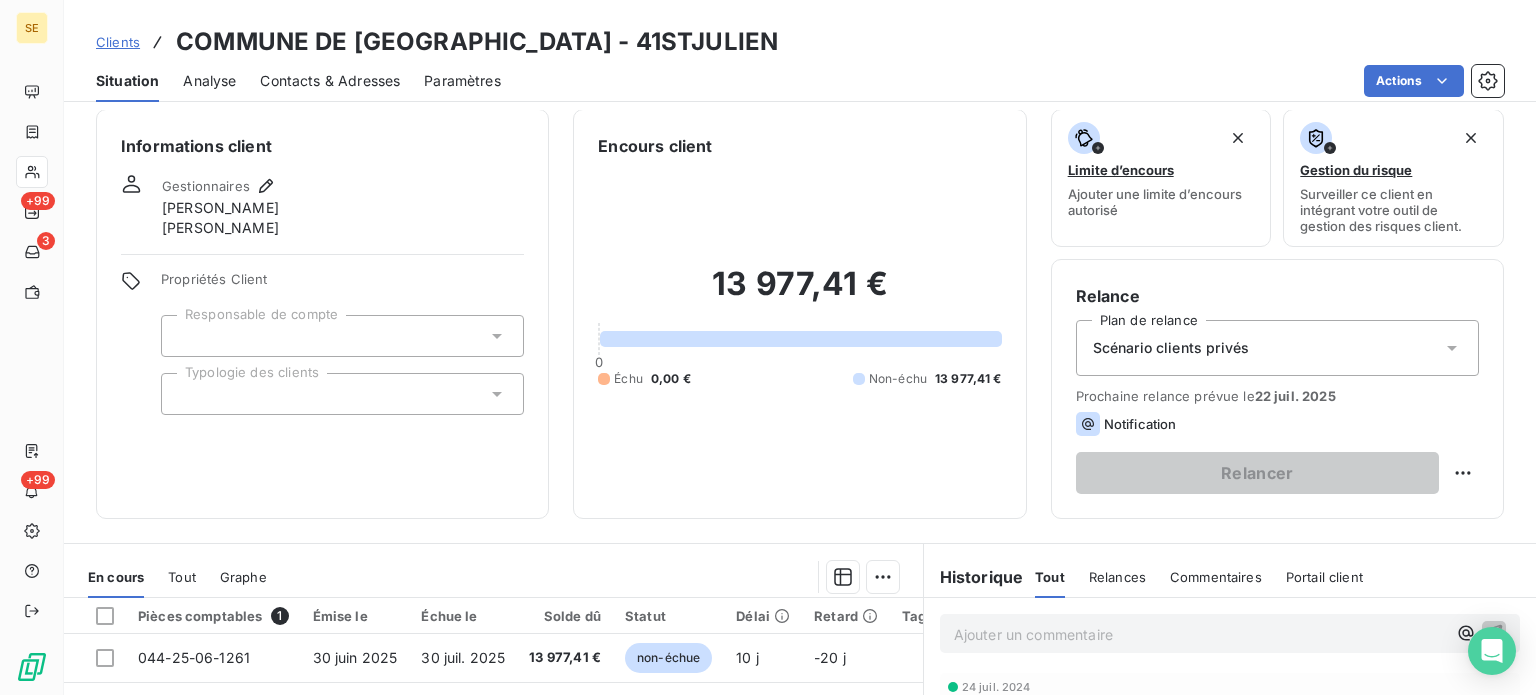 scroll, scrollTop: 0, scrollLeft: 0, axis: both 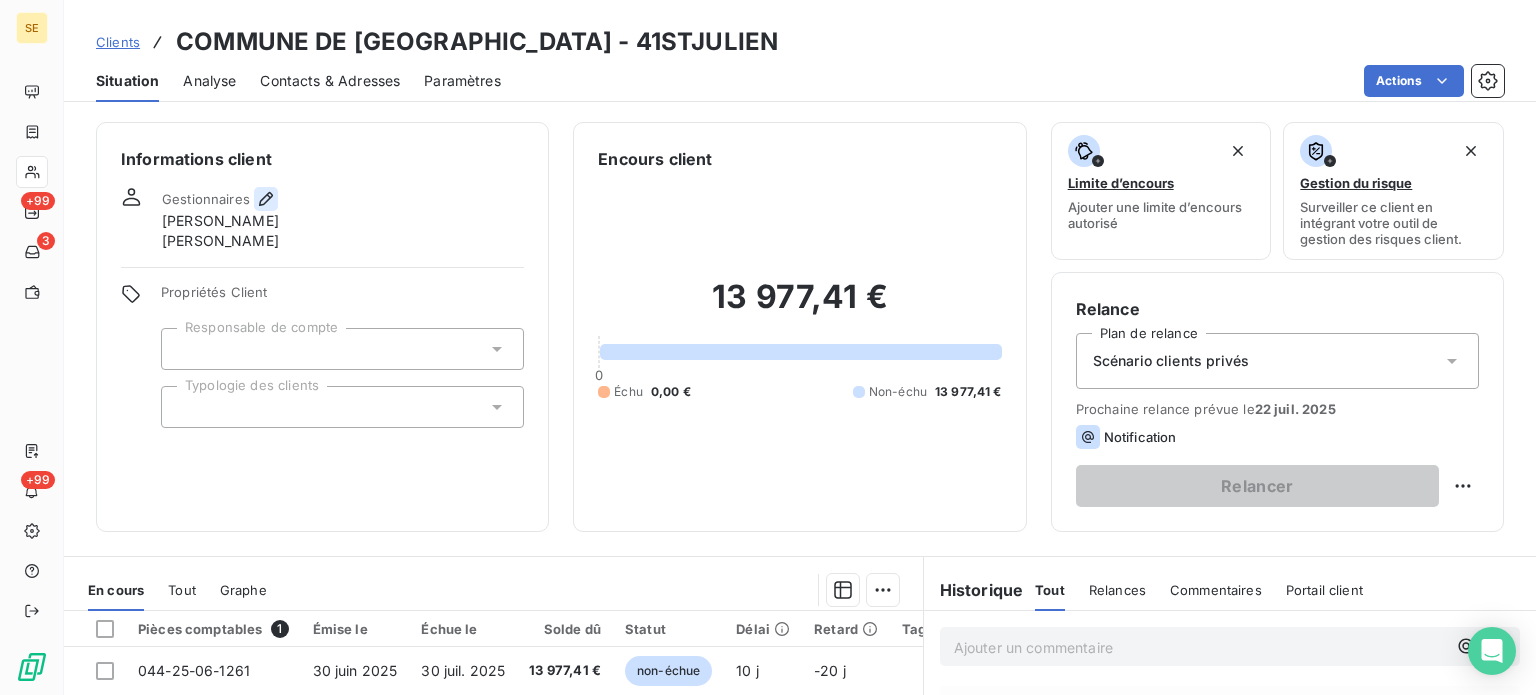 click 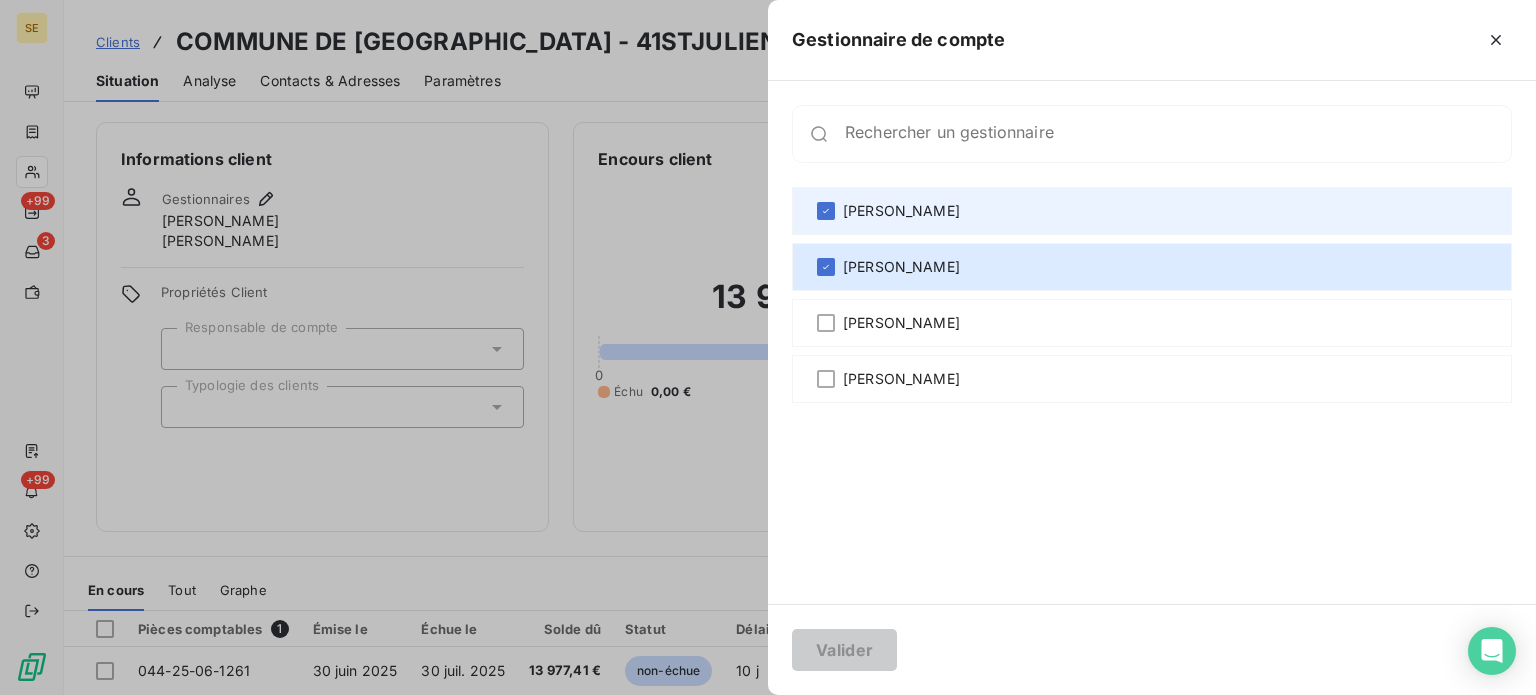 click on "[PERSON_NAME]" at bounding box center [1152, 211] 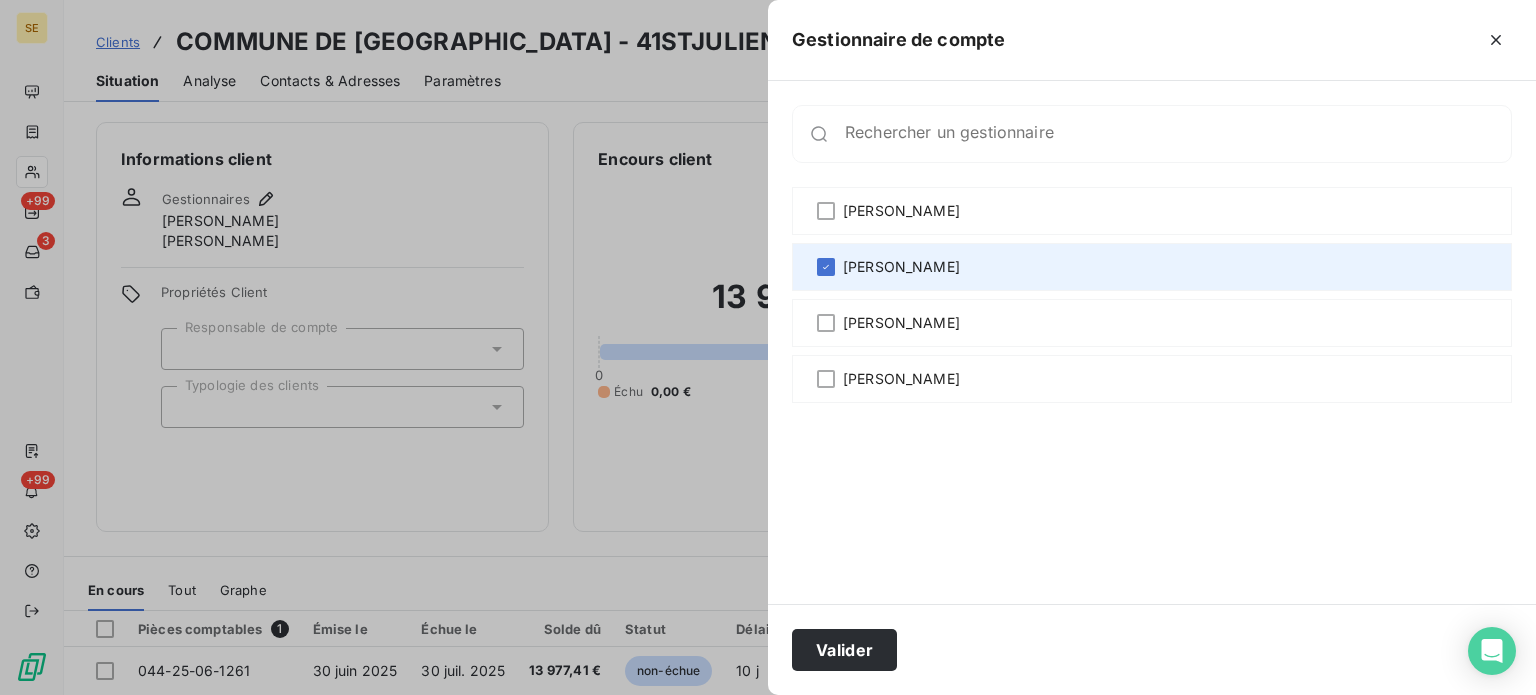 click on "[PERSON_NAME]" at bounding box center [1152, 267] 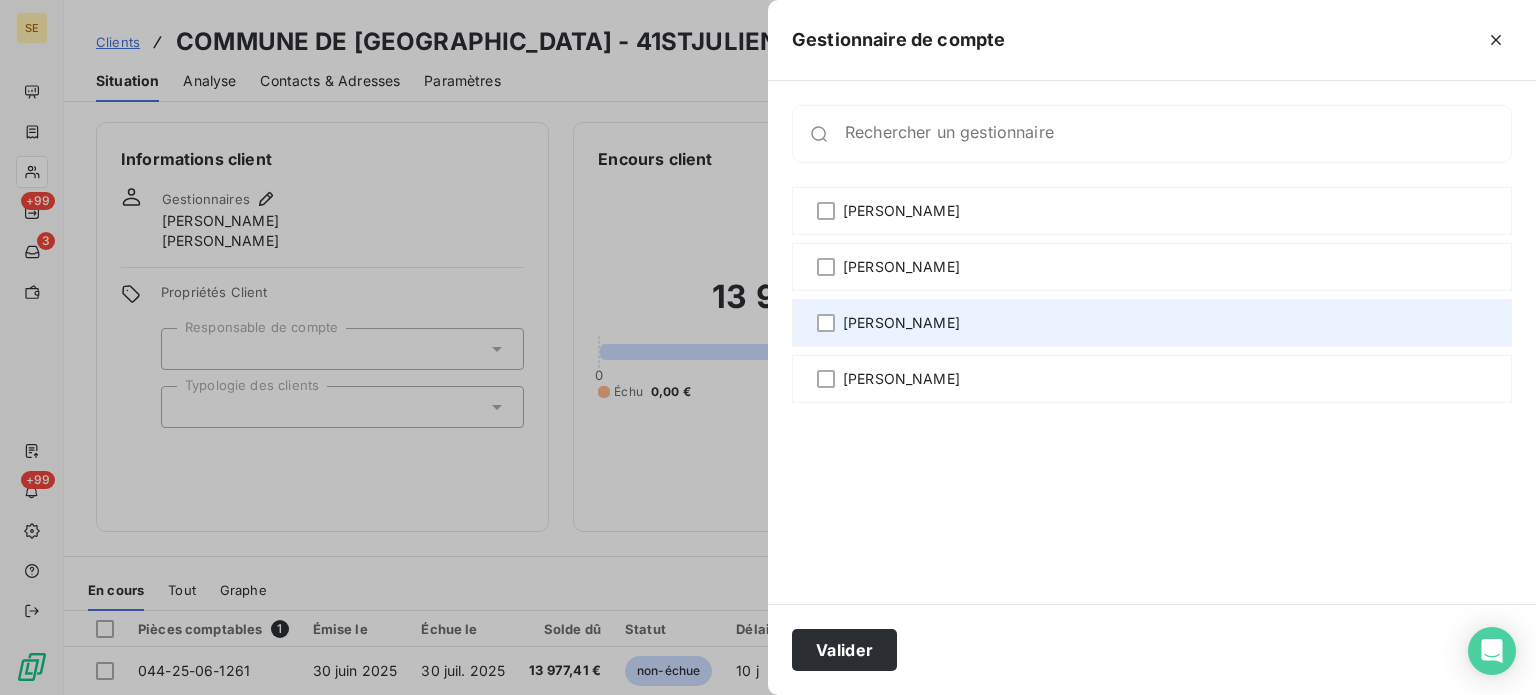 click on "[PERSON_NAME]" at bounding box center (901, 323) 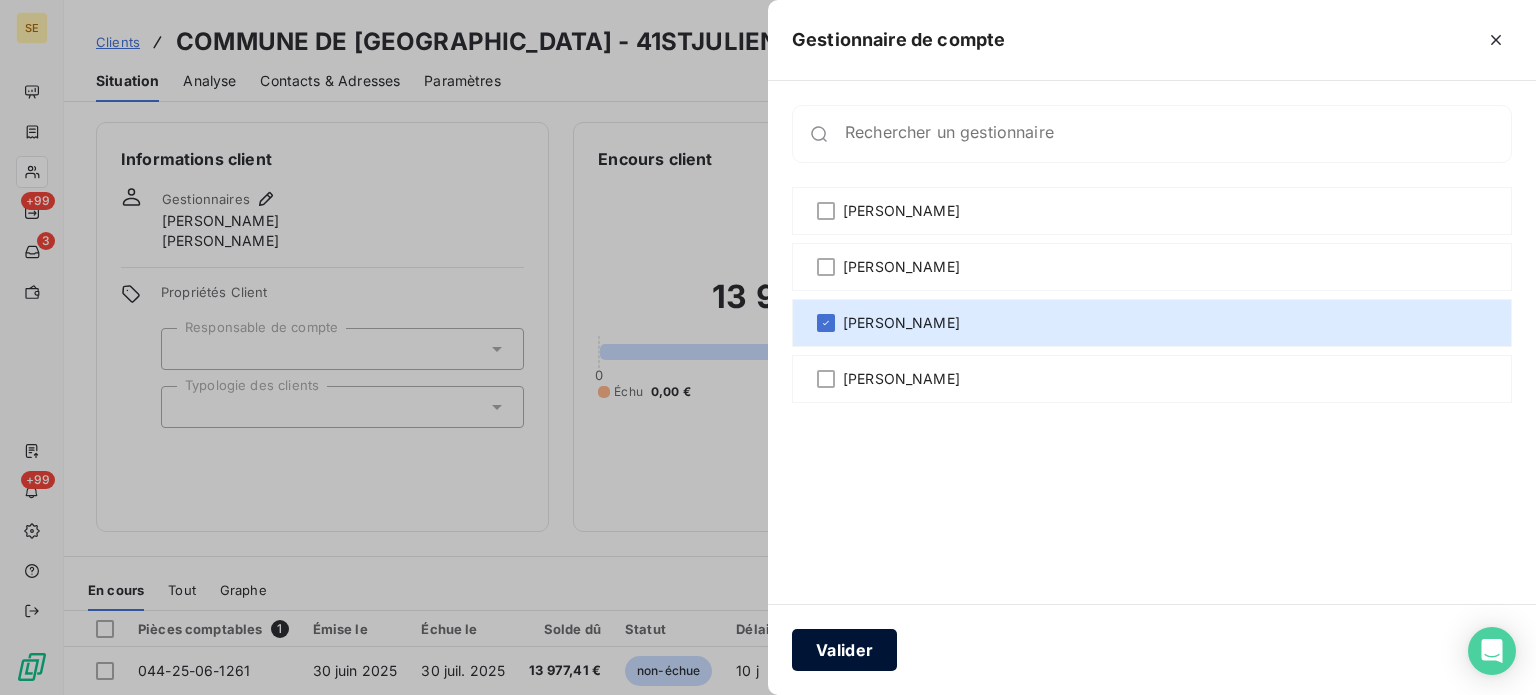 click on "Valider" at bounding box center [844, 650] 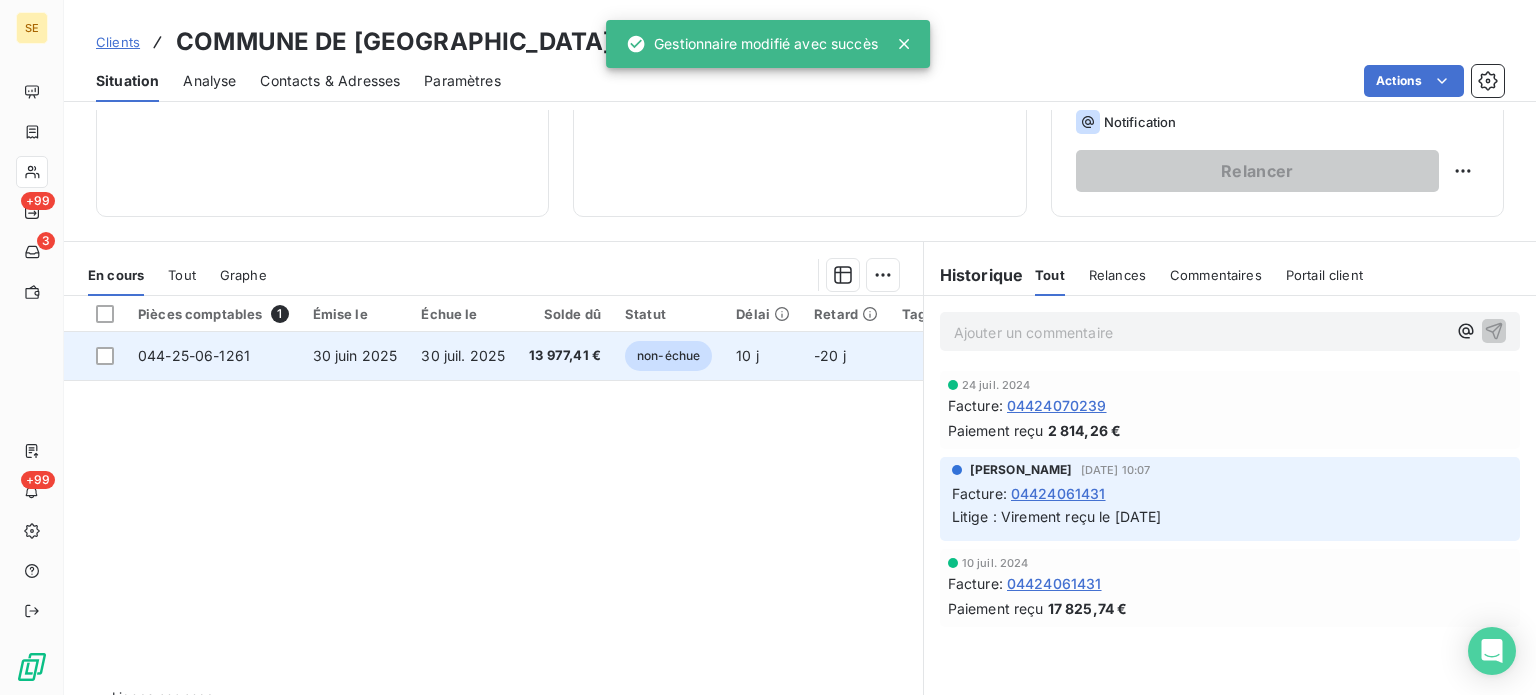 scroll, scrollTop: 360, scrollLeft: 0, axis: vertical 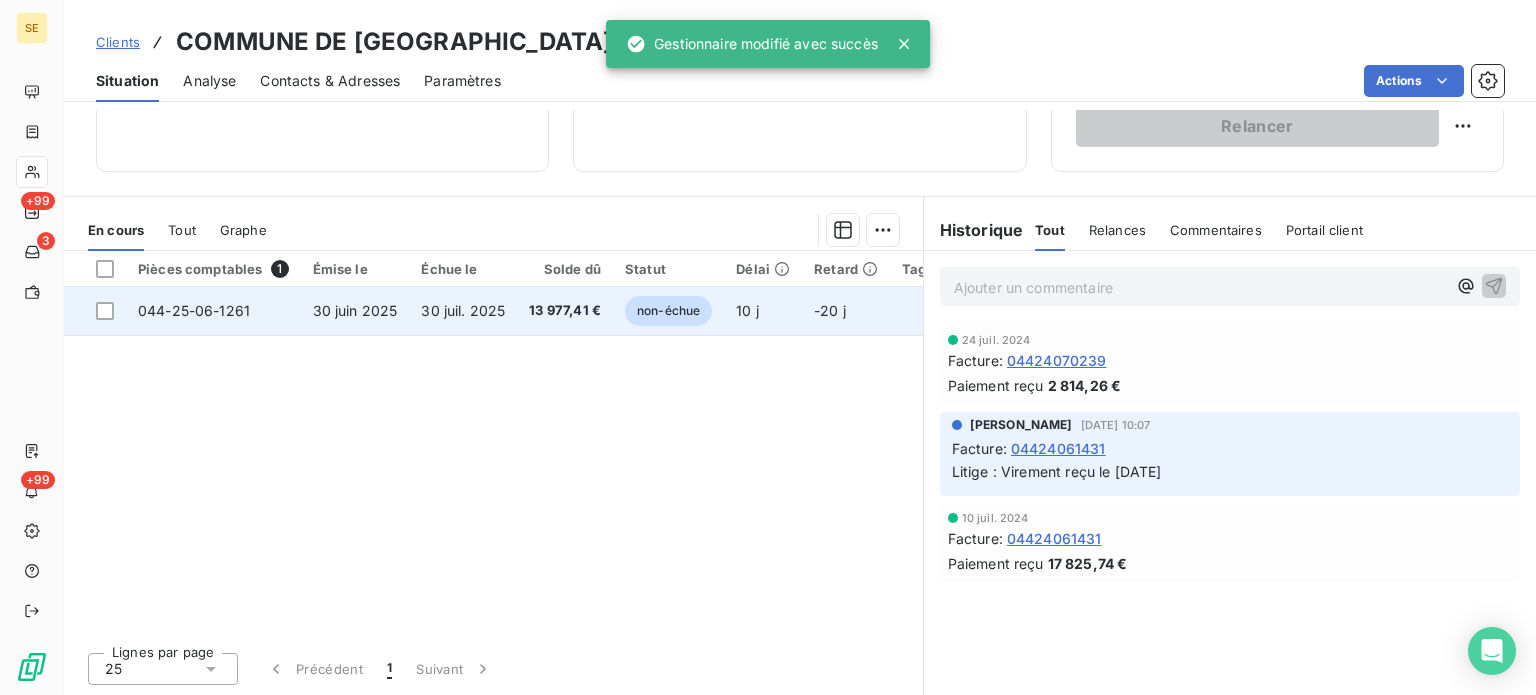 click on "13 977,41 €" at bounding box center [565, 311] 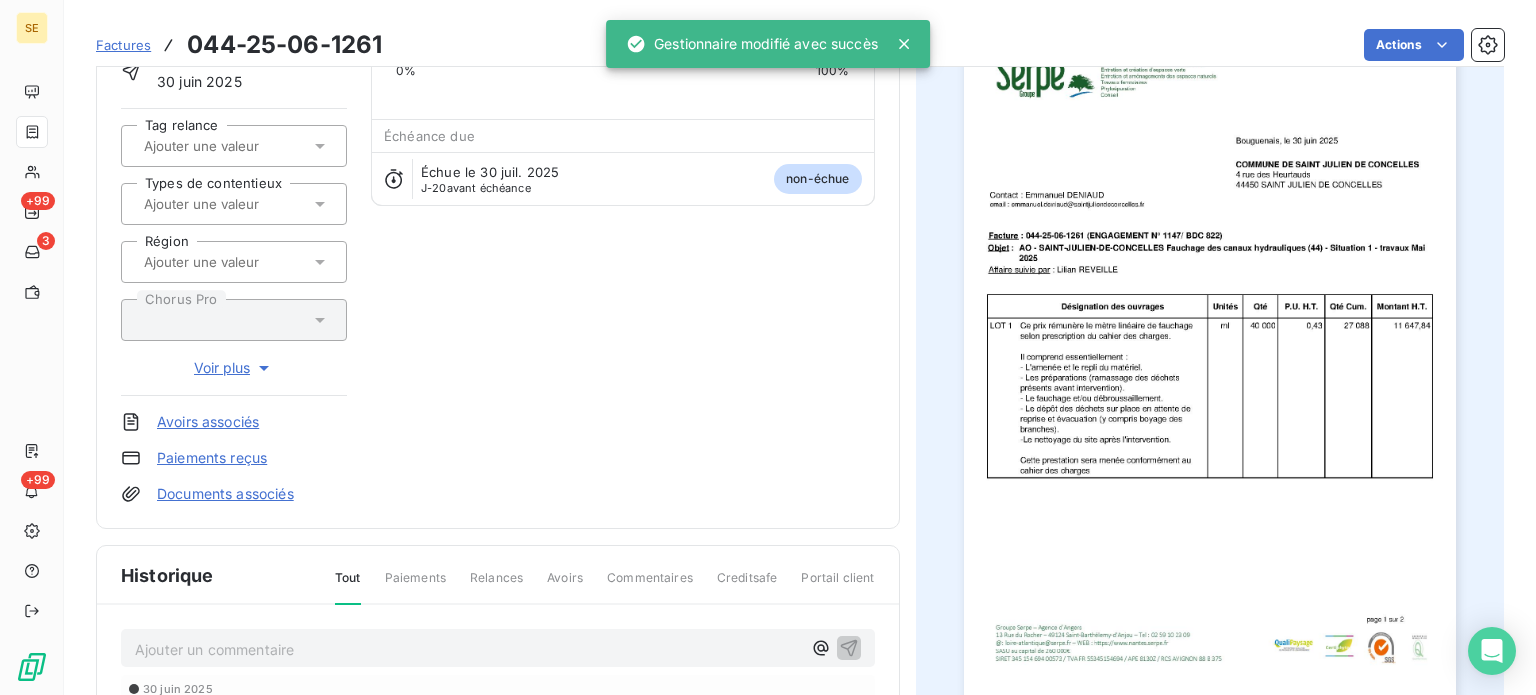 scroll, scrollTop: 506, scrollLeft: 0, axis: vertical 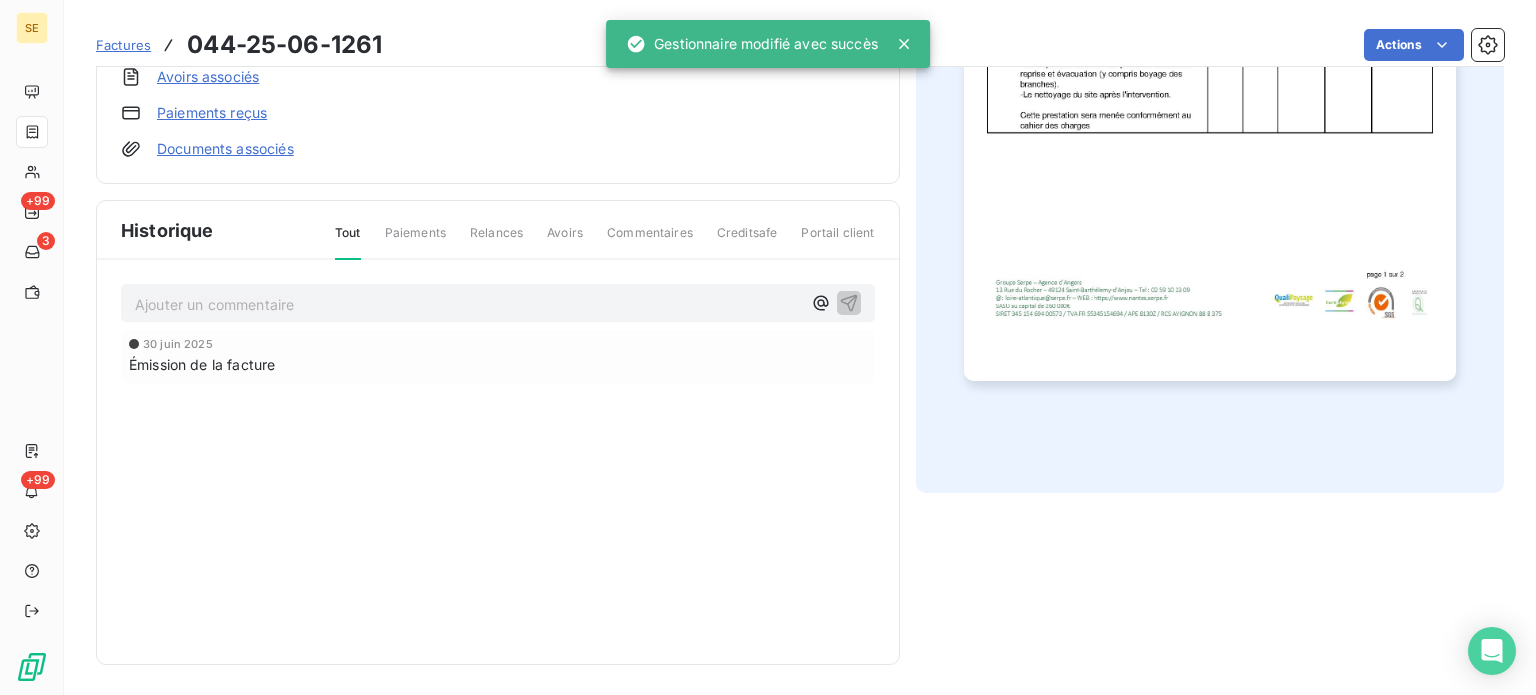 click on "Ajouter un commentaire ﻿" at bounding box center [468, 304] 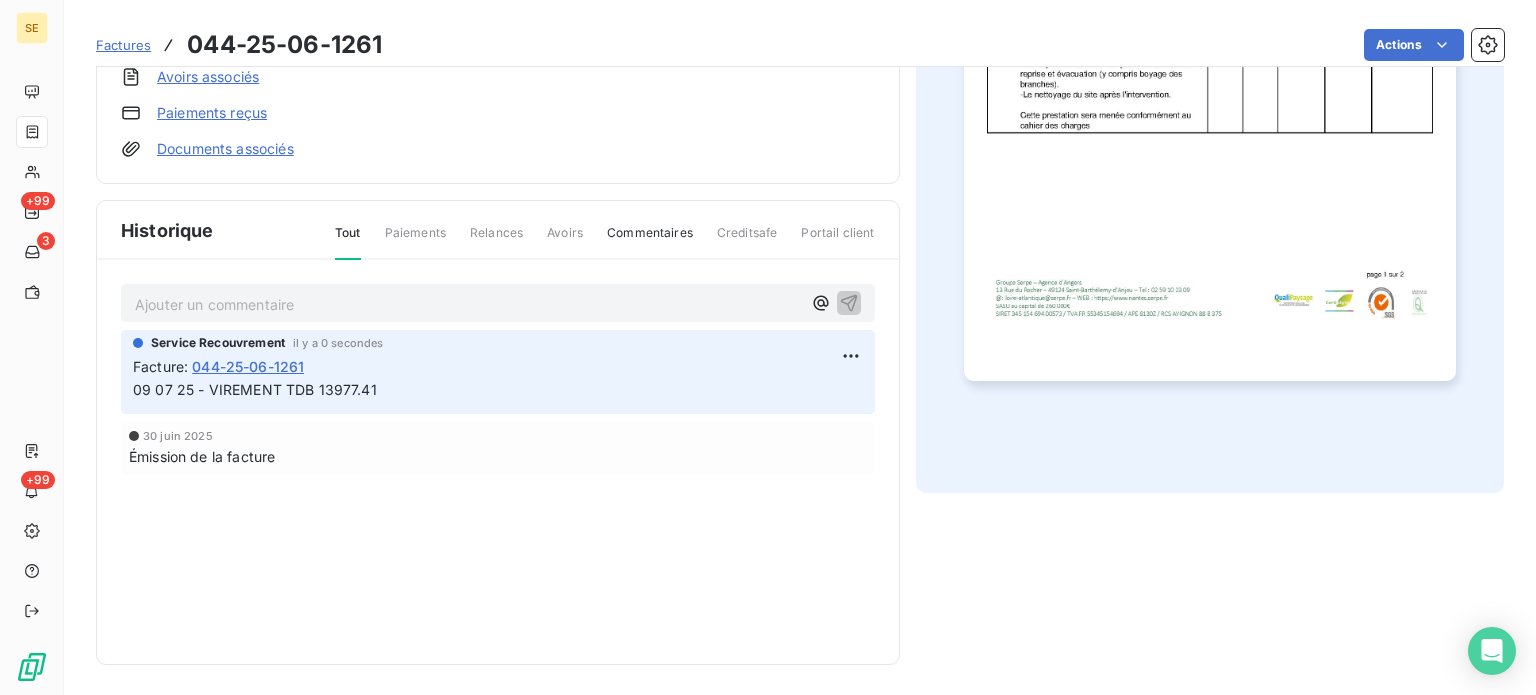 scroll, scrollTop: 0, scrollLeft: 0, axis: both 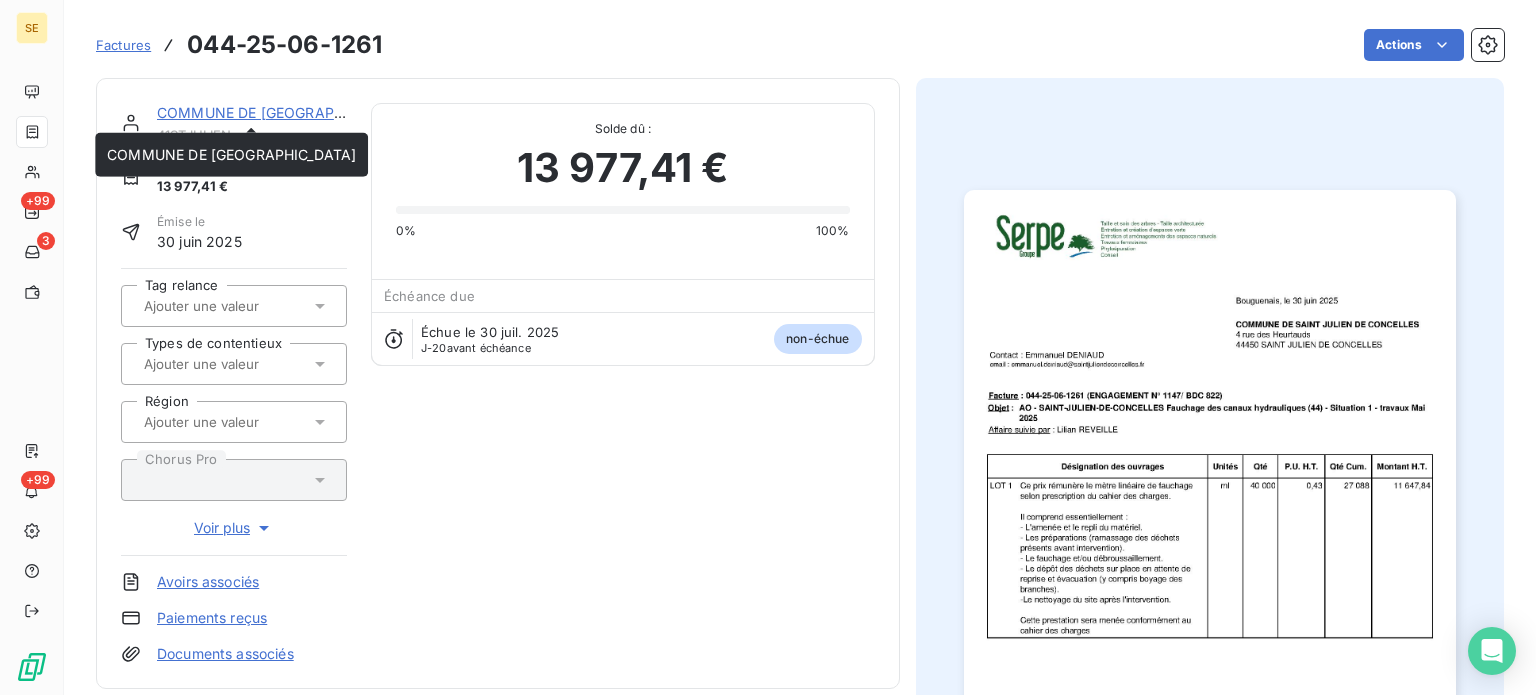 click on "COMMUNE DE [GEOGRAPHIC_DATA]" at bounding box center (281, 112) 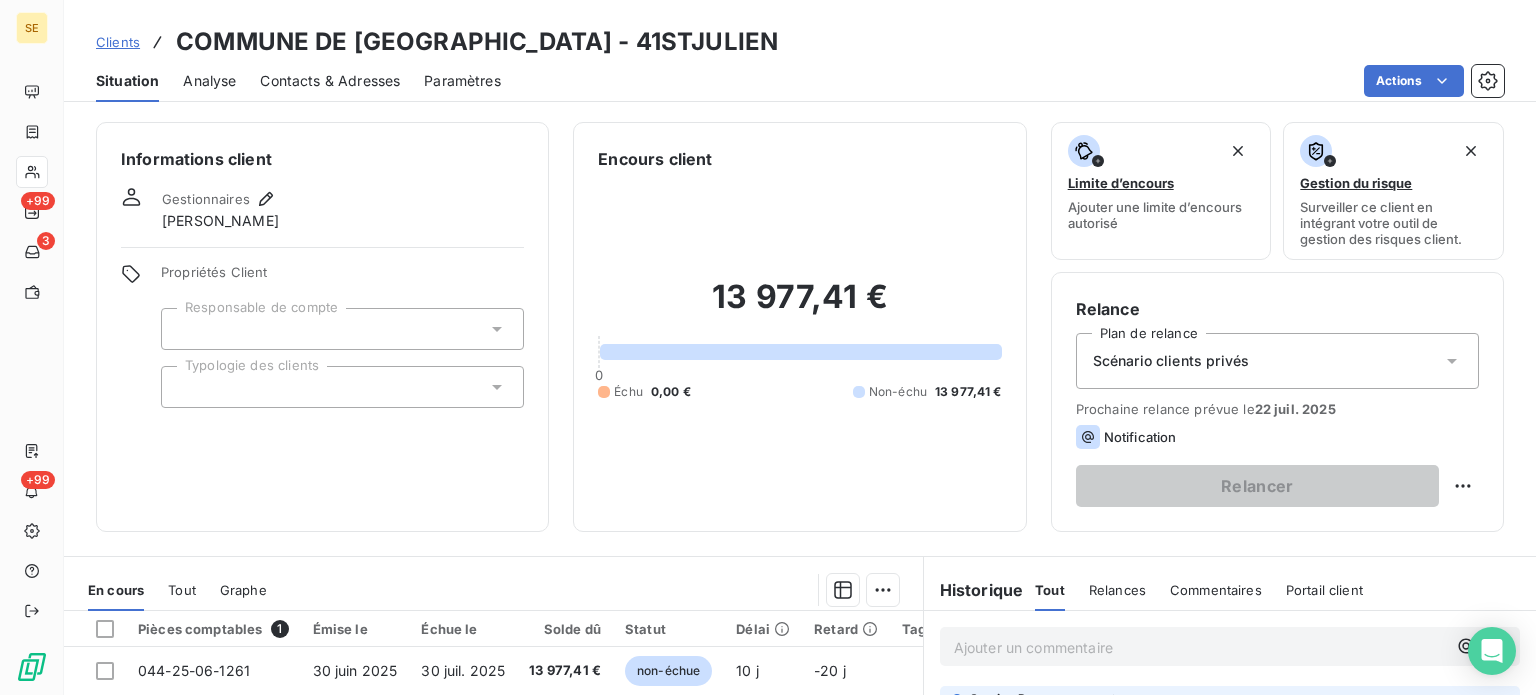 click on "Informations client Gestionnaires [PERSON_NAME]  PEIGNE Propriétés Client Responsable de compte Typologie des clients" at bounding box center [322, 327] 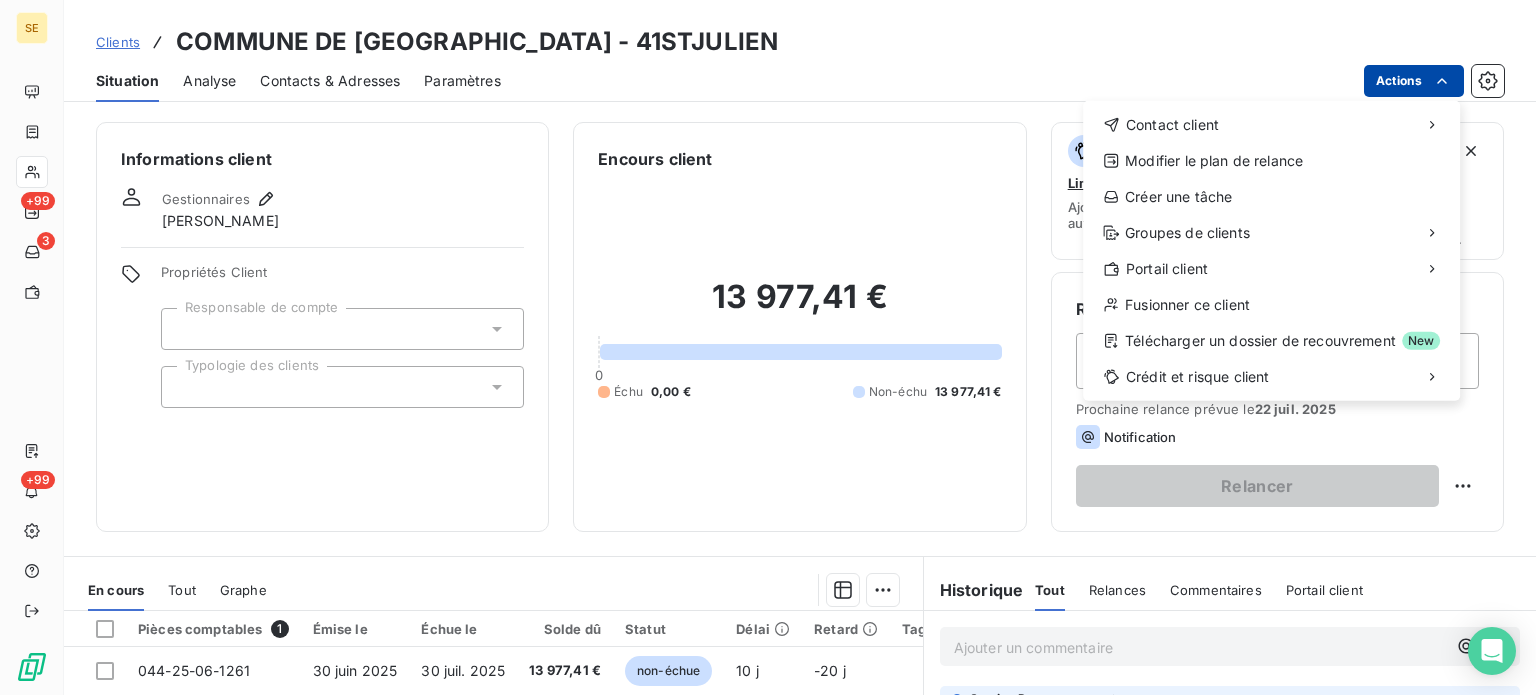 click on "SE +99 3 +99 Clients COMMUNE DE [GEOGRAPHIC_DATA] - 41STJULIEN Situation Analyse Contacts & Adresses Paramètres Actions Contact client Modifier le plan de relance Créer une tâche Groupes de clients Portail client Fusionner ce client Télécharger un dossier de recouvrement New Crédit et risque client Informations client Gestionnaires [PERSON_NAME]  PEIGNE Propriétés Client Responsable de compte Typologie des clients Encours client   13 977,41 € 0 Échu 0,00 € Non-échu 13 977,41 €     Limite d’encours Ajouter une limite d’encours autorisé Gestion du risque Surveiller ce client en intégrant votre outil de gestion des risques client. Relance Plan de relance Scénario clients privés Prochaine relance prévue le  [DATE] Notification Relancer En cours Tout Graphe Pièces comptables 1 Émise le Échue le Solde dû Statut Délai   Retard   Tag relance   044-25-06-1261 [DATE] [DATE] 13 977,41 € non-échue 10 j -20 j Lignes par page 25 Précédent 1 Tout" at bounding box center [768, 347] 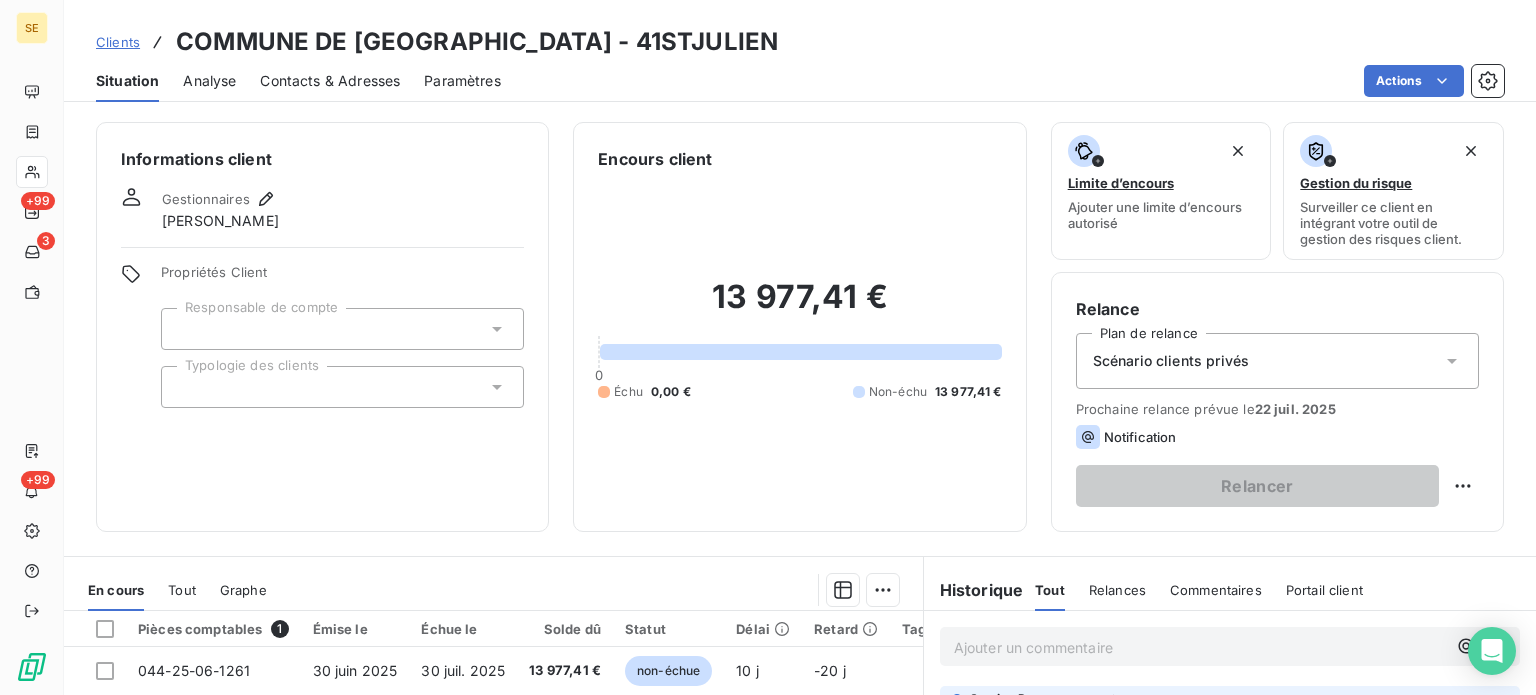click on "SE +99 3 +99 Clients COMMUNE DE [GEOGRAPHIC_DATA] - 41STJULIEN Situation Analyse Contacts & Adresses Paramètres Actions Informations client Gestionnaires [PERSON_NAME]  PEIGNE Propriétés Client Responsable de compte Typologie des clients Encours client   13 977,41 € 0 Échu 0,00 € Non-échu 13 977,41 €     Limite d’encours Ajouter une limite d’encours autorisé Gestion du risque Surveiller ce client en intégrant votre outil de gestion des risques client. Relance Plan de relance Scénario clients privés Prochaine relance prévue le  [DATE] Notification Relancer En cours Tout Graphe Pièces comptables 1 Émise le Échue le Solde dû Statut Délai   Retard   Tag relance   044-25-06-1261 [DATE] [DATE] 13 977,41 € non-échue 10 j -20 j Lignes par page 25 Précédent 1 Suivant Historique Tout Relances Commentaires Portail client Tout Relances Commentaires Portail client Ajouter un commentaire ﻿ Service Recouvrement il y a 3 secondes Facture  : Facture  :" at bounding box center (768, 347) 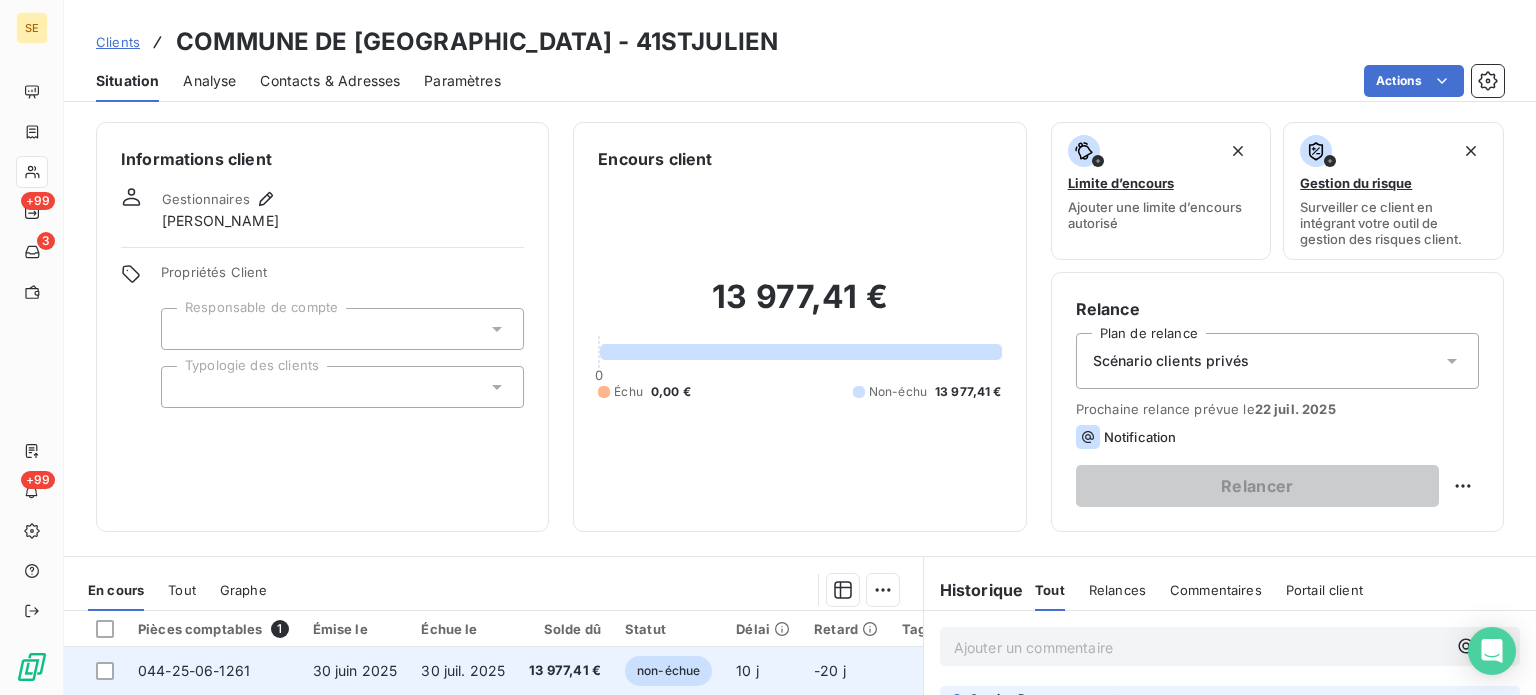 click on "13 977,41 €" at bounding box center (565, 671) 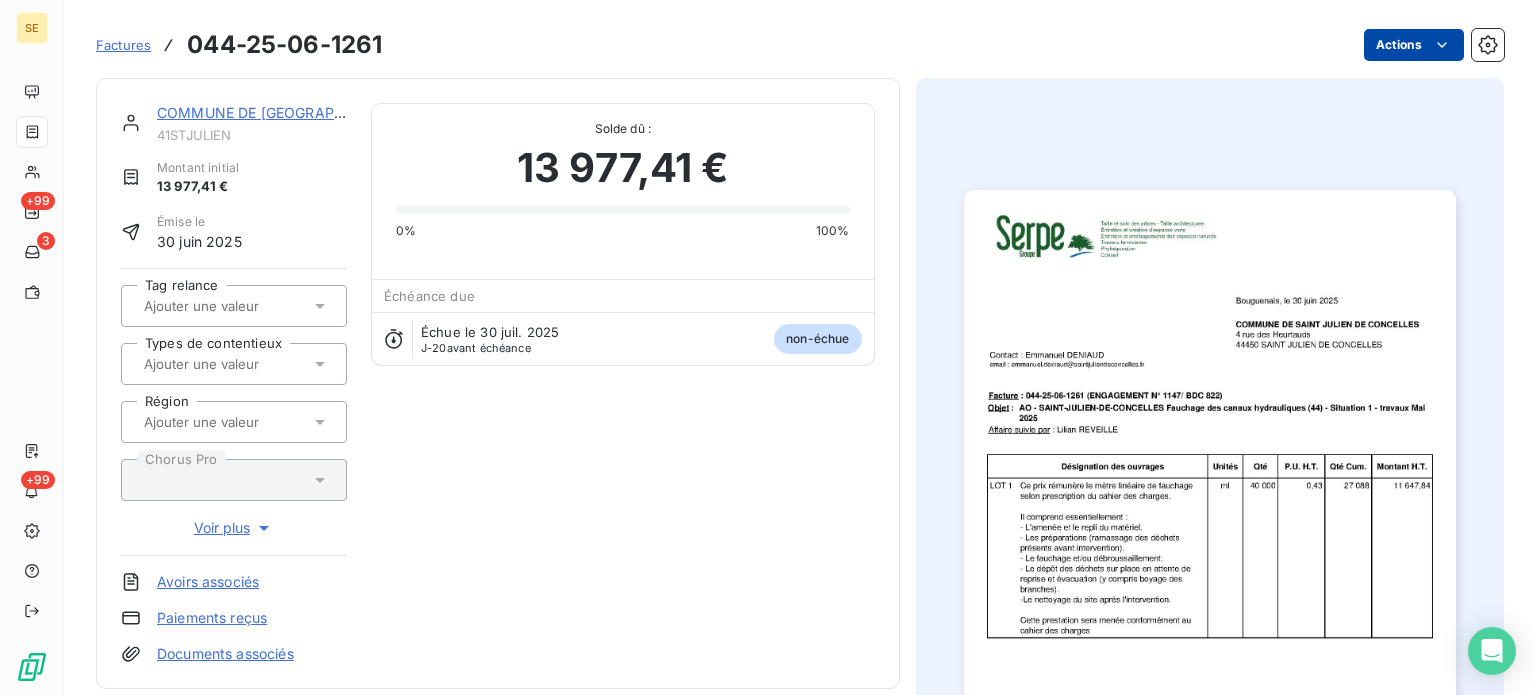 click on "SE +99 3 +99 Factures 044-25-06-1261 Actions COMMUNE DE [GEOGRAPHIC_DATA] 41STJULIEN Montant initial 13 977,41 € Émise le [DATE] Tag relance Types de contentieux Région Chorus Pro Voir plus Avoirs associés Paiements reçus Documents associés Solde dû : 13 977,41 € 0% 100% Échéance due Échue le [DATE] J-20  avant échéance non-échue Historique Tout Paiements Relances Avoirs Commentaires Creditsafe Portail client Ajouter un commentaire ﻿ Service Recouvrement il y a 8 secondes Facture  : 044-25-06-1261 09 07 25 - VIREMENT TDB 13977.41 [DATE] Émission de la facture" at bounding box center (768, 347) 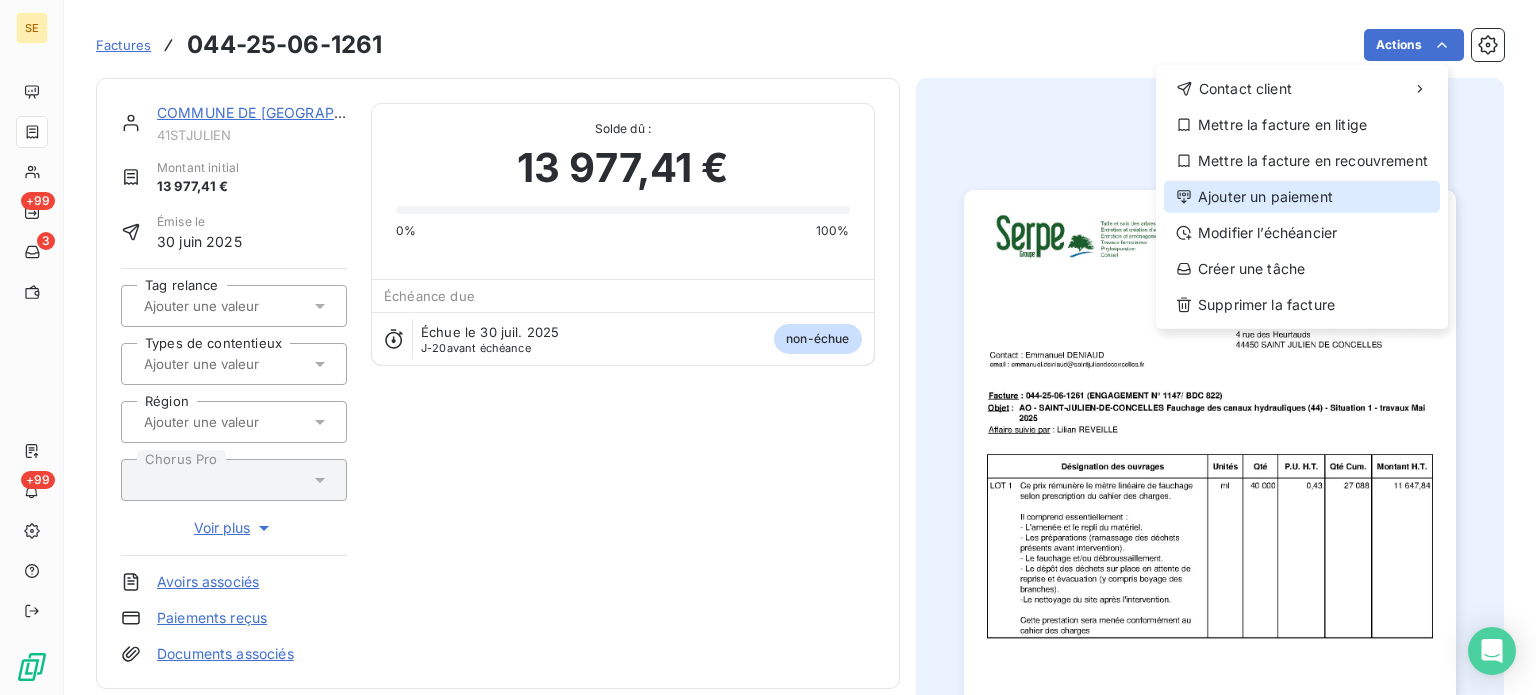 click on "Ajouter un paiement" at bounding box center (1302, 197) 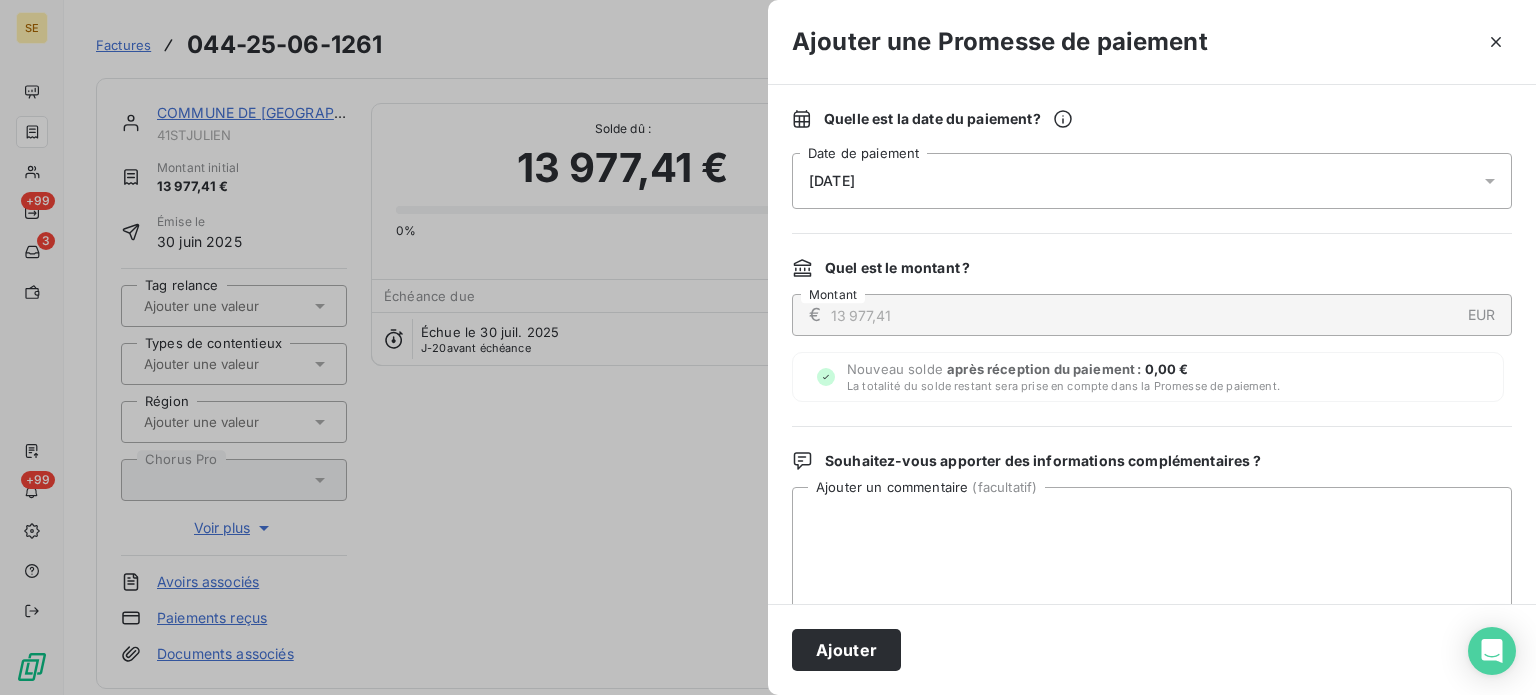 click on "[DATE]" at bounding box center [1152, 181] 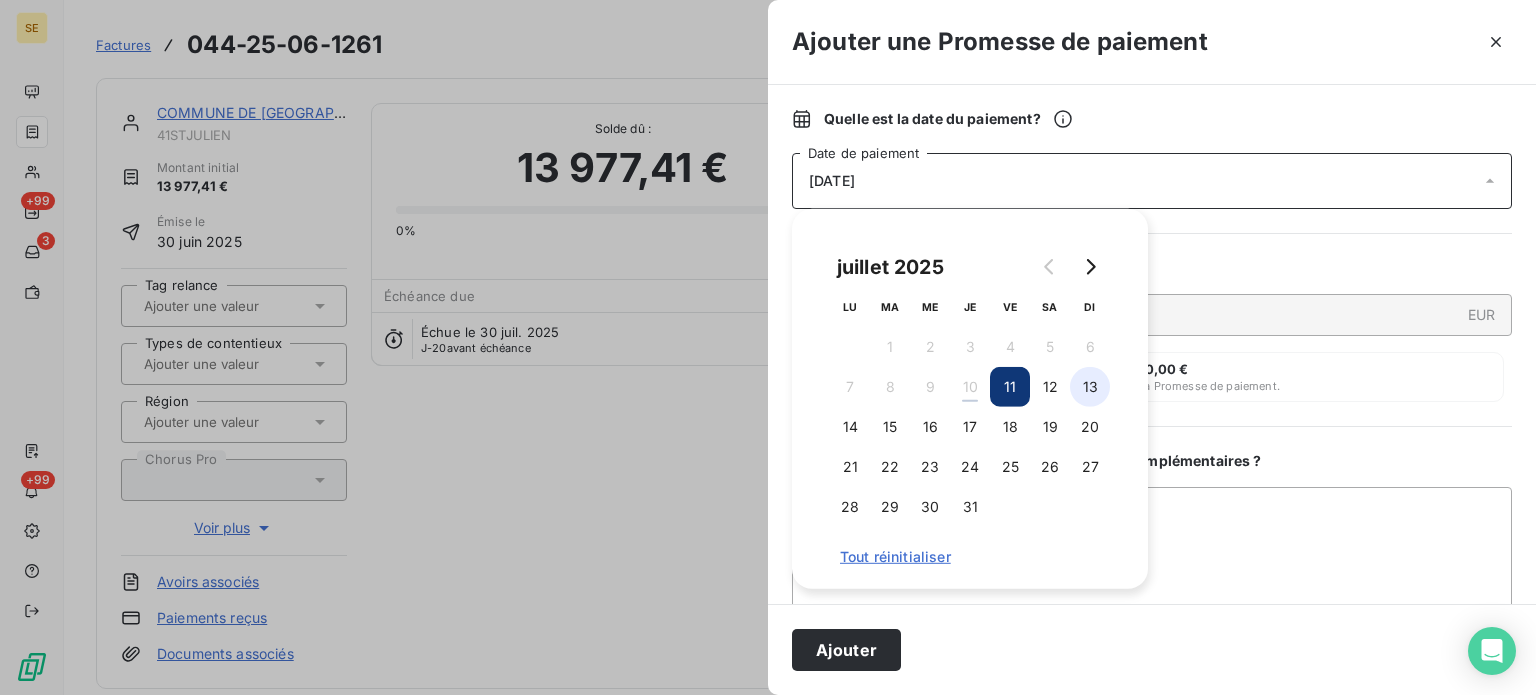 click on "13" at bounding box center [1090, 387] 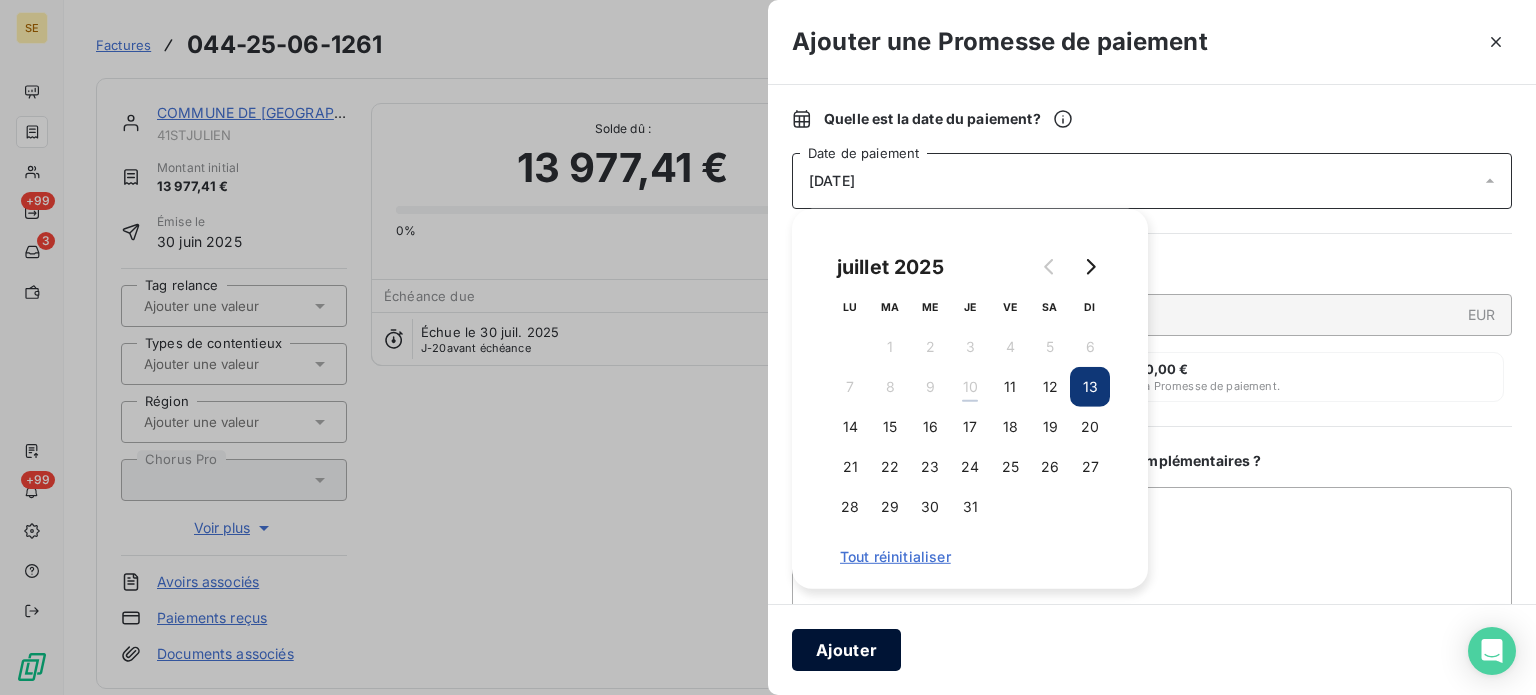 click on "Ajouter" at bounding box center [846, 650] 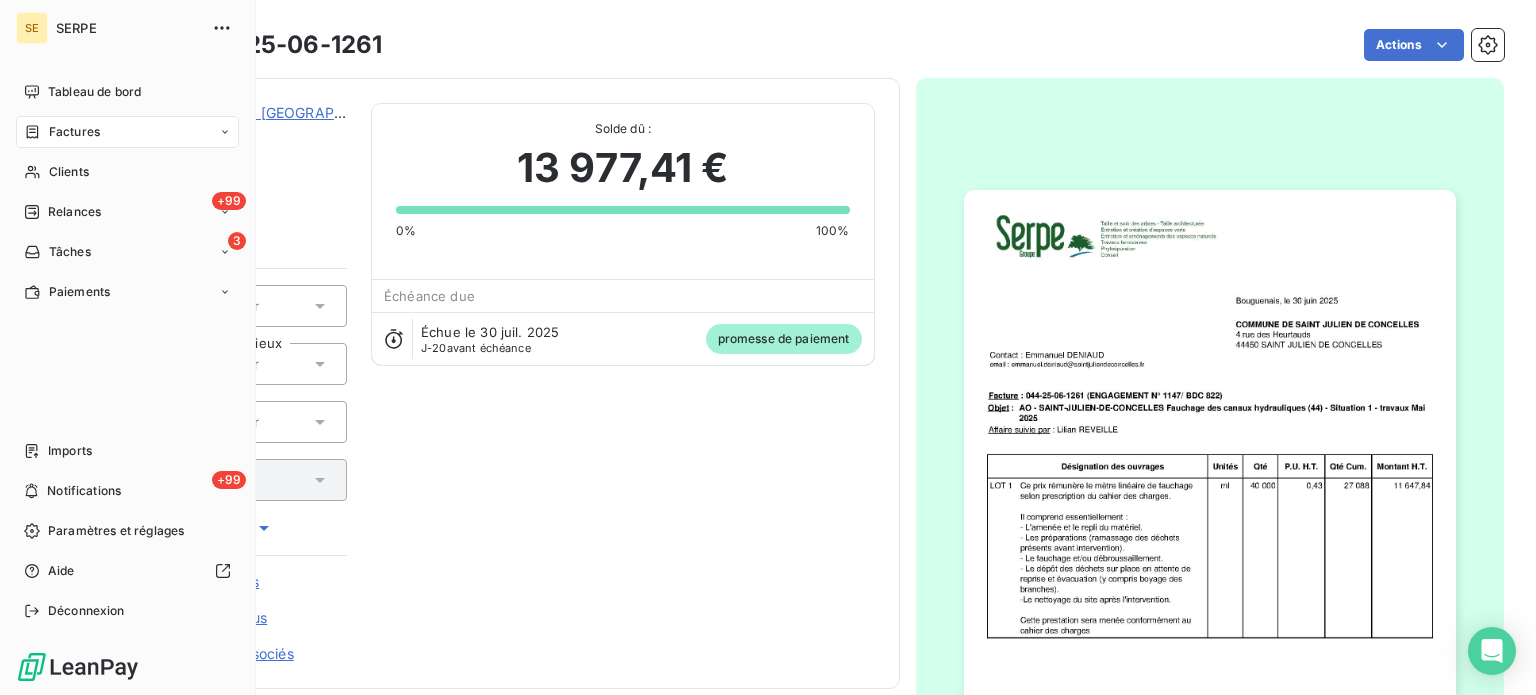 click on "SE SERPE Tableau de bord Factures Clients +99 Relances 3 Tâches Paiements Imports +99 Notifications Paramètres et réglages Aide Déconnexion" at bounding box center [128, 347] 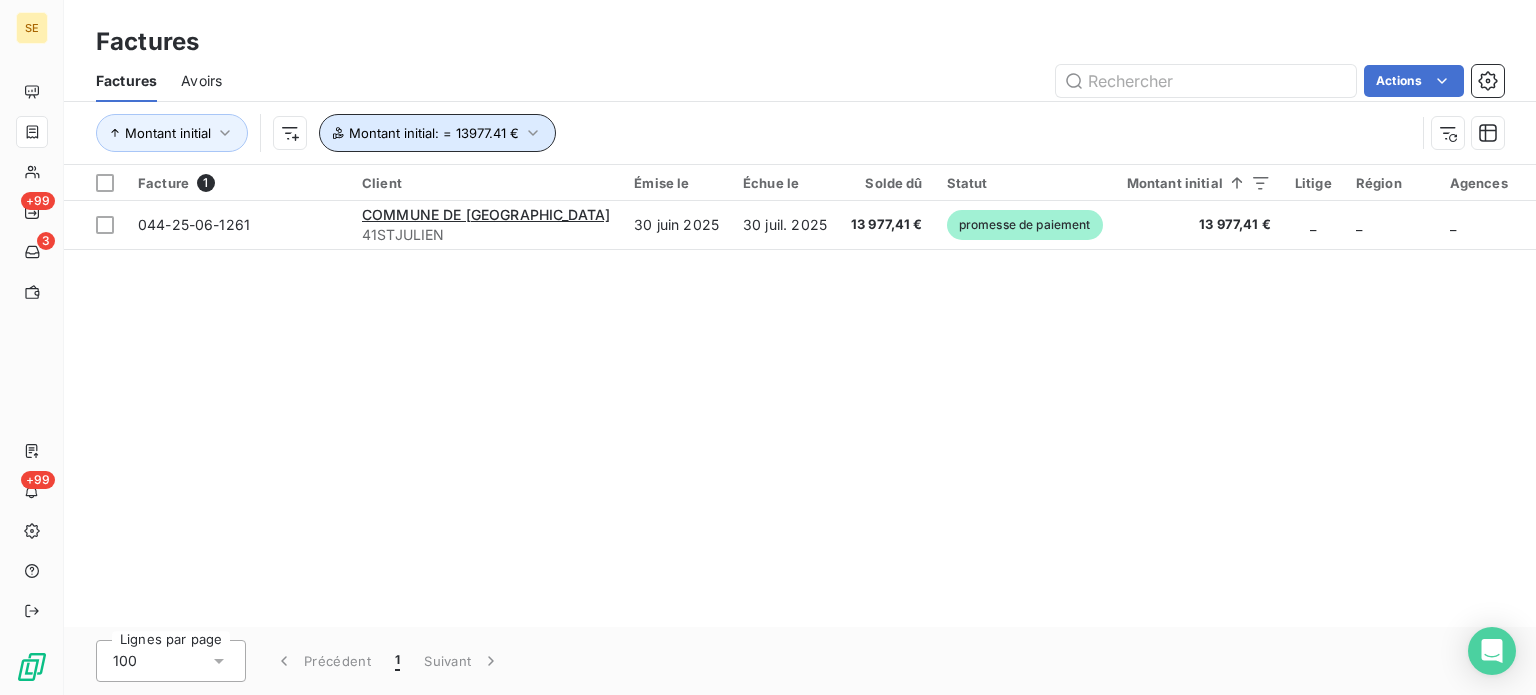 click on "Montant initial : = 13977.41   €" at bounding box center [437, 133] 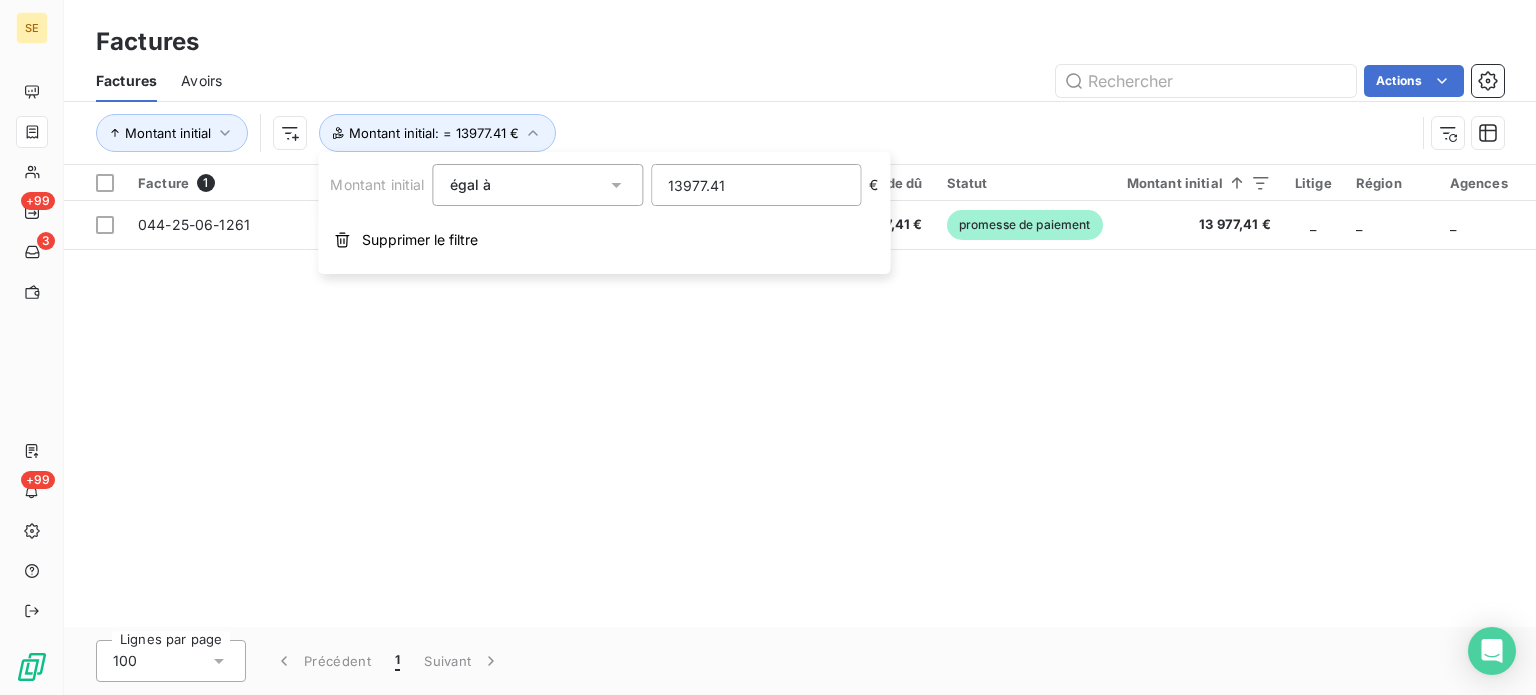 drag, startPoint x: 761, startPoint y: 188, endPoint x: 559, endPoint y: 164, distance: 203.42075 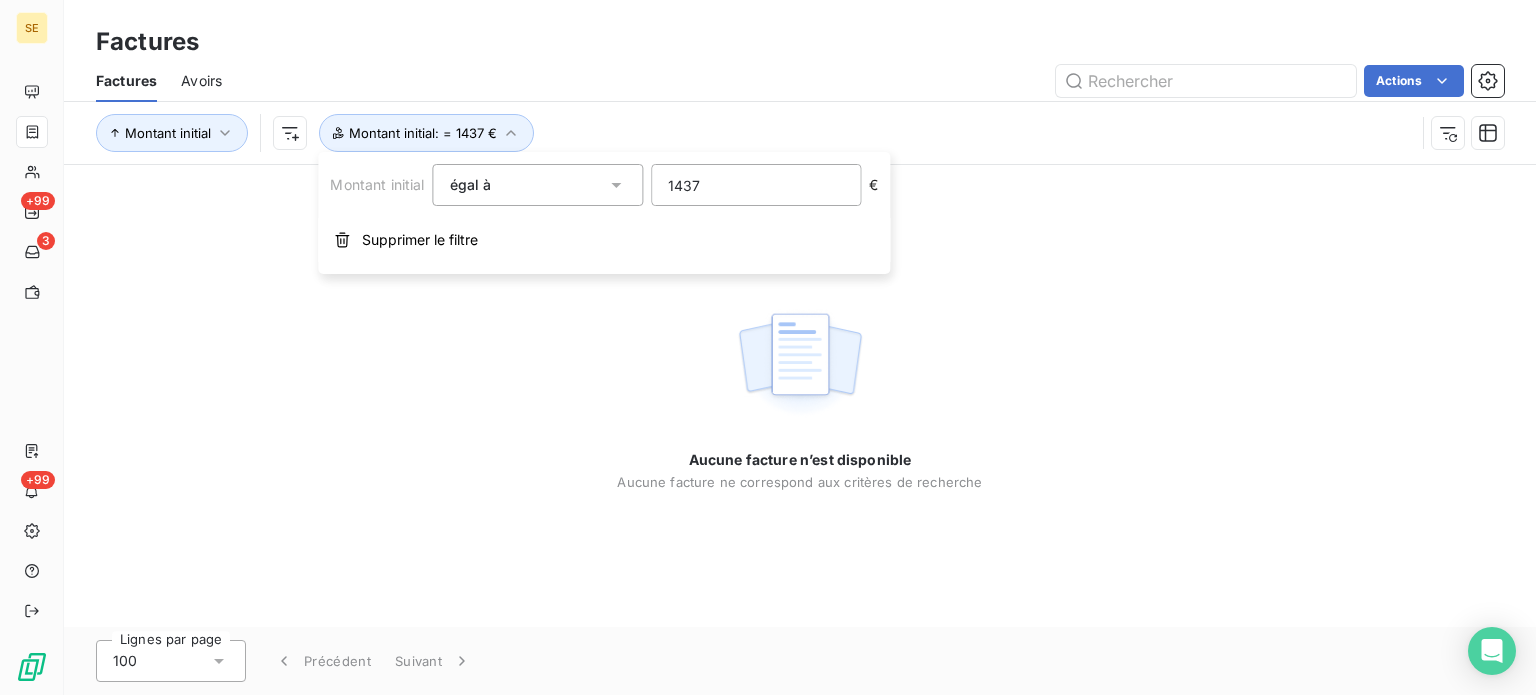 type on "14376" 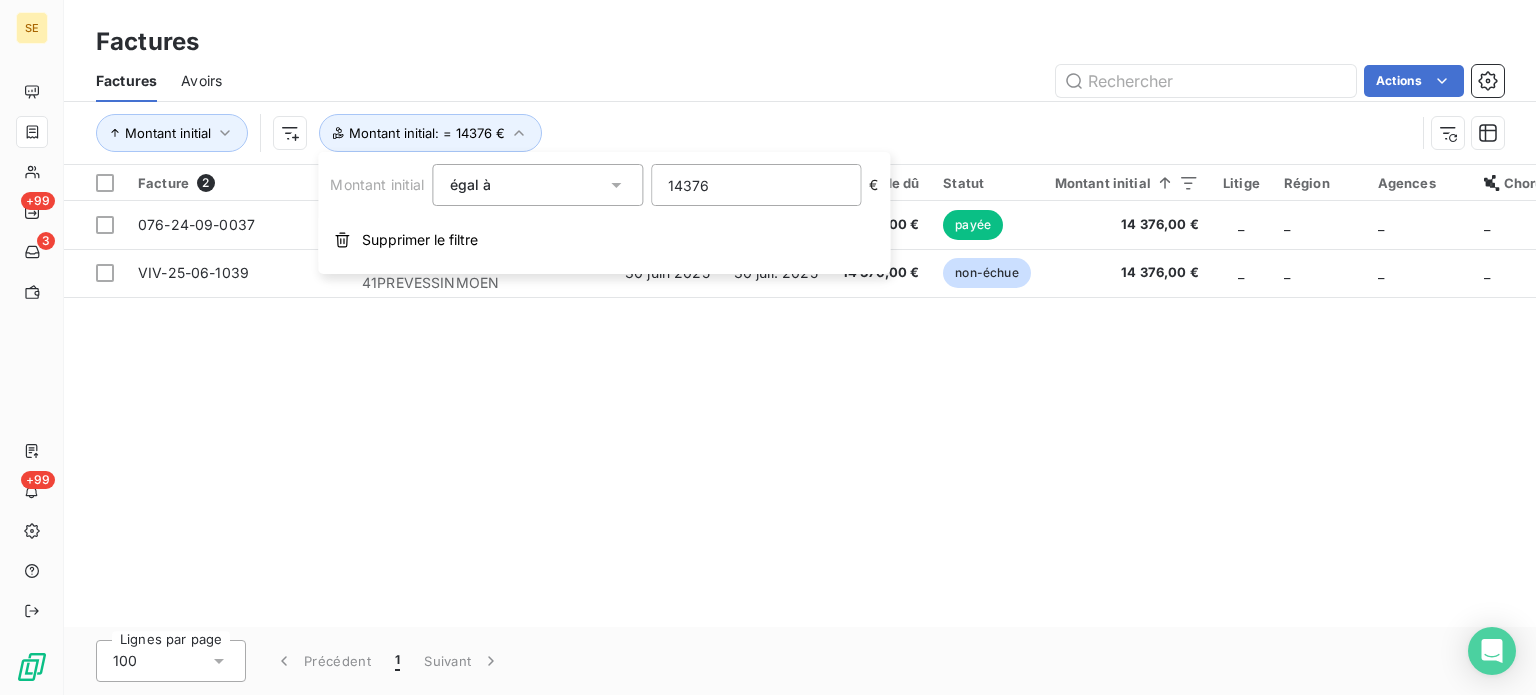 click on "Facture 2 Client Émise le Échue le Solde dû Statut Montant initial Litige Région Agences Chorus Pro Tag relance Retard   Actions 076-24-09-0037 SAS ALTERRIC 41ALTERRIC [DATE] [DATE] 0,00 € payée 14 376,00 € _ _ _ _ _ VIV-25-06-1039 COMMUNE DE PREVESSIN MOENS 41PREVESSINMOEN [DATE] [DATE] 14 376,00 € non-échue 14 376,00 € _ _ _ _ _ -20 j" at bounding box center [800, 396] 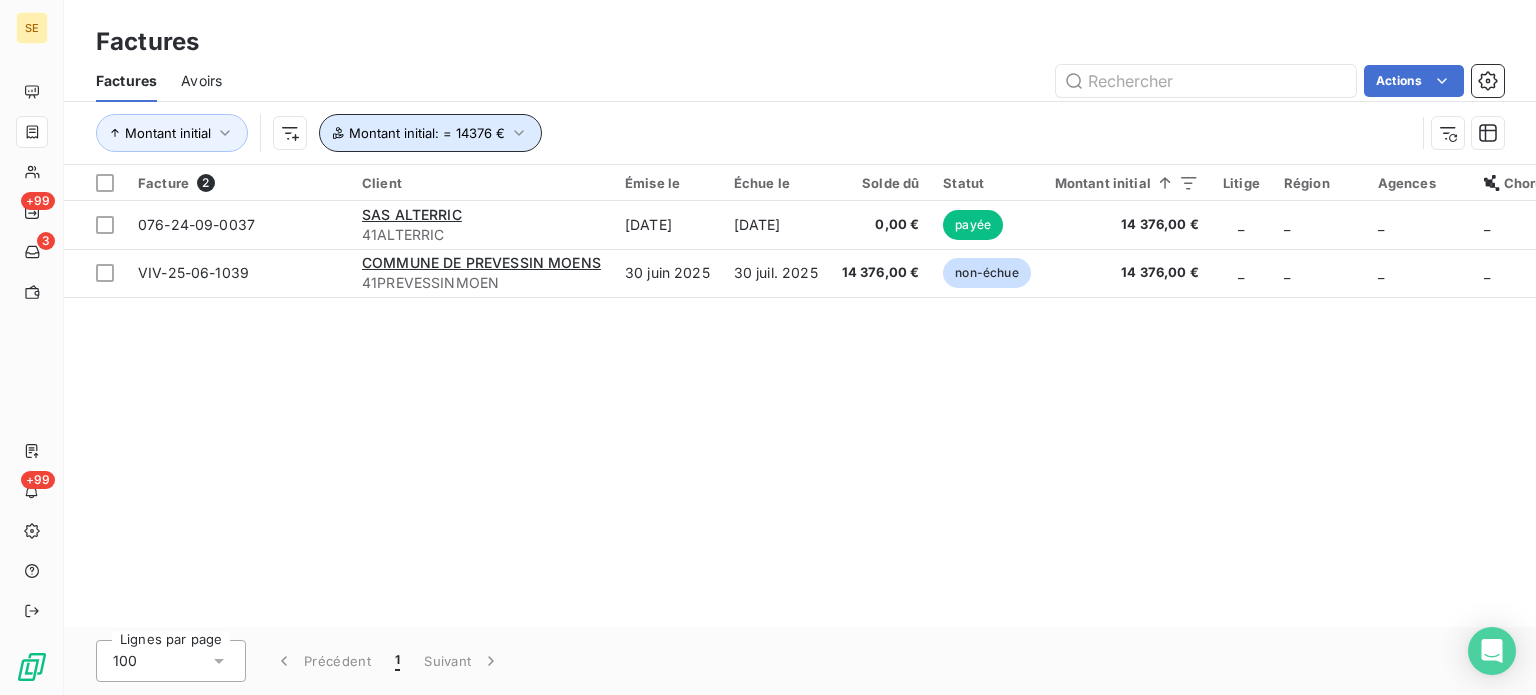 click on "Montant initial : = 14376   €" at bounding box center (430, 133) 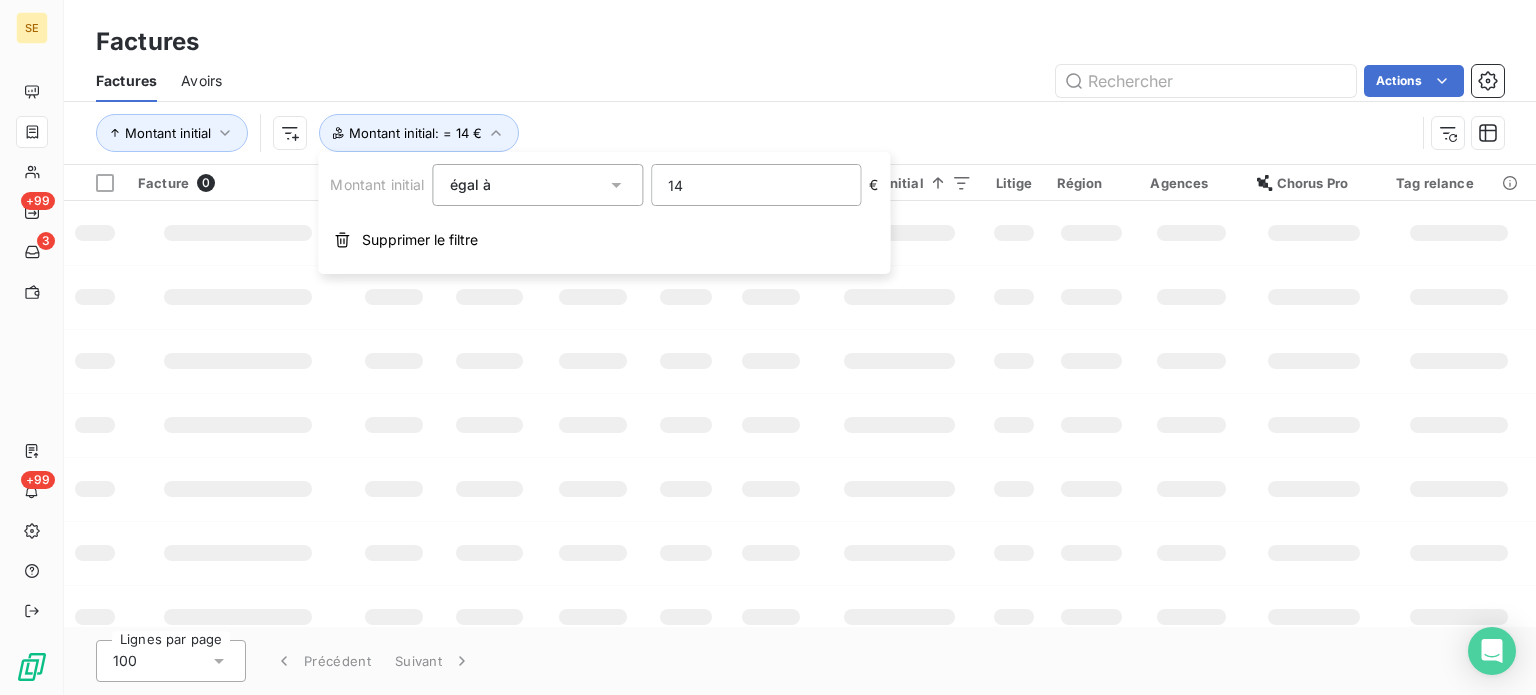 type on "1" 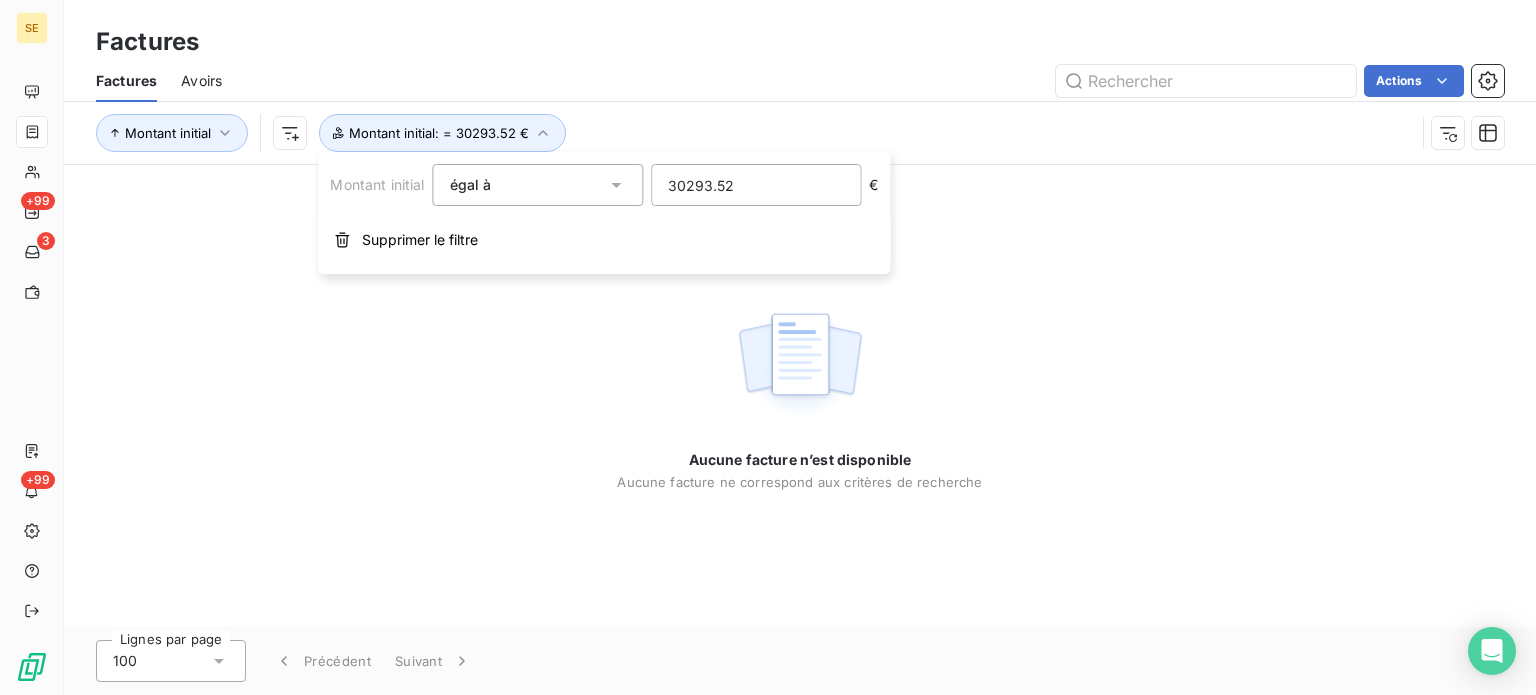 type on "30293.52" 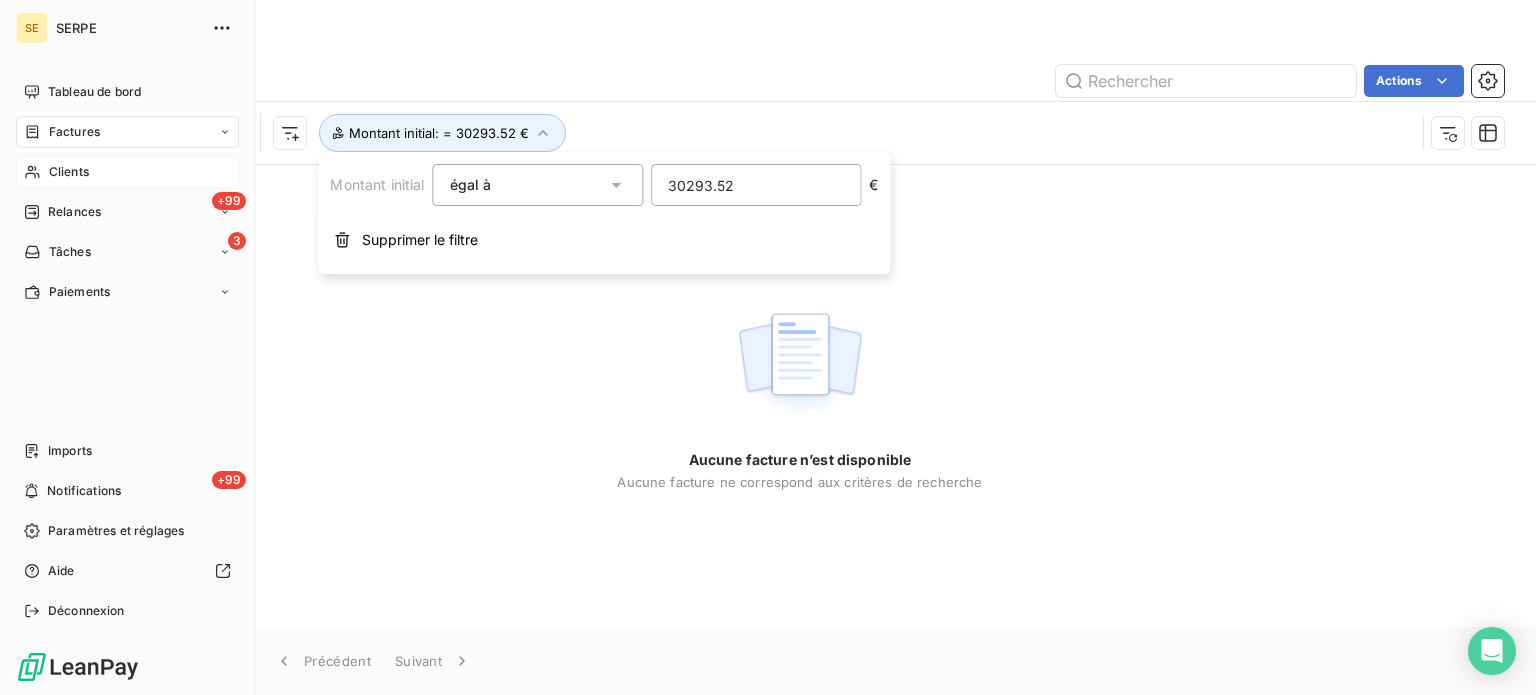 drag, startPoint x: 58, startPoint y: 181, endPoint x: 56, endPoint y: 169, distance: 12.165525 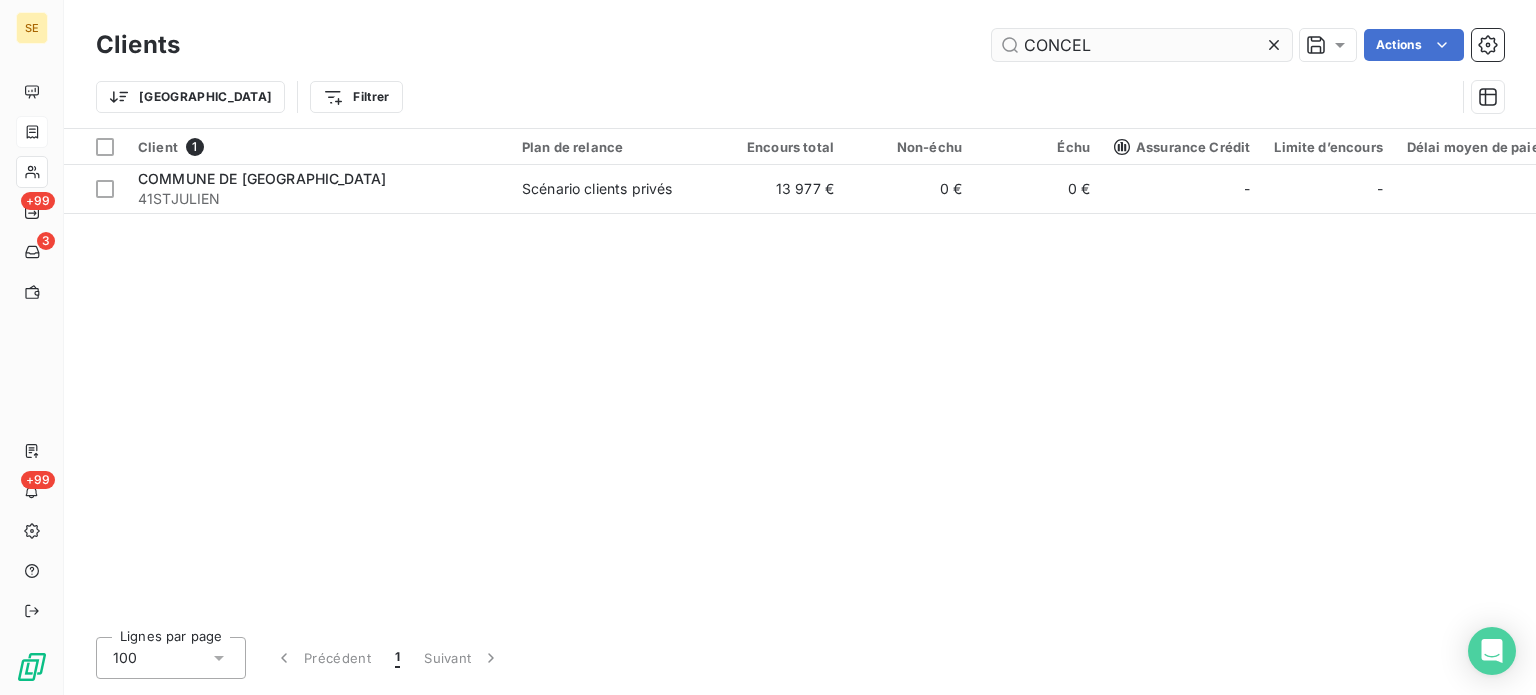 drag, startPoint x: 1112, startPoint y: 27, endPoint x: 1011, endPoint y: 43, distance: 102.259476 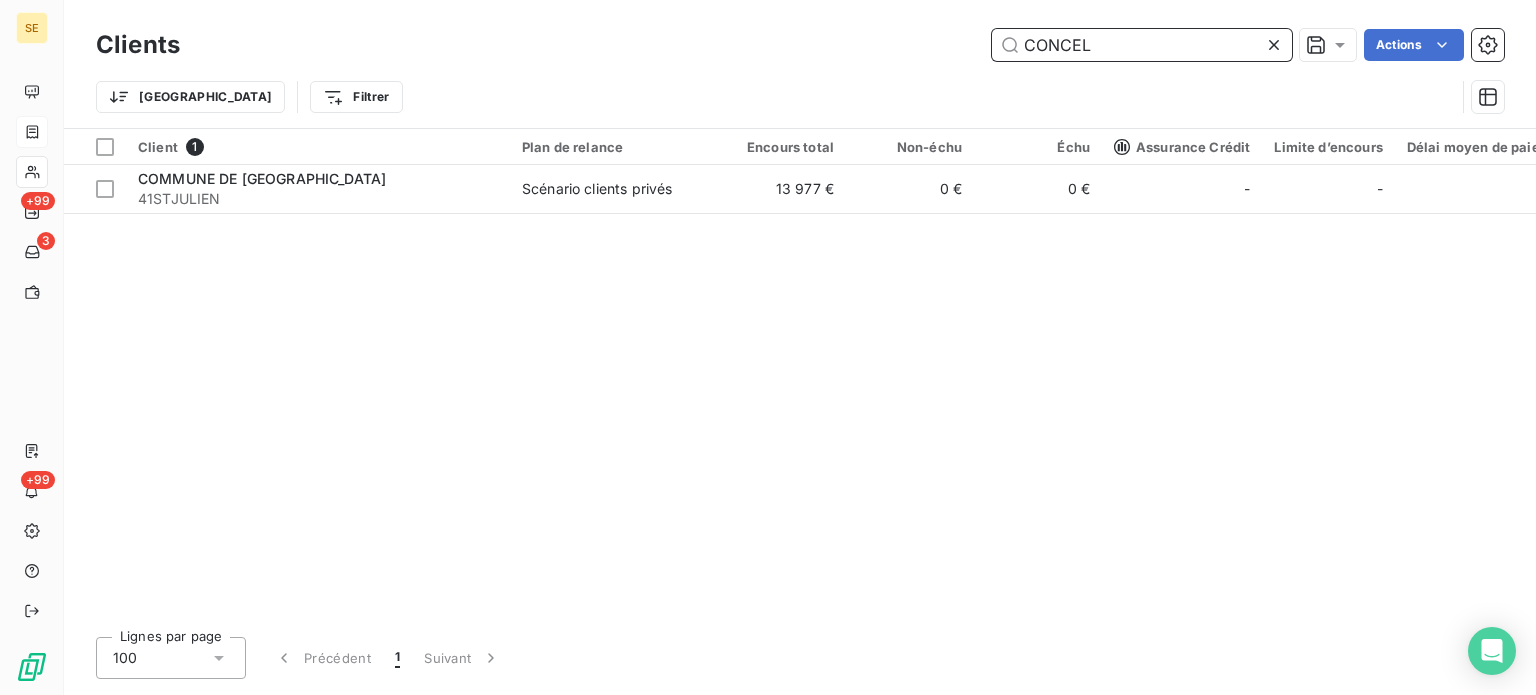 drag, startPoint x: 1096, startPoint y: 51, endPoint x: 924, endPoint y: 51, distance: 172 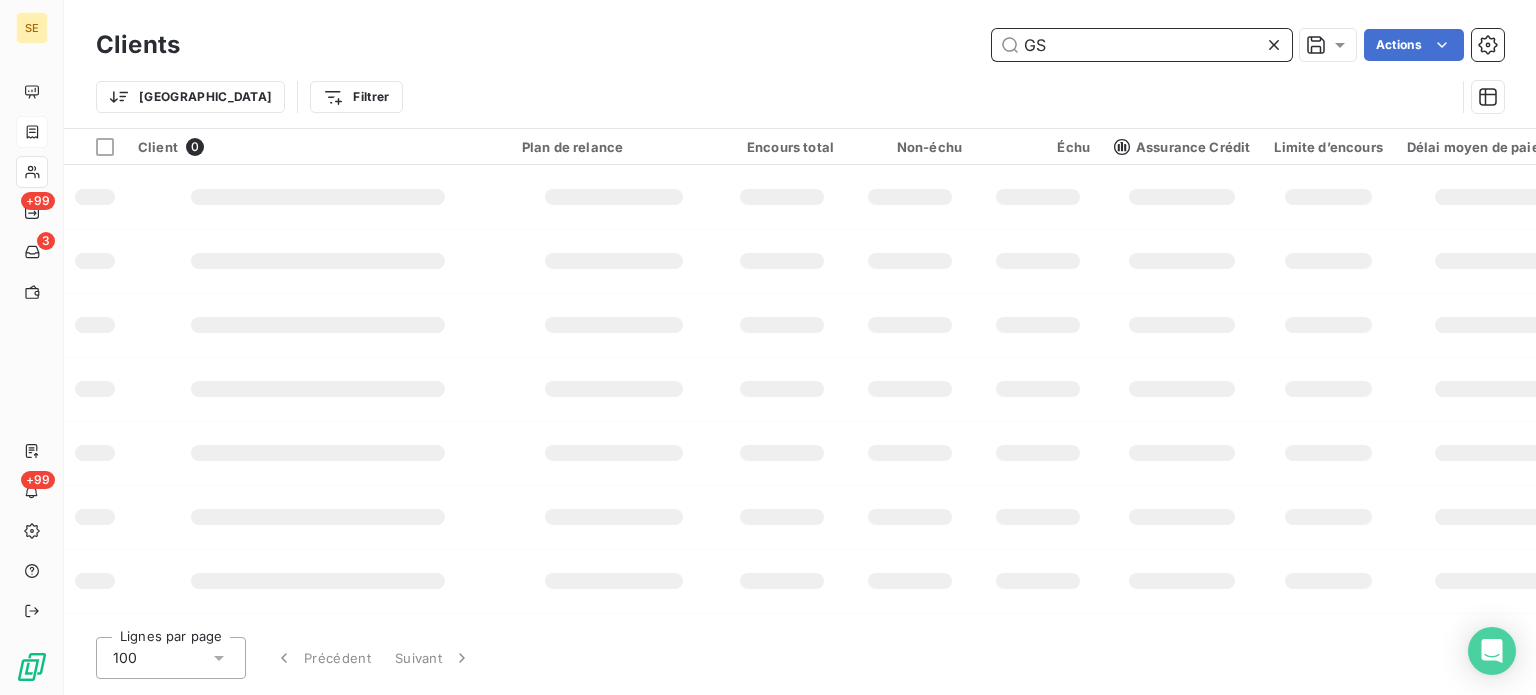 type on "G" 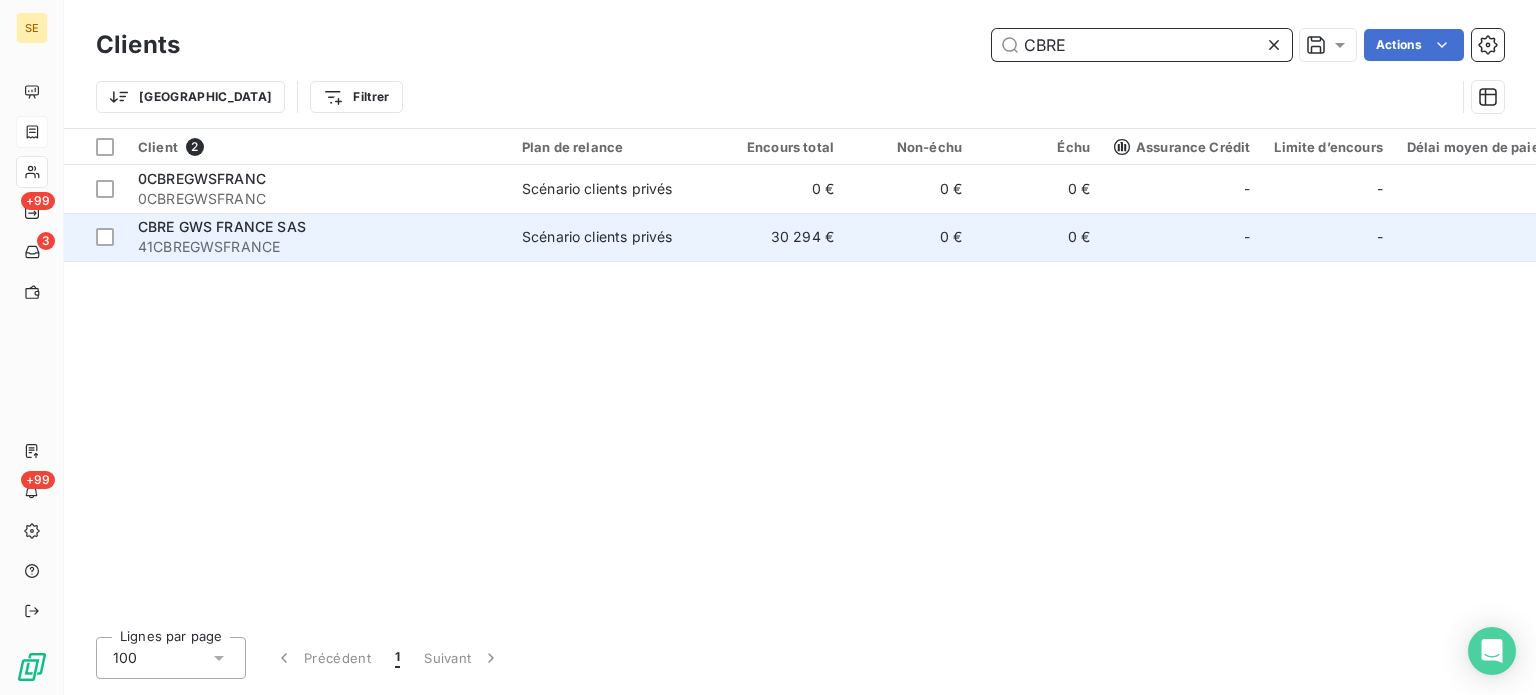 type on "CBRE" 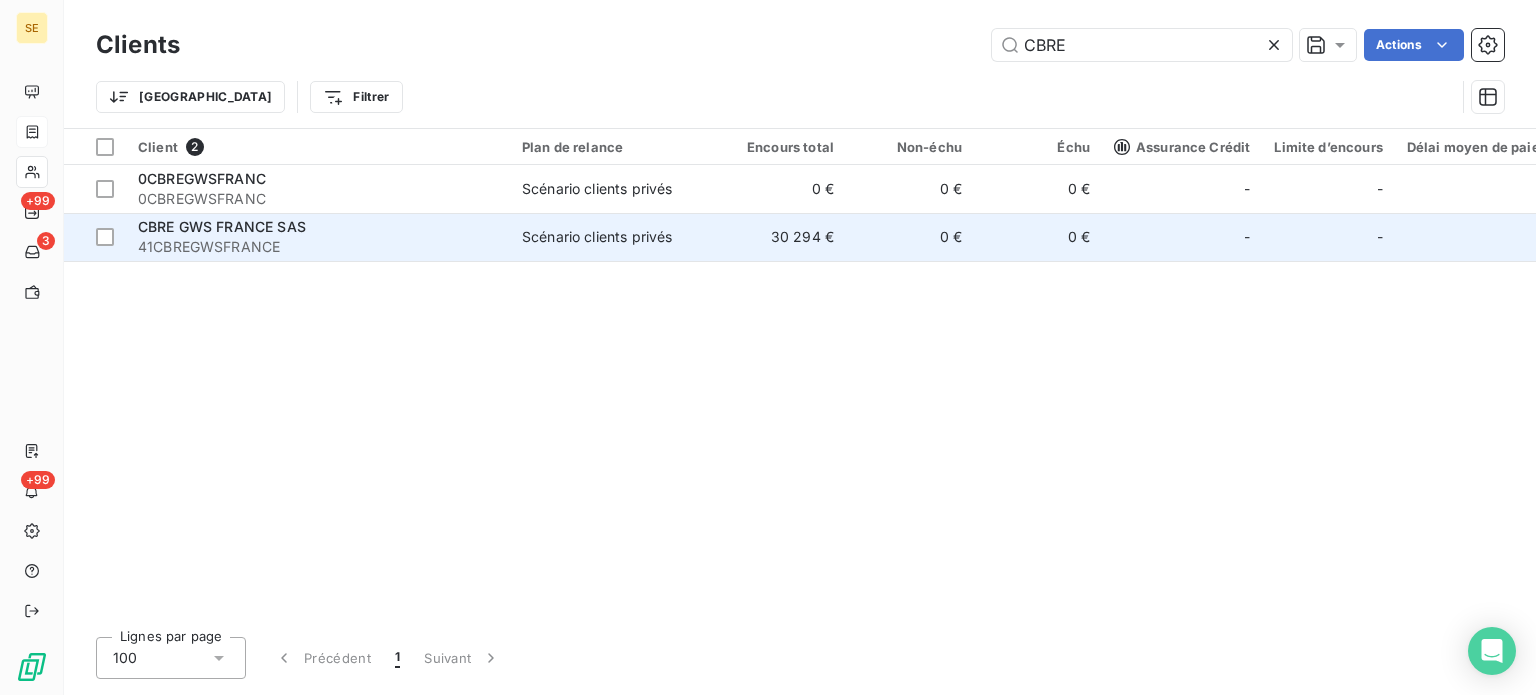 click on "41CBREGWSFRANCE" at bounding box center [318, 247] 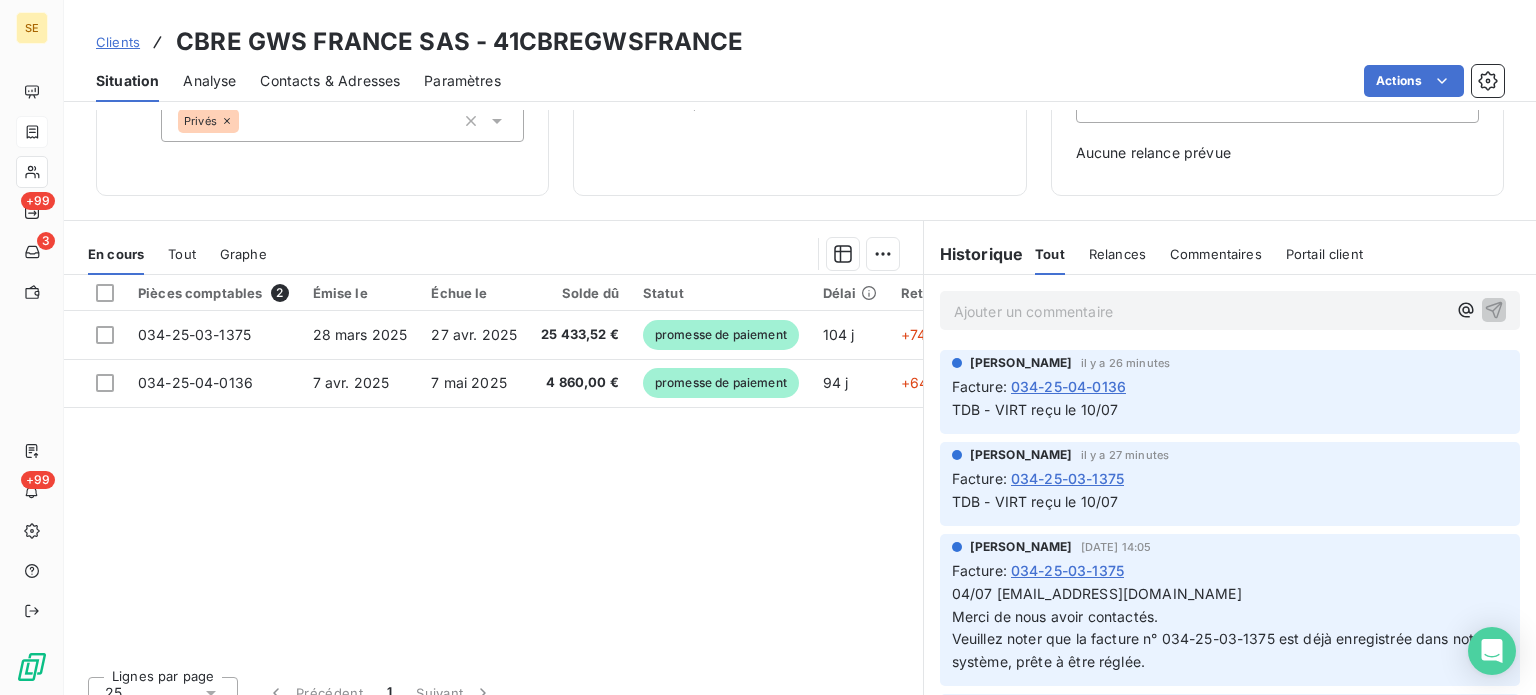 scroll, scrollTop: 0, scrollLeft: 0, axis: both 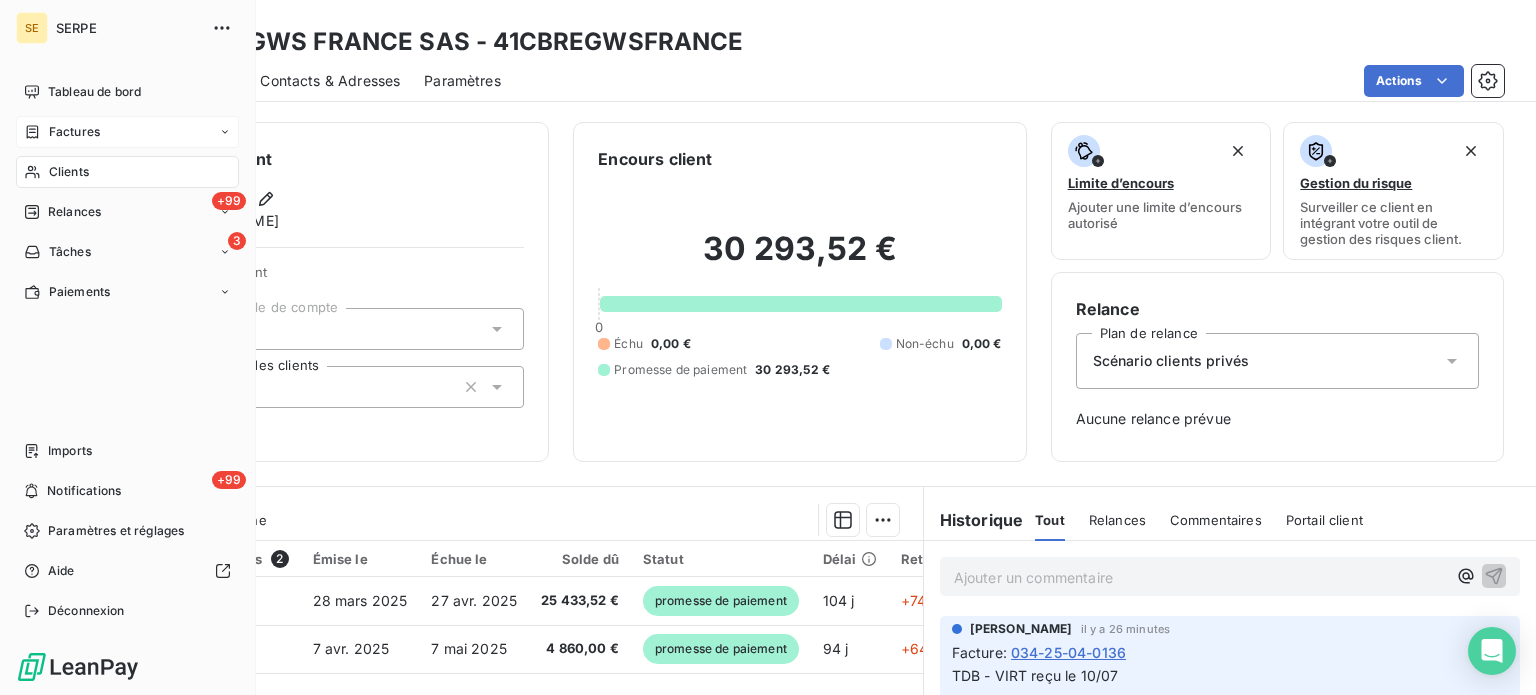 click on "Factures" at bounding box center [74, 132] 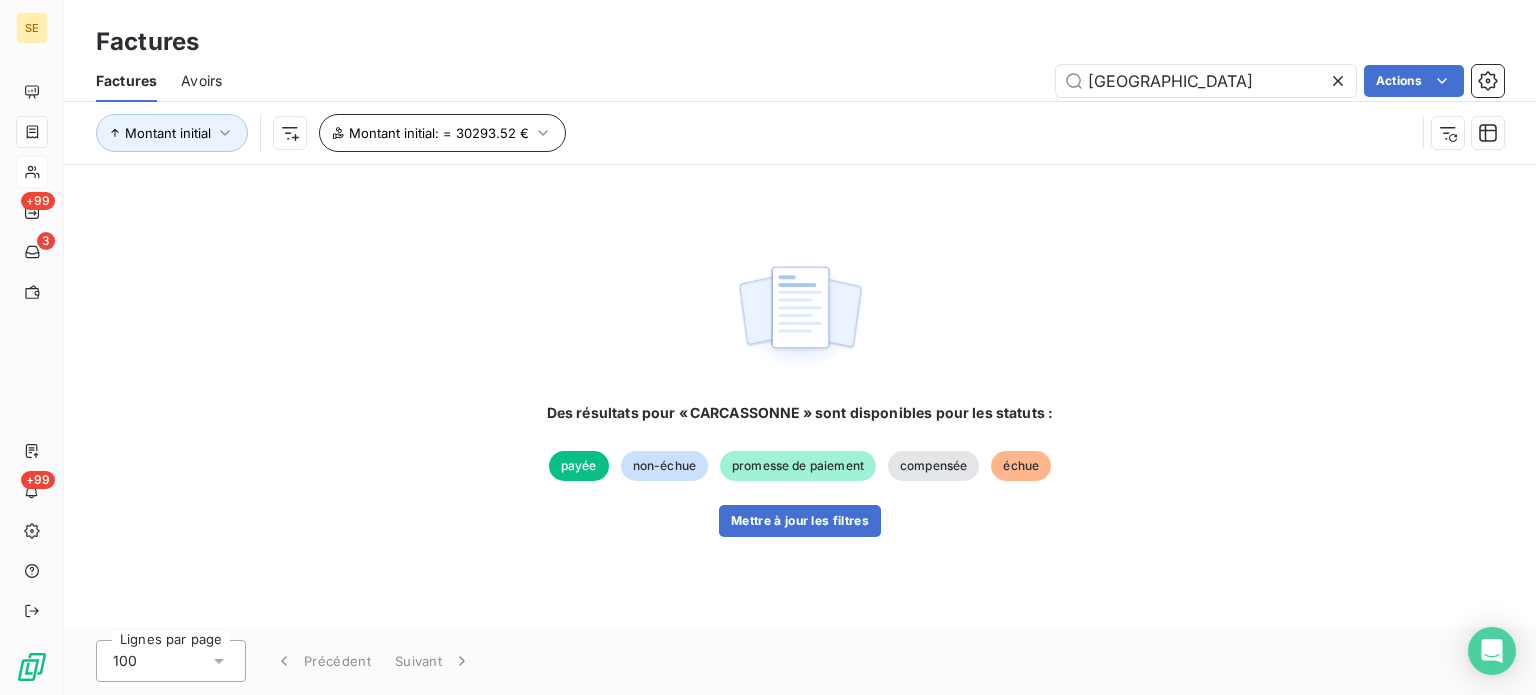 type on "[GEOGRAPHIC_DATA]" 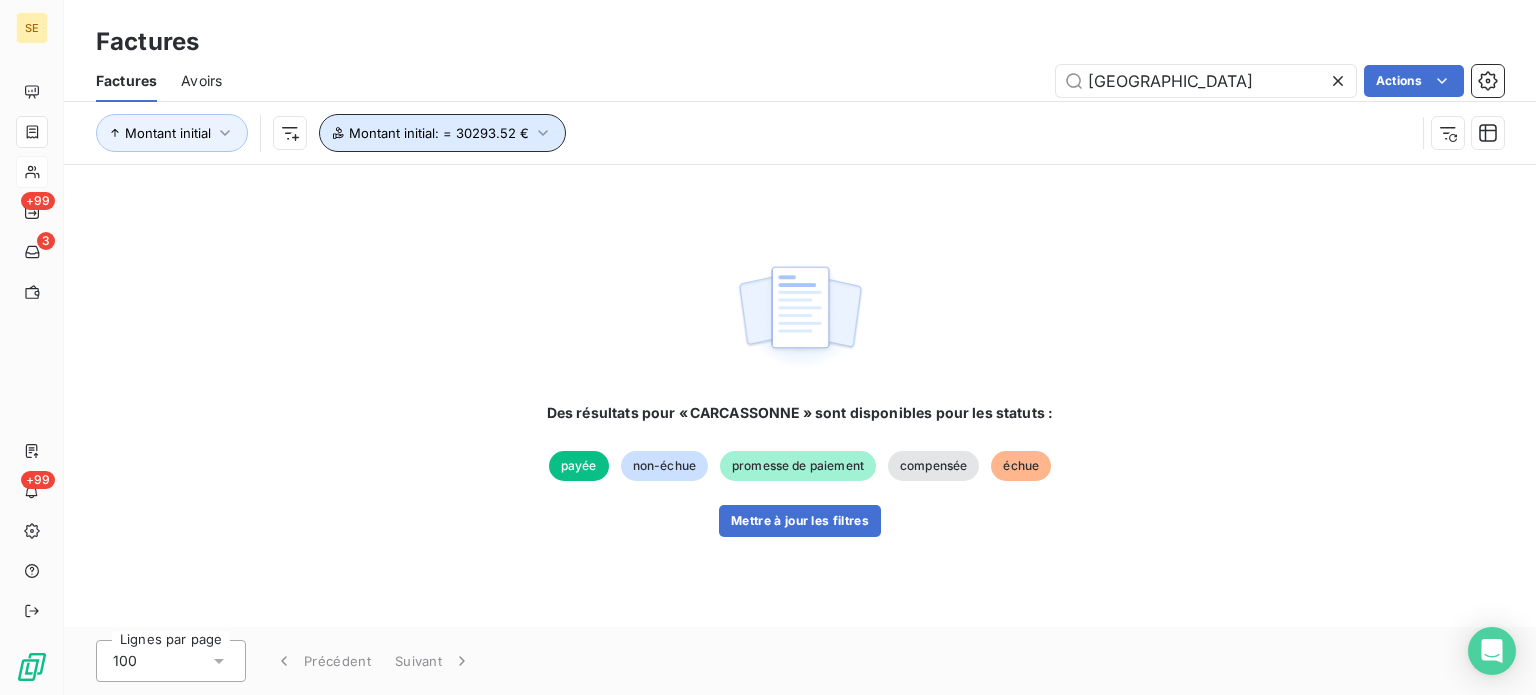 click on "Montant initial : = 30293.52   €" at bounding box center [442, 133] 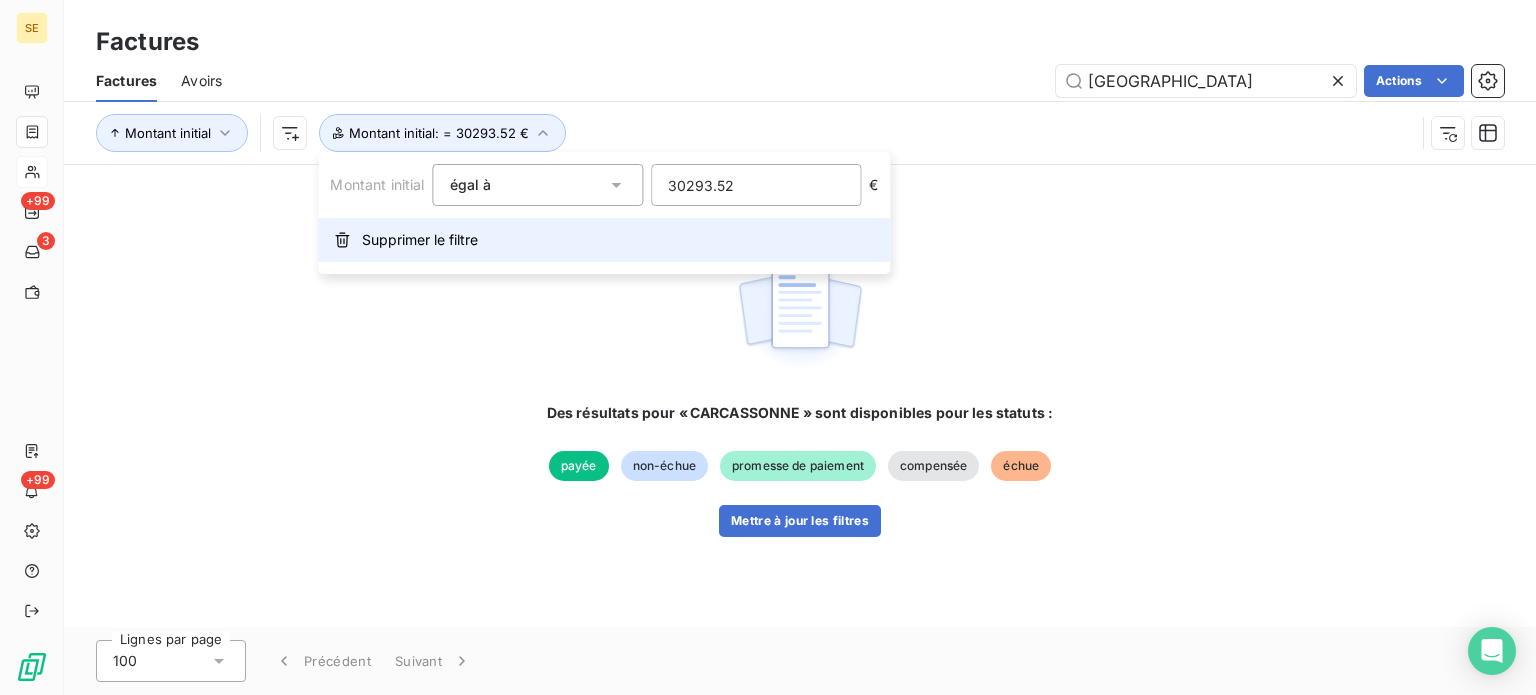 click on "Supprimer le filtre" at bounding box center [604, 240] 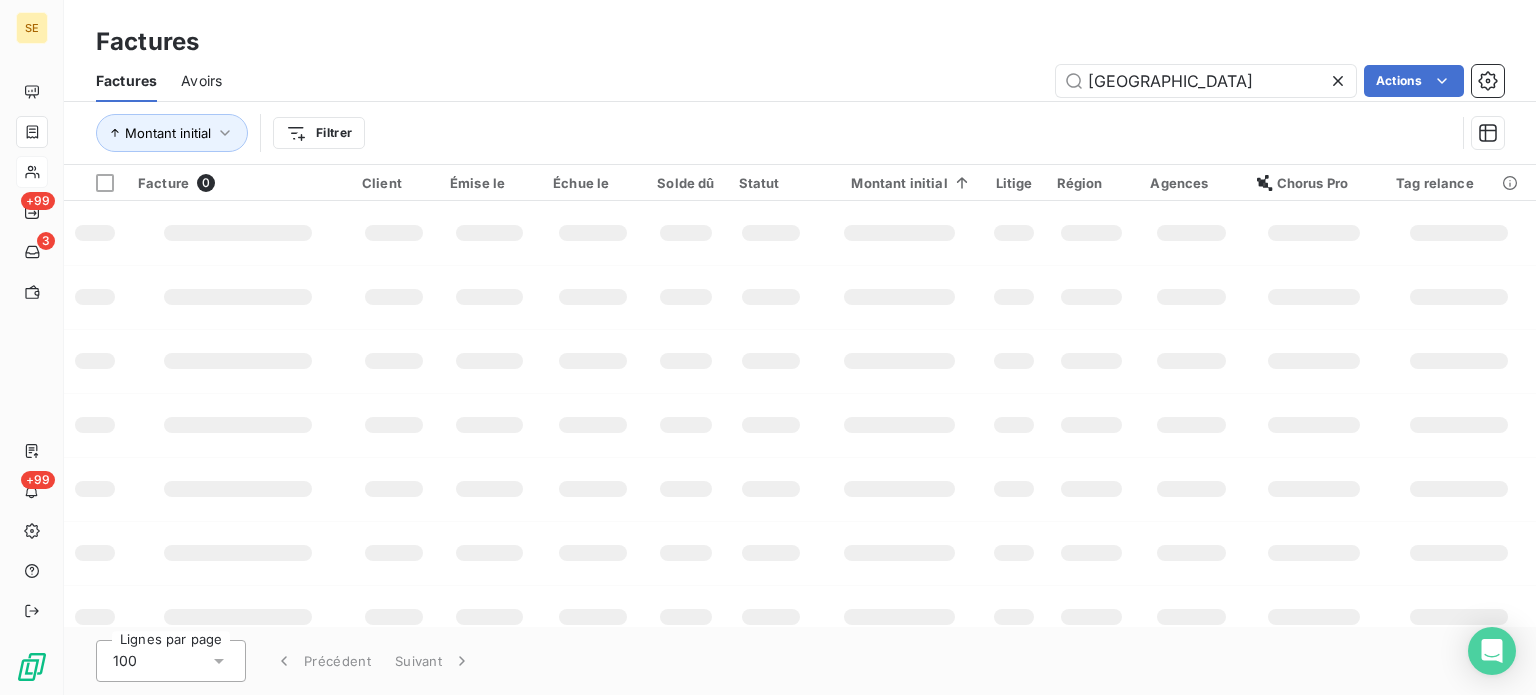 click on "CARCASSONNE Actions" at bounding box center [875, 81] 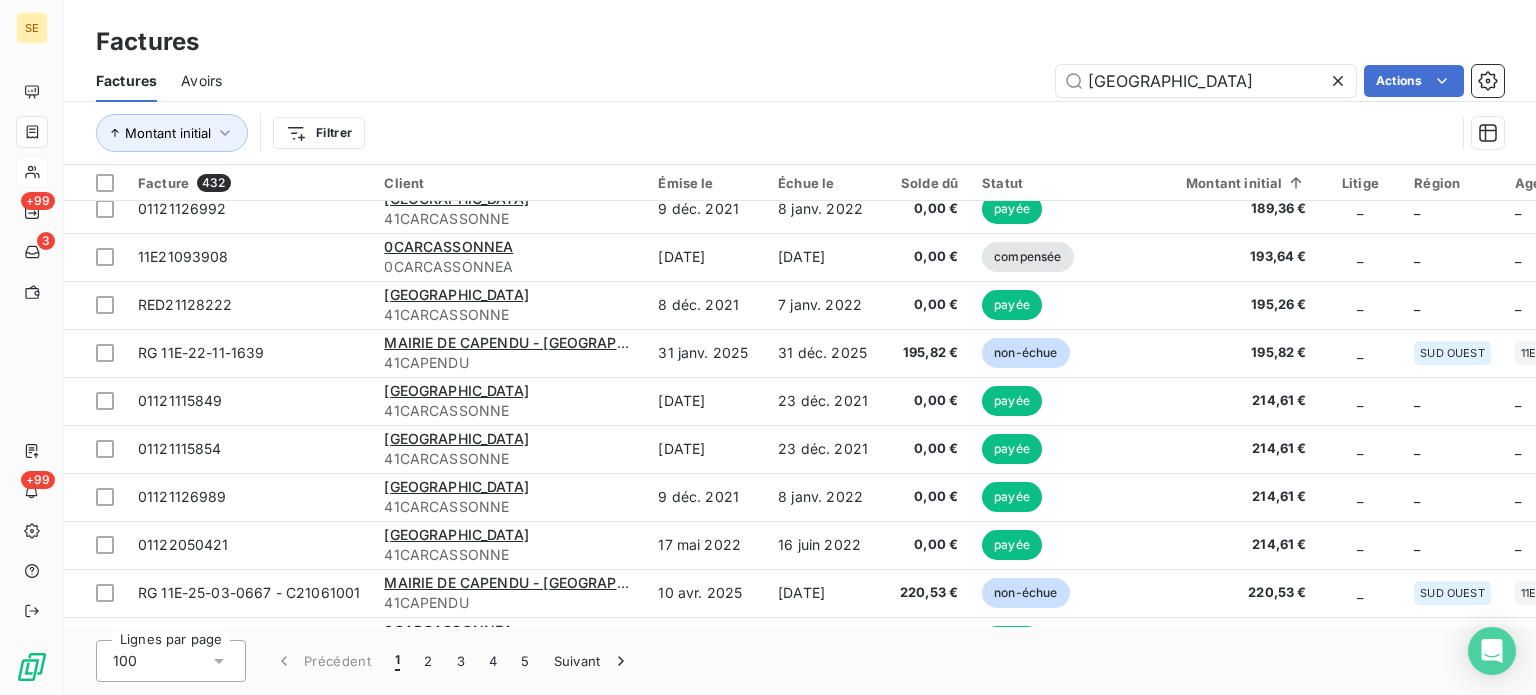 scroll, scrollTop: 1866, scrollLeft: 0, axis: vertical 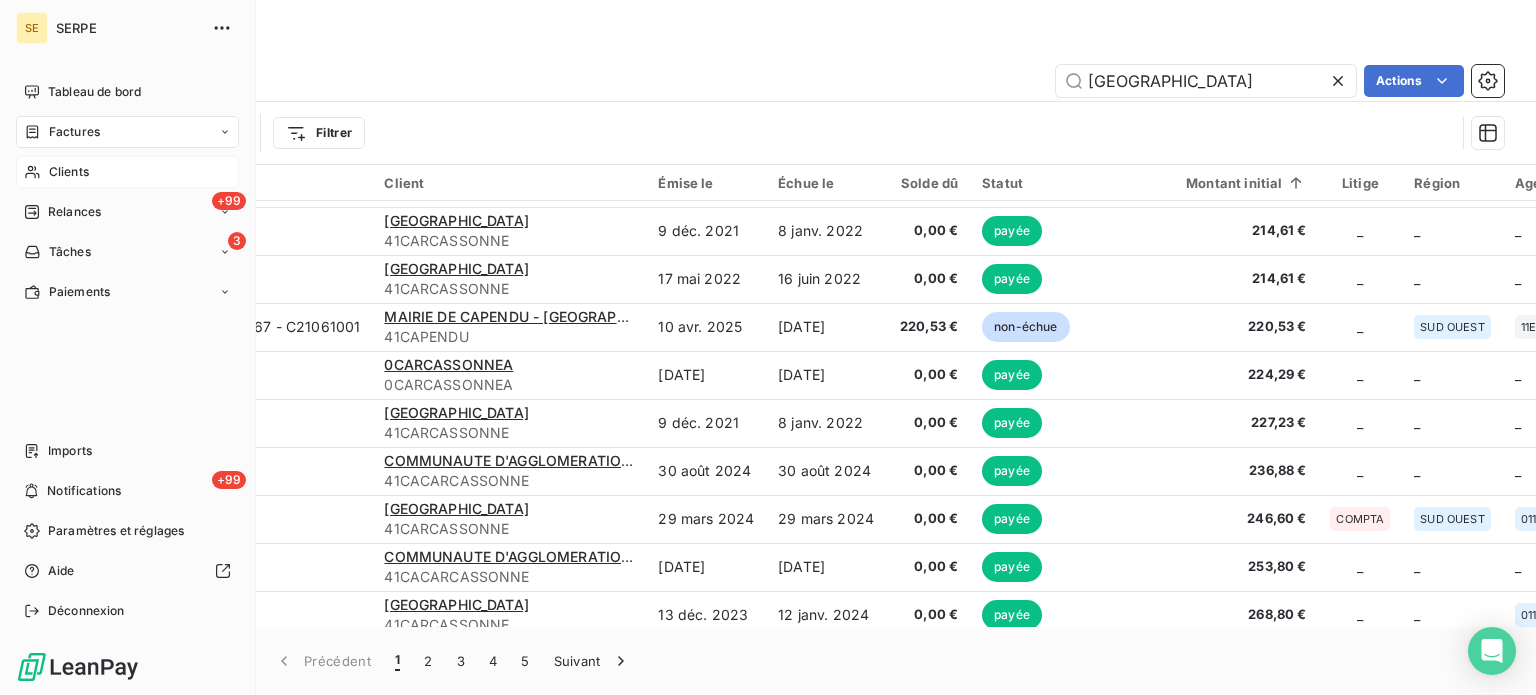 click on "Clients" at bounding box center (127, 172) 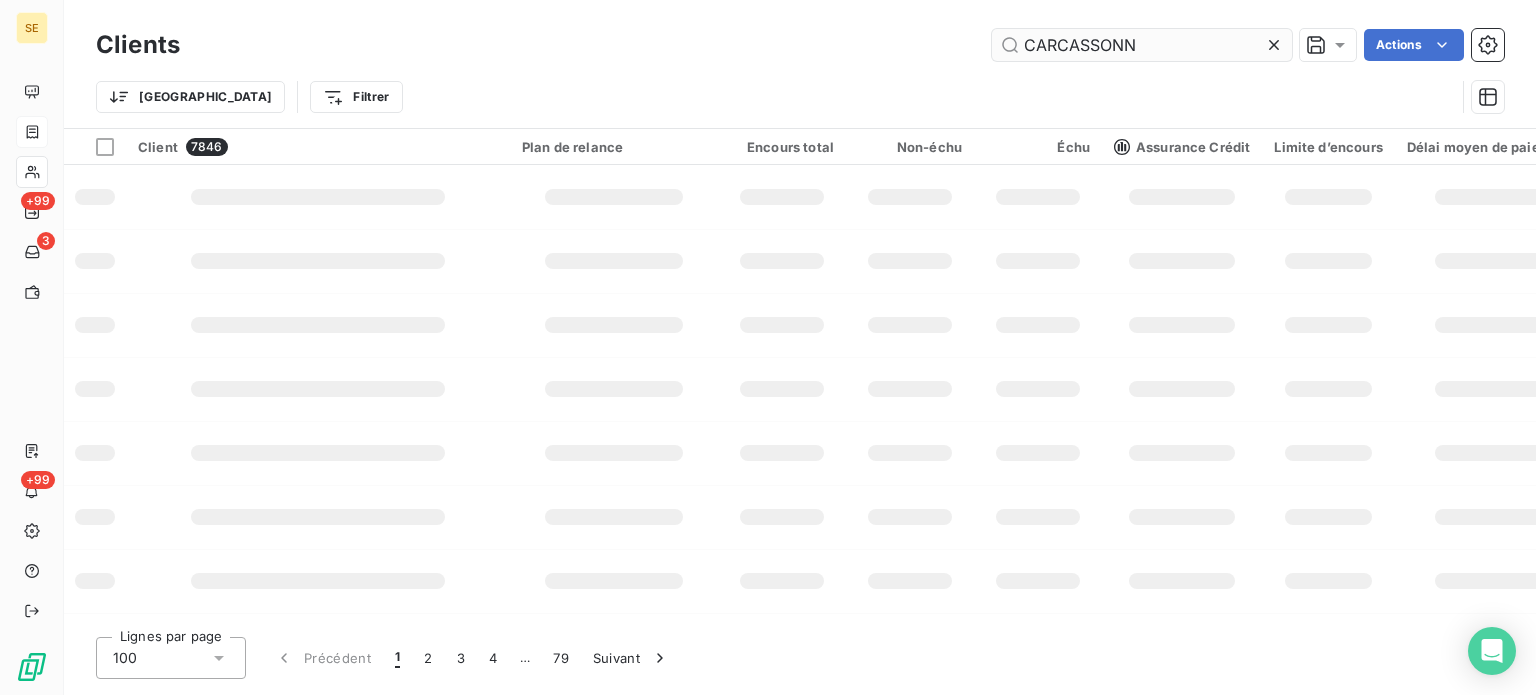 type on "[GEOGRAPHIC_DATA]" 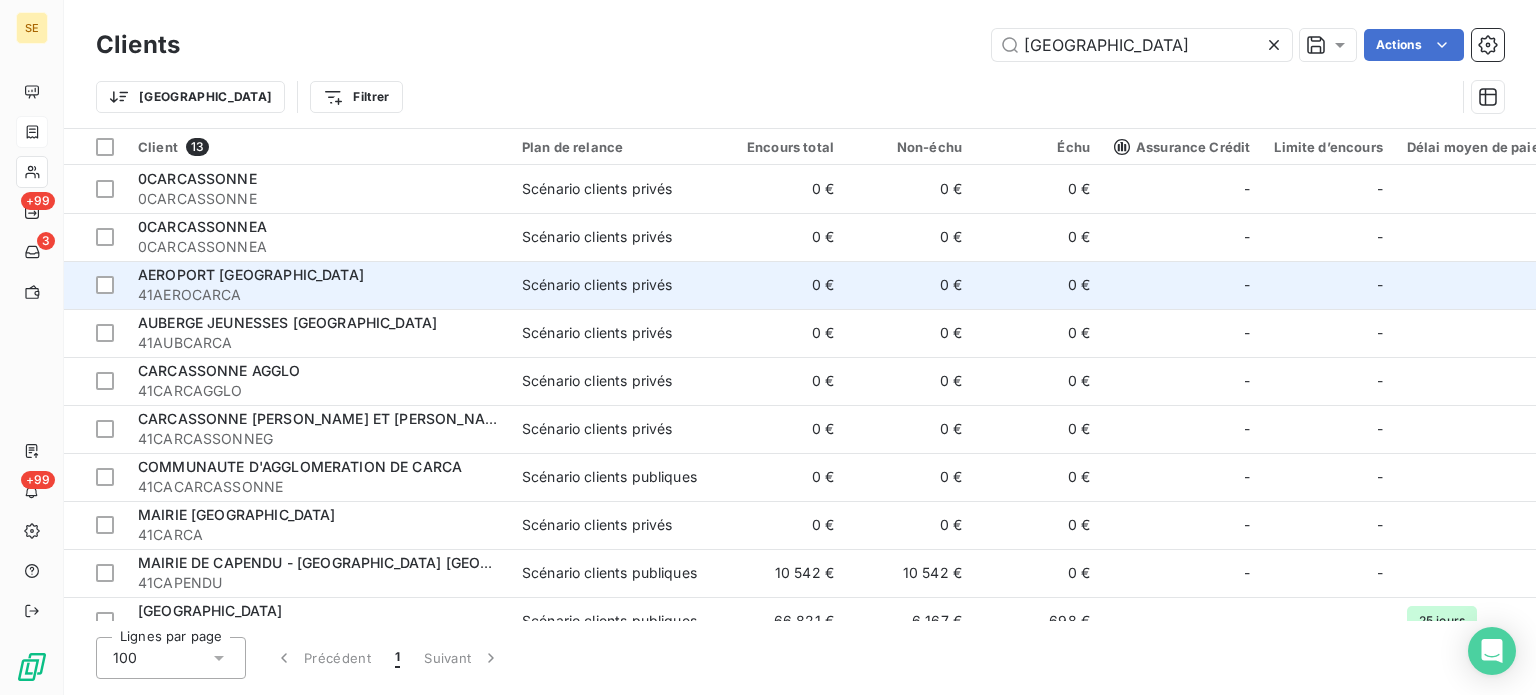 scroll, scrollTop: 176, scrollLeft: 0, axis: vertical 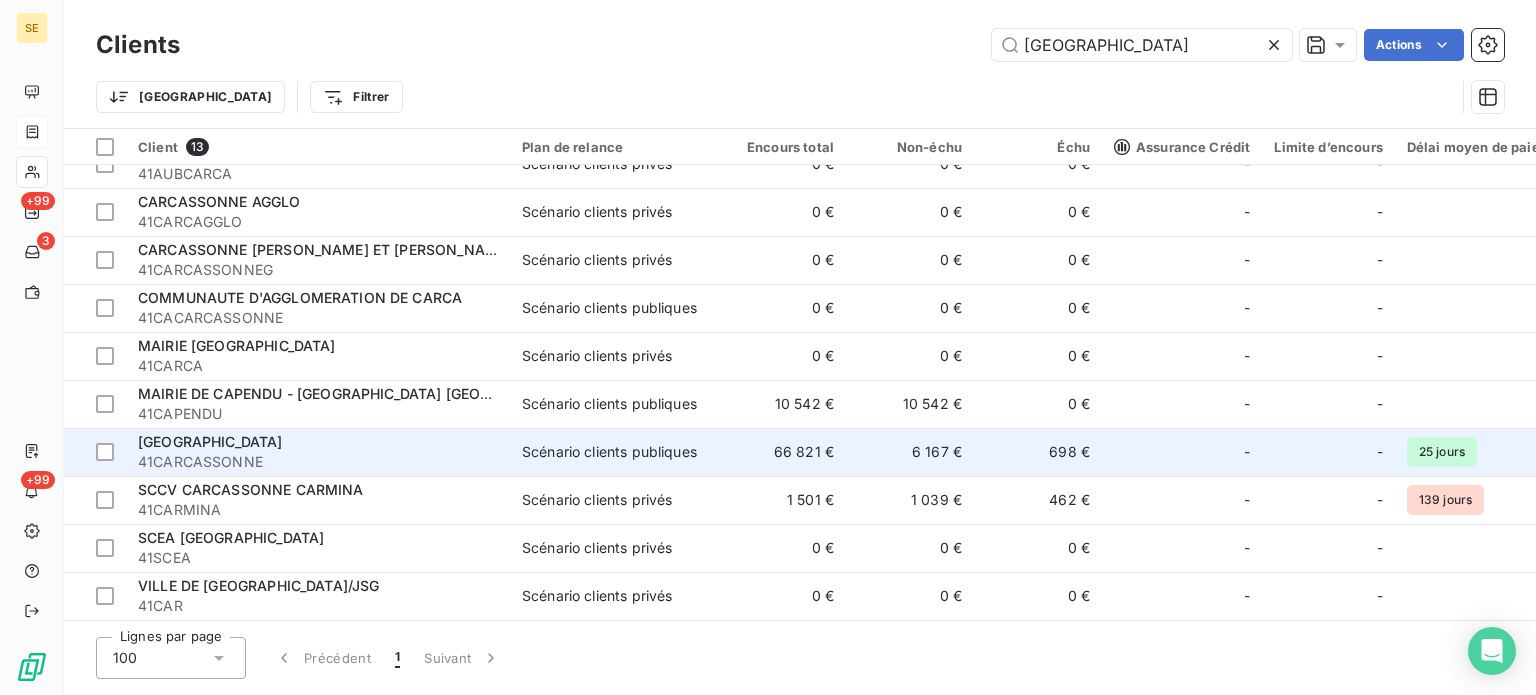 click on "Scénario clients publiques" at bounding box center (609, 452) 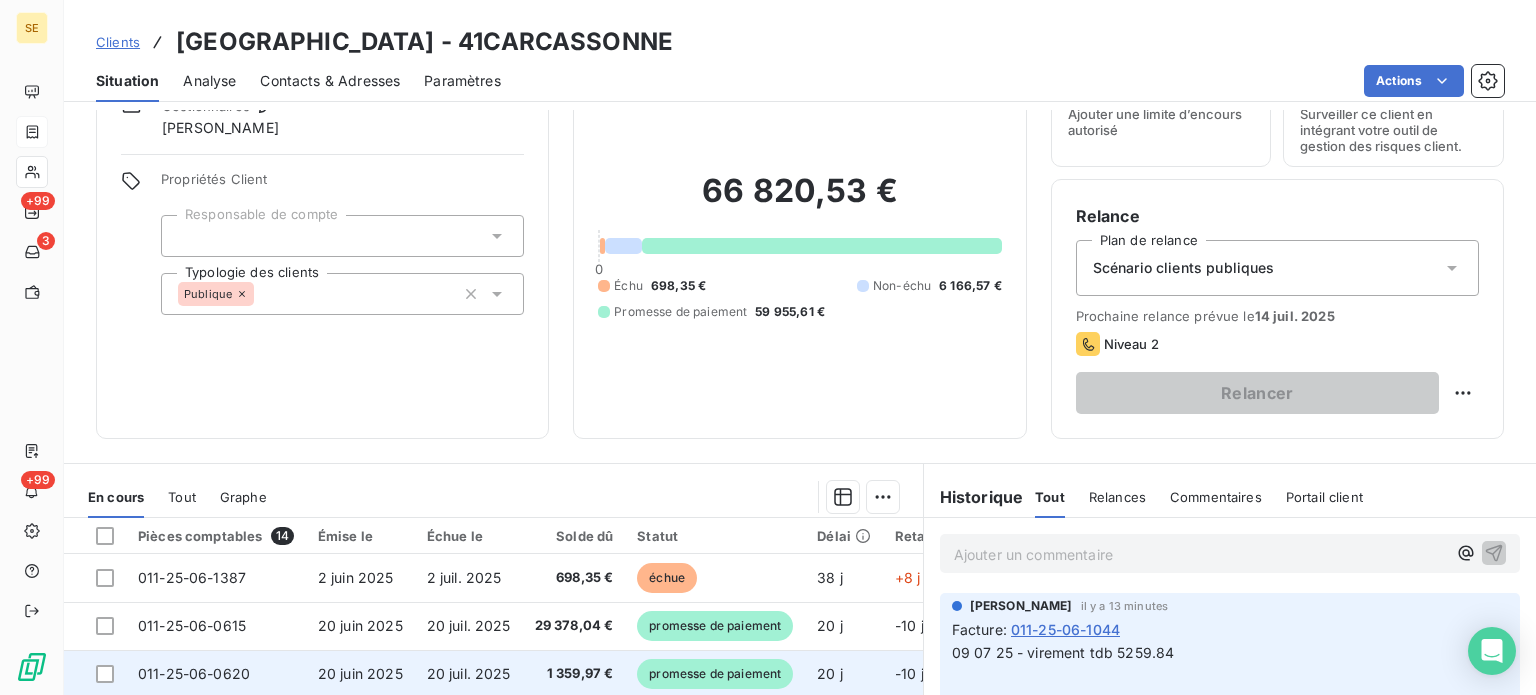 scroll, scrollTop: 360, scrollLeft: 0, axis: vertical 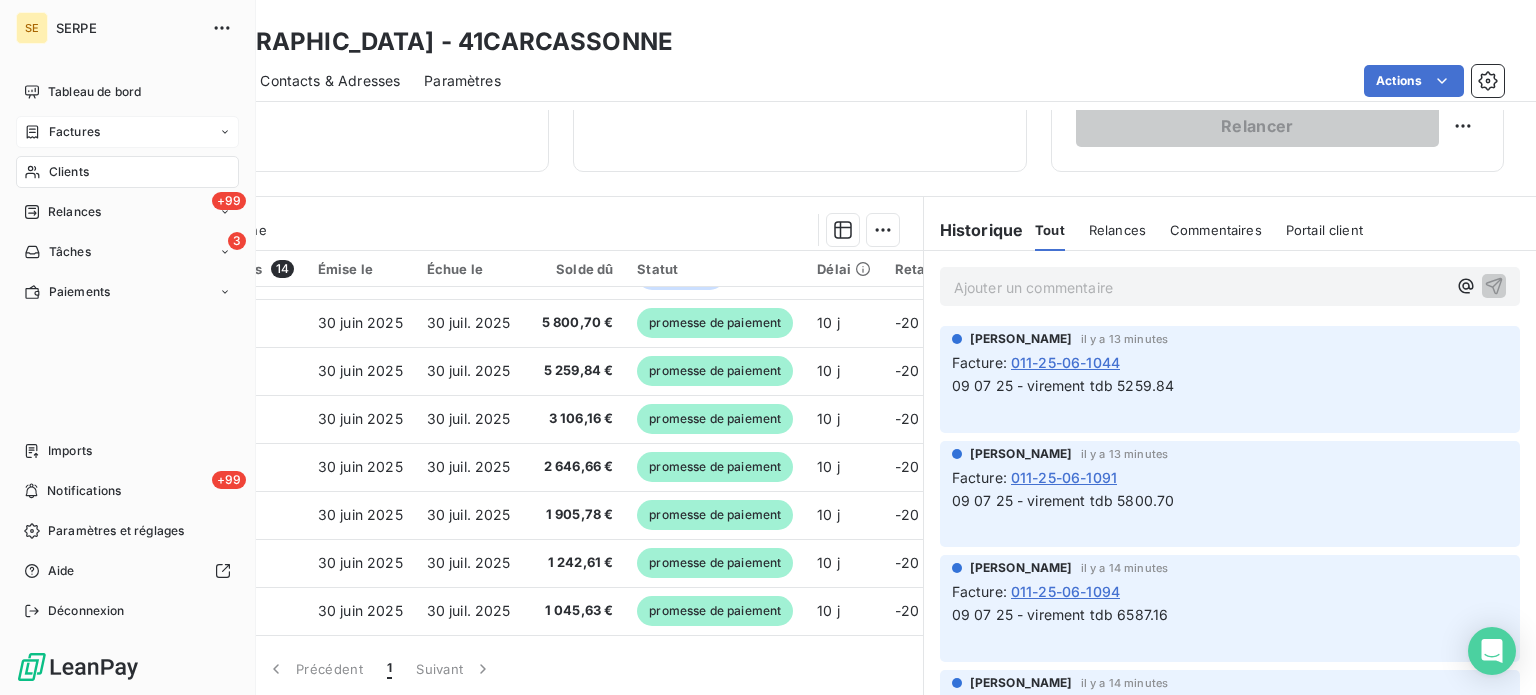 click on "Factures" at bounding box center [74, 132] 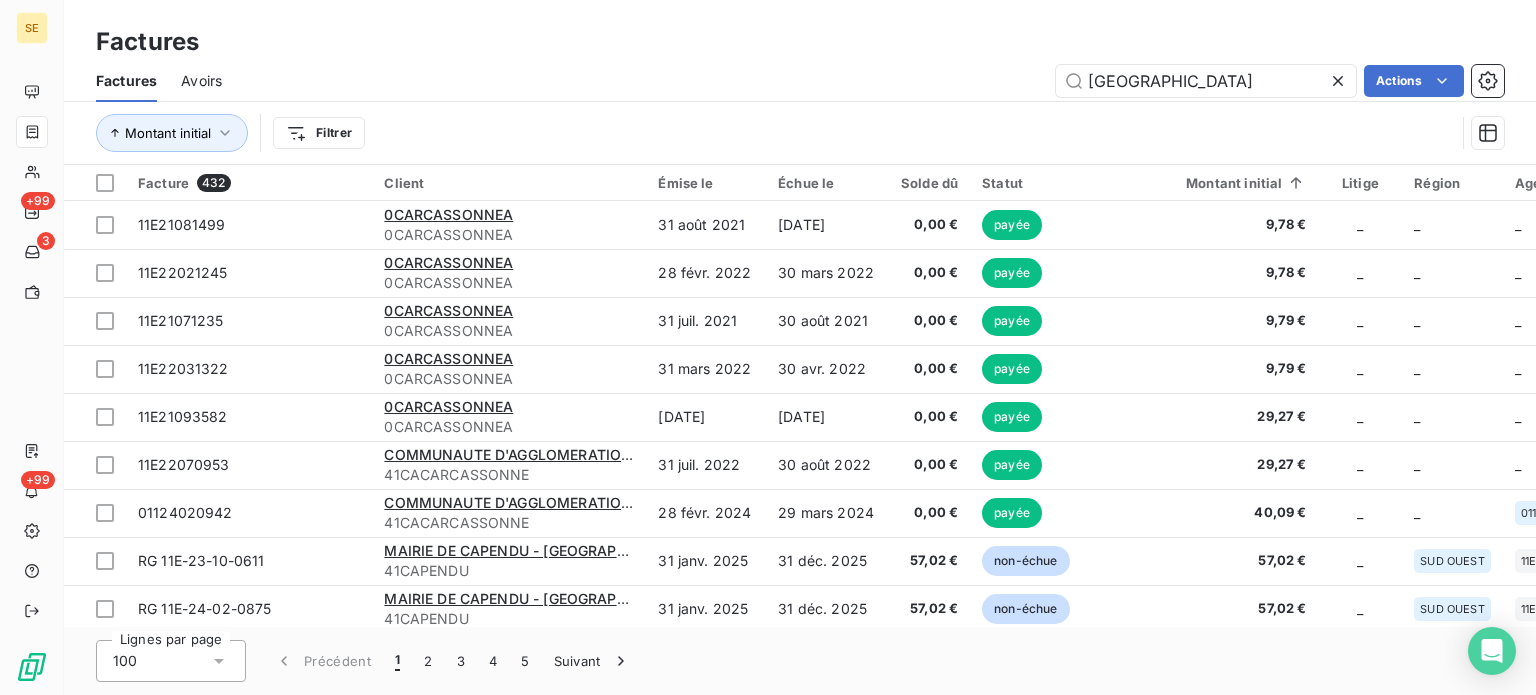 click on "Montant initial Filtrer" at bounding box center [800, 133] 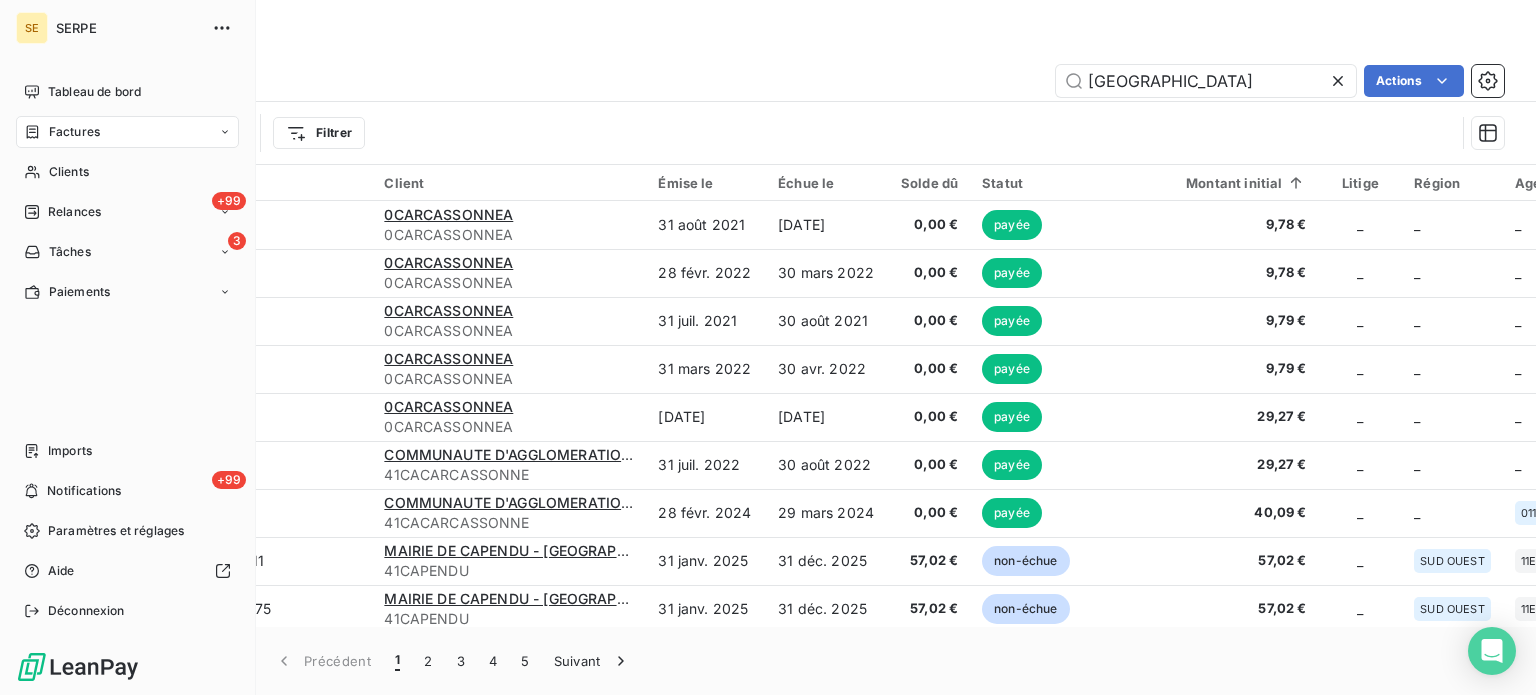 click on "Factures" at bounding box center [74, 132] 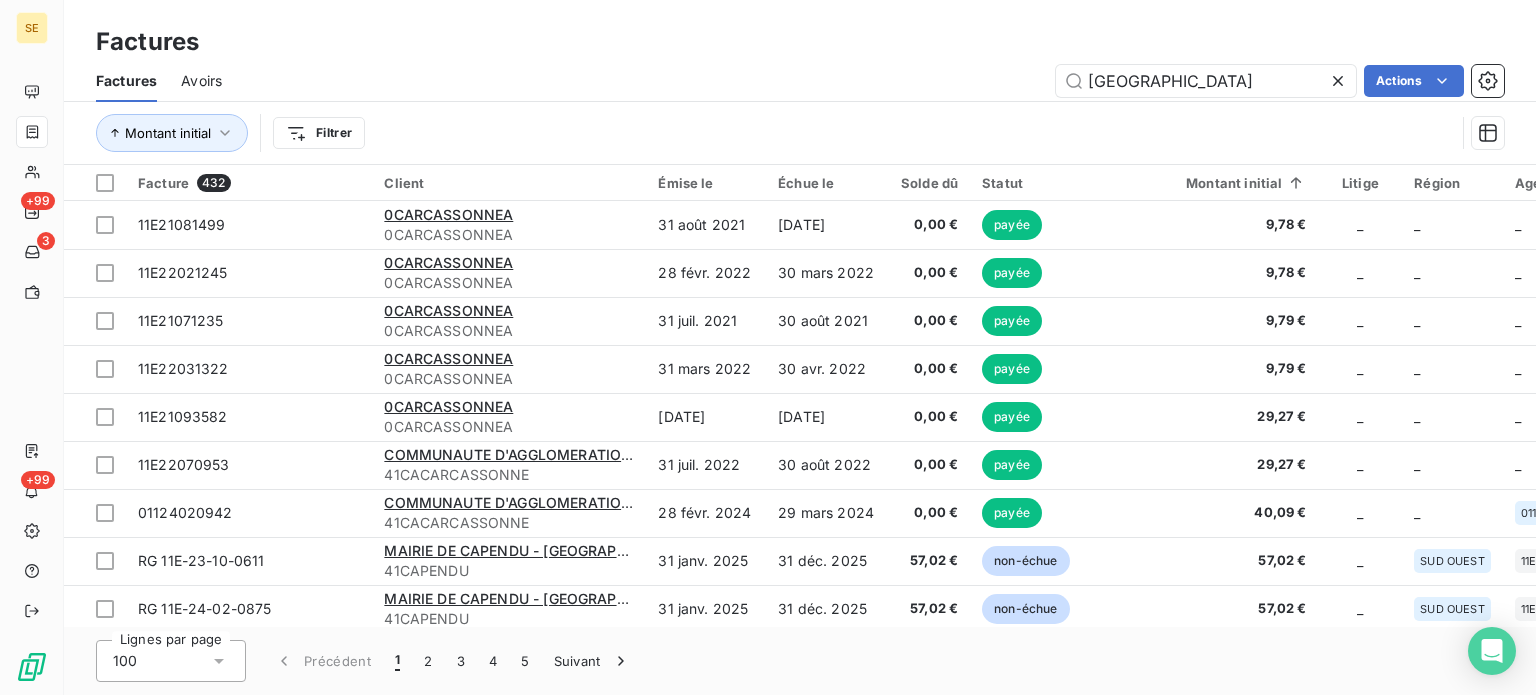 click 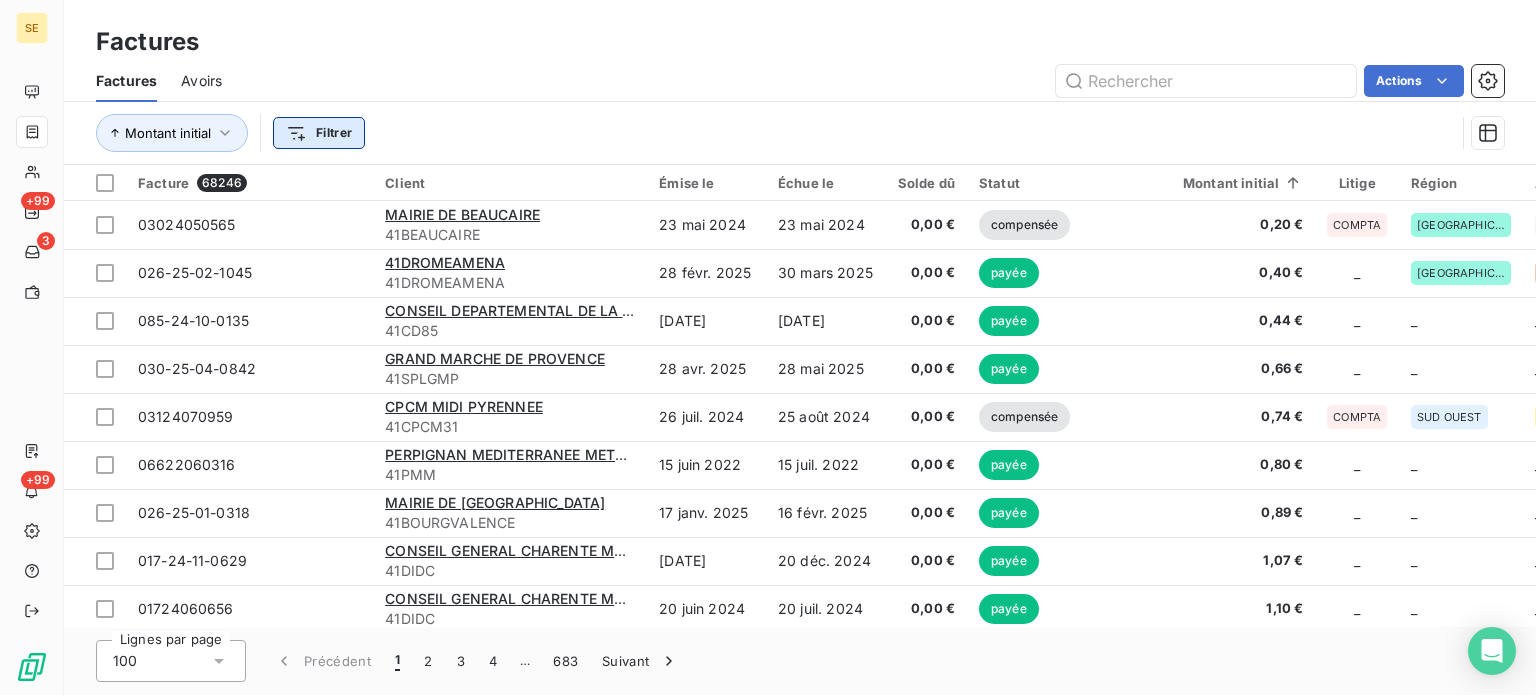 click on "SE +99 3 +99 Factures Factures Avoirs Actions Montant initial Filtrer Facture 68246 Client Émise le Échue le Solde dû Statut Montant initial Litige Région Agences Chorus Pro Tag relance Retard   Actions 03024050565 MAIRIE DE BEAUCAIRE 41BEAUCAIRE [DATE] [DATE] 0,00 € compensée 0,20 € COMPTA OCCITANIE 030 _ _ 026-25-02-1045 41DROMEAMENA 41DROMEAMENA [DATE] [DATE] 0,00 € payée 0,40 € _ [GEOGRAPHIC_DATA] 026 _ _ 085-24-10-0135 CONSEIL DEPARTEMENTAL DE LA VENDEE 41CD85 [DATE] [DATE] 0,00 € payée 0,44 € _ _ _ _ _ 030-25-04-0842 [GEOGRAPHIC_DATA] 41SPLGMP [DATE] [DATE] 0,00 € payée 0,66 € _ _ _ _ _ 03124070959 CPCM MIDI PYRENNEE 41CPCM31 [DATE] [DATE] 0,00 € compensée 0,74 € COMPTA SUD OUEST 031 _ _ 06622060316 PERPIGNAN MEDITERRANEE METROPOLE  41PMM [DATE] [DATE] 0,00 € payée 0,80 € _ _ _ _ _ 026-25-01-0318 [GEOGRAPHIC_DATA] 41BOURGVALENCE [DATE] [DATE] _ _" at bounding box center [768, 347] 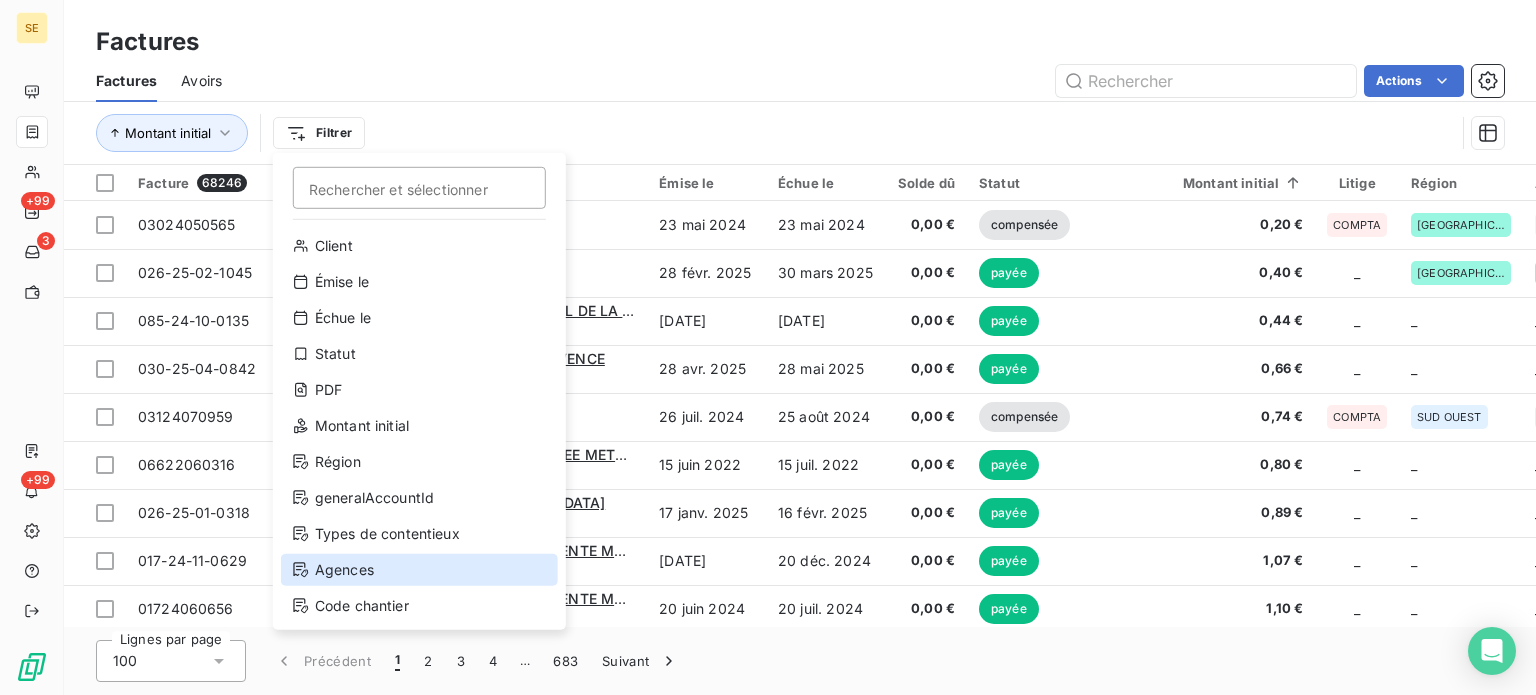 click on "Agences" at bounding box center [419, 570] 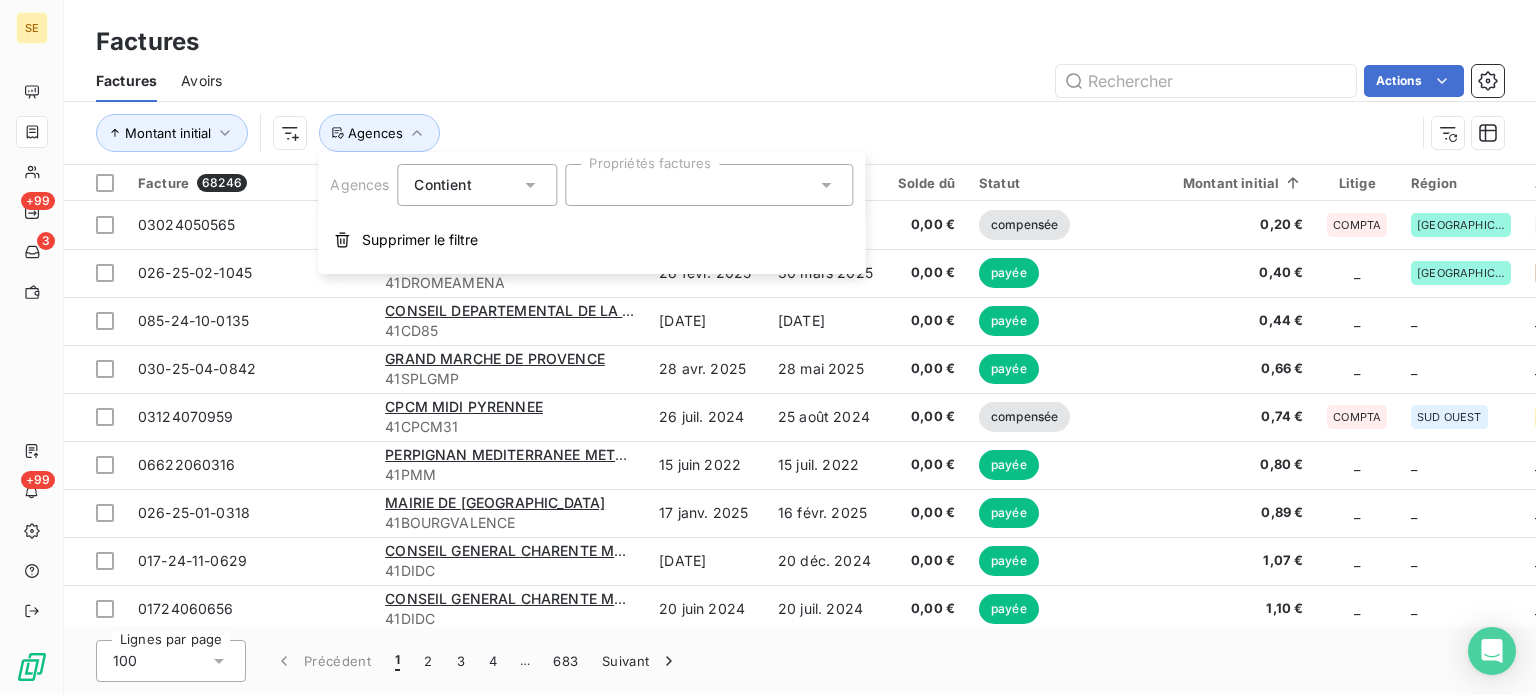 click at bounding box center (709, 185) 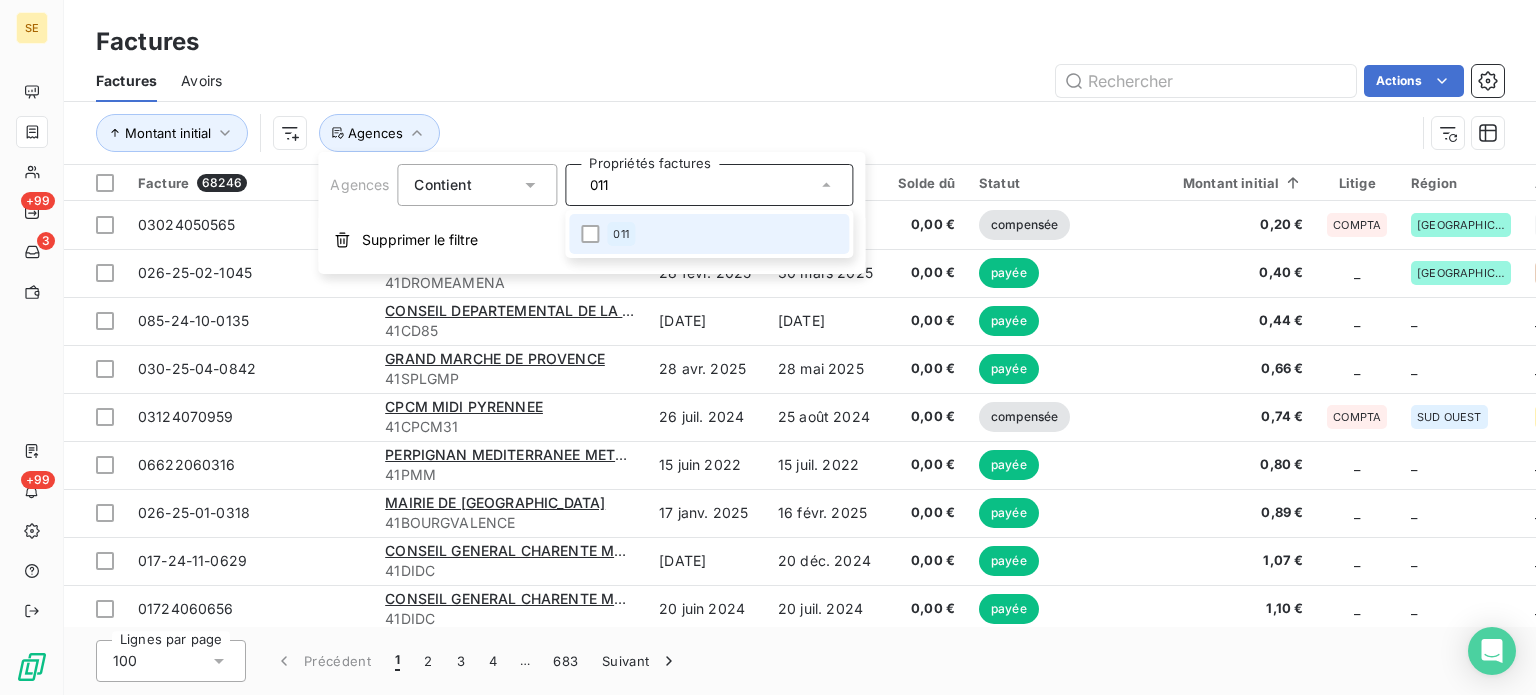 type on "011" 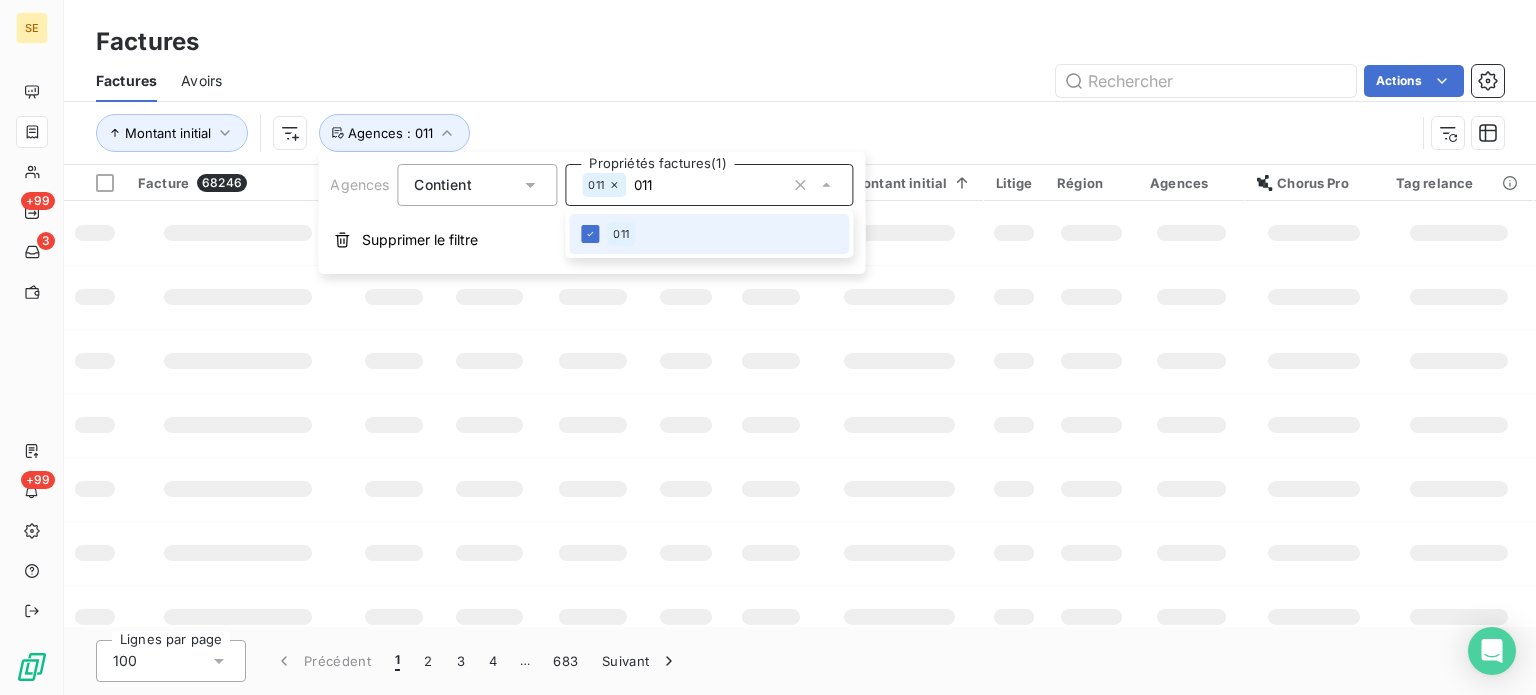 click on "Actions" at bounding box center (875, 81) 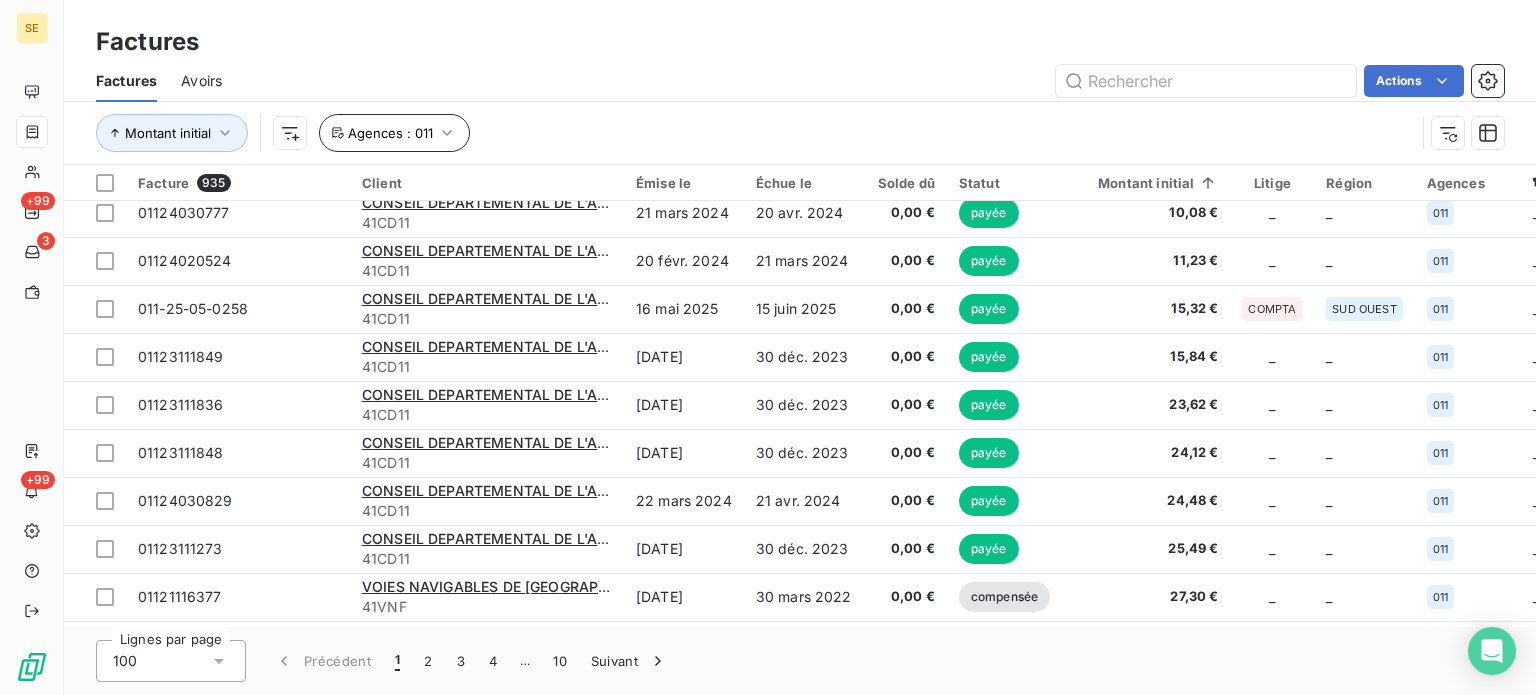 scroll, scrollTop: 0, scrollLeft: 0, axis: both 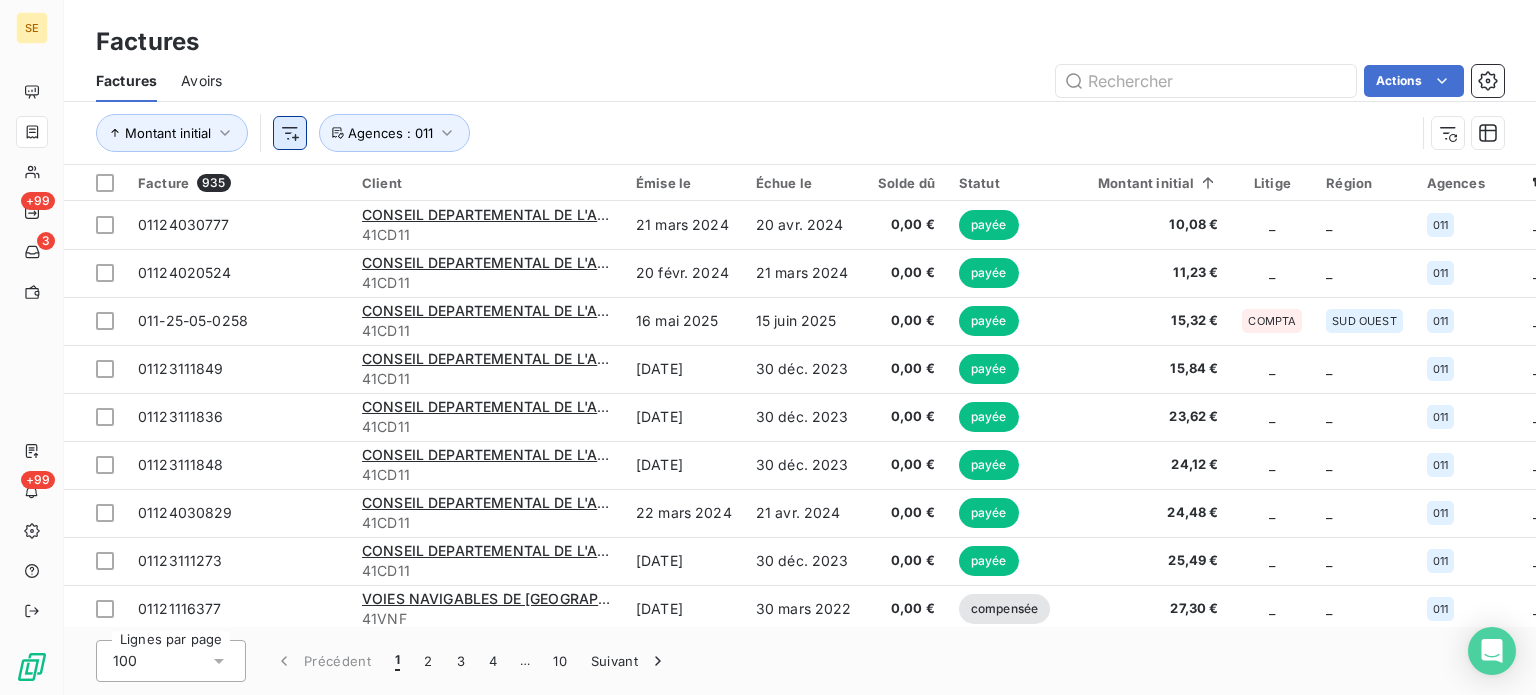 click on "SE +99 3 +99 Factures Factures Avoirs Actions Montant initial Agences  : 011  Facture 935 Client Émise le Échue le Solde dû Statut Montant initial Litige Région Agences Chorus Pro Tag relance Retard   Actions 01124030777 CONSEIL DEPARTEMENTAL DE L'AUDE  41CD11 [DATE] [DATE] 0,00 € payée 10,08 € _ _ 011 _ _ 01124020524 CONSEIL DEPARTEMENTAL DE L'AUDE  41CD11 [DATE] [DATE] 0,00 € payée 11,23 € _ _ 011 _ _ 011-25-05-0258 CONSEIL DEPARTEMENTAL DE L'AUDE  41CD11 [DATE] [DATE] 0,00 € payée 15,32 € COMPTA SUD OUEST 011 _ _ 01123111849 CONSEIL DEPARTEMENTAL DE L'AUDE  41CD11 [DATE] [DATE] 0,00 € payée 15,84 € _ _ 011 _ _ 01123111836 CONSEIL DEPARTEMENTAL DE L'AUDE  41CD11 [DATE] [DATE] 0,00 € payée 23,62 € _ _ 011 _ _ 01123111848 CONSEIL DEPARTEMENTAL DE L'AUDE  41CD11 [DATE] [DATE] 0,00 € payée 24,12 € _ _ 011 _ _ 01124030829 CONSEIL DEPARTEMENTAL DE L'AUDE  41CD11 [DATE] _" at bounding box center [768, 347] 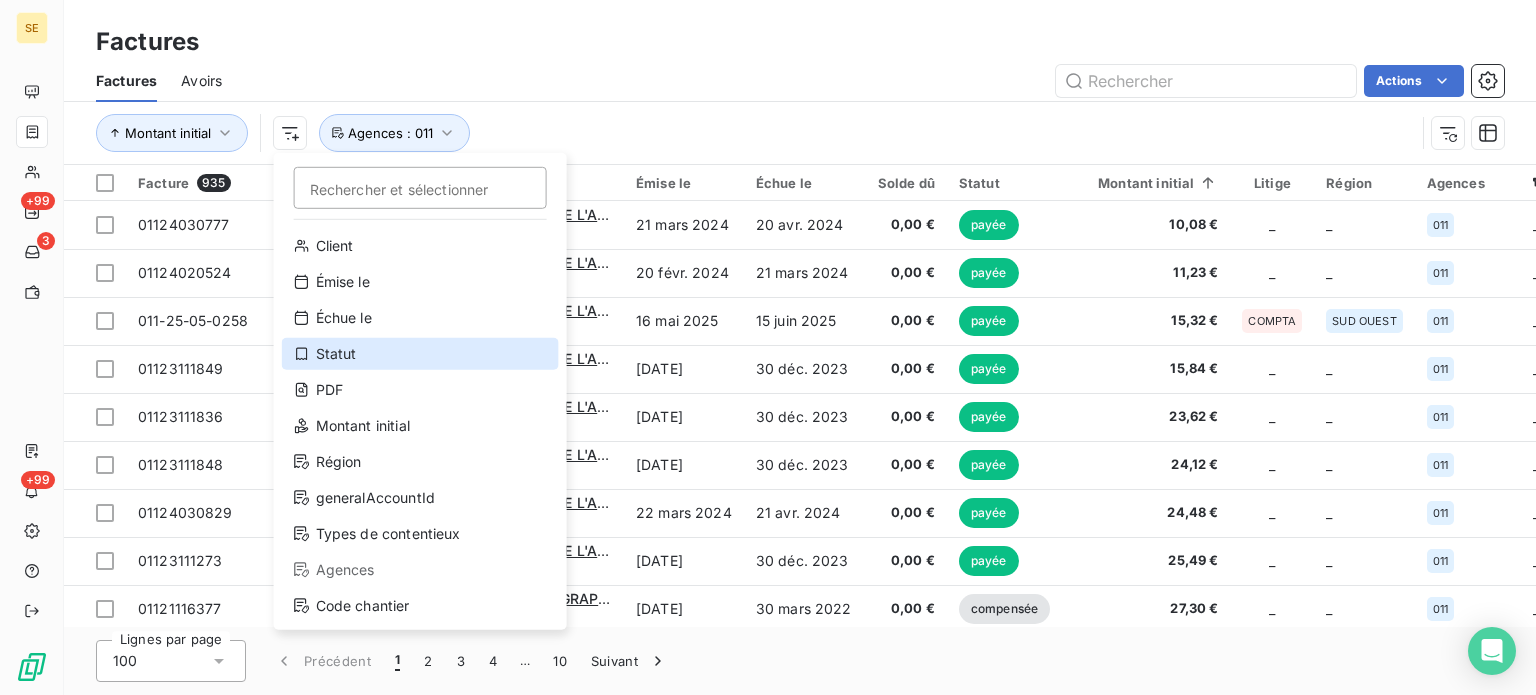 click on "Statut" at bounding box center [420, 354] 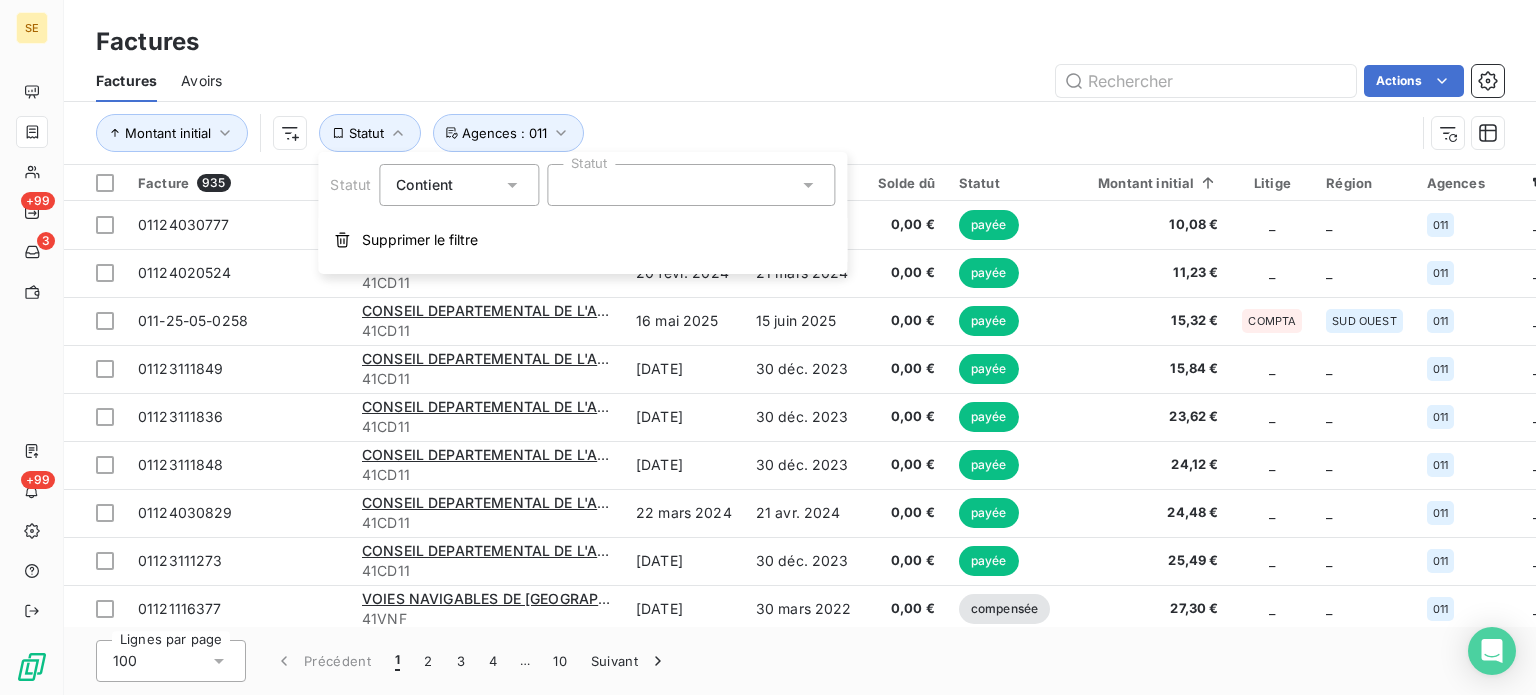 click at bounding box center (691, 185) 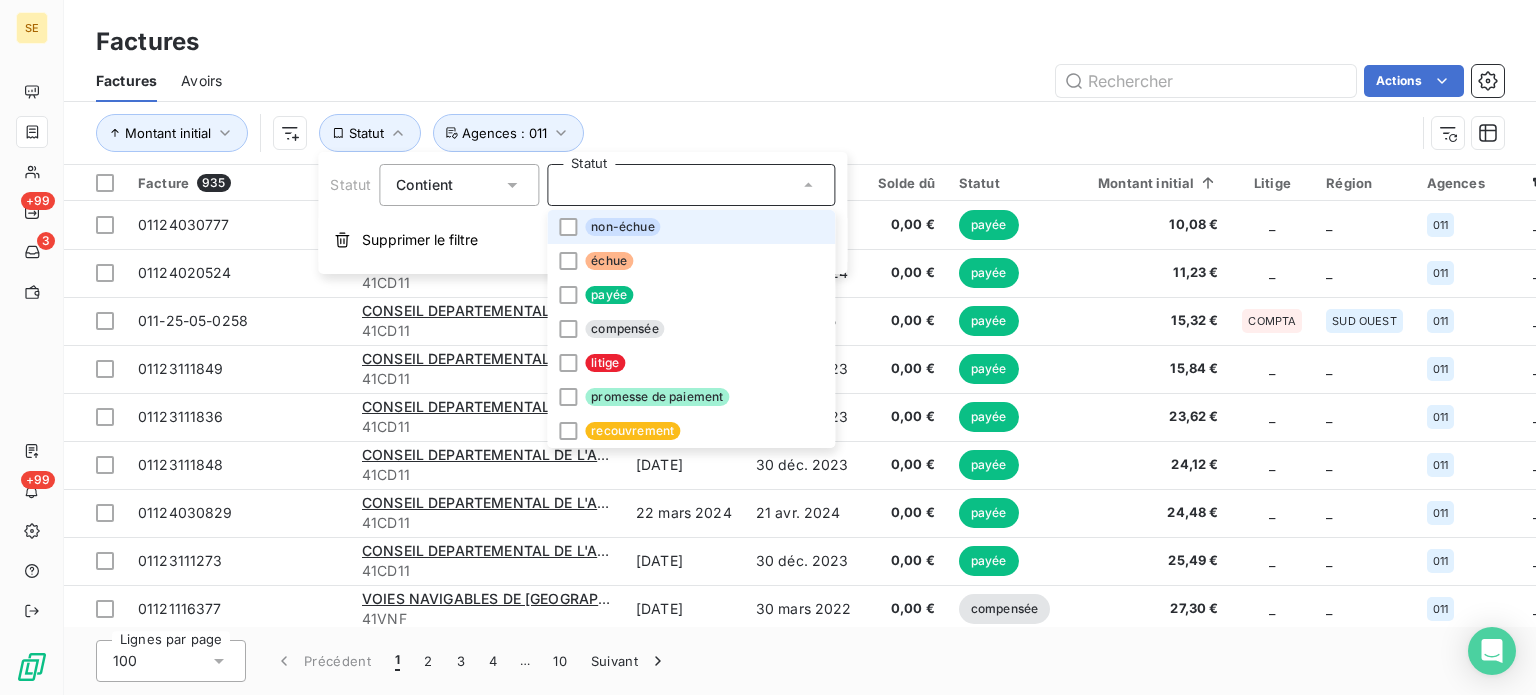 click on "non-échue" at bounding box center [622, 227] 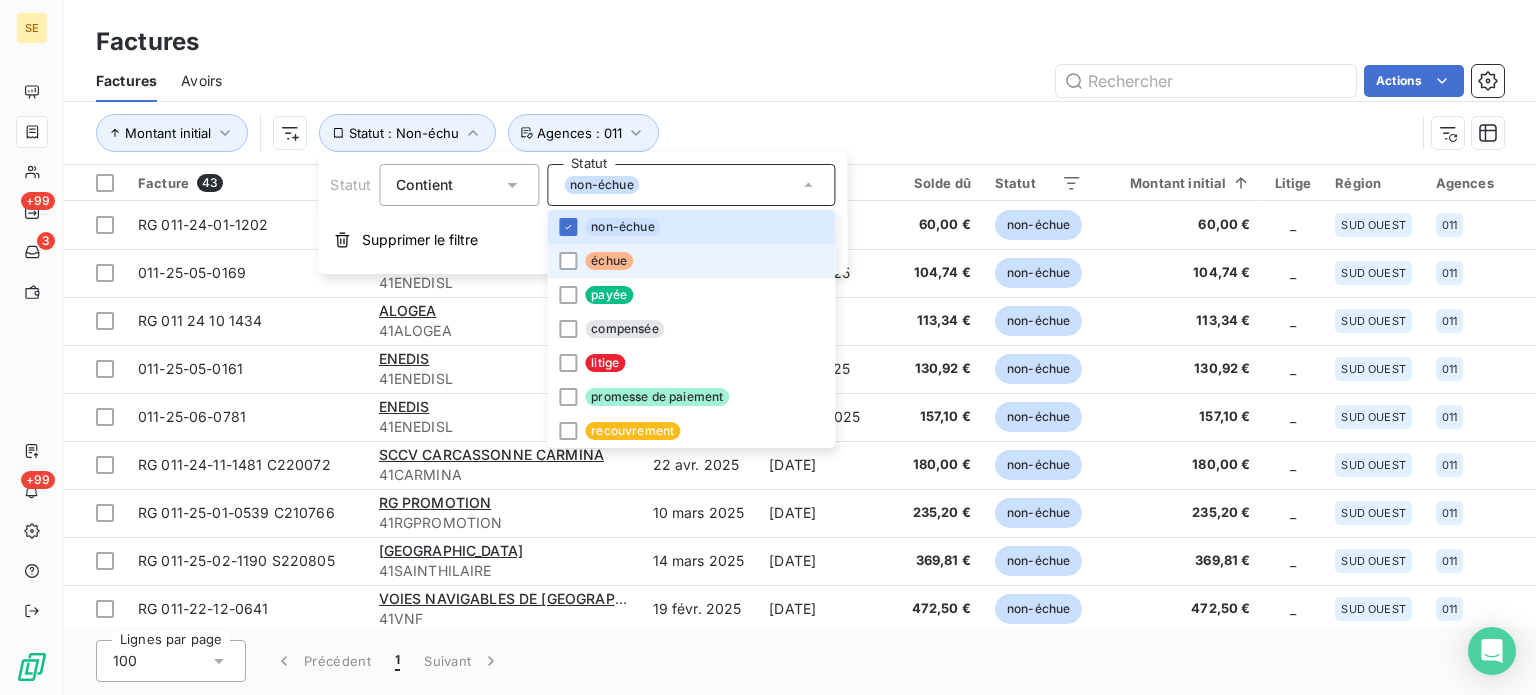 click on "échue" at bounding box center (691, 261) 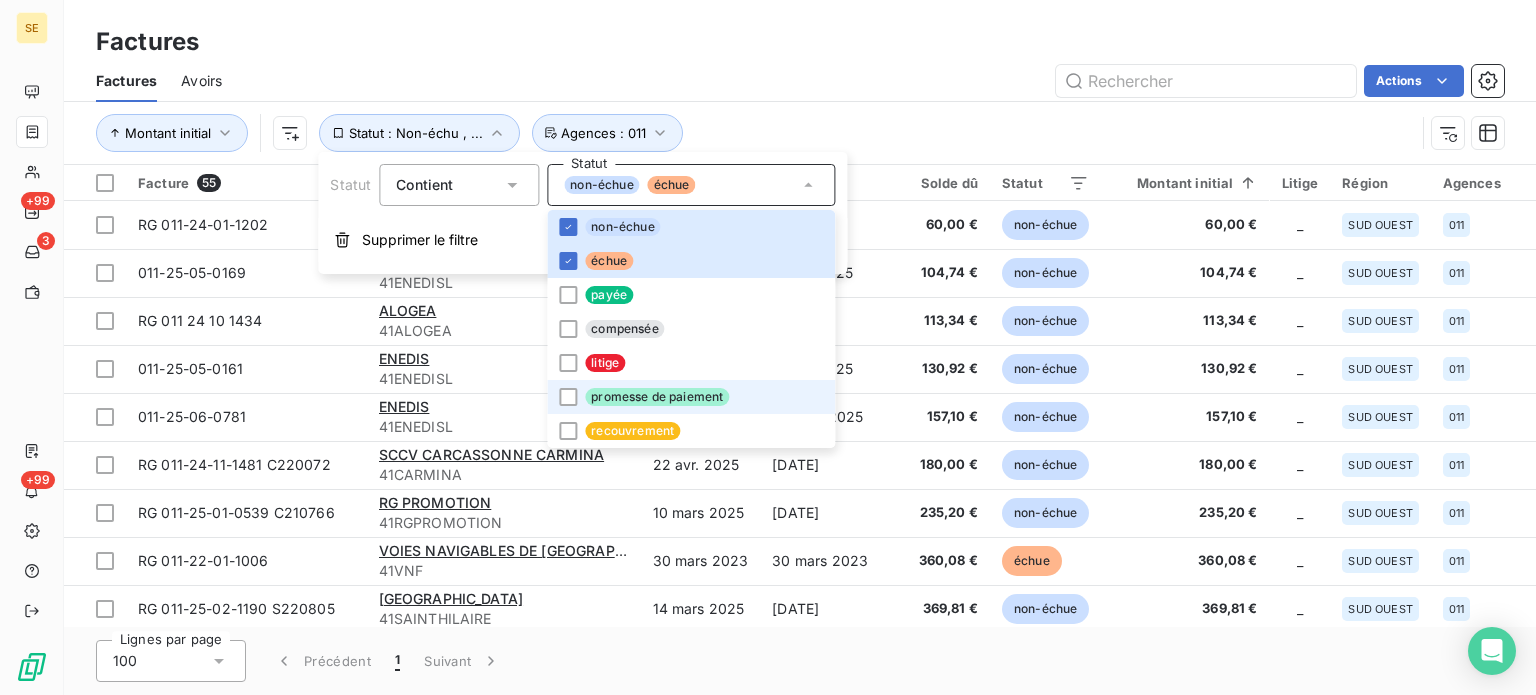 click on "promesse de paiement" at bounding box center [657, 397] 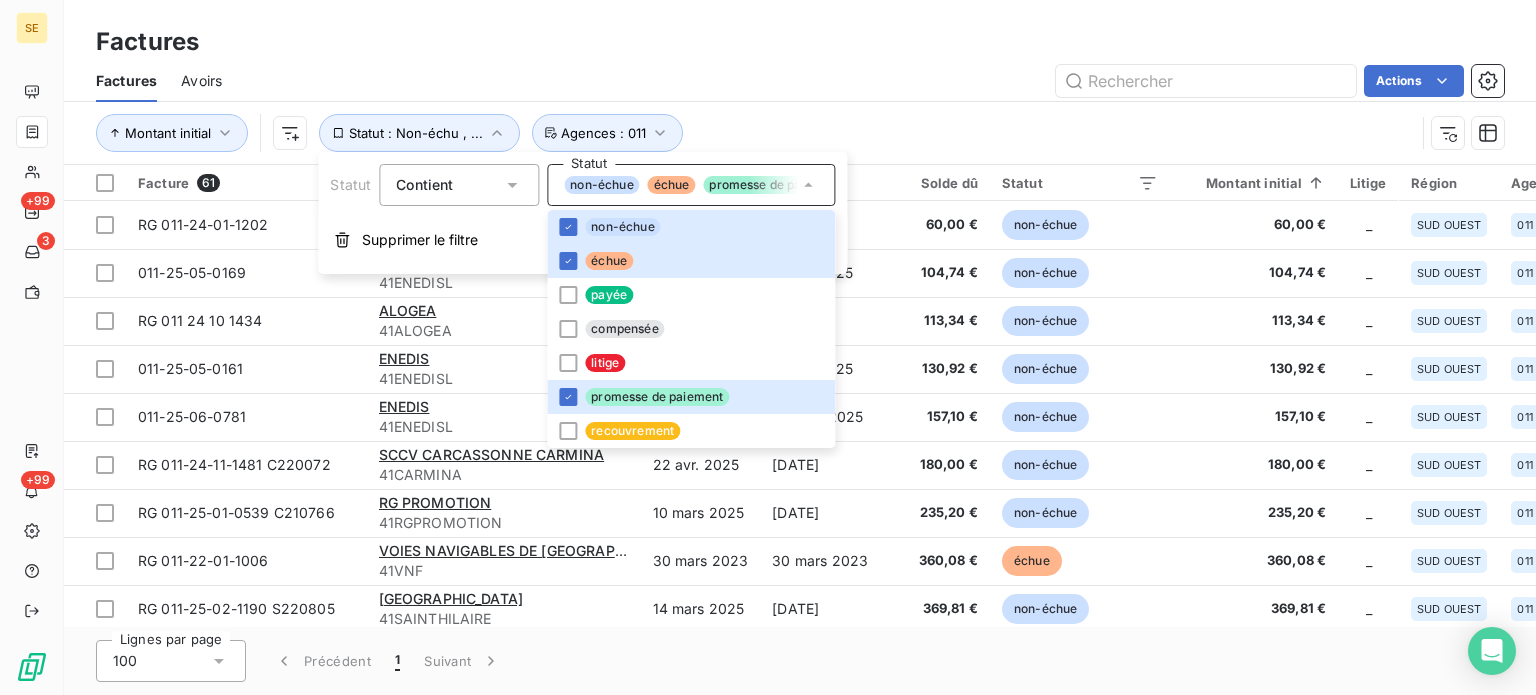 click on "Factures Avoirs Actions" at bounding box center (800, 81) 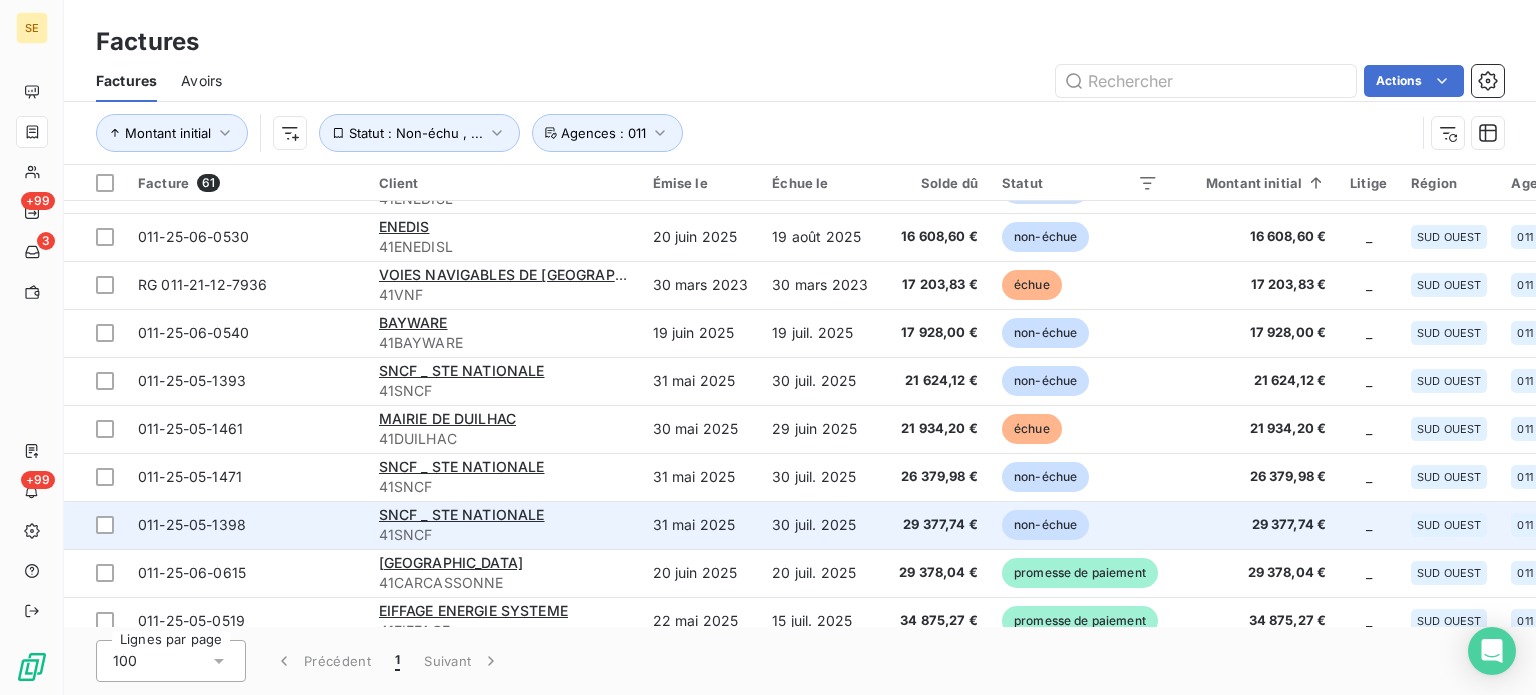 scroll, scrollTop: 2510, scrollLeft: 0, axis: vertical 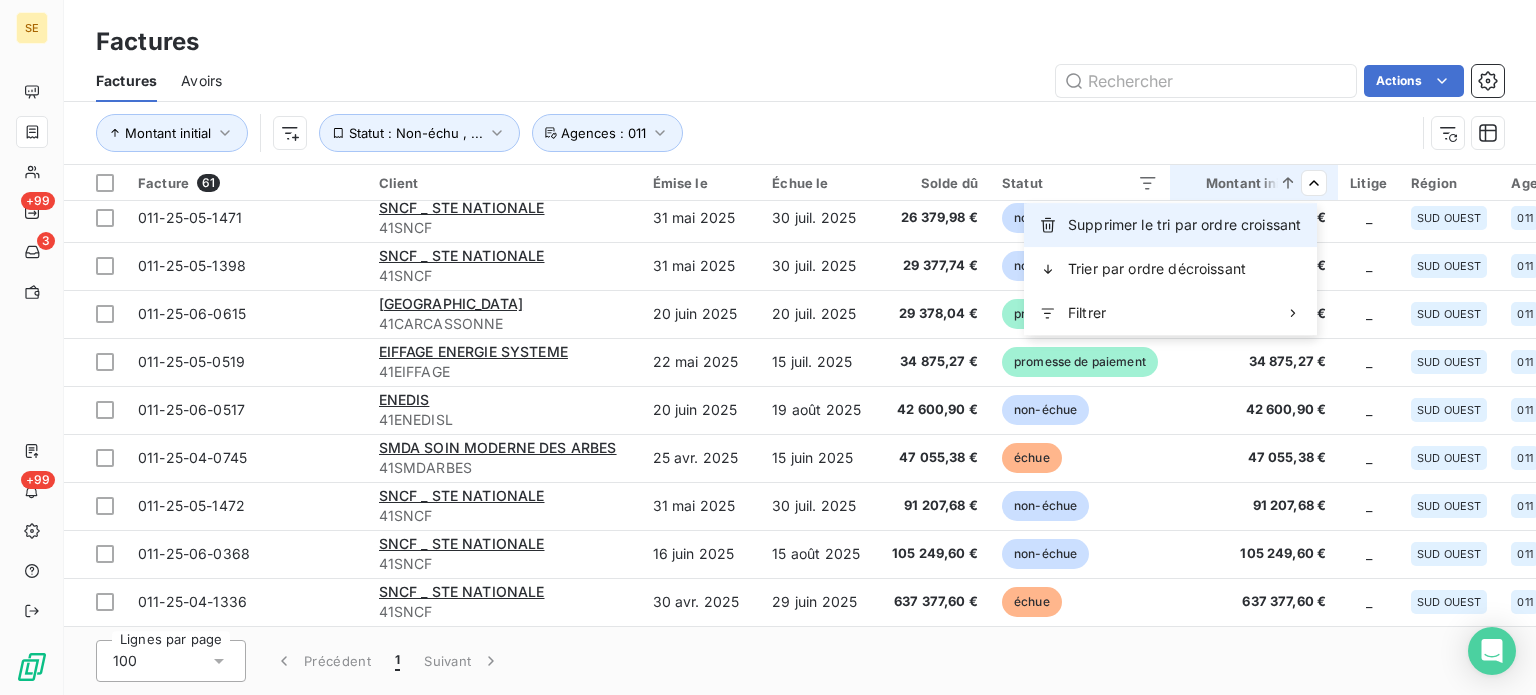 click on "Supprimer le tri par ordre croissant" at bounding box center [1170, 225] 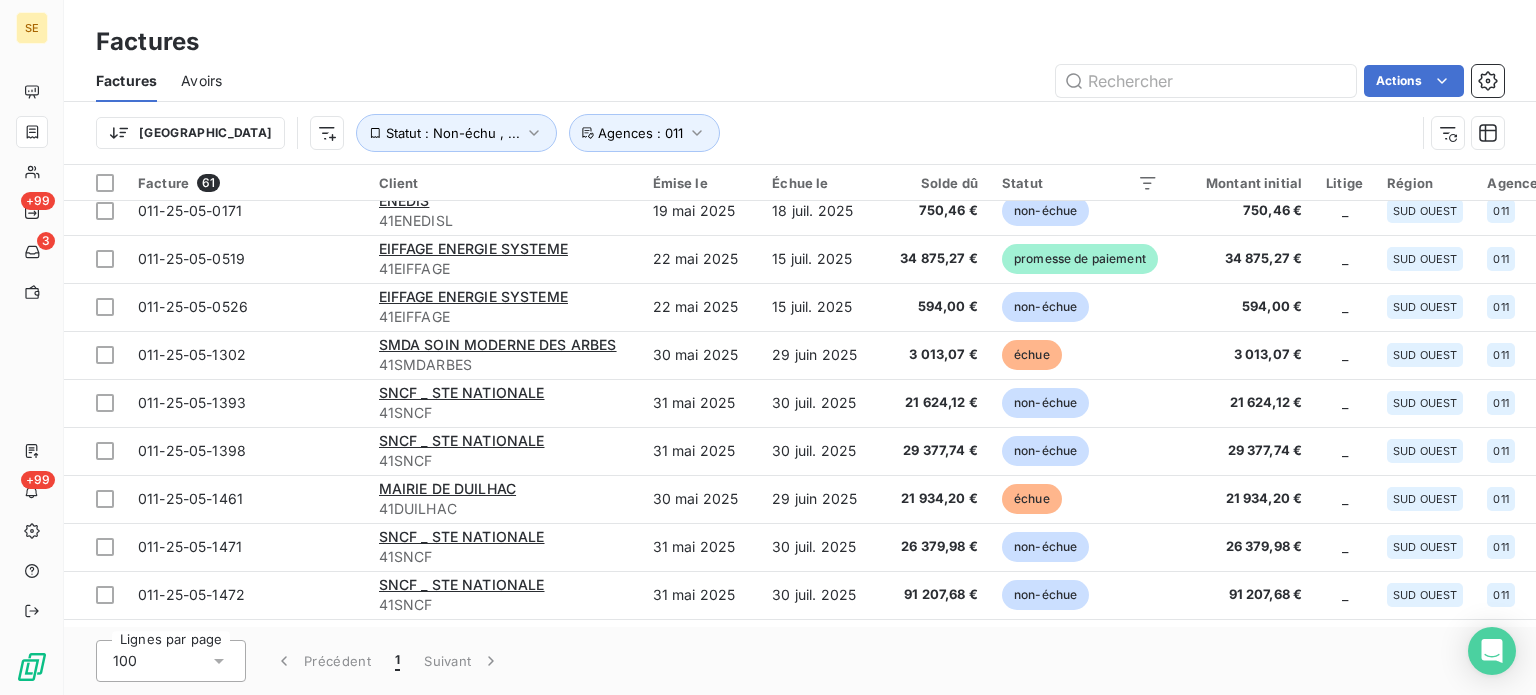 click on "Actions" at bounding box center (875, 81) 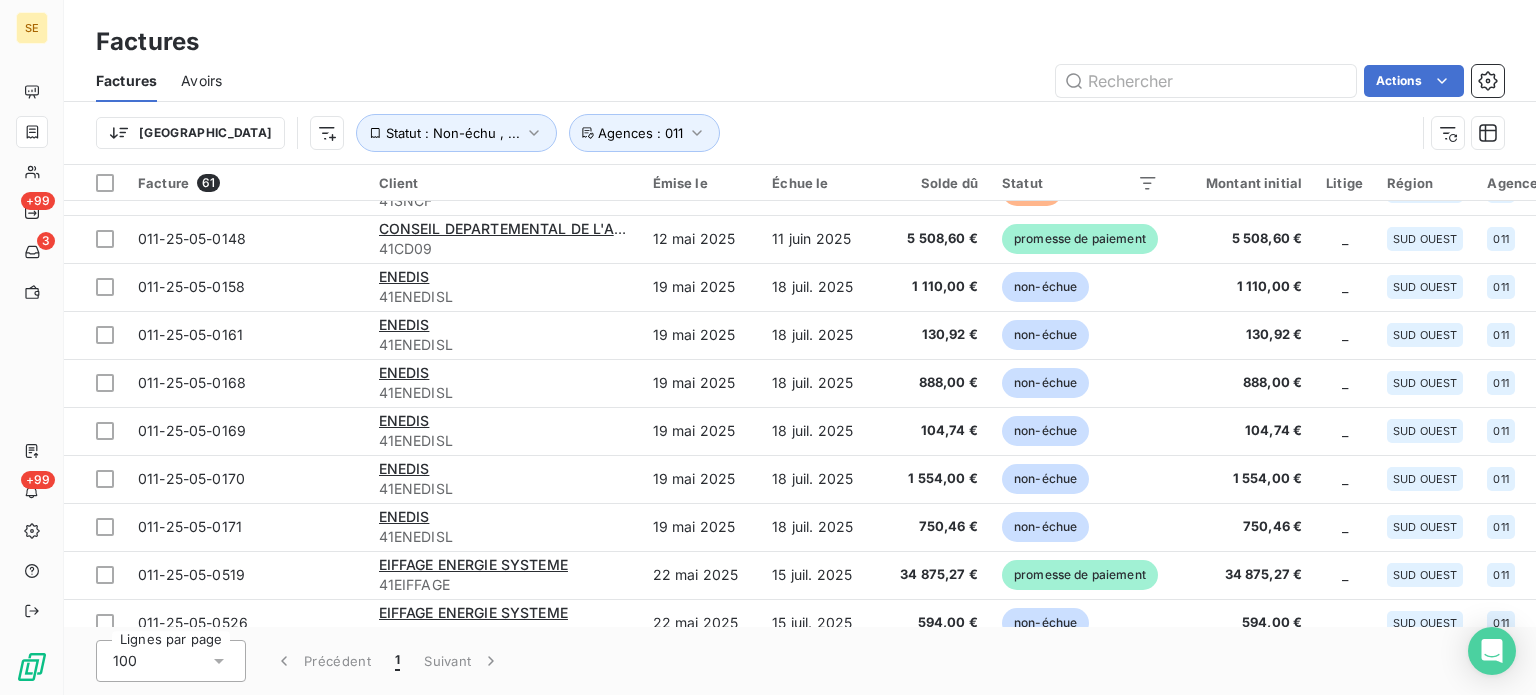 scroll, scrollTop: 266, scrollLeft: 0, axis: vertical 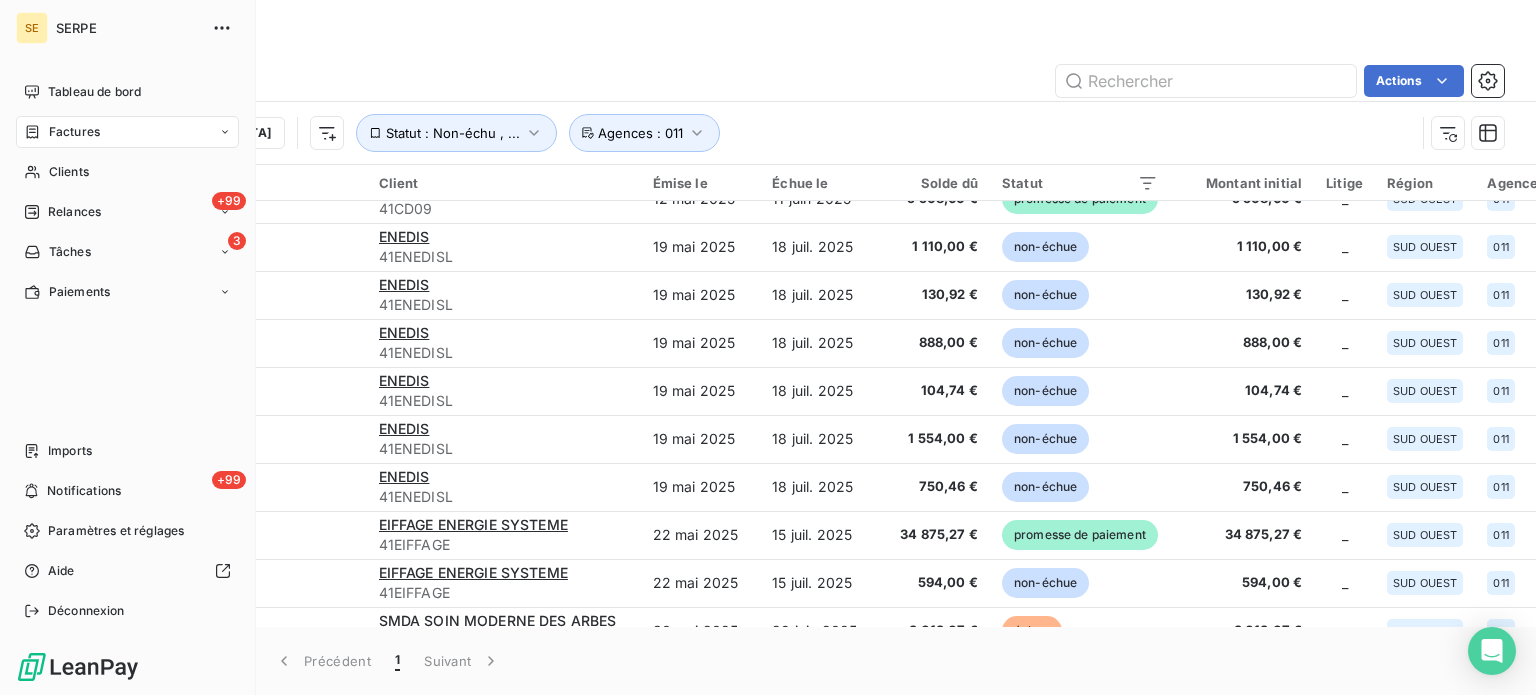 drag, startPoint x: 64, startPoint y: 171, endPoint x: 173, endPoint y: 143, distance: 112.53888 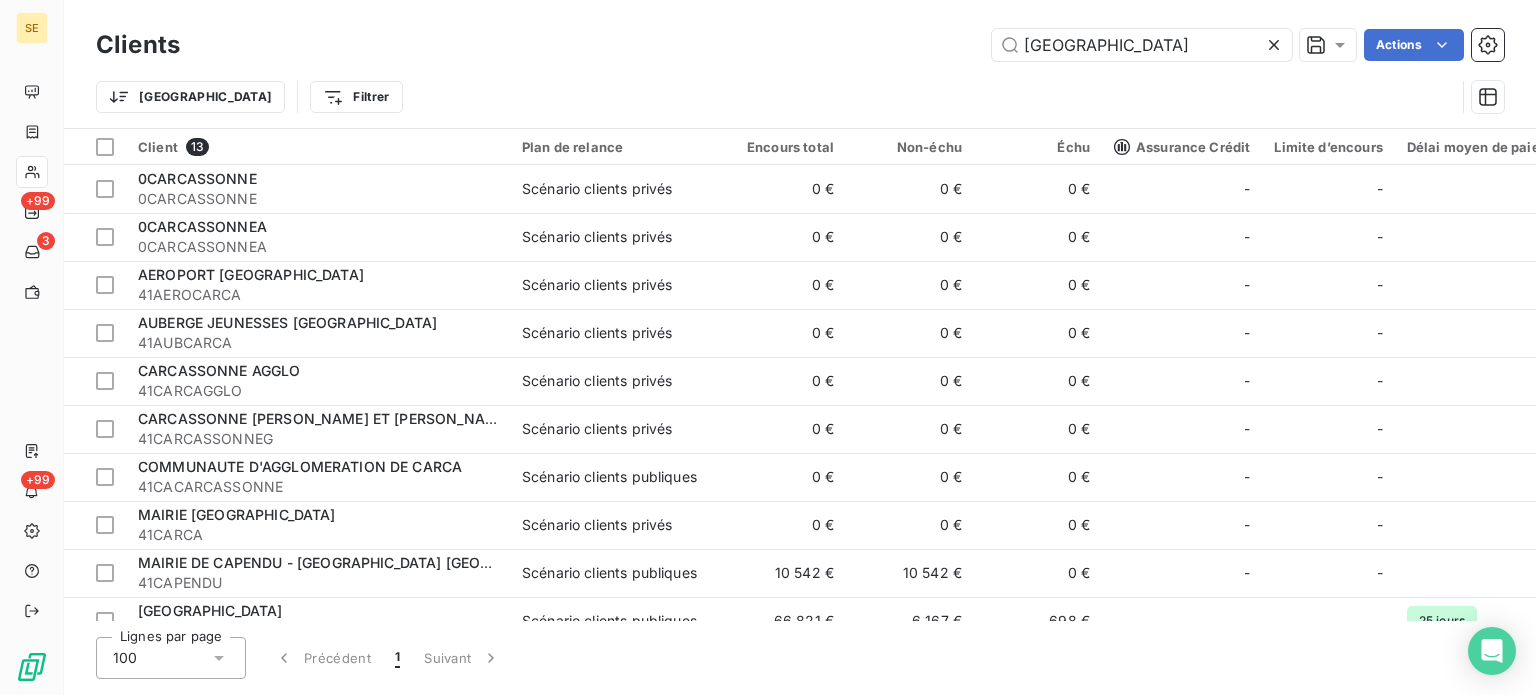 drag, startPoint x: 1160, startPoint y: 50, endPoint x: 906, endPoint y: 28, distance: 254.95097 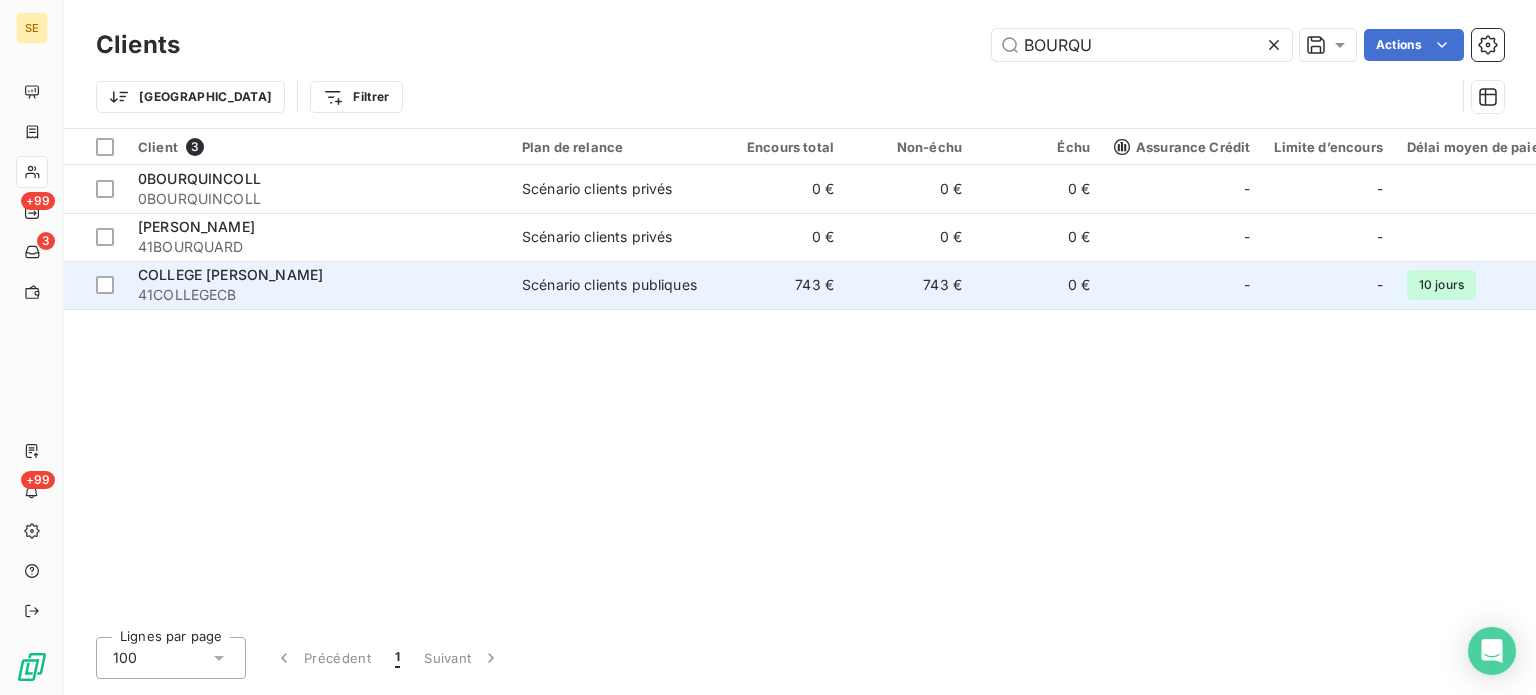 type on "BOURQU" 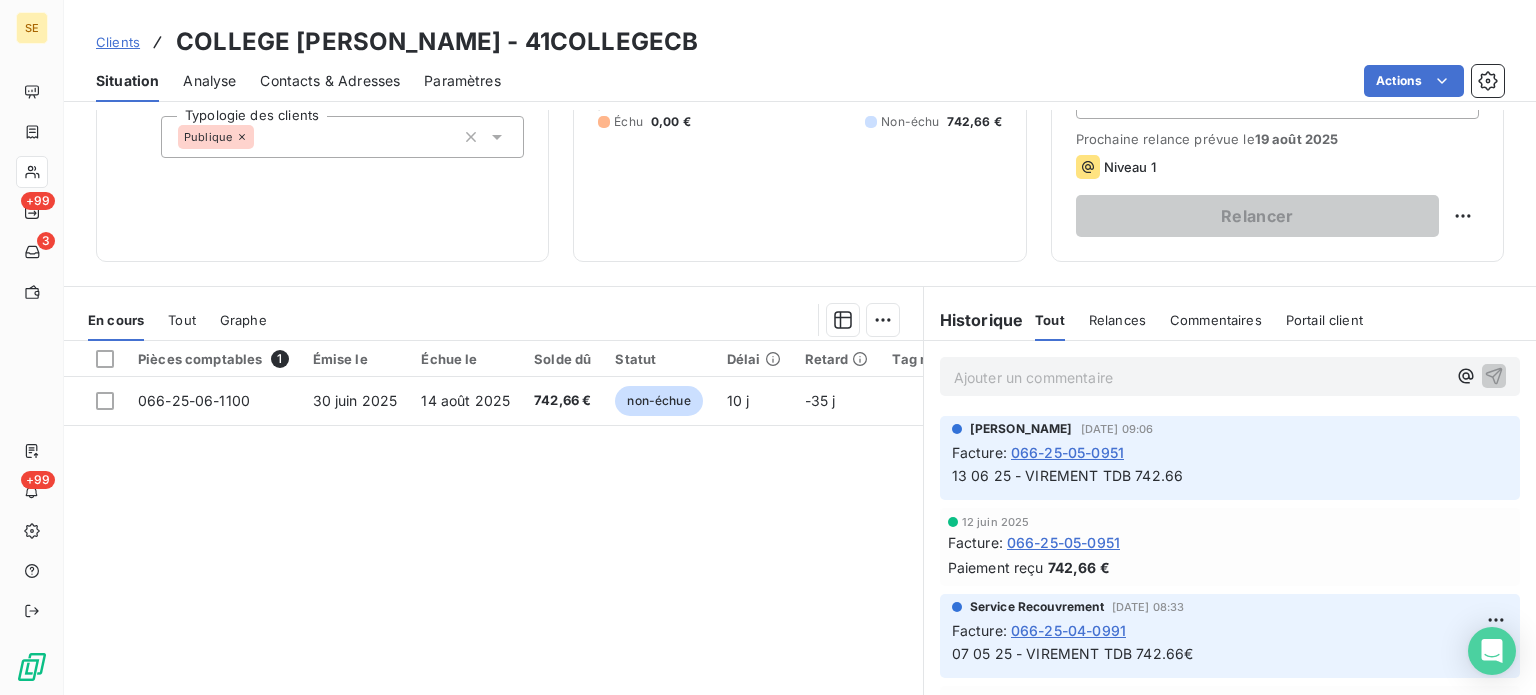 scroll, scrollTop: 360, scrollLeft: 0, axis: vertical 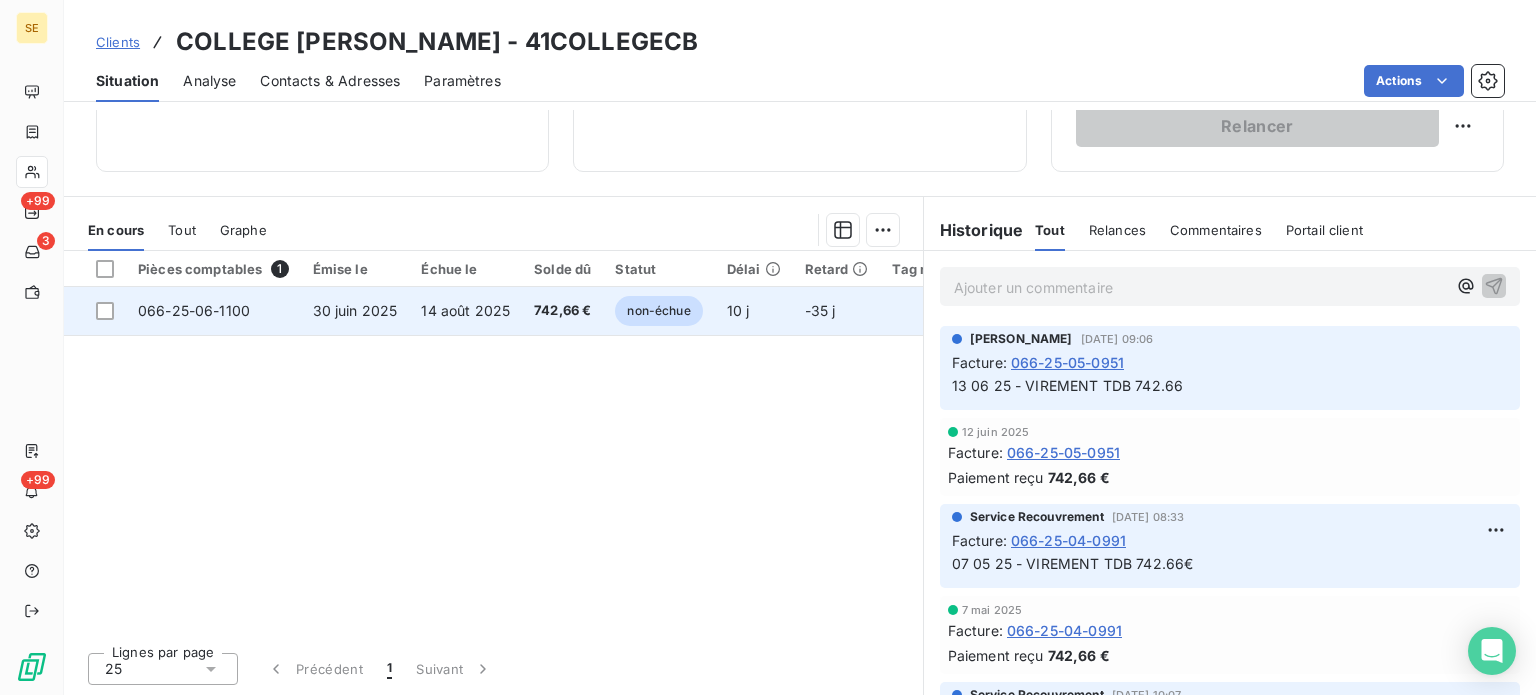 click on "14 août 2025" at bounding box center (465, 311) 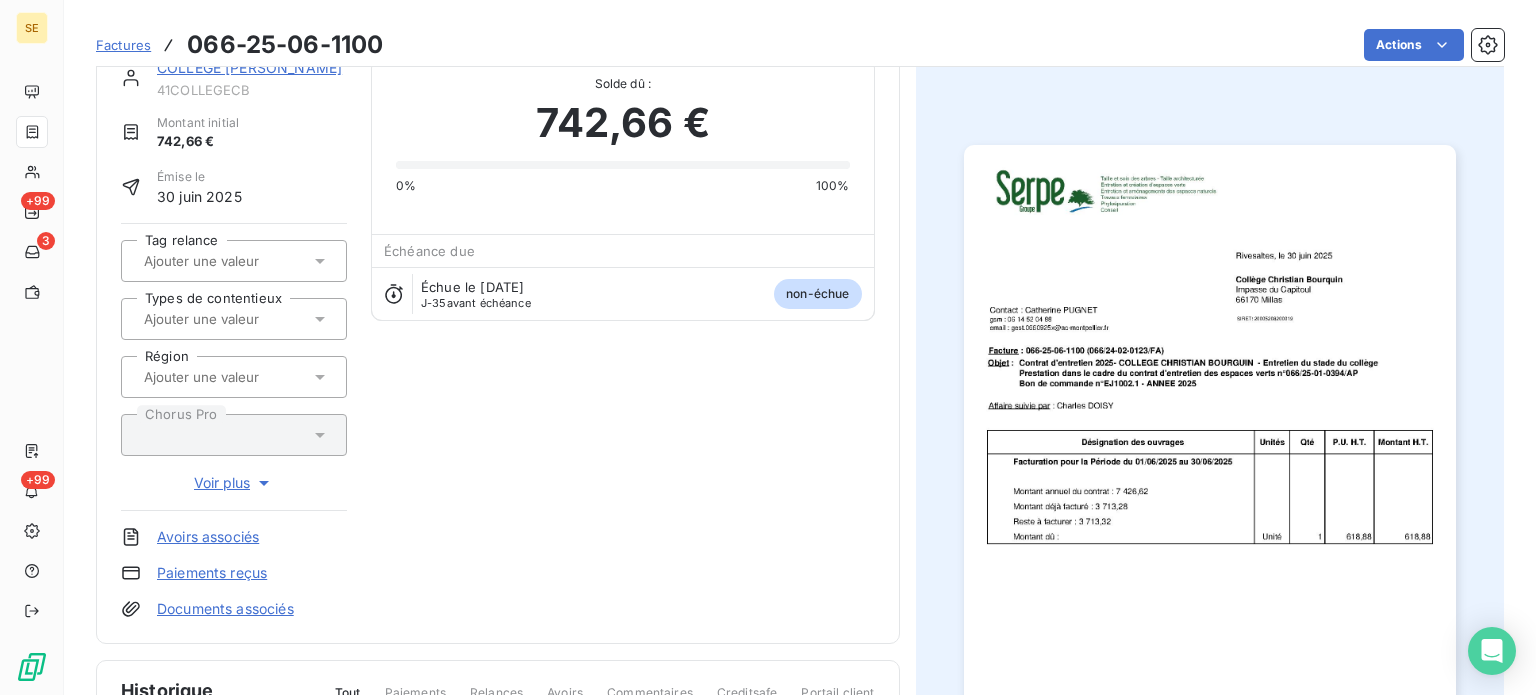 scroll, scrollTop: 276, scrollLeft: 0, axis: vertical 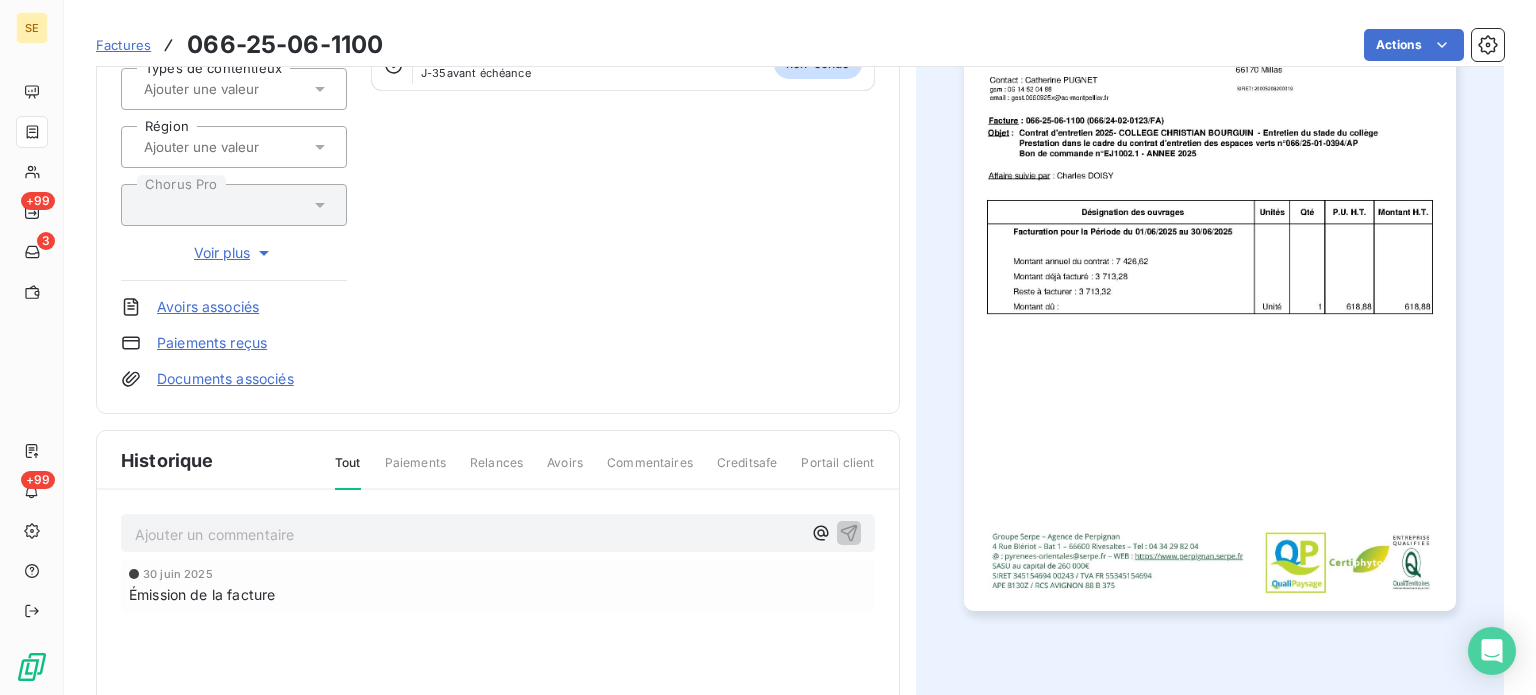 click on "Ajouter un commentaire ﻿" at bounding box center [468, 534] 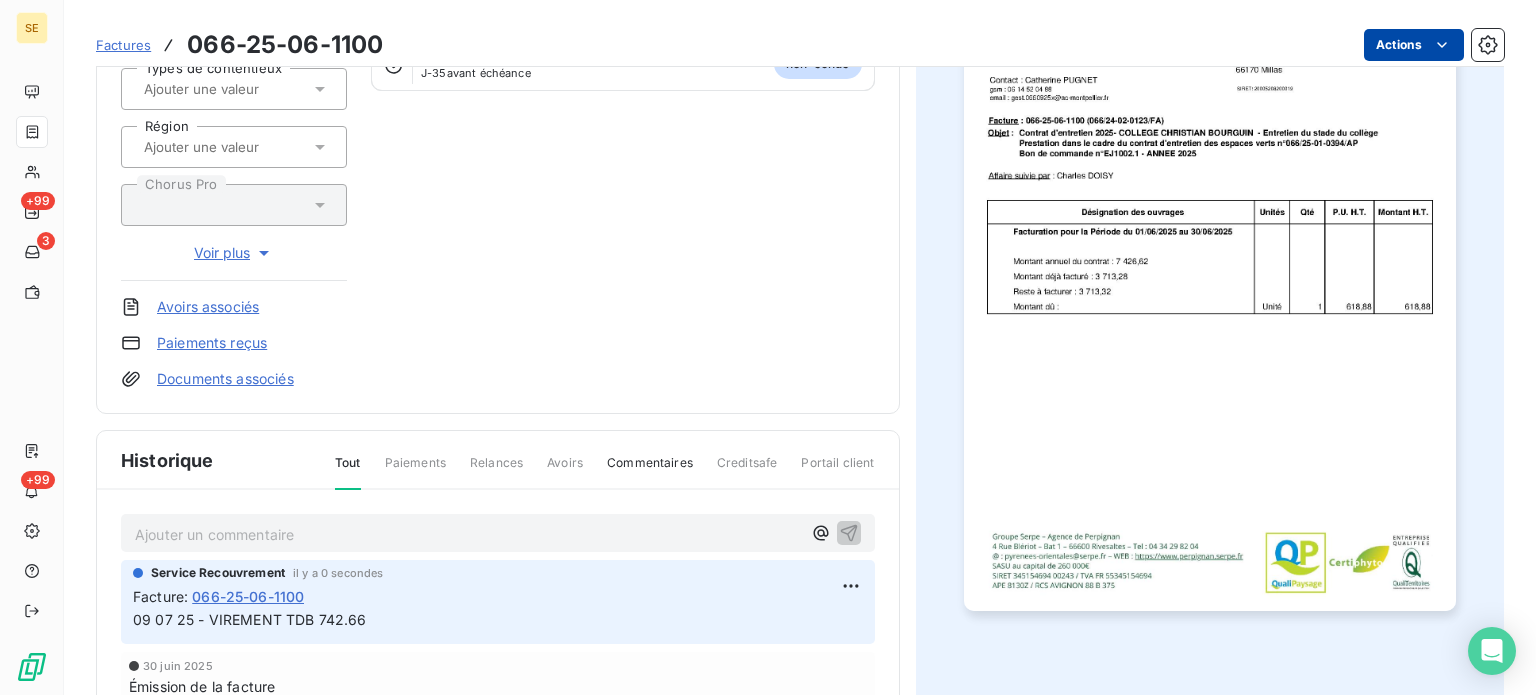 click on "SE +99 3 +99 Factures 066-25-06-1100 Actions COLLEGE [PERSON_NAME] 41COLLEGECB Montant initial 742,66 € Émise le [DATE] Tag relance Types de contentieux Région Chorus Pro Voir plus Avoirs associés Paiements reçus Documents associés Solde dû : 742,66 € 0% 100% Échéance due Échue le [DATE] J-35  avant échéance non-échue Historique Tout Paiements Relances Avoirs Commentaires Creditsafe Portail client Ajouter un commentaire ﻿ Service Recouvrement il y a 0 secondes Facture  : 066-25-06-1100 09 07 25 - VIREMENT TDB 742.66 [DATE] Émission de la facture" at bounding box center (768, 347) 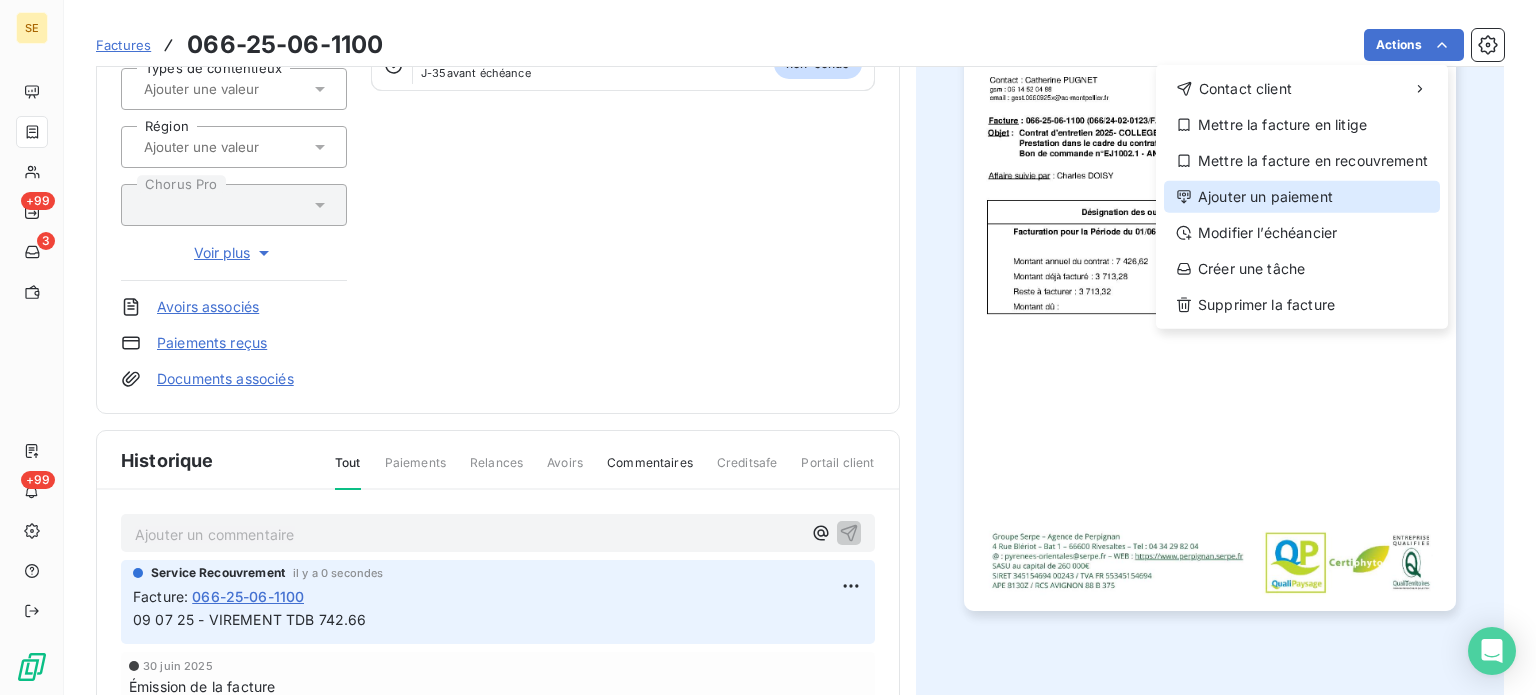 click on "Ajouter un paiement" at bounding box center [1302, 197] 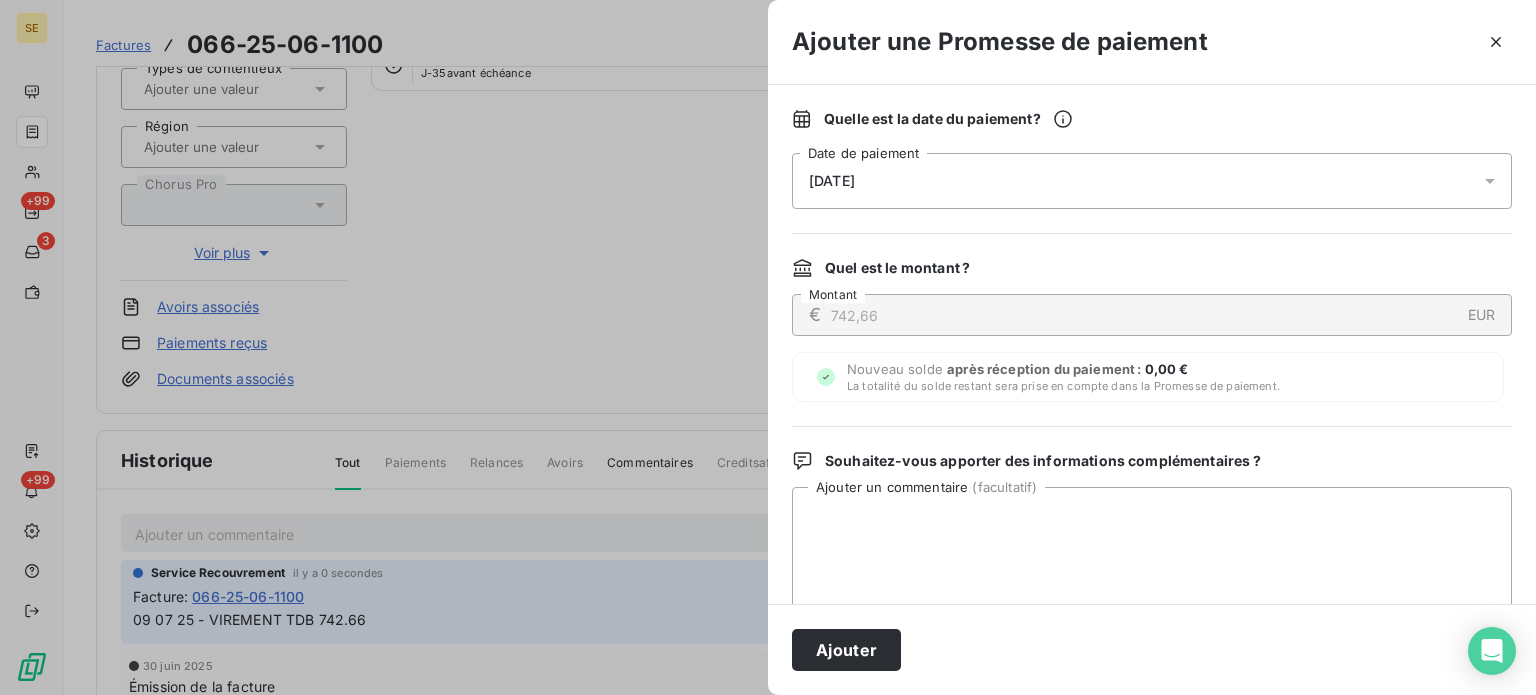 click on "[DATE]" at bounding box center (1152, 181) 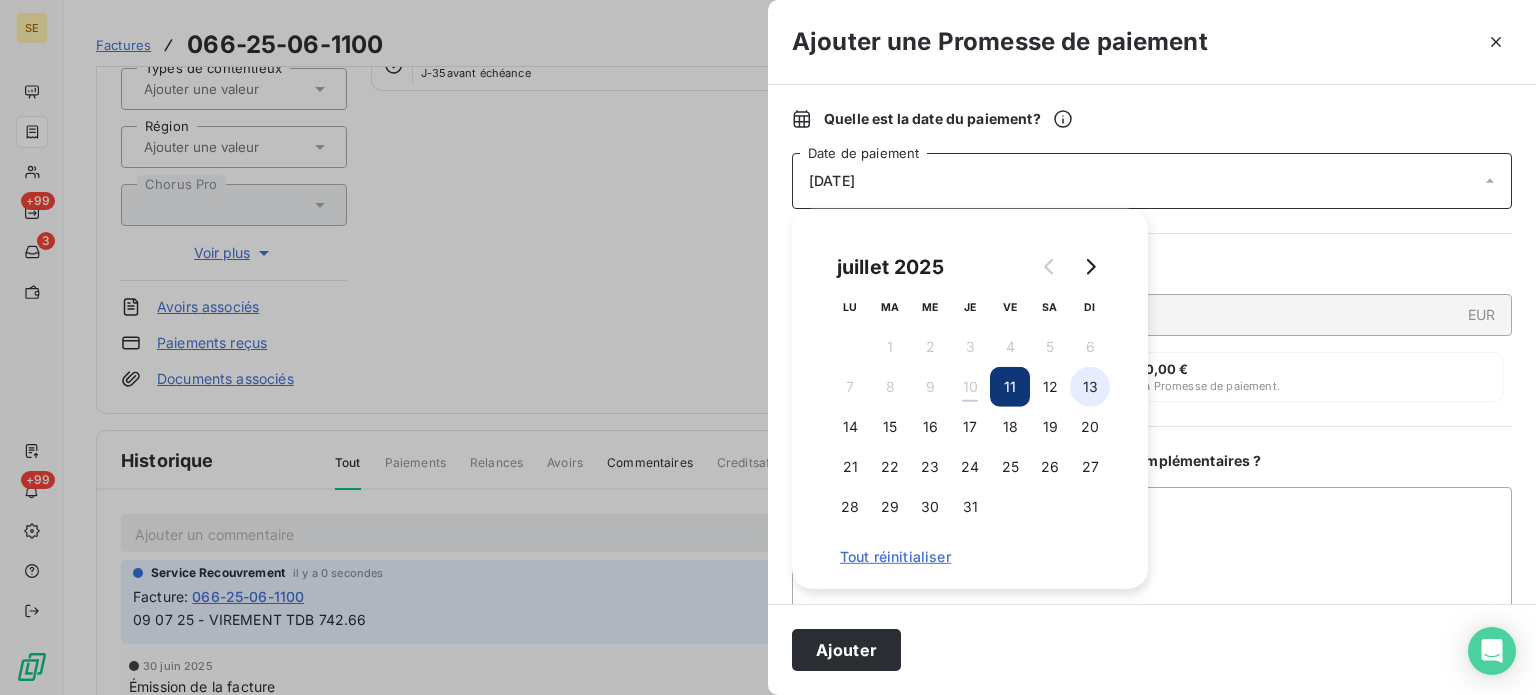 click on "13" at bounding box center [1090, 387] 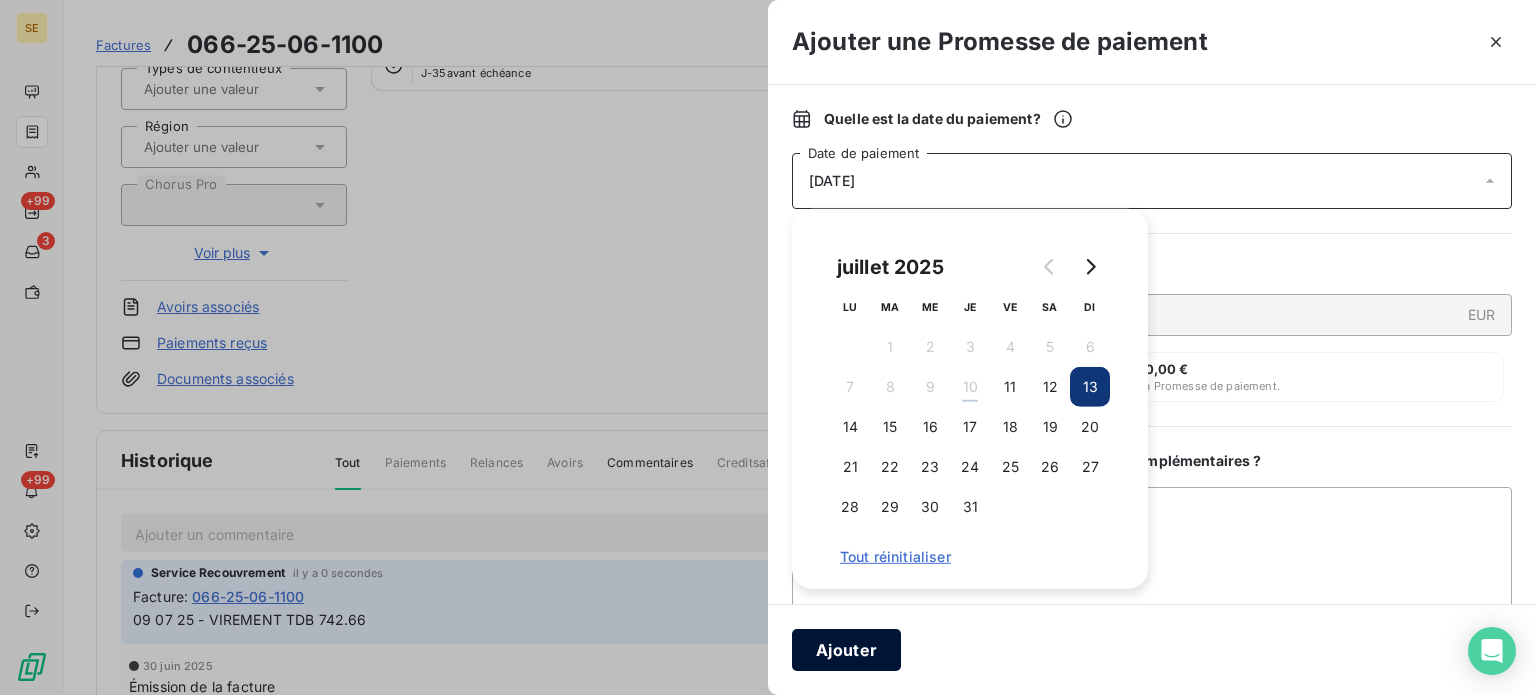 click on "Ajouter" at bounding box center (846, 650) 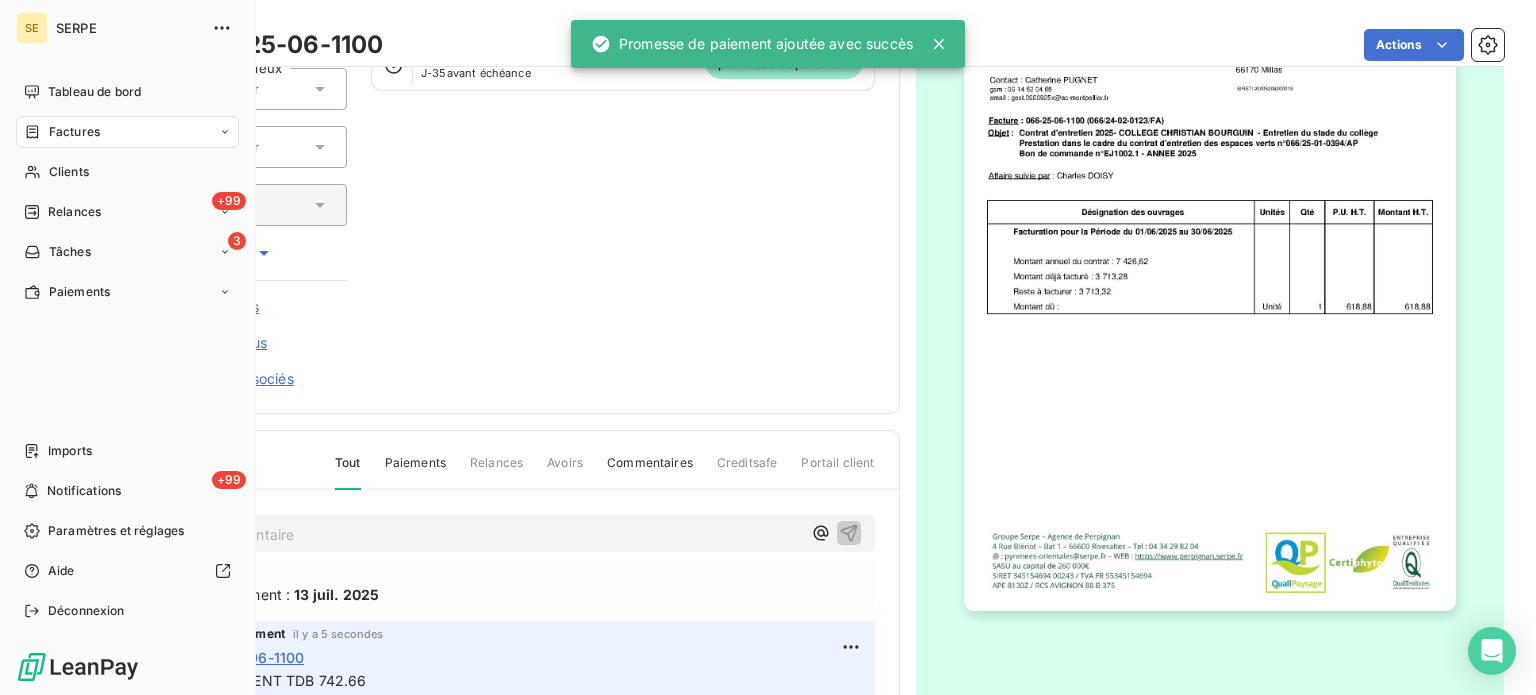 drag, startPoint x: 33, startPoint y: 113, endPoint x: 46, endPoint y: 136, distance: 26.41969 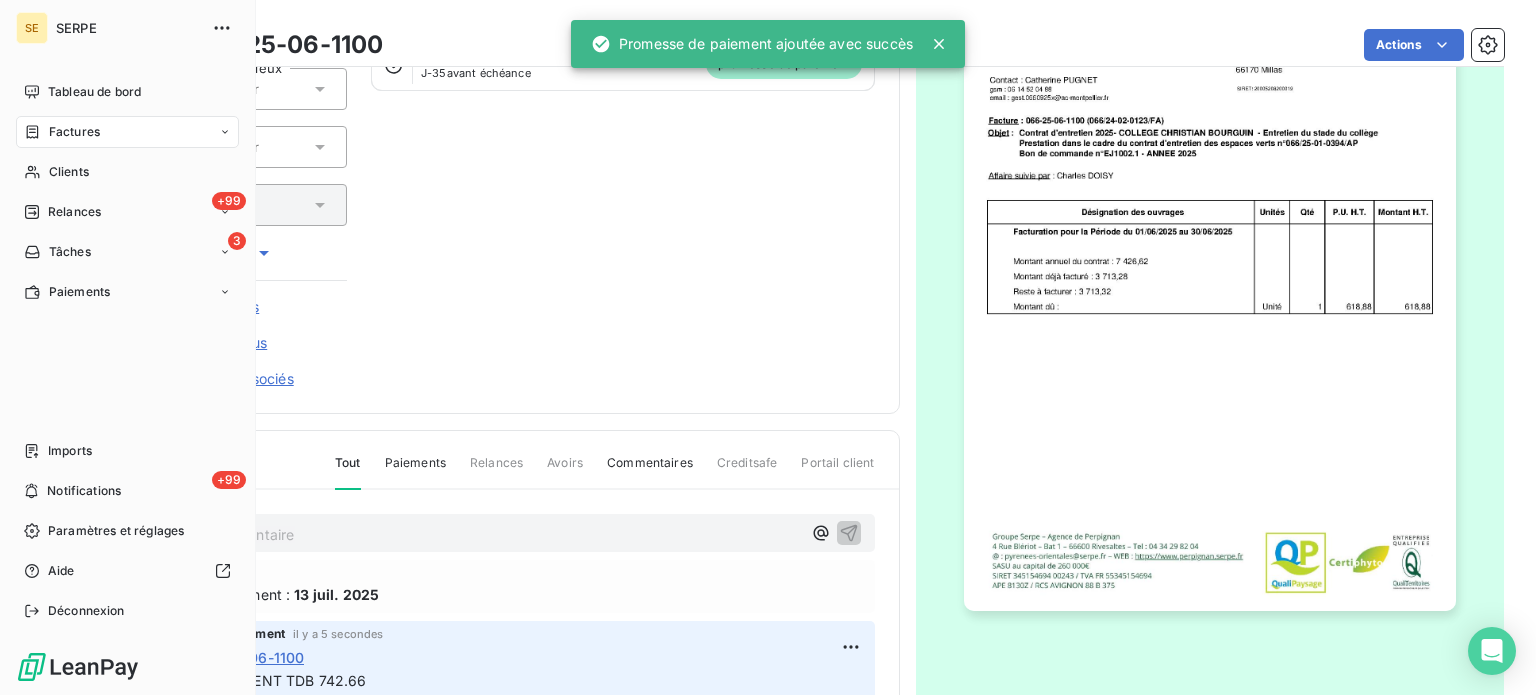 click on "Tableau de bord Factures Clients +99 Relances 3 Tâches Paiements" at bounding box center [127, 192] 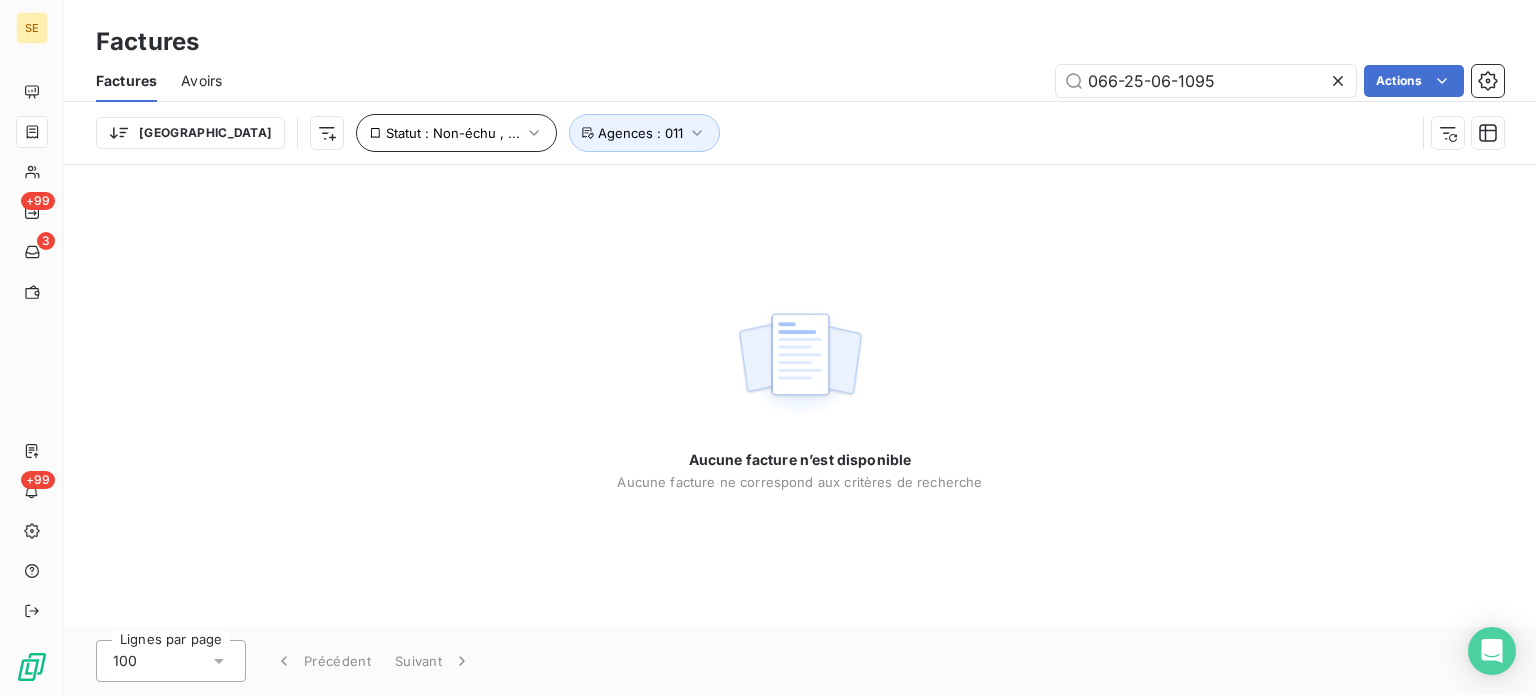 type on "066-25-06-1095" 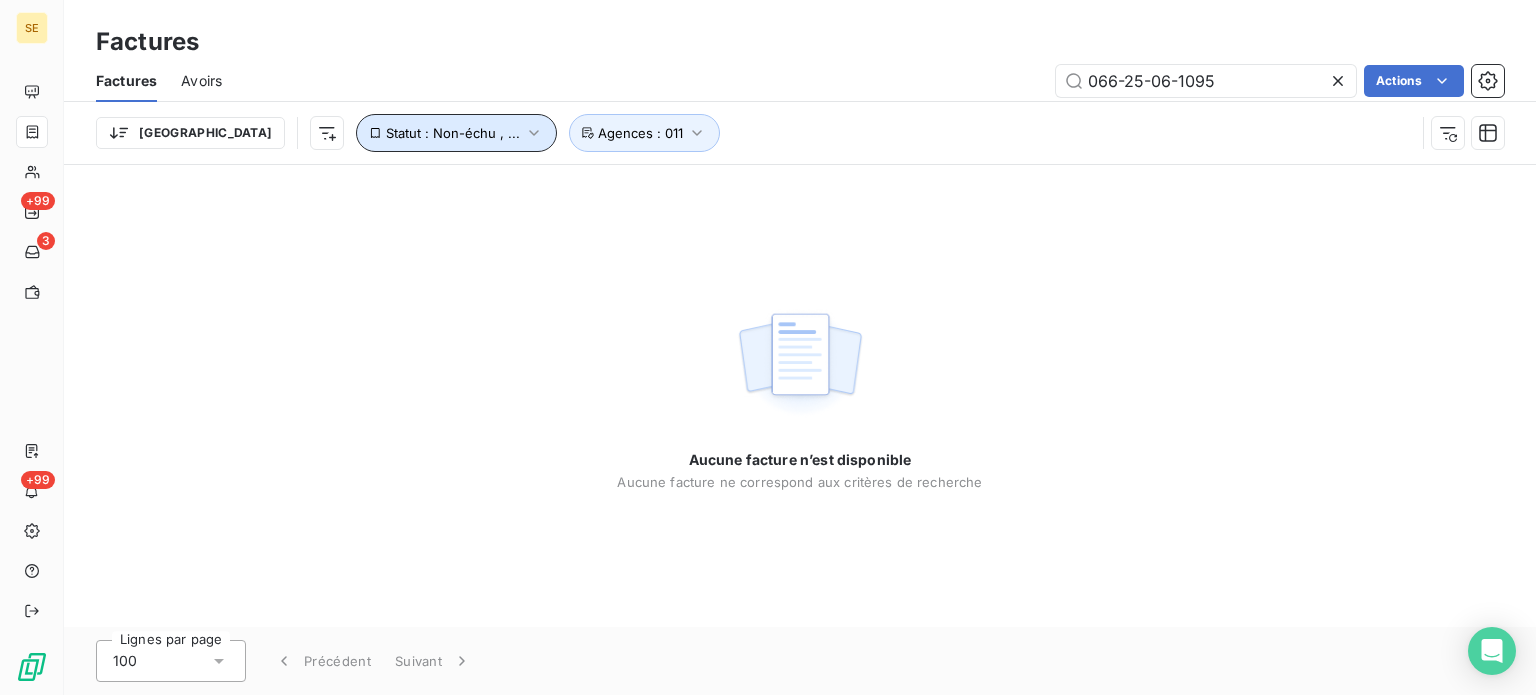 click on "Statut  : Non-échu , ..." at bounding box center [456, 133] 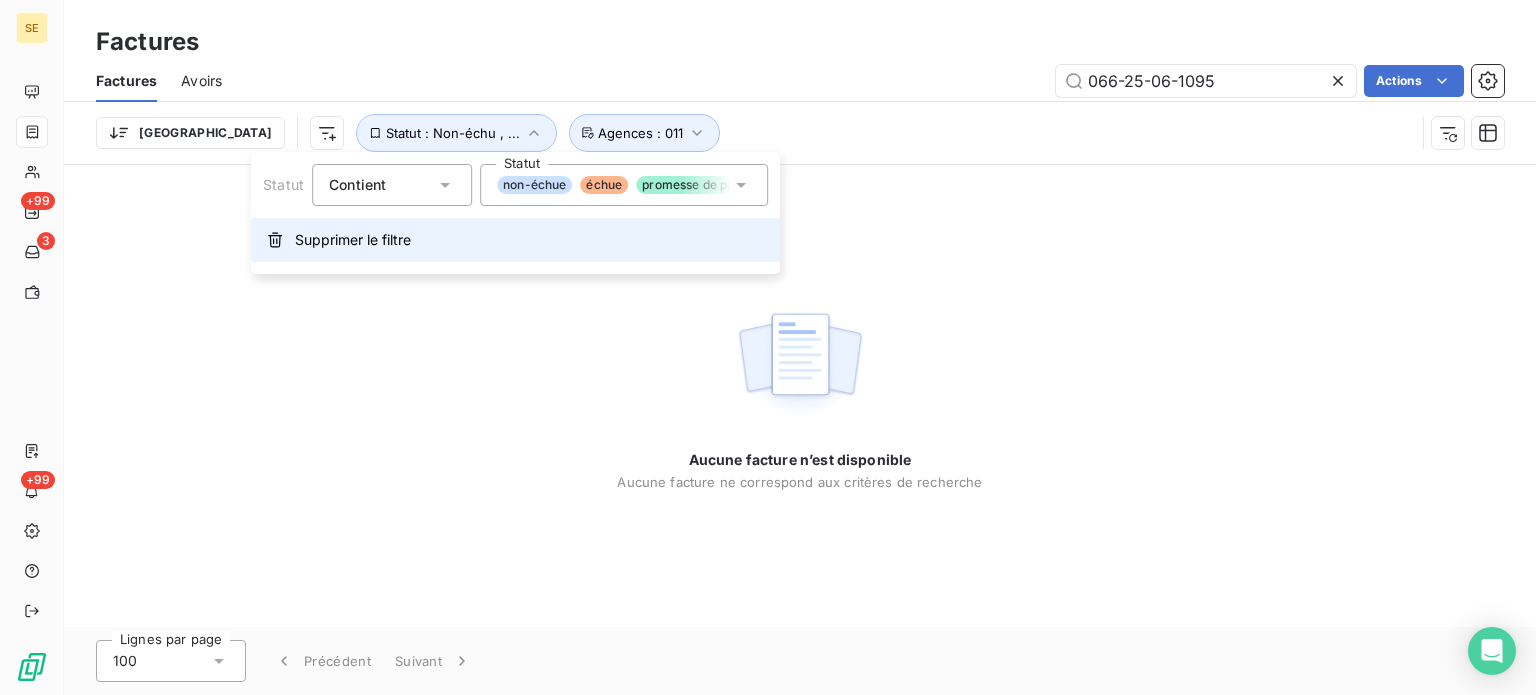 click on "Supprimer le filtre" at bounding box center [515, 240] 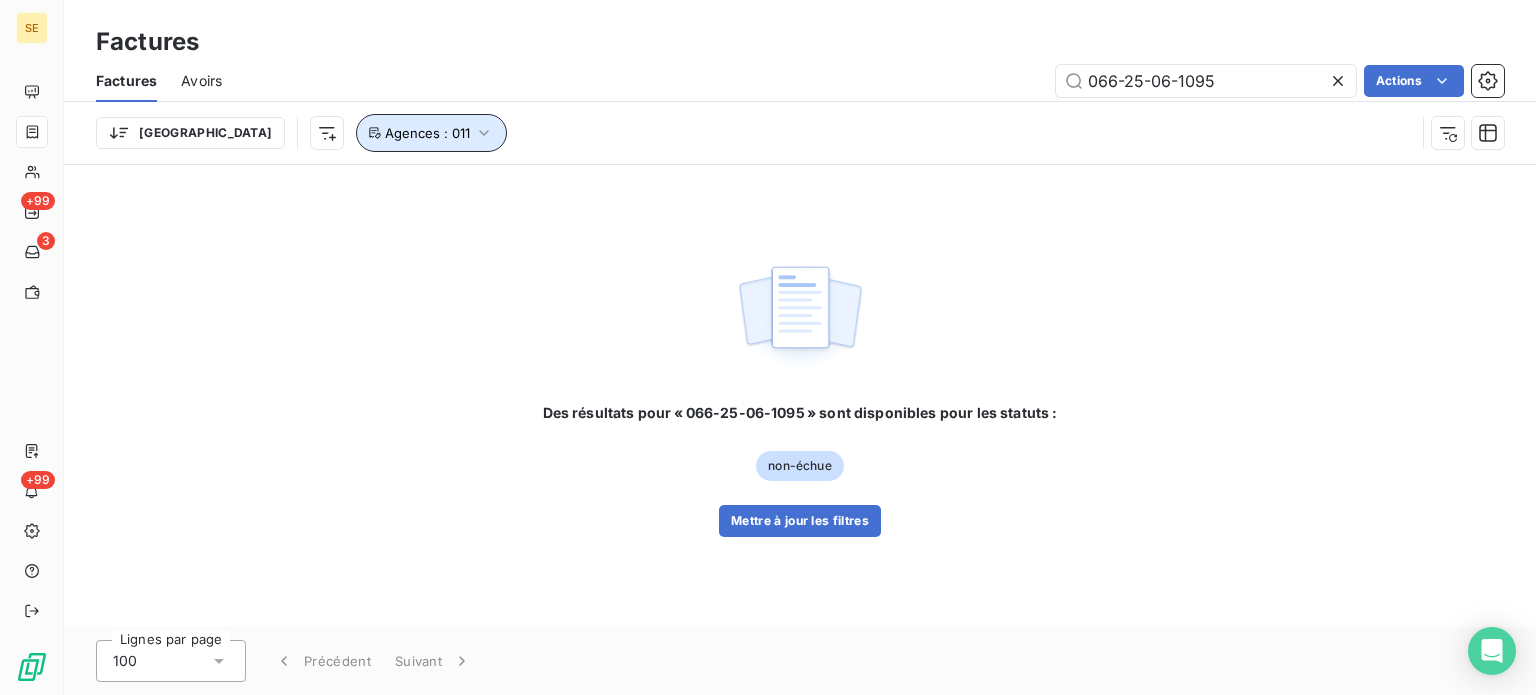 click 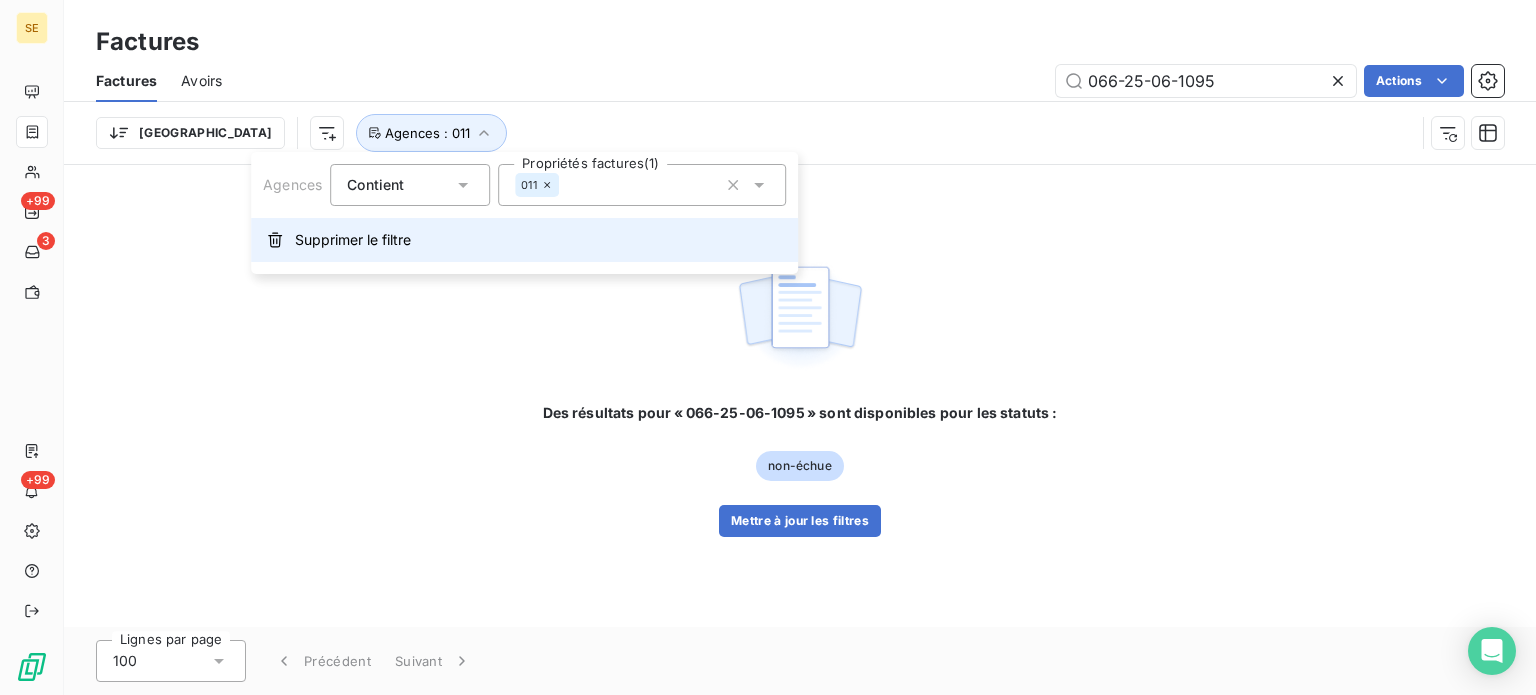 click on "Supprimer le filtre" at bounding box center [353, 240] 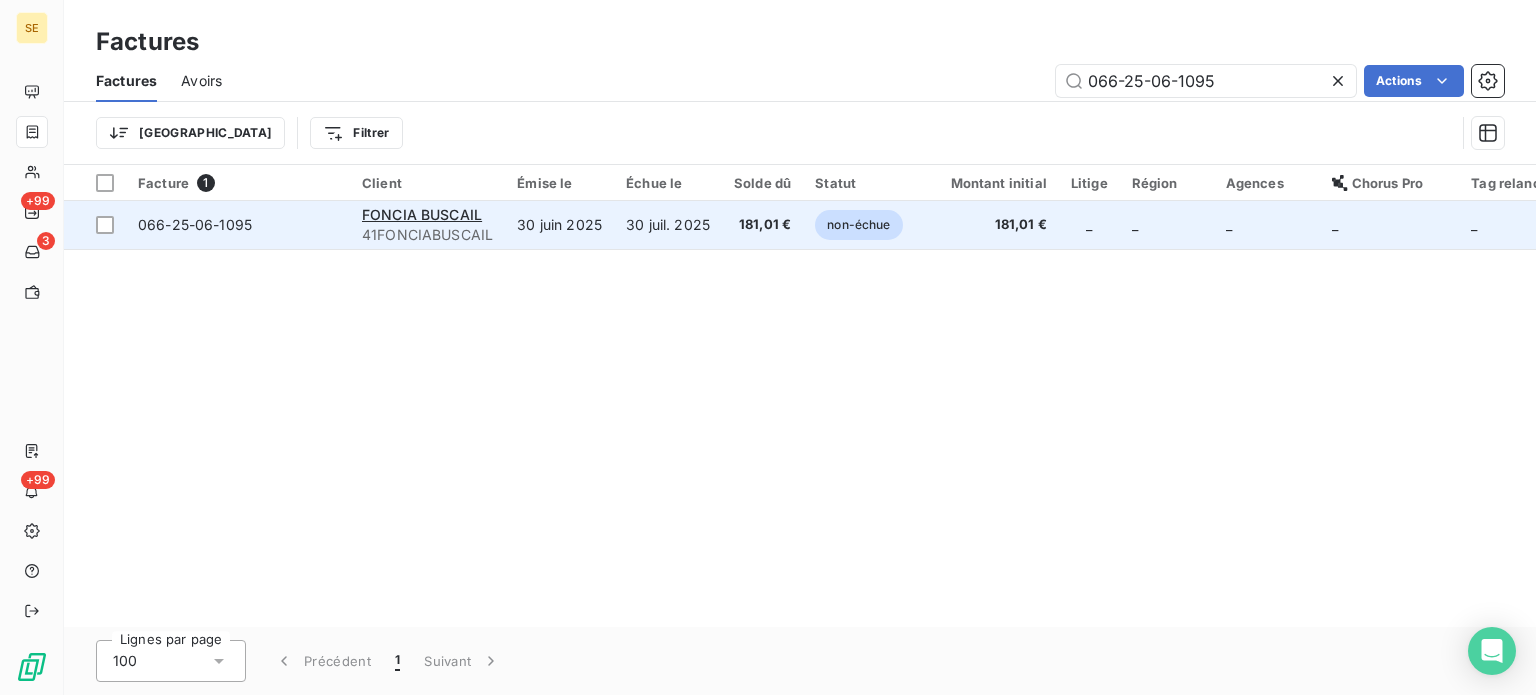 click on "30 juil. 2025" at bounding box center (668, 225) 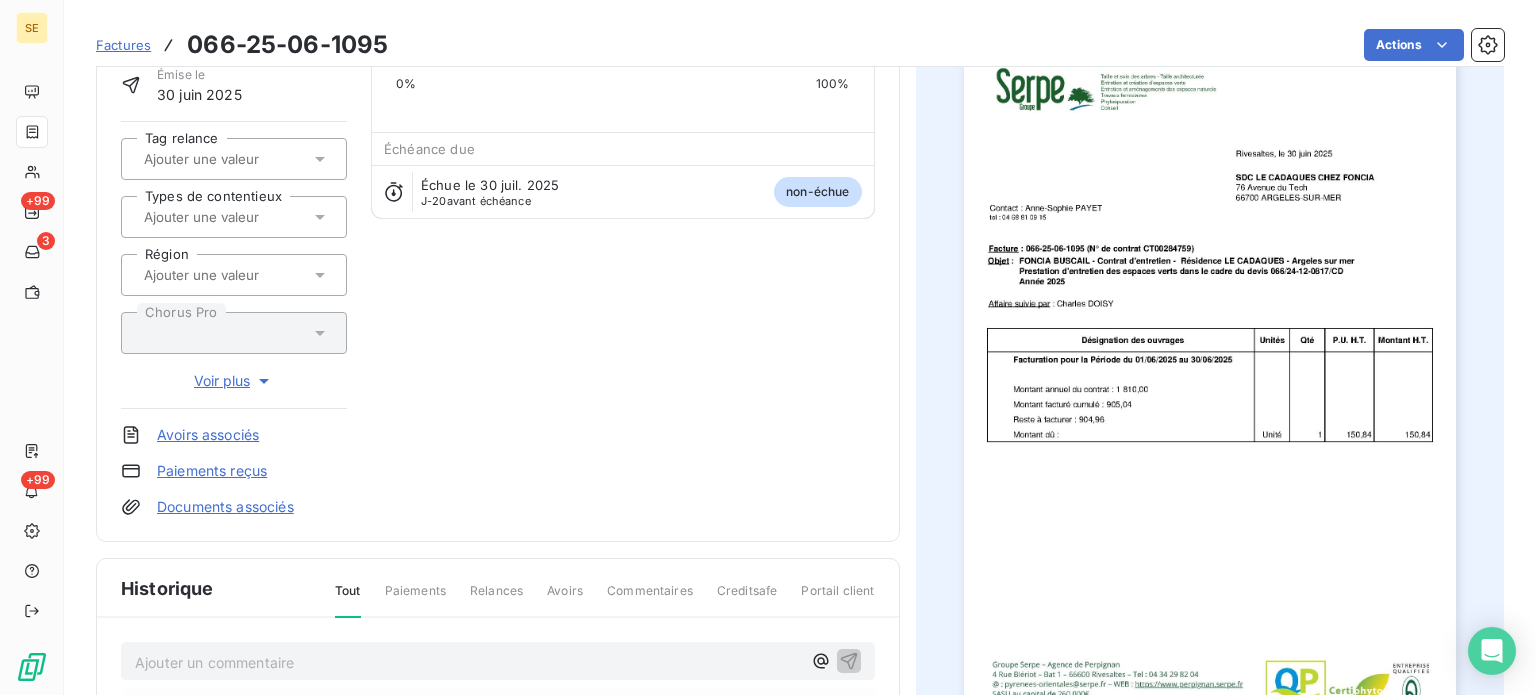 scroll, scrollTop: 276, scrollLeft: 0, axis: vertical 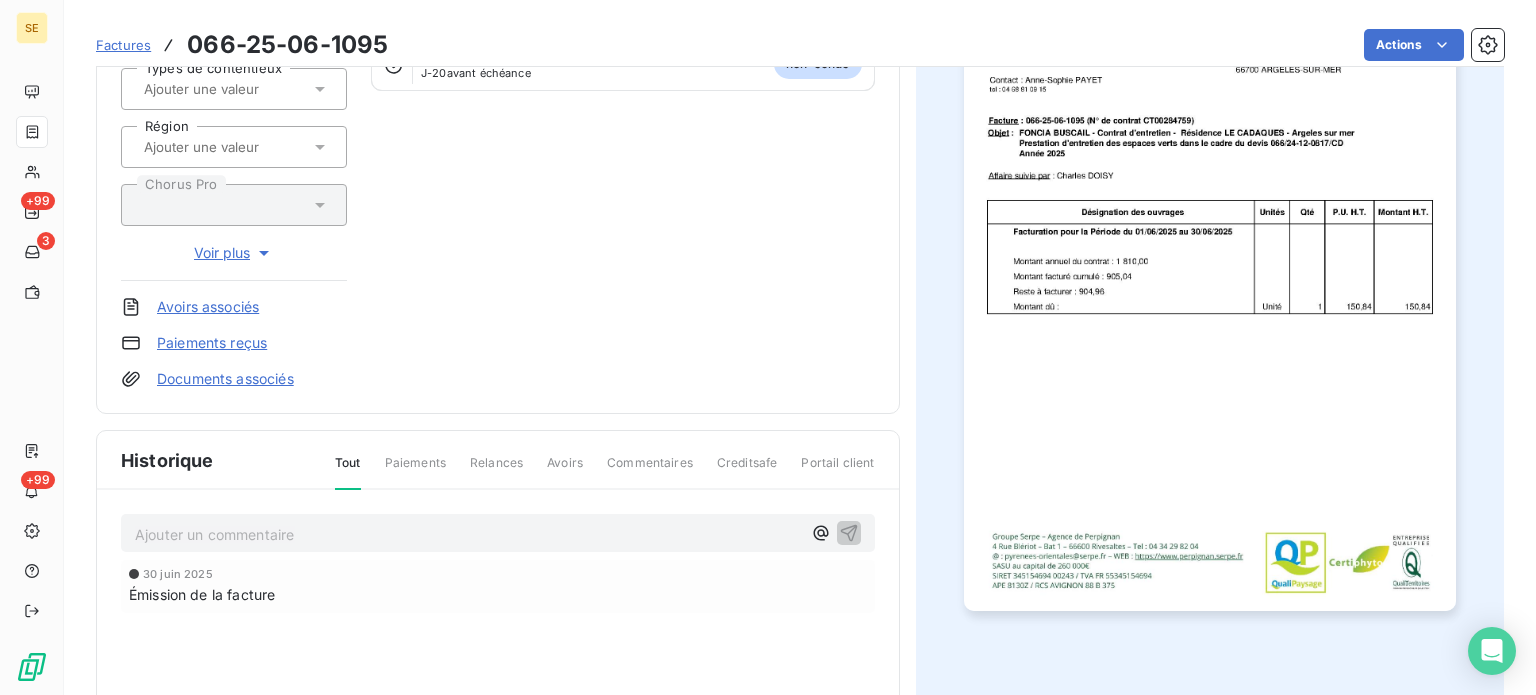 click on "Ajouter un commentaire ﻿" at bounding box center (468, 534) 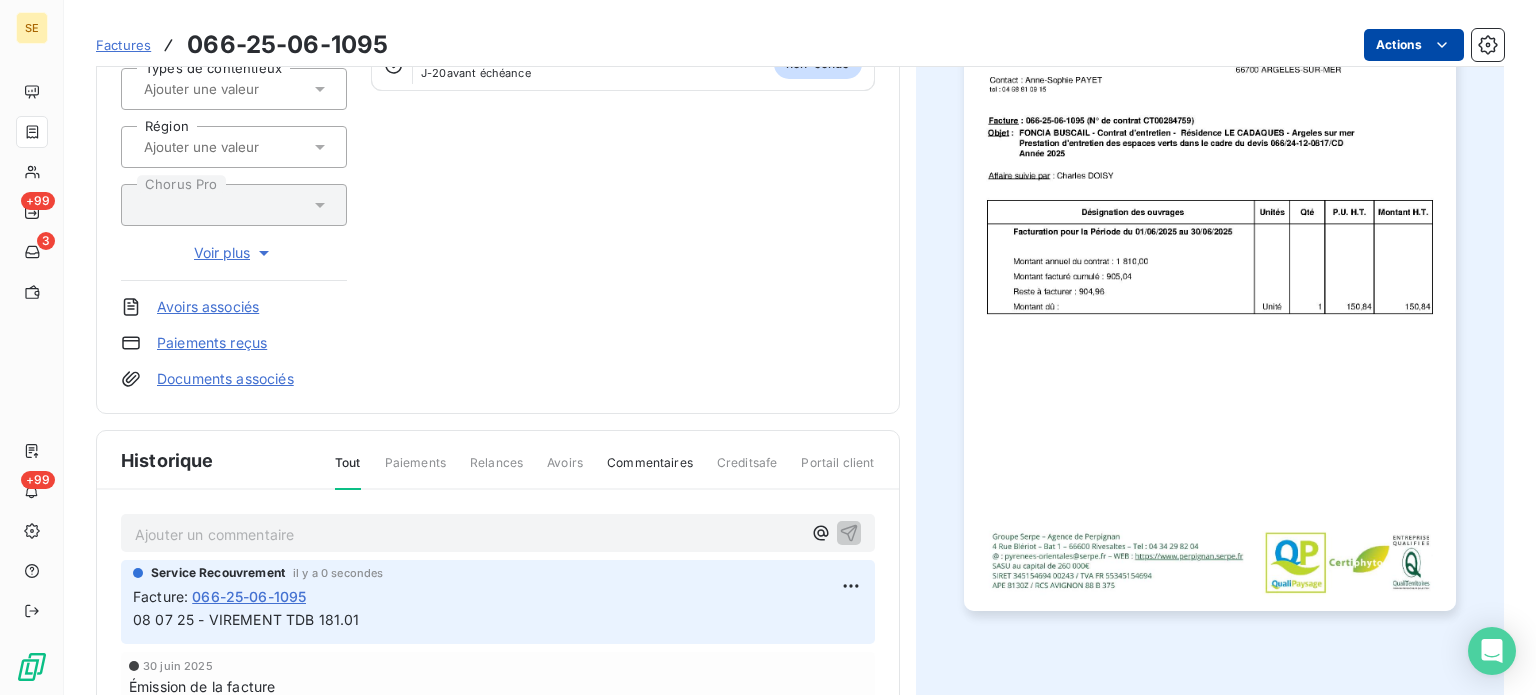 click on "SE +99 3 +99 Factures 066-25-06-1095 Actions FONCIA BUSCAIL 41FONCIABUSCAIL Montant initial 181,01 € Émise le [DATE] Tag relance Types de contentieux Région Chorus Pro Voir plus Avoirs associés Paiements reçus Documents associés Solde dû : 181,01 € 0% 100% Échéance due Échue le [DATE] J-20  avant échéance non-échue Historique Tout Paiements Relances Avoirs Commentaires Creditsafe Portail client Ajouter un commentaire ﻿ Service Recouvrement il y a 0 secondes Facture  : 066-25-06-1095 08 07 25 - VIREMENT TDB 181.01 [DATE] Émission de la facture" at bounding box center (768, 347) 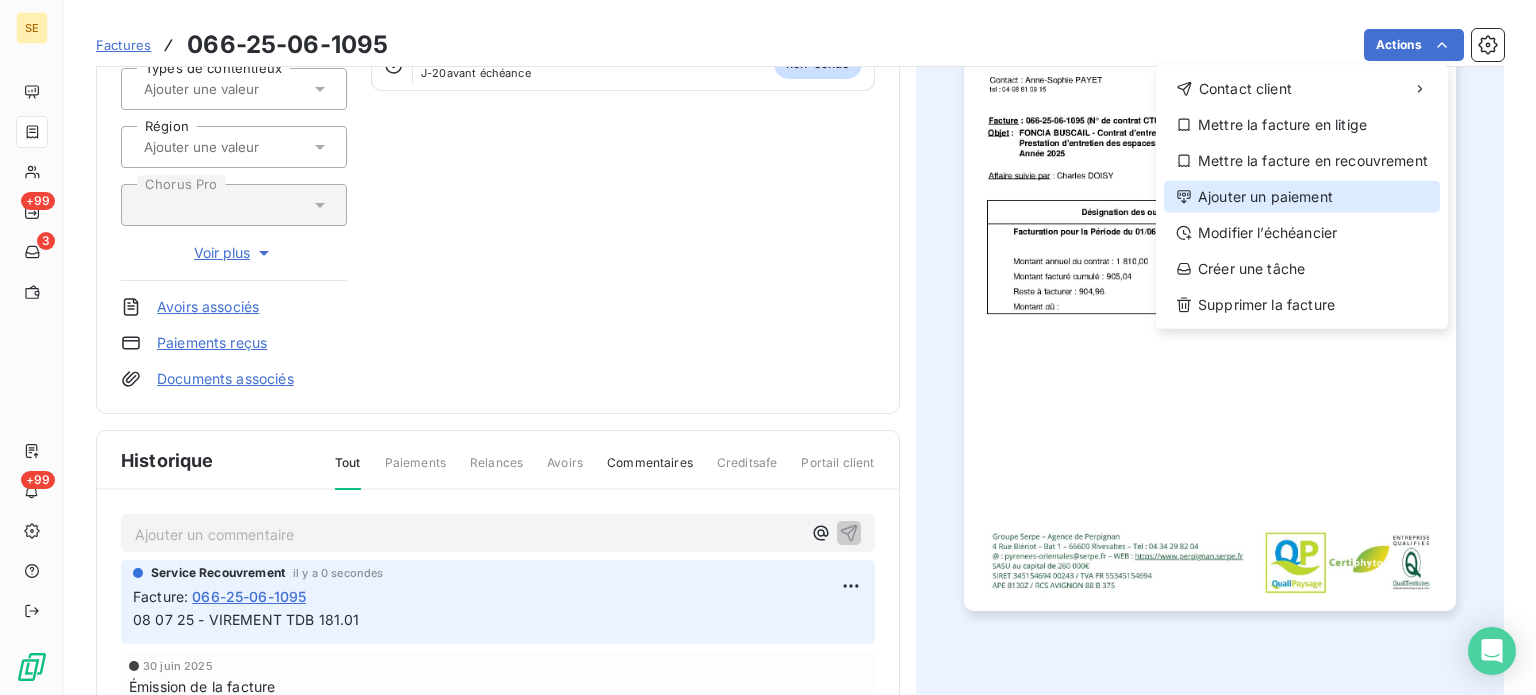 click on "Ajouter un paiement" at bounding box center (1302, 197) 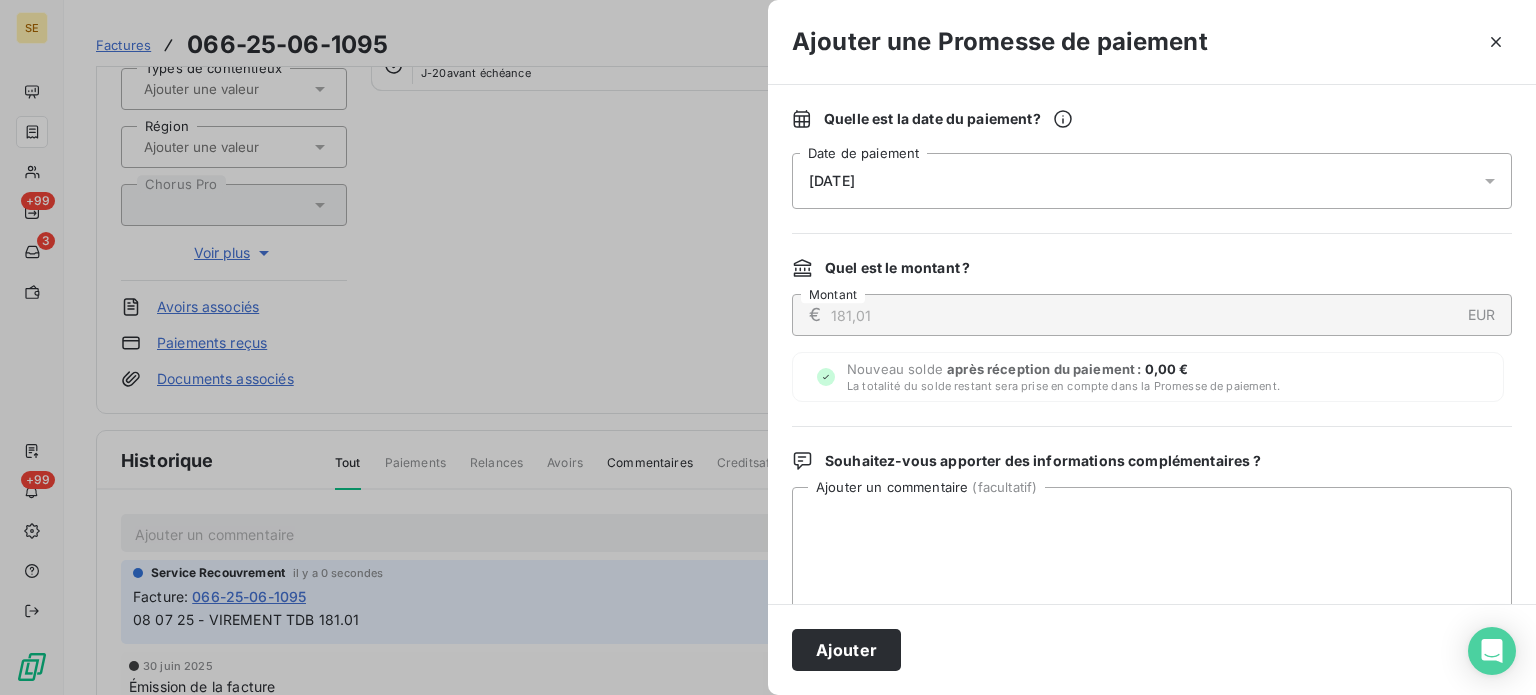 click on "[DATE]" at bounding box center (1152, 181) 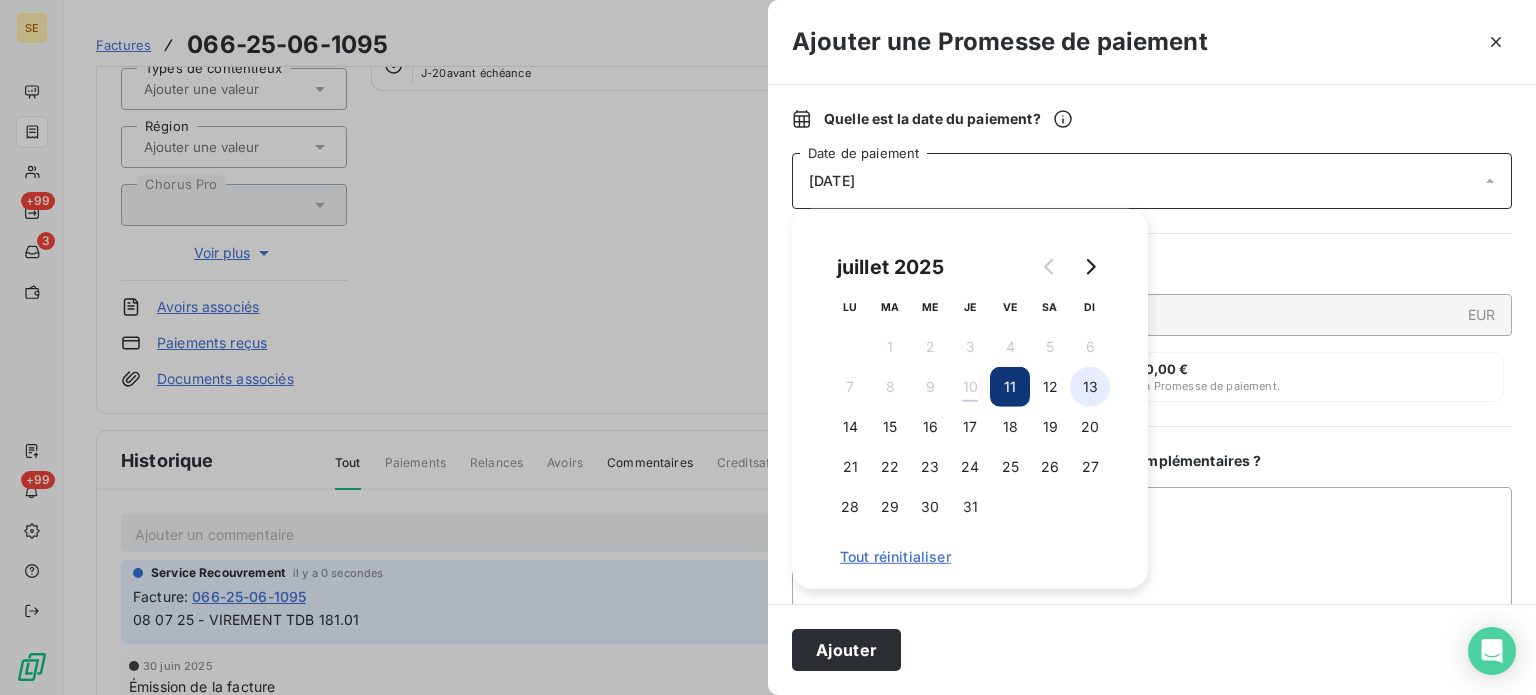 click on "13" at bounding box center (1090, 387) 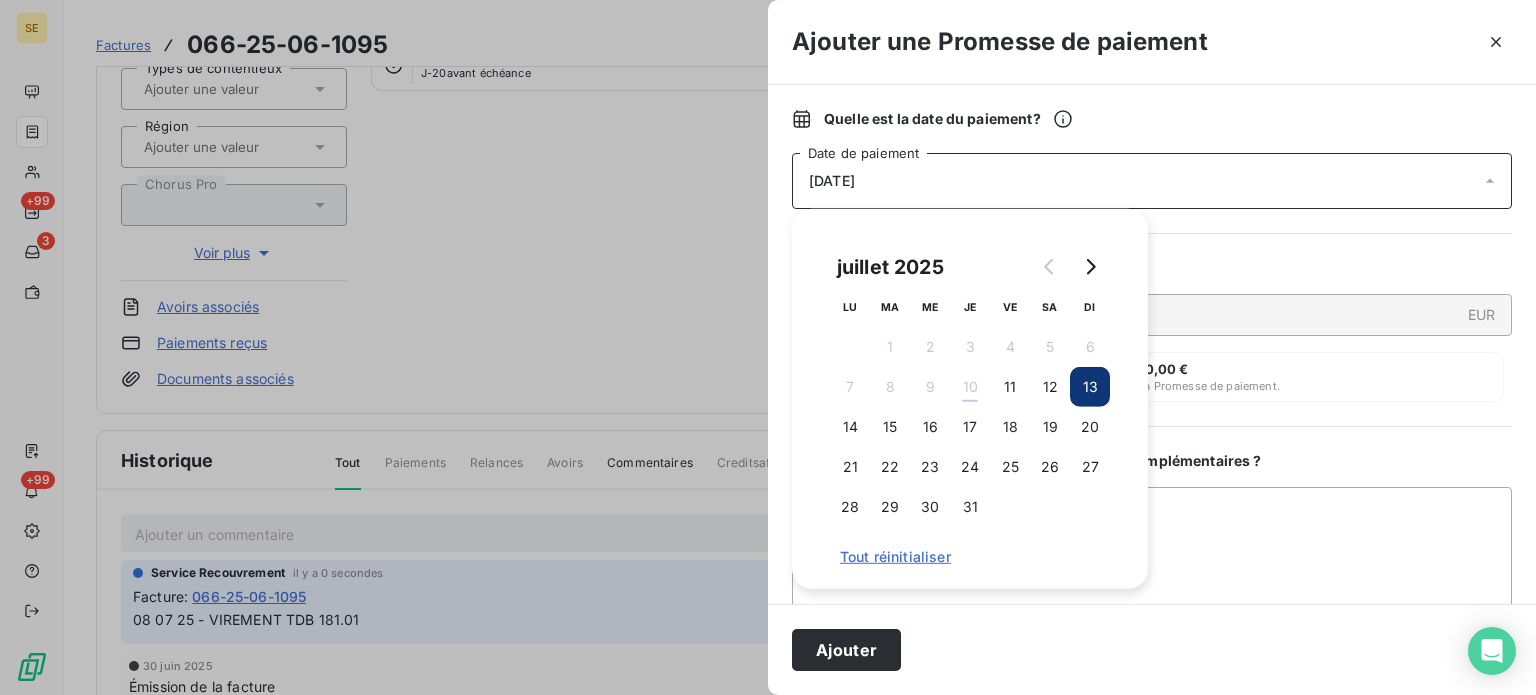 click on "Ajouter" at bounding box center (846, 650) 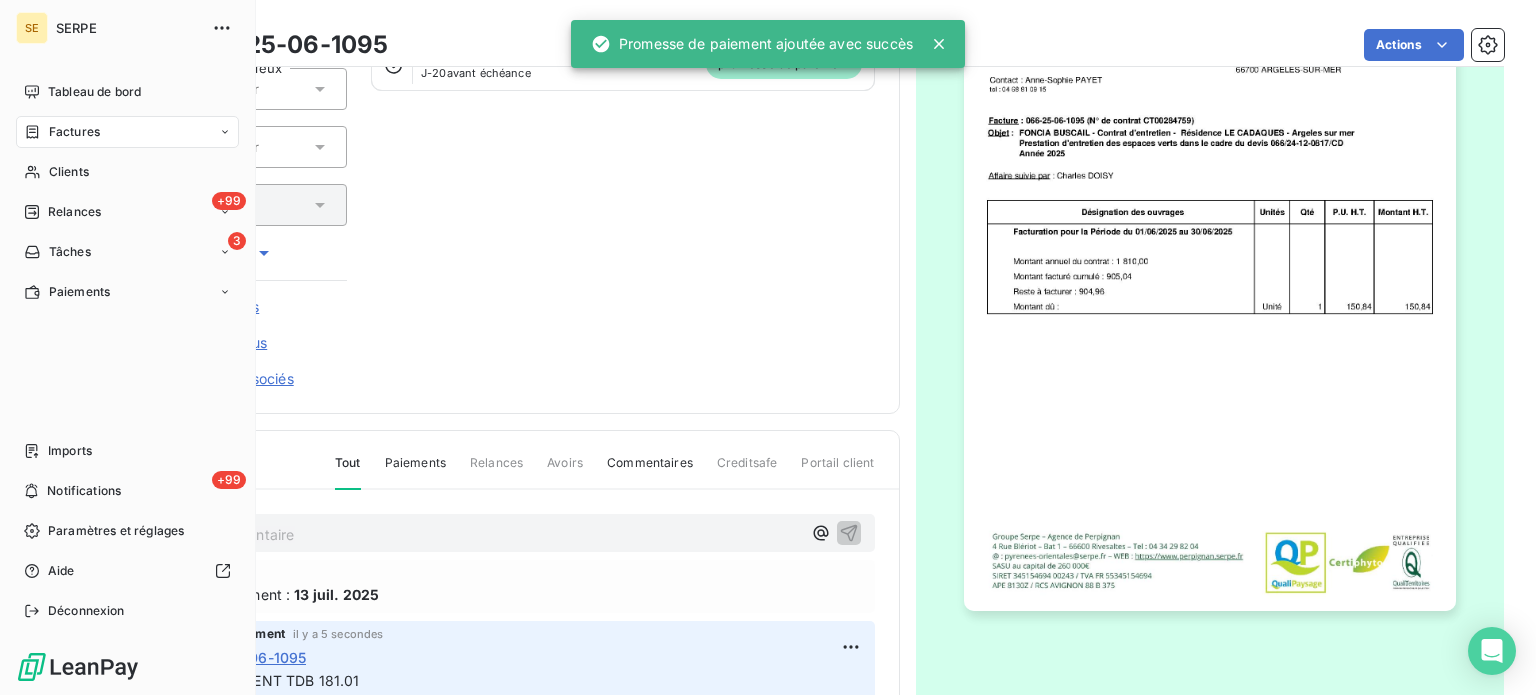 click 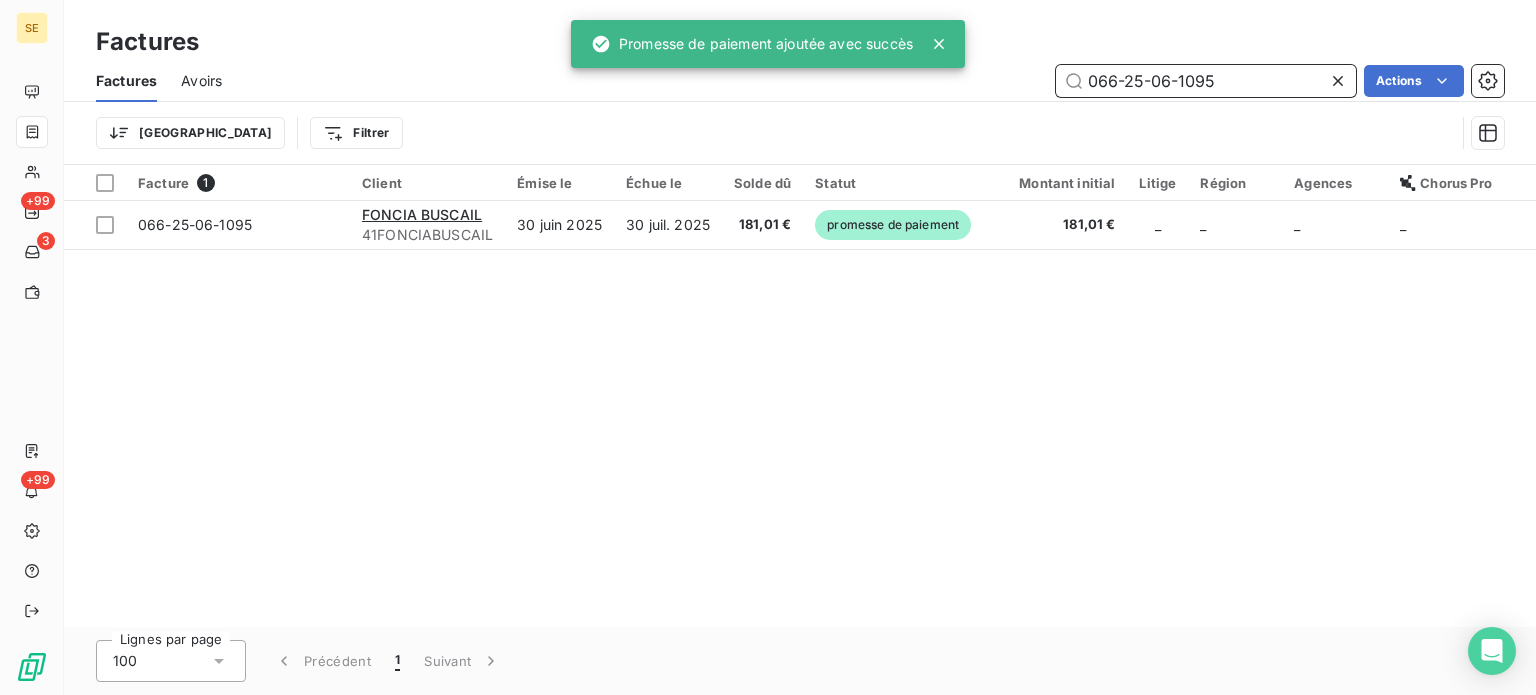 drag, startPoint x: 1244, startPoint y: 75, endPoint x: 1034, endPoint y: 75, distance: 210 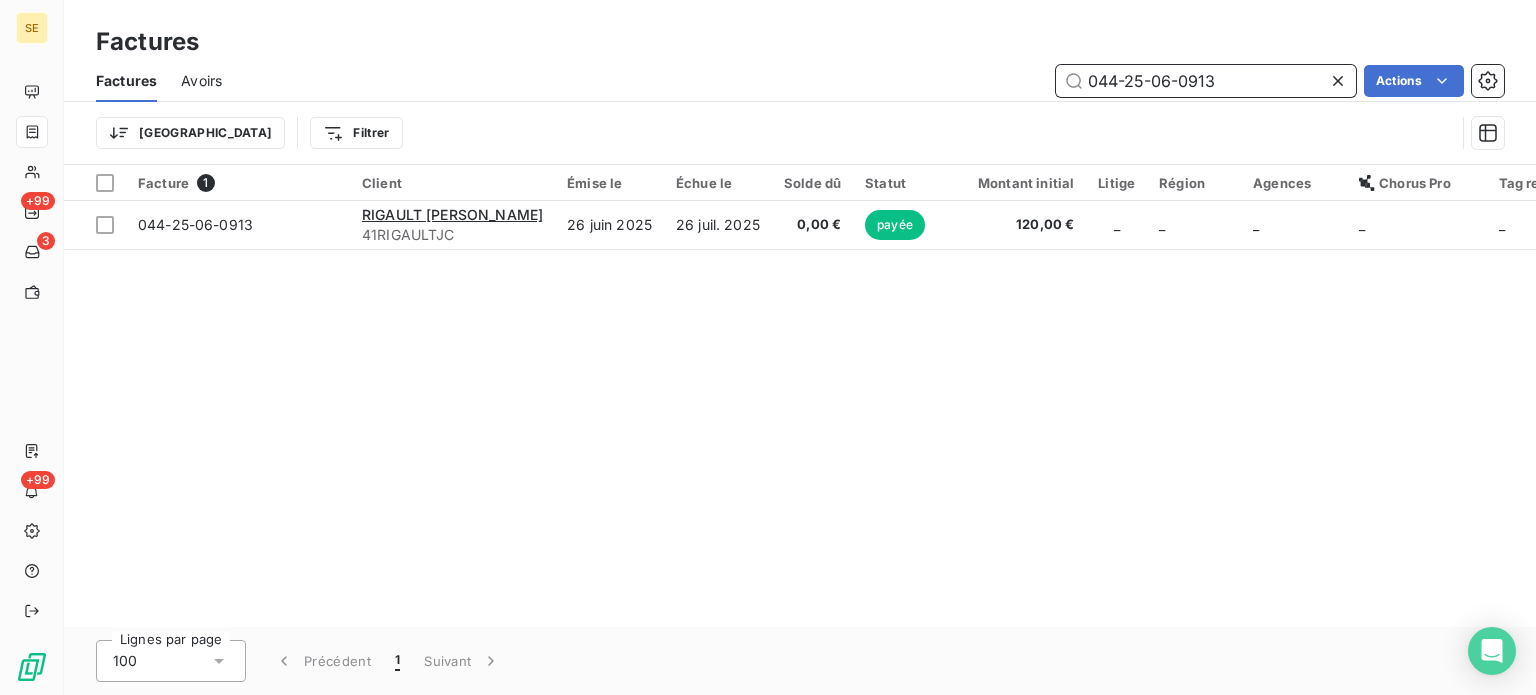 drag, startPoint x: 1235, startPoint y: 87, endPoint x: 944, endPoint y: 67, distance: 291.68646 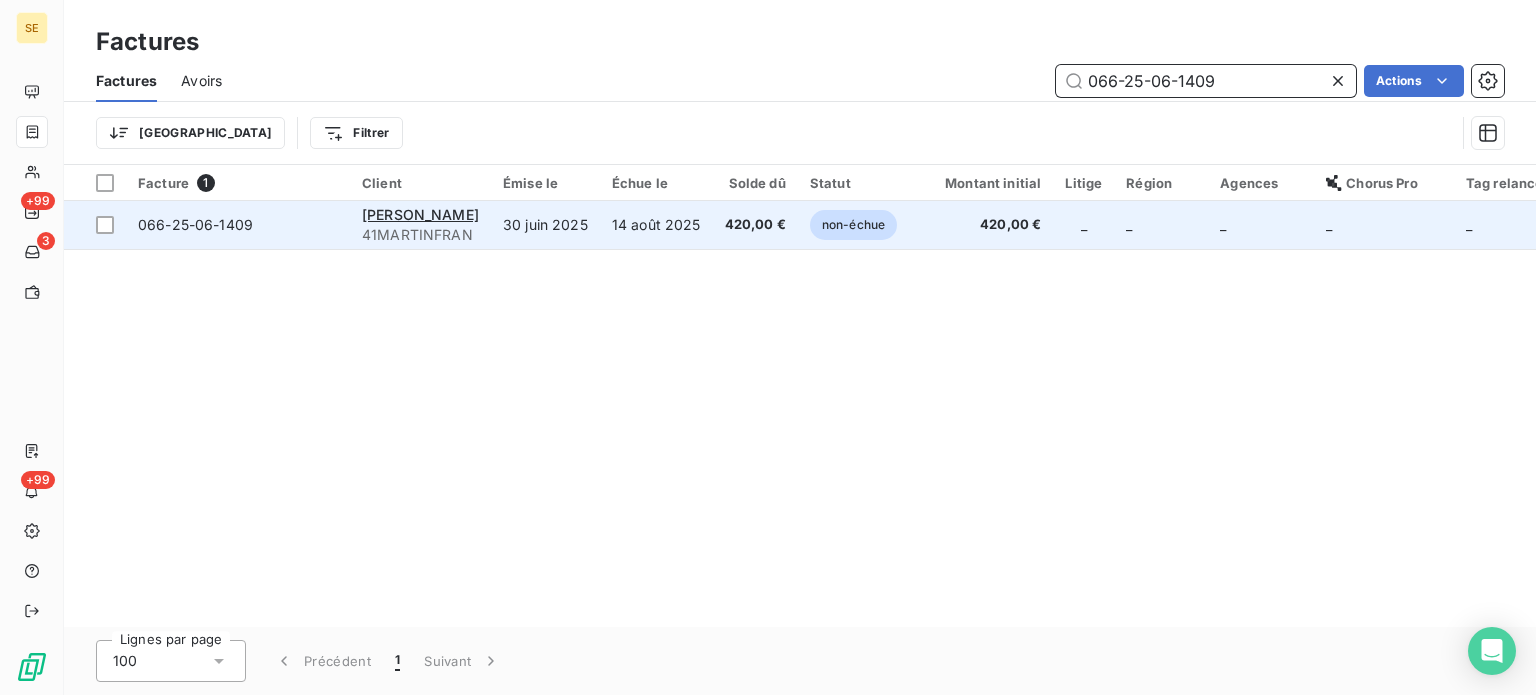 type on "066-25-06-1409" 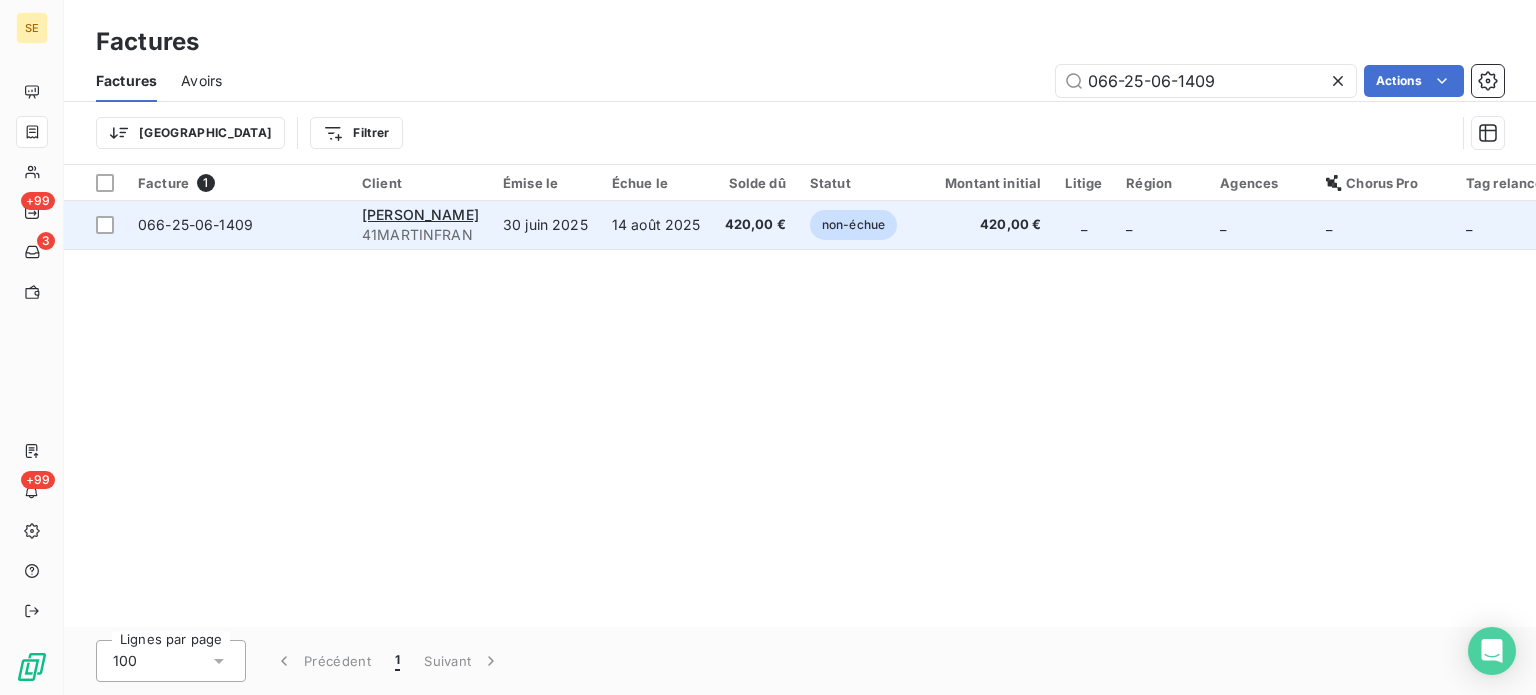 click on "14 août 2025" at bounding box center (656, 225) 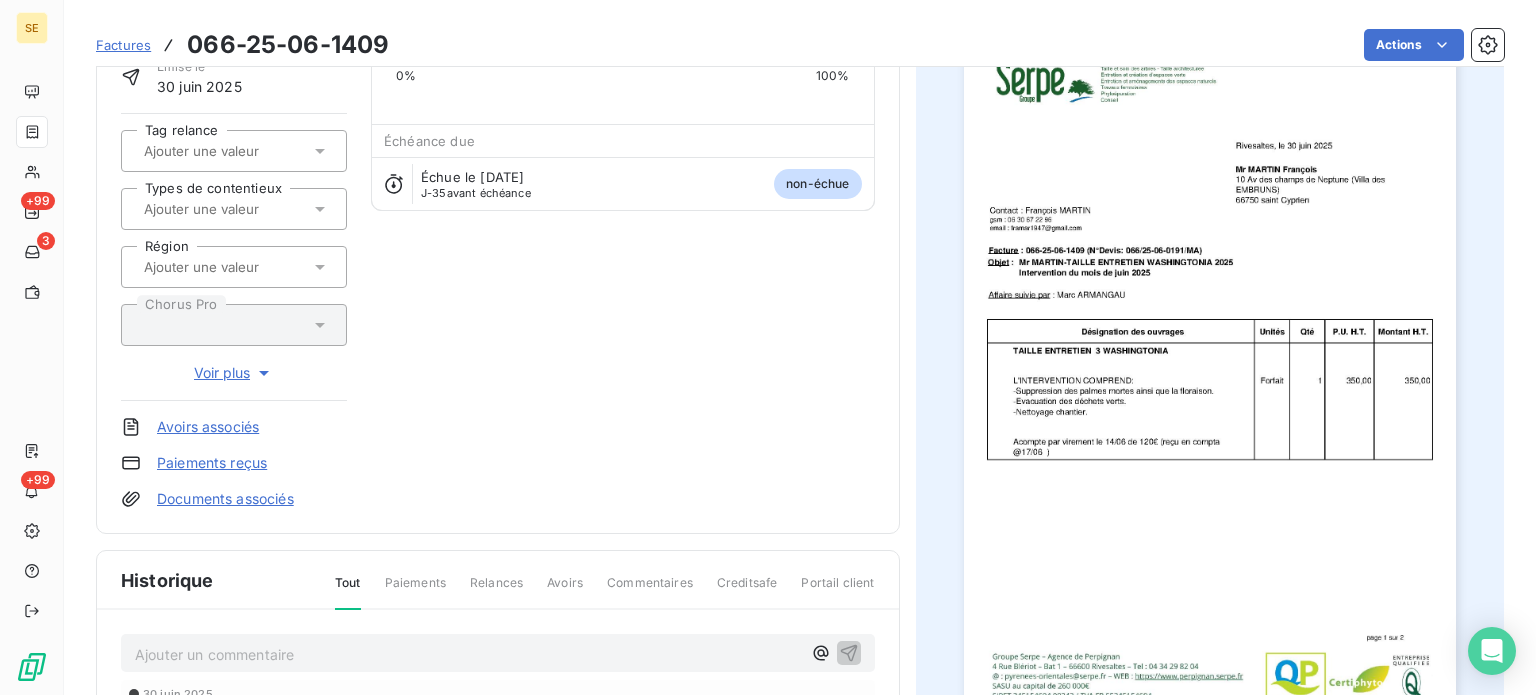 scroll, scrollTop: 0, scrollLeft: 0, axis: both 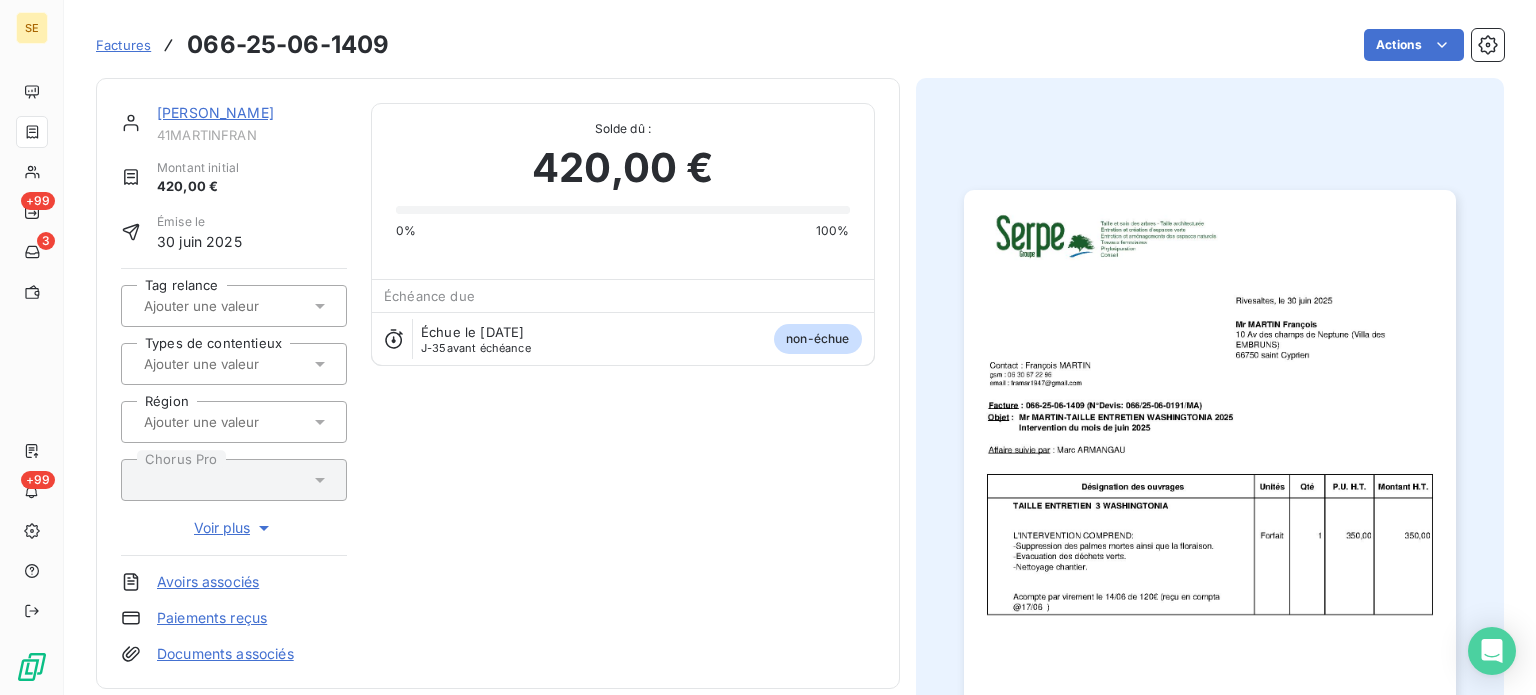 click at bounding box center (1210, 537) 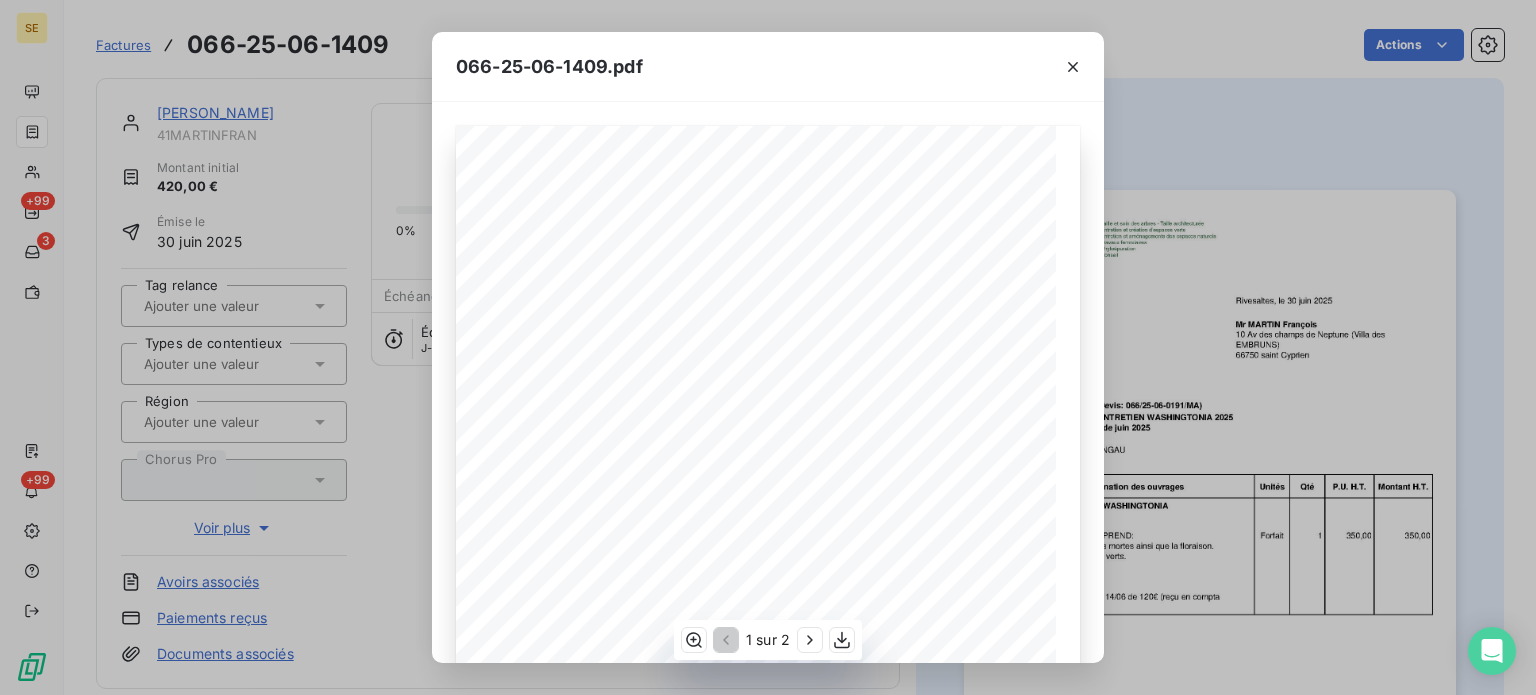 scroll, scrollTop: 334, scrollLeft: 0, axis: vertical 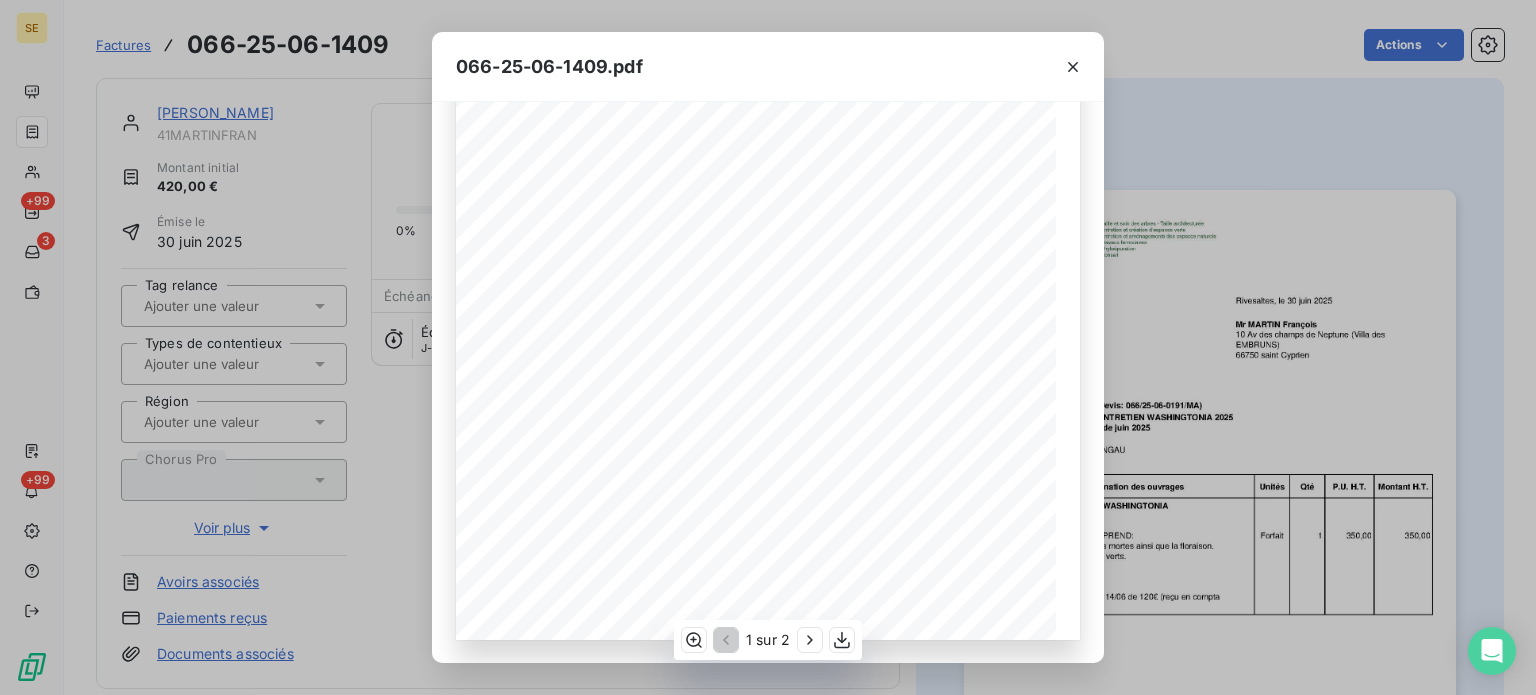 click on "1 sur 2" at bounding box center [768, 640] 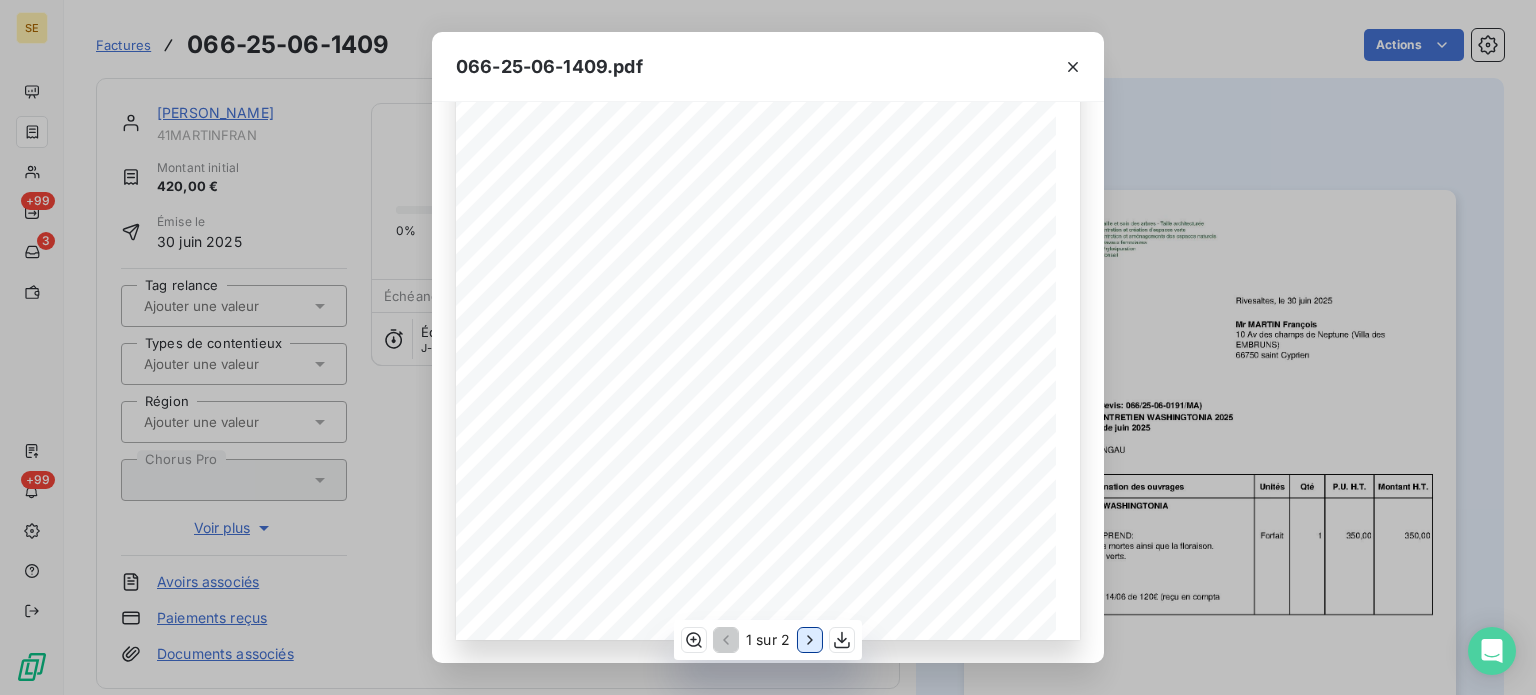 click 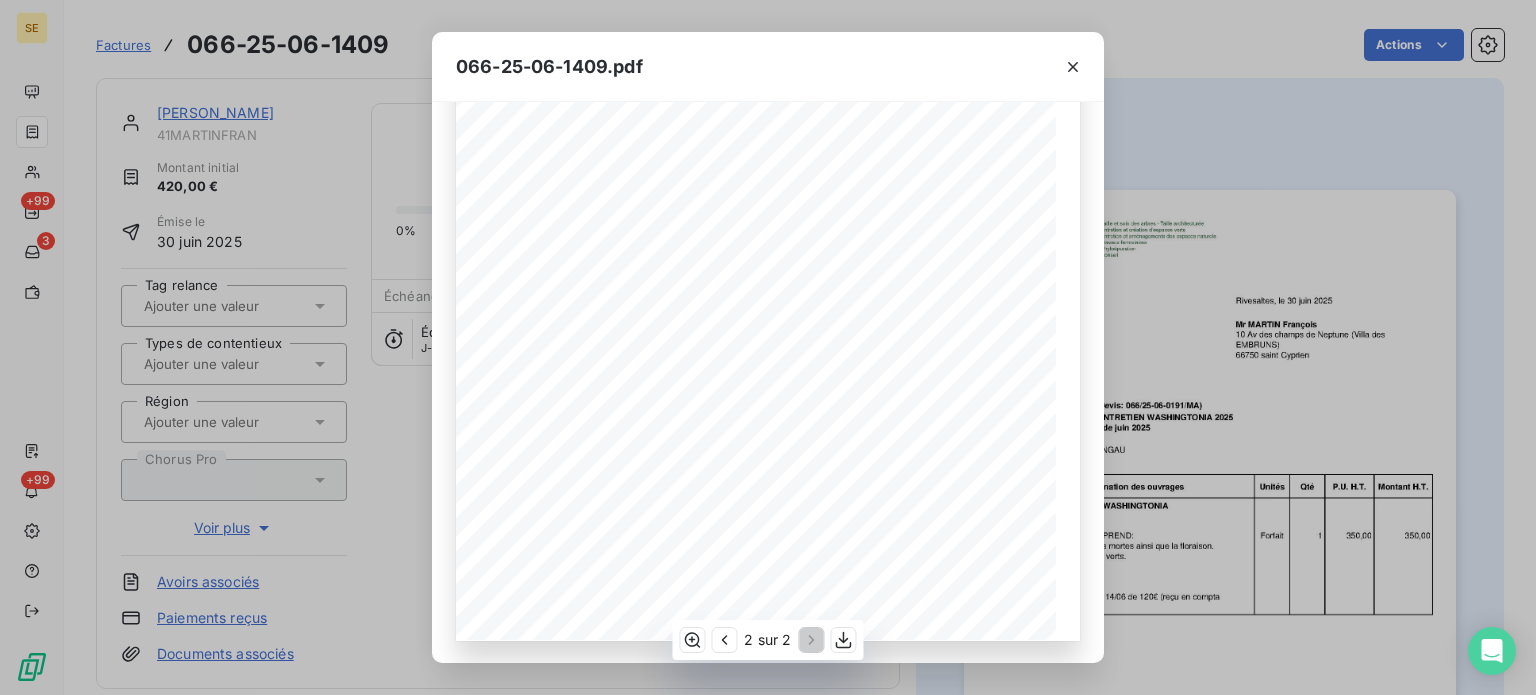 scroll, scrollTop: 0, scrollLeft: 0, axis: both 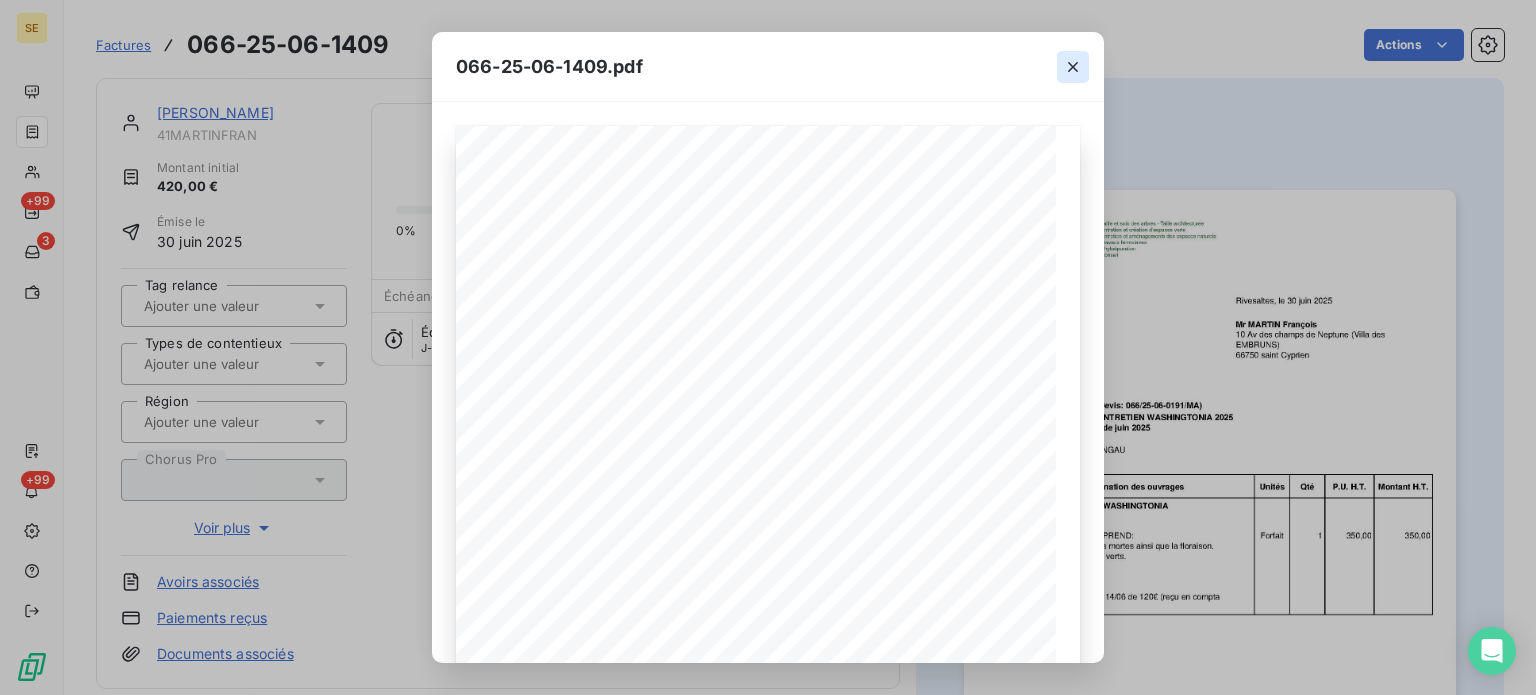 click 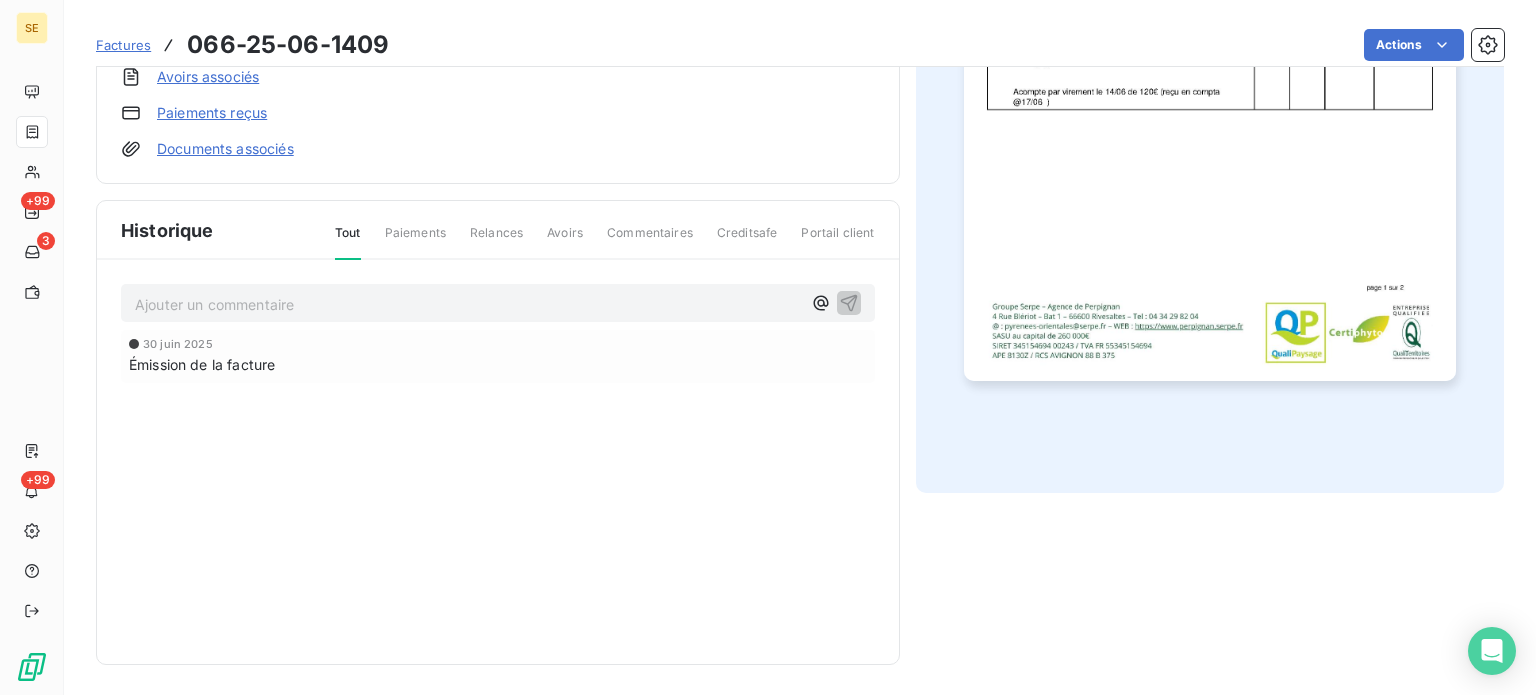scroll, scrollTop: 0, scrollLeft: 0, axis: both 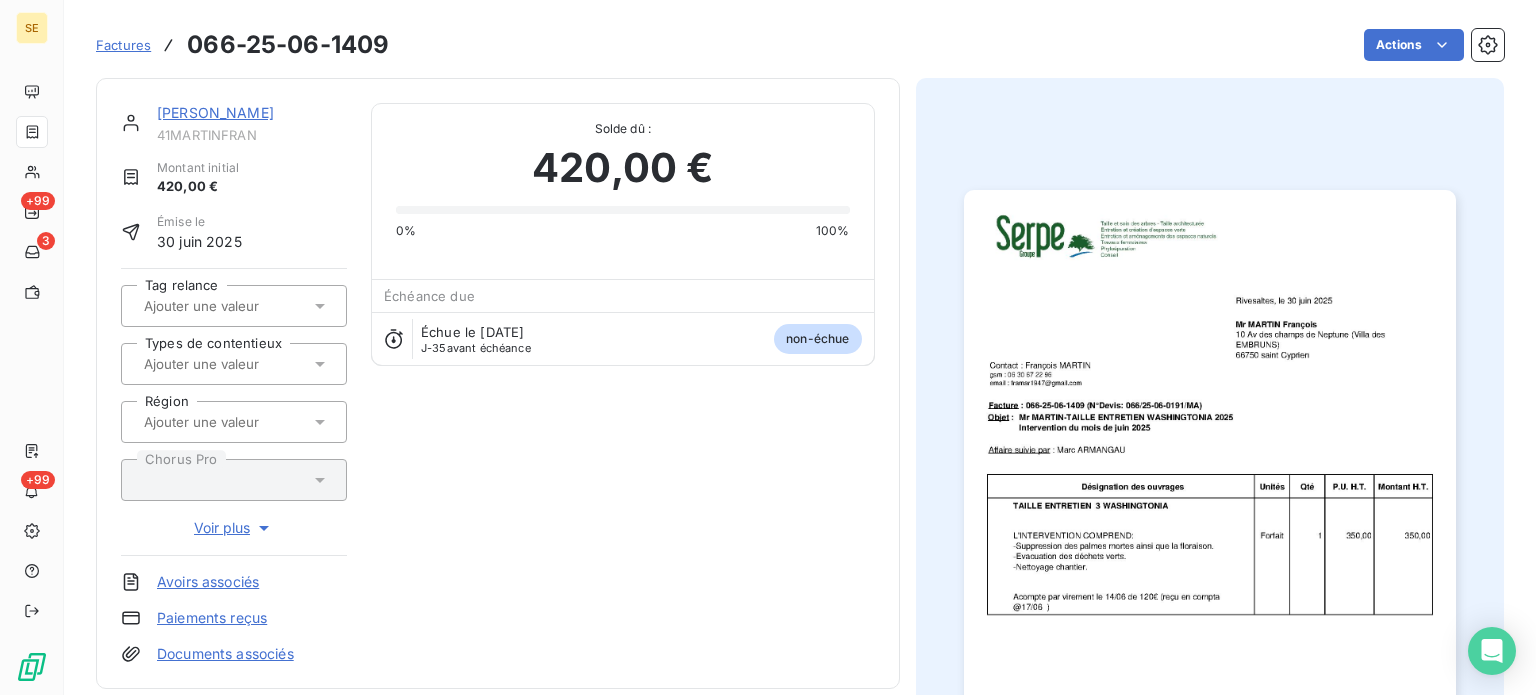 click on "[PERSON_NAME]" at bounding box center [215, 112] 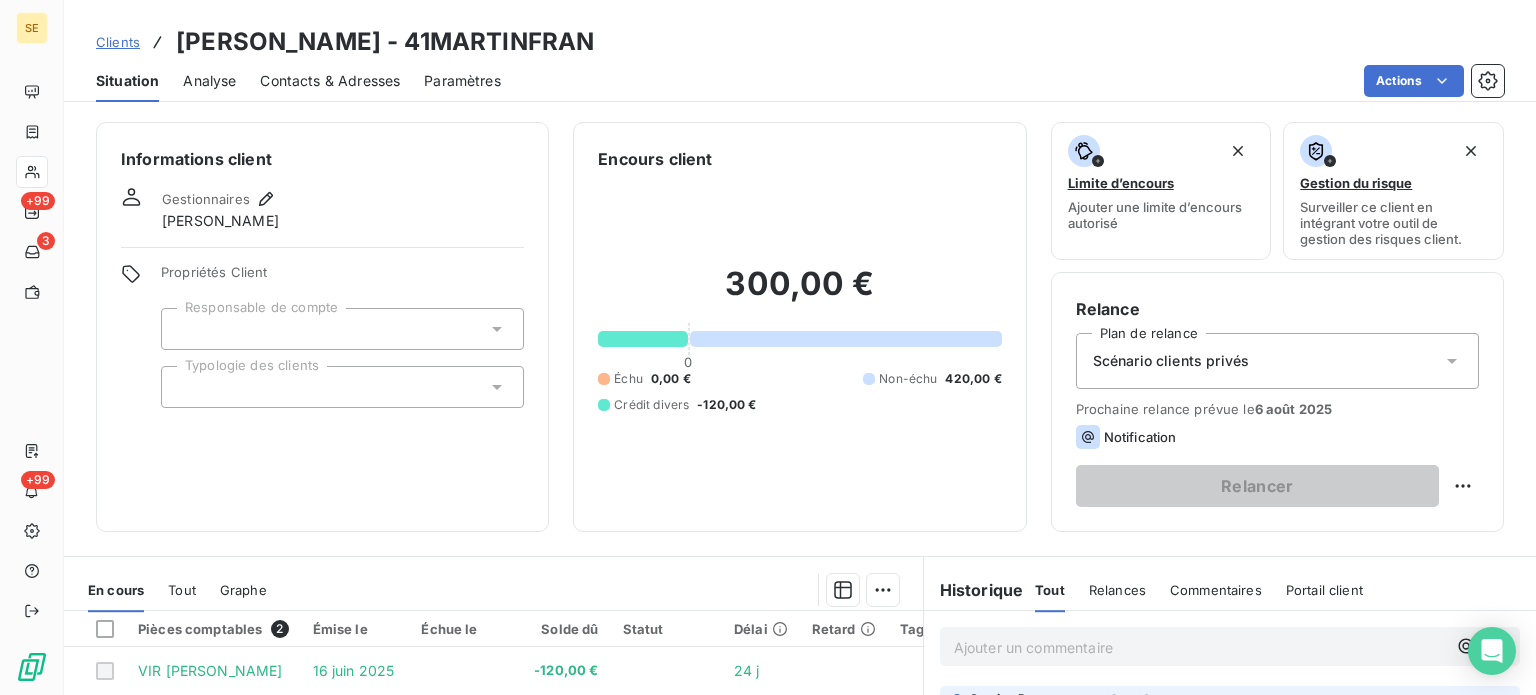 scroll, scrollTop: 266, scrollLeft: 0, axis: vertical 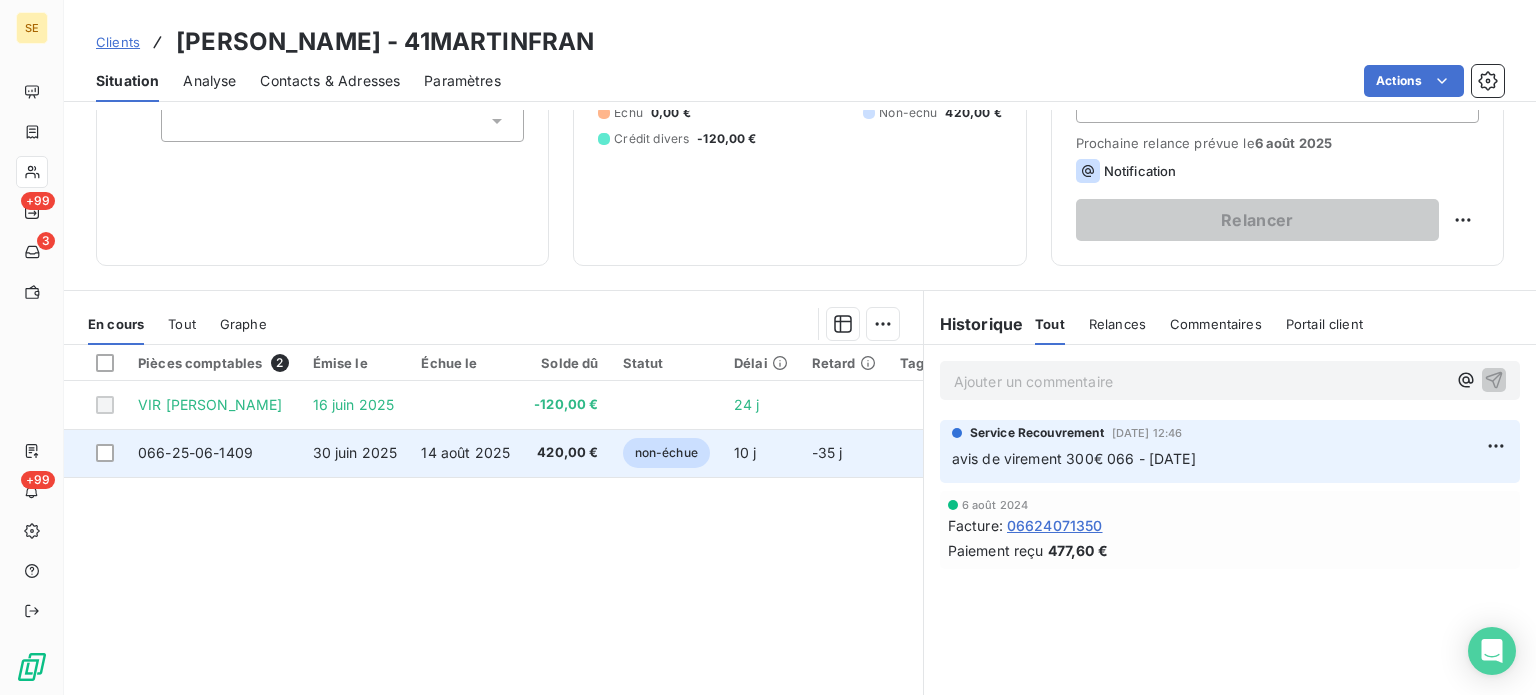 click on "420,00 €" at bounding box center [566, 453] 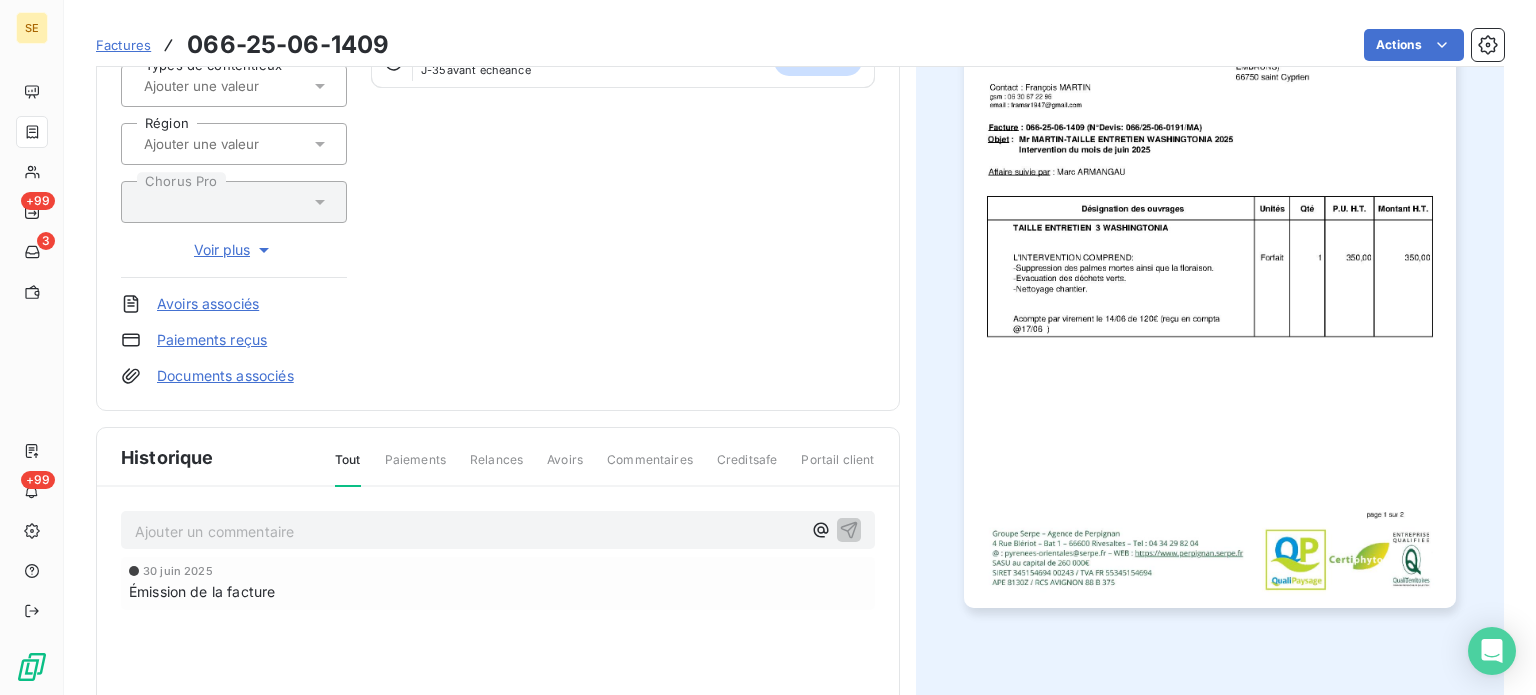scroll, scrollTop: 506, scrollLeft: 0, axis: vertical 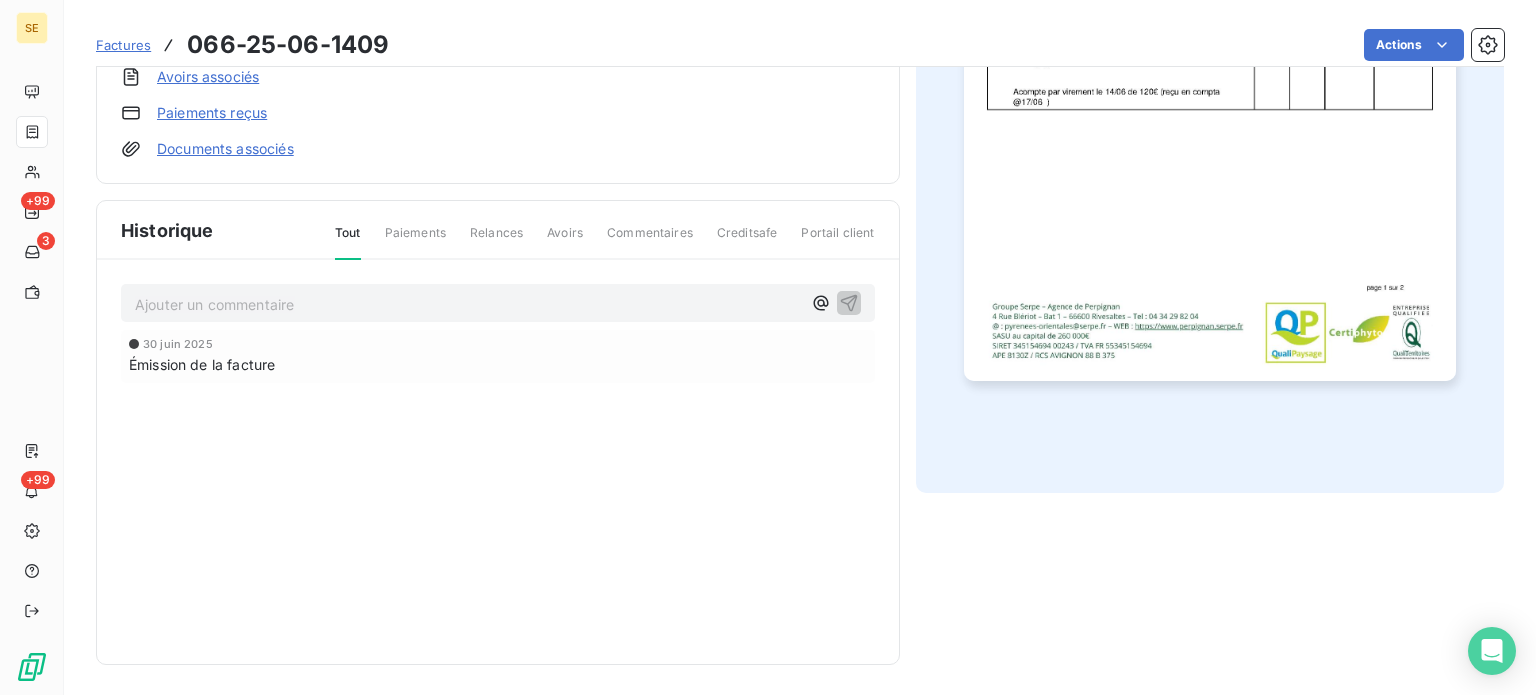 click on "Ajouter un commentaire ﻿" at bounding box center (468, 304) 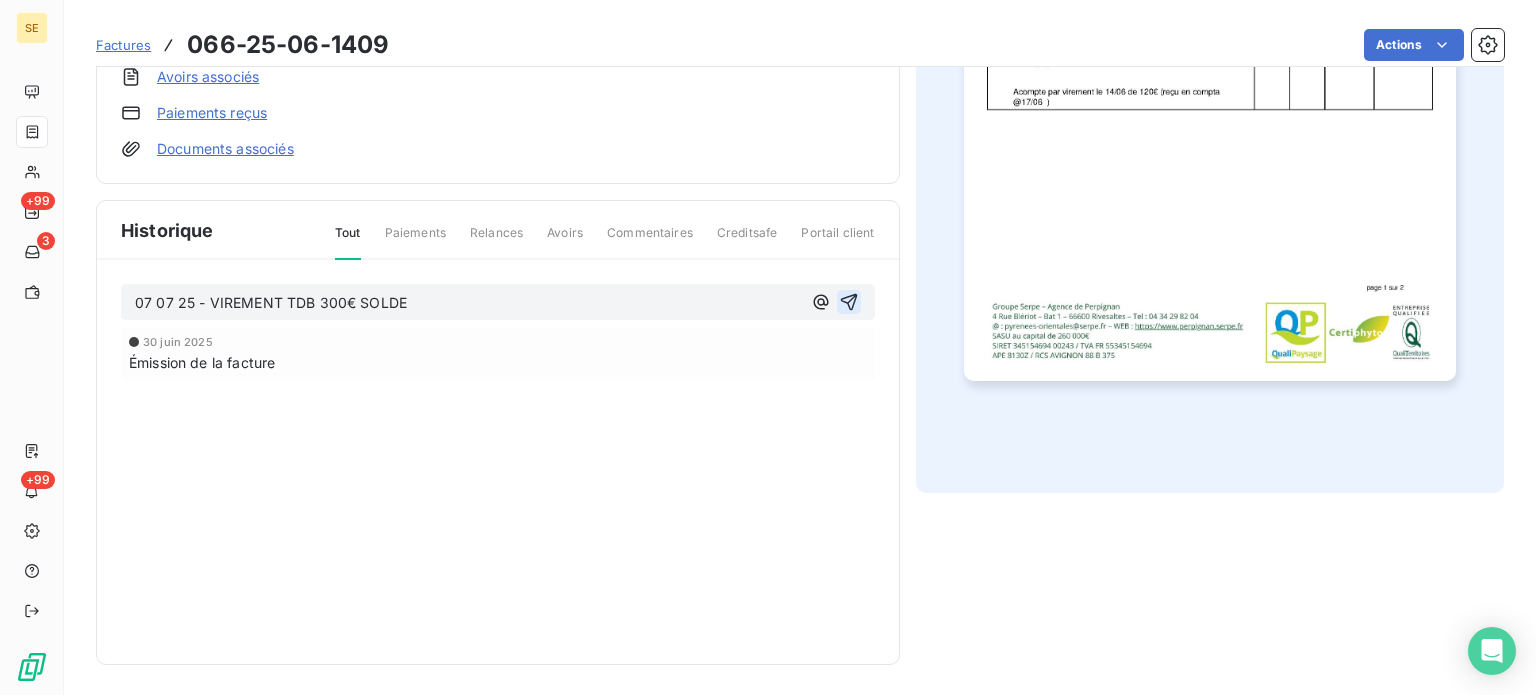 click 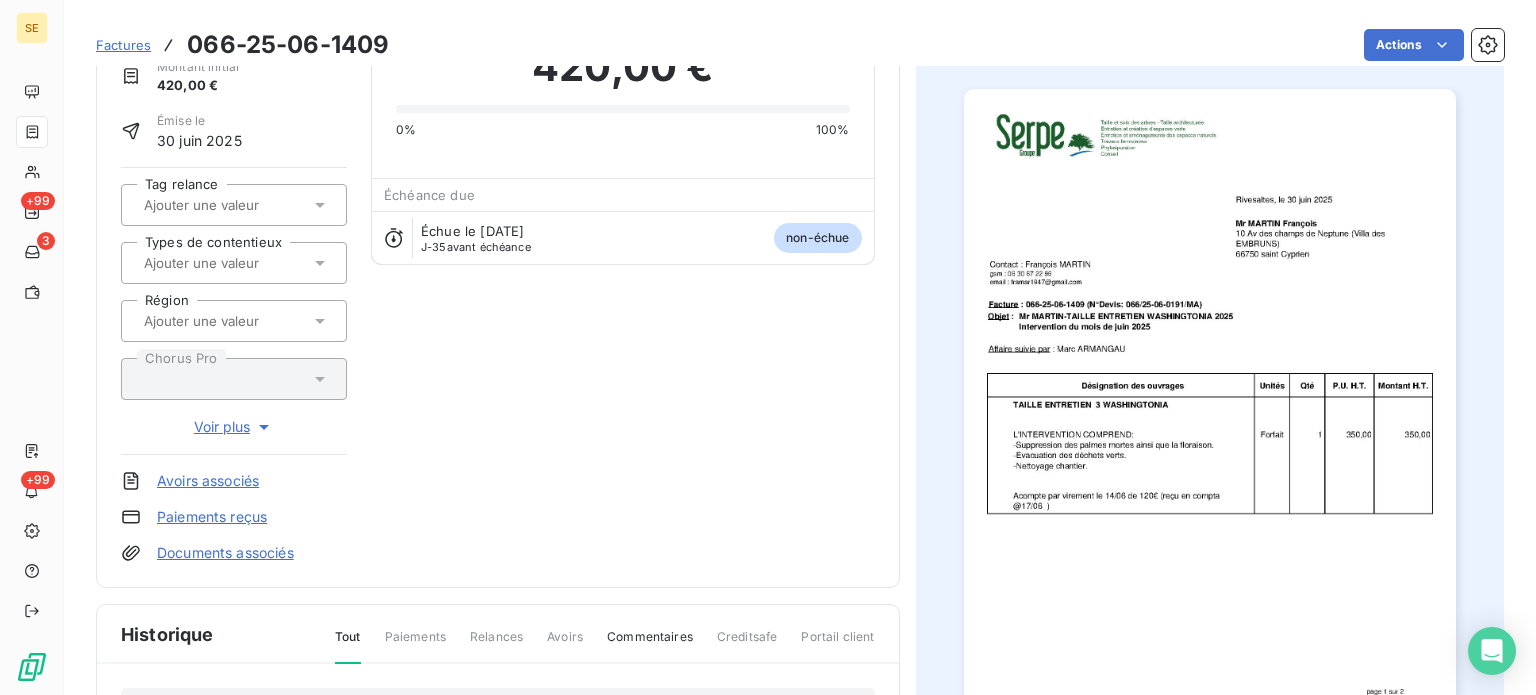 scroll, scrollTop: 0, scrollLeft: 0, axis: both 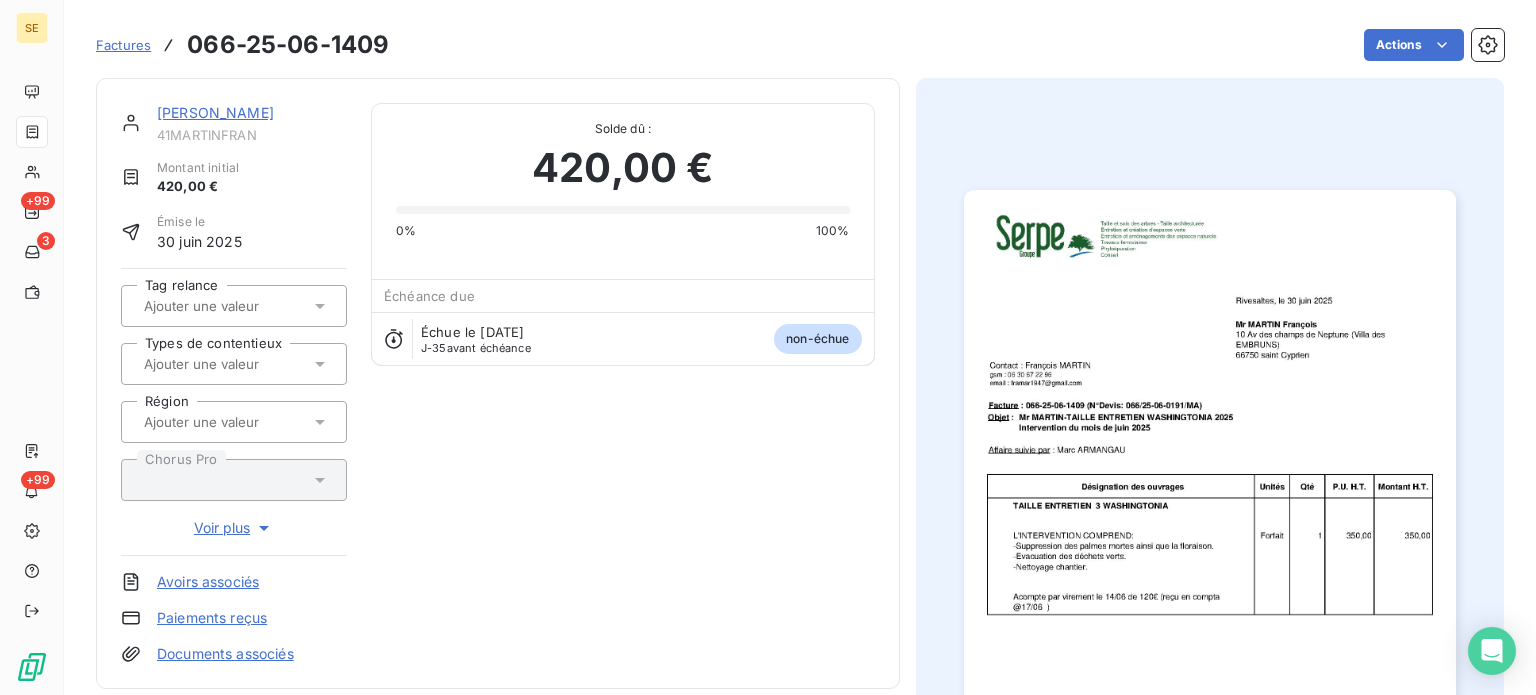 click on "41MARTINFRAN" at bounding box center [252, 135] 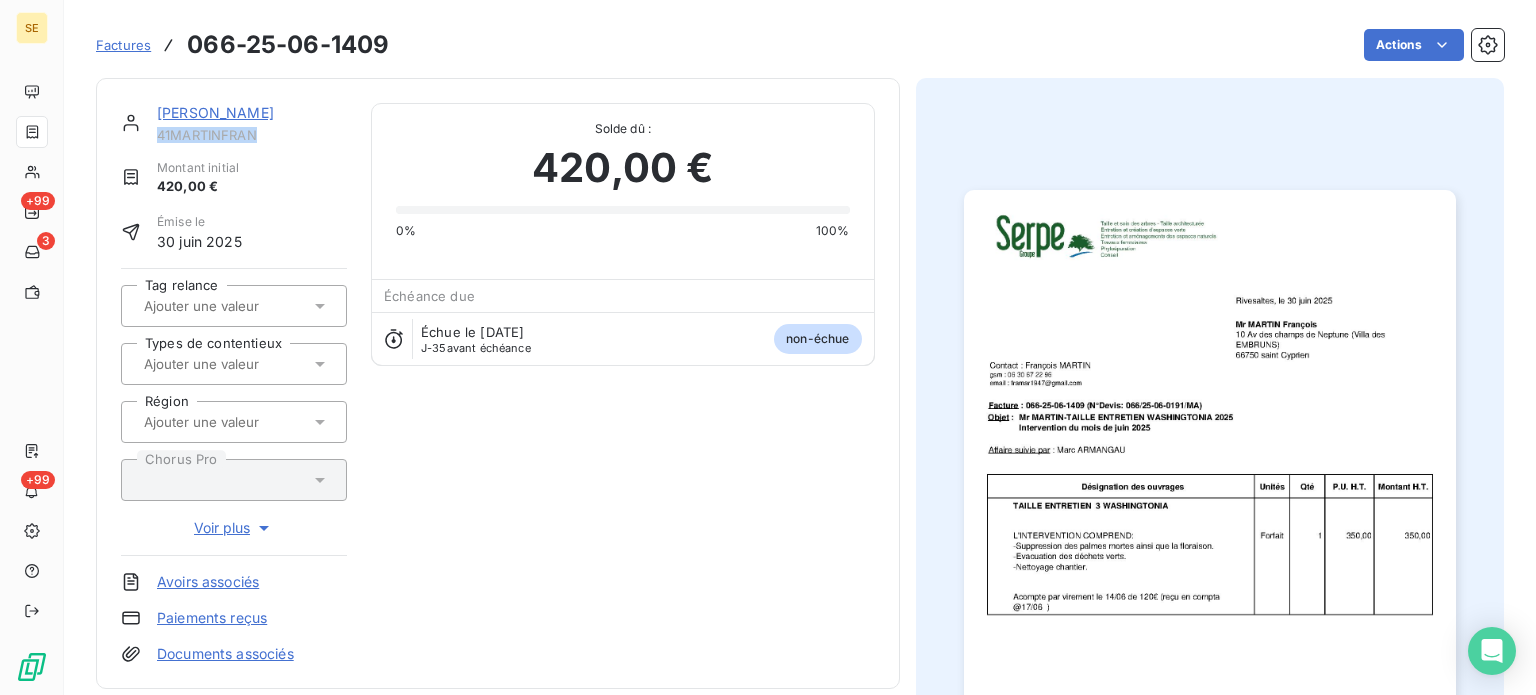 click on "41MARTINFRAN" at bounding box center (252, 135) 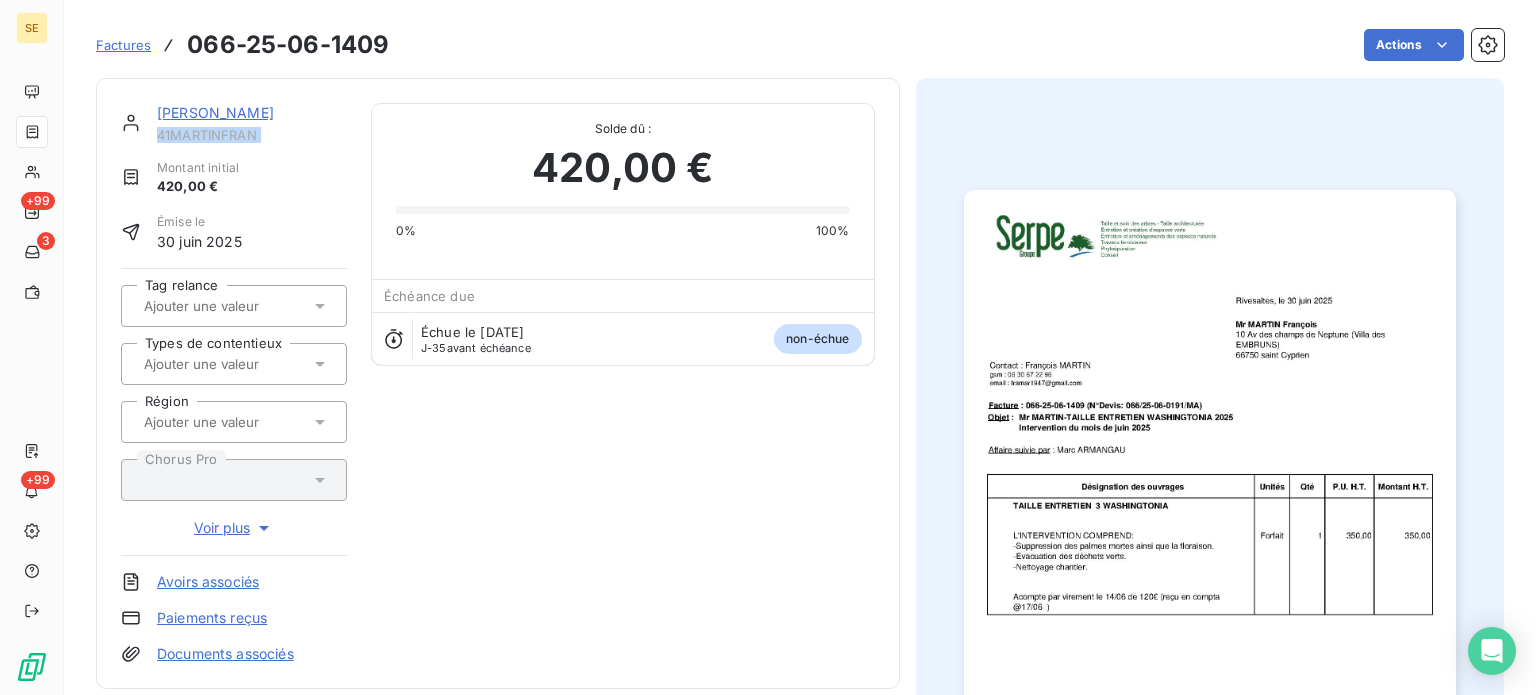 click on "41MARTINFRAN" at bounding box center (252, 135) 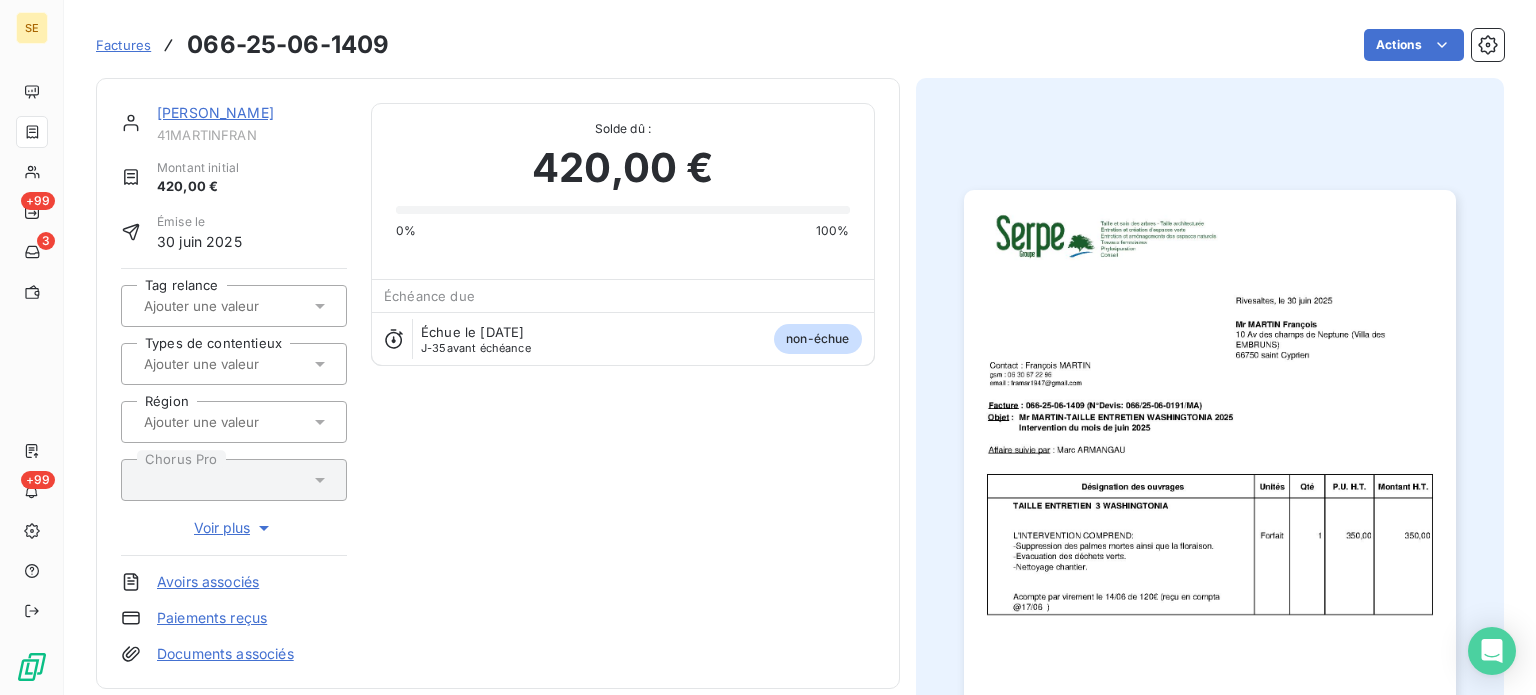 click on "Factures 066-25-06-1409 Actions" at bounding box center (800, 45) 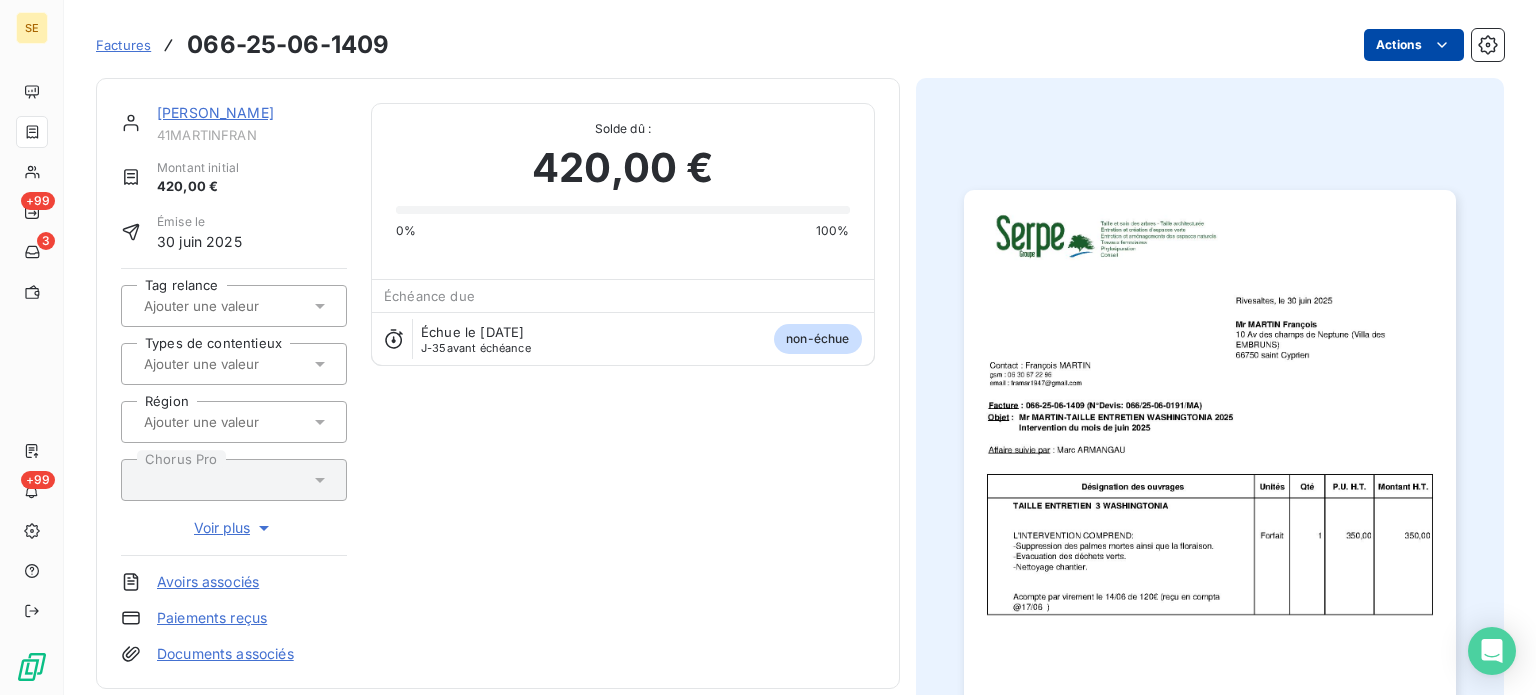 click on "SE +99 3 +99 Factures 066-25-06-1409 Actions [PERSON_NAME] 41MARTINFRAN Montant initial 420,00 € Émise le [DATE] Tag relance Types de contentieux Région Chorus Pro Voir plus Avoirs associés Paiements reçus Documents associés Solde dû : 420,00 € 0% 100% Échéance due Échue le [DATE] J-35  avant échéance non-échue Historique Tout Paiements Relances Avoirs Commentaires Creditsafe Portail client Ajouter un commentaire ﻿ Service Recouvrement il y a 0 secondes Facture  : 066-25-06-1409 07 07 25 - VIREMENT TDB 300€ SOLDE  [DATE] Émission de la facture" at bounding box center (768, 347) 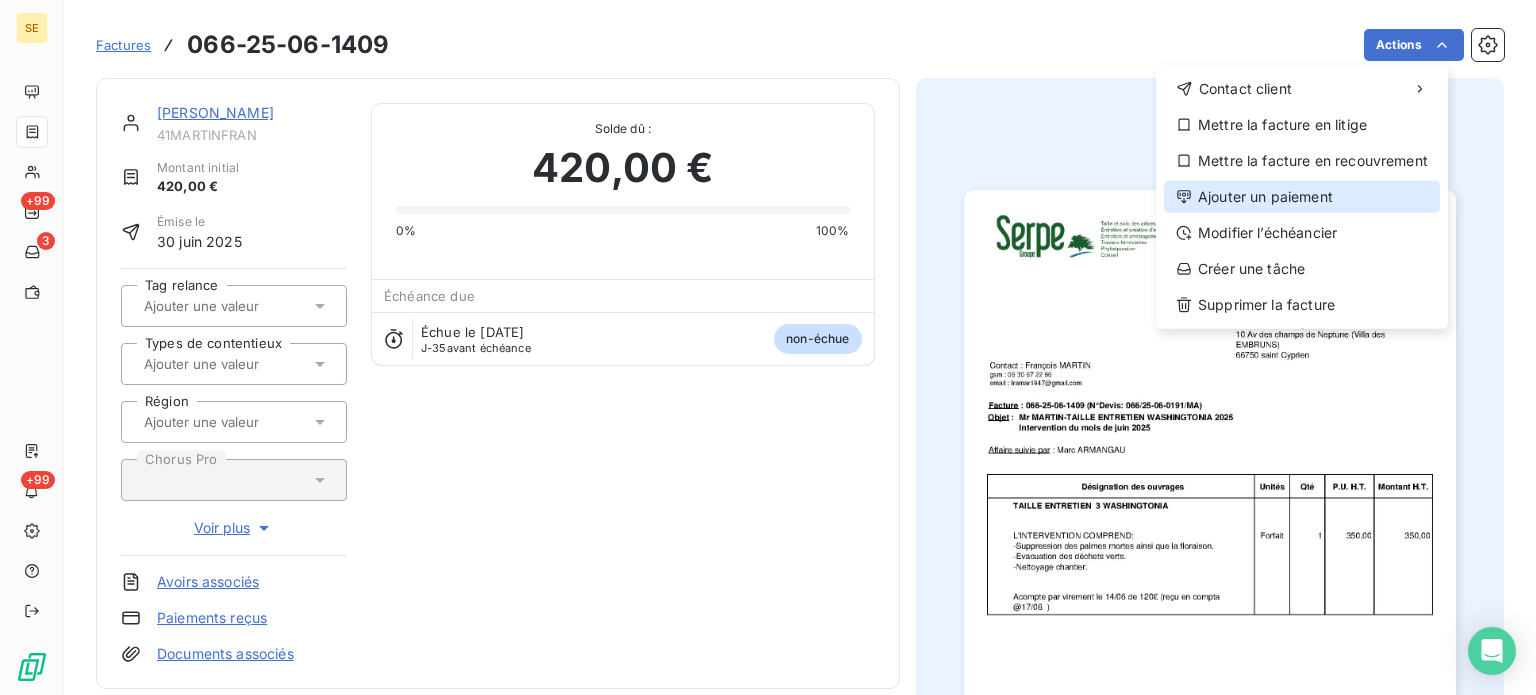 click on "Ajouter un paiement" at bounding box center [1302, 197] 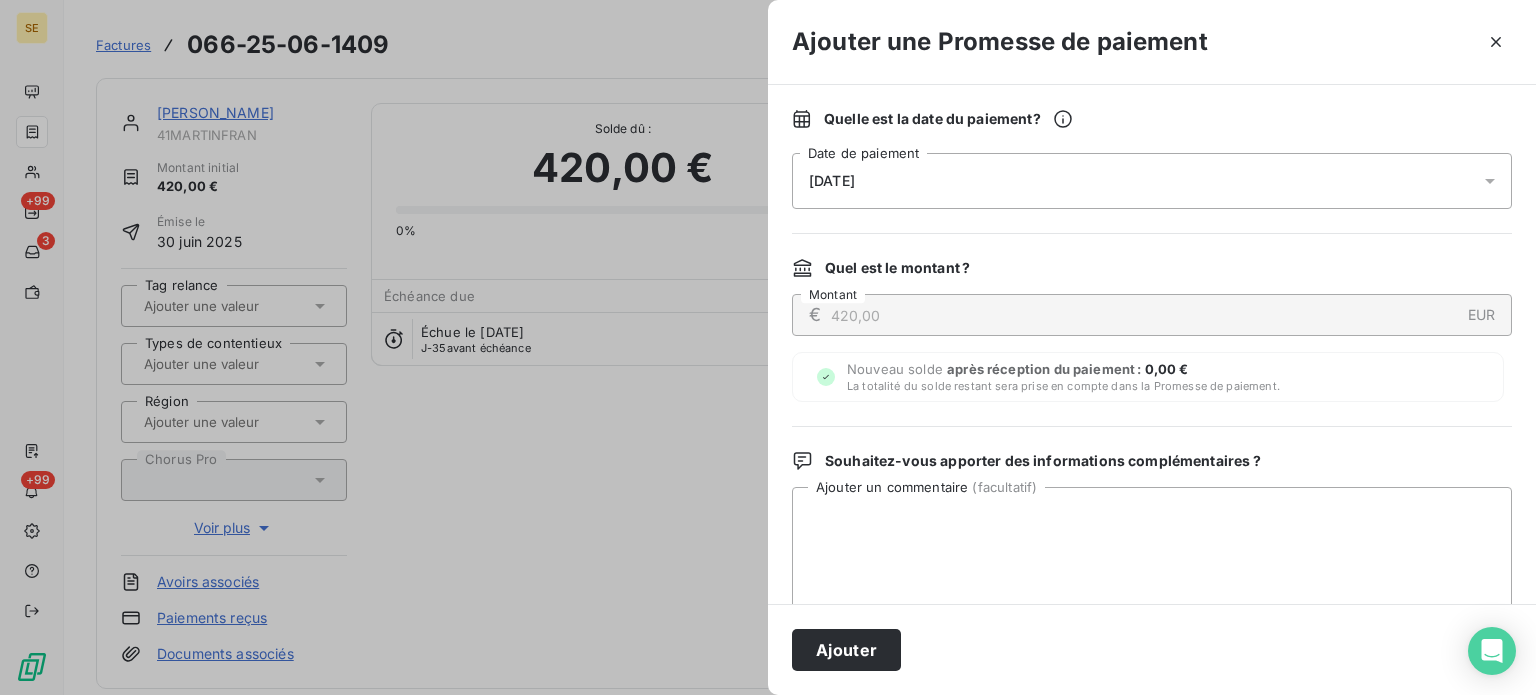 click on "[DATE]" at bounding box center (1152, 181) 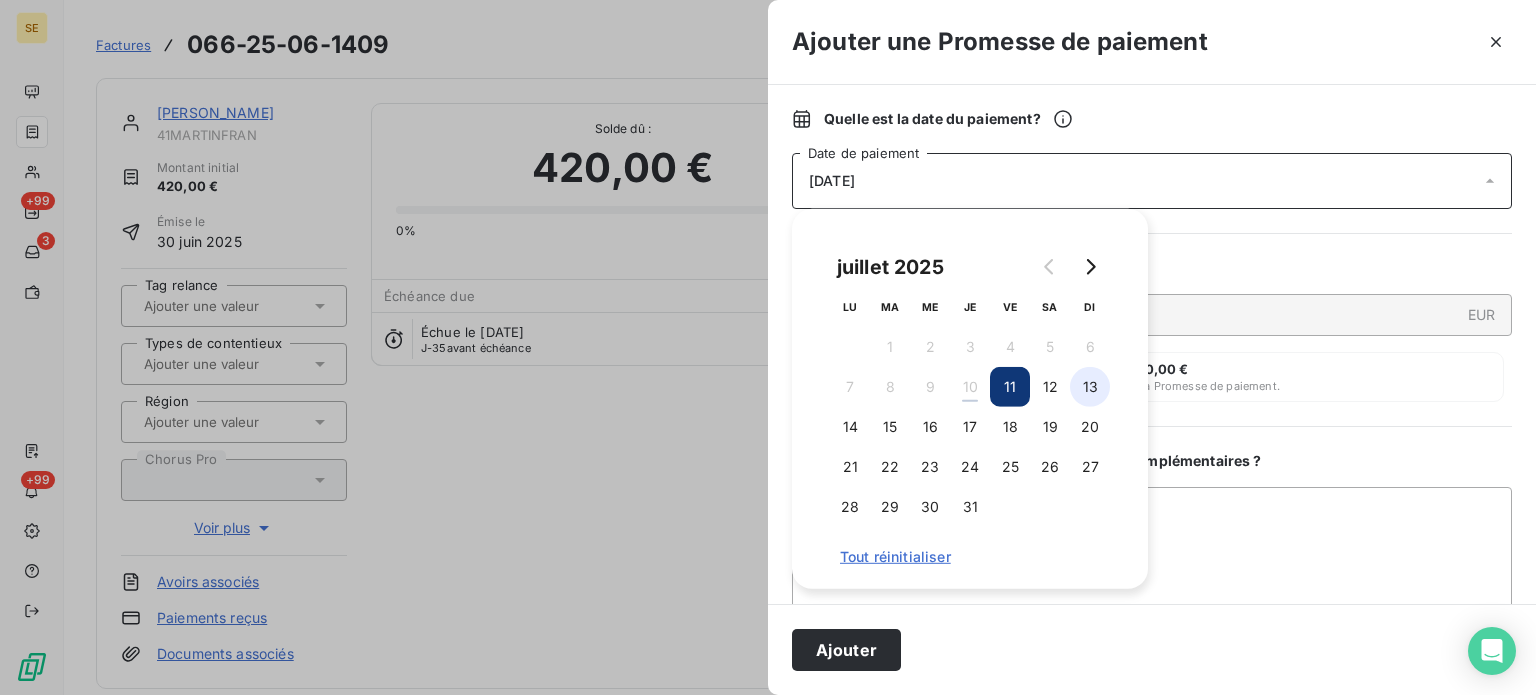click on "13" at bounding box center [1090, 387] 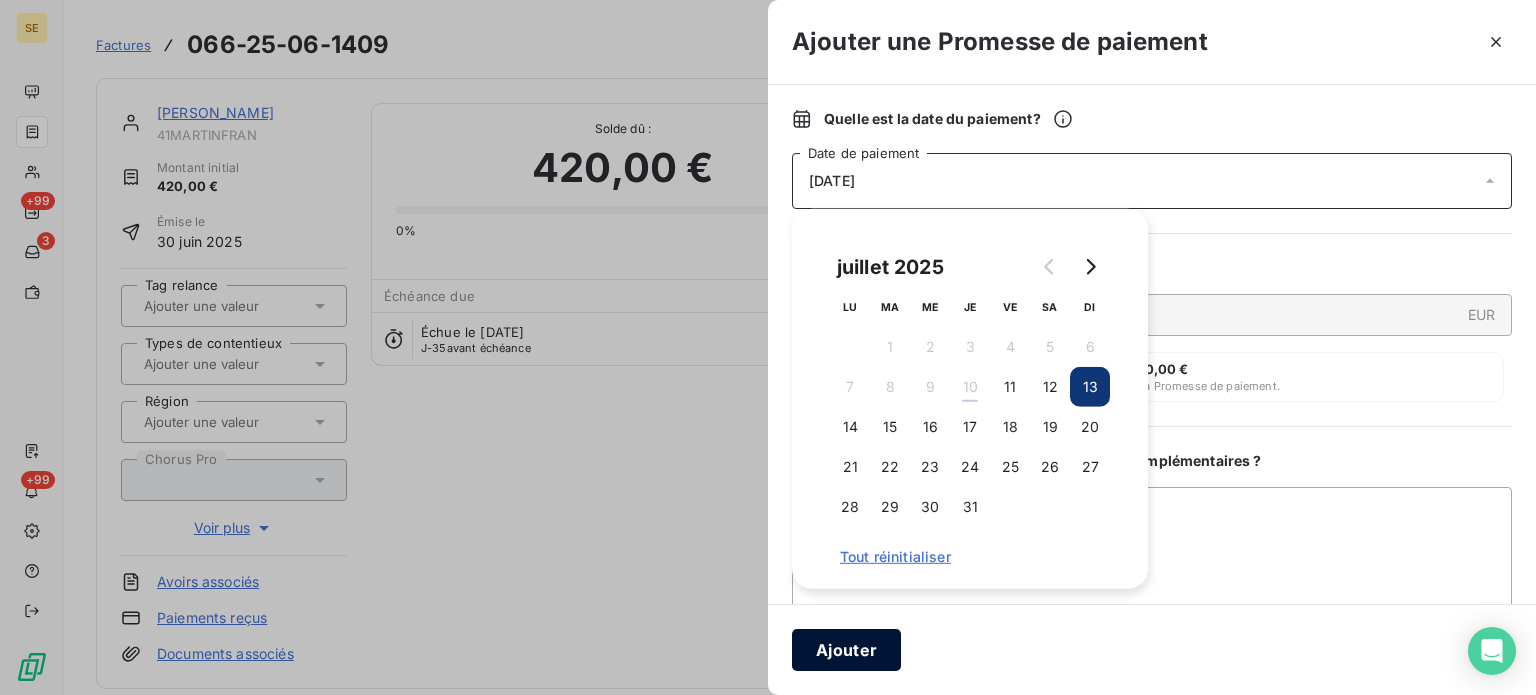 click on "Ajouter" at bounding box center (846, 650) 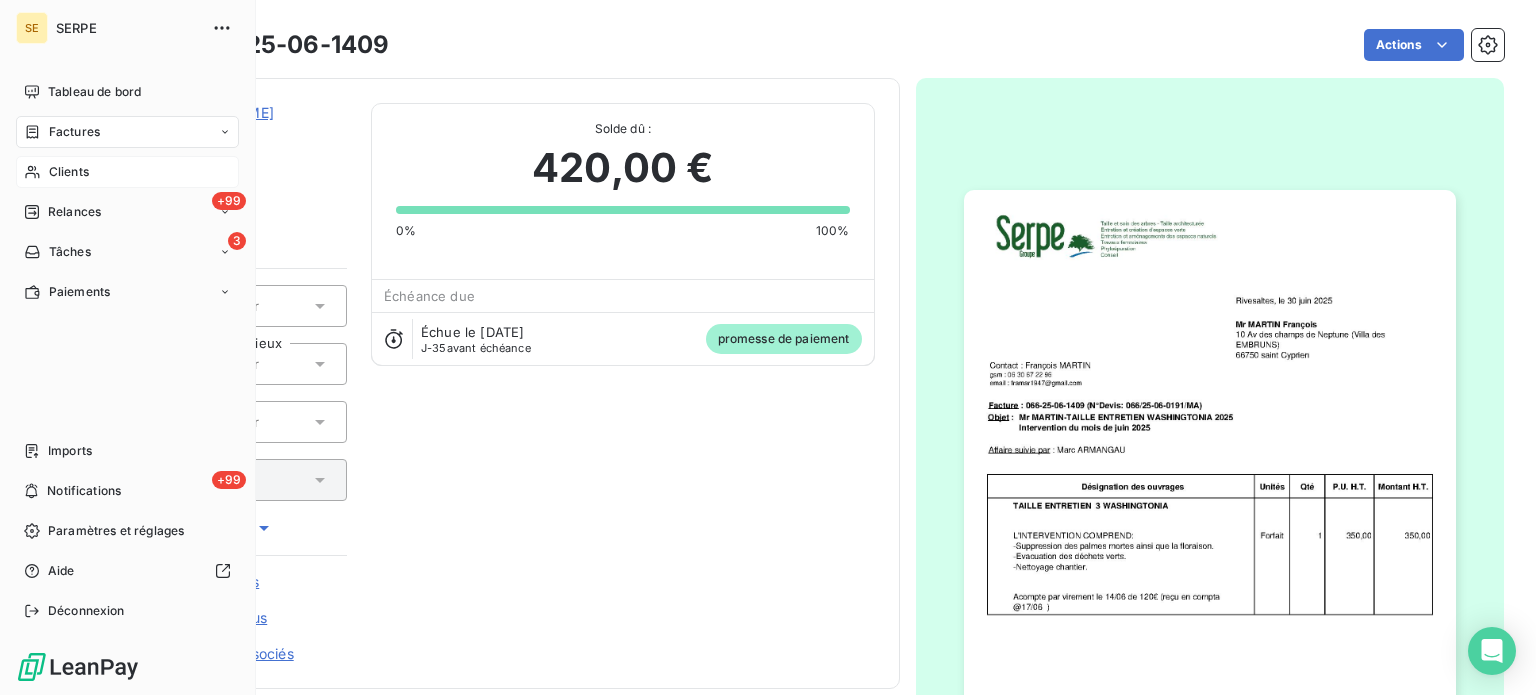 click 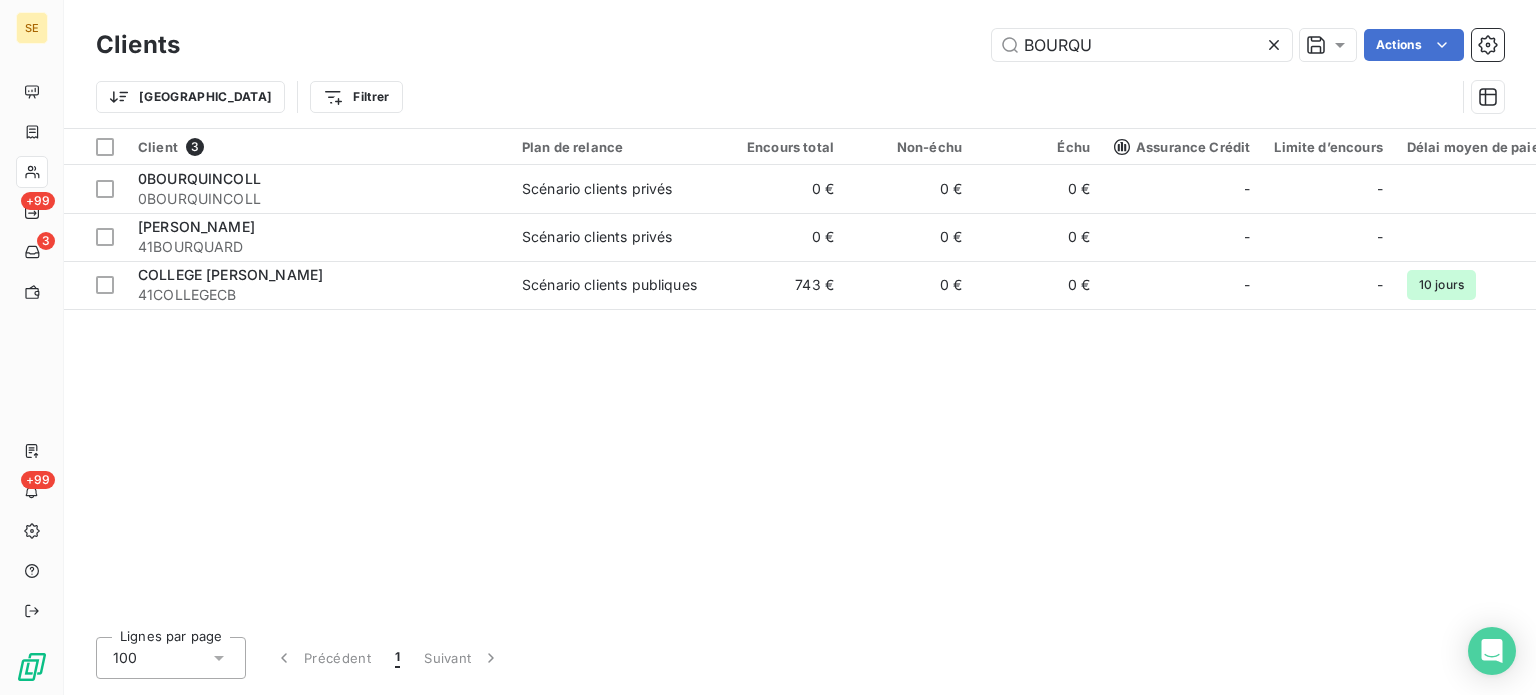 drag, startPoint x: 1113, startPoint y: 37, endPoint x: 959, endPoint y: 40, distance: 154.02922 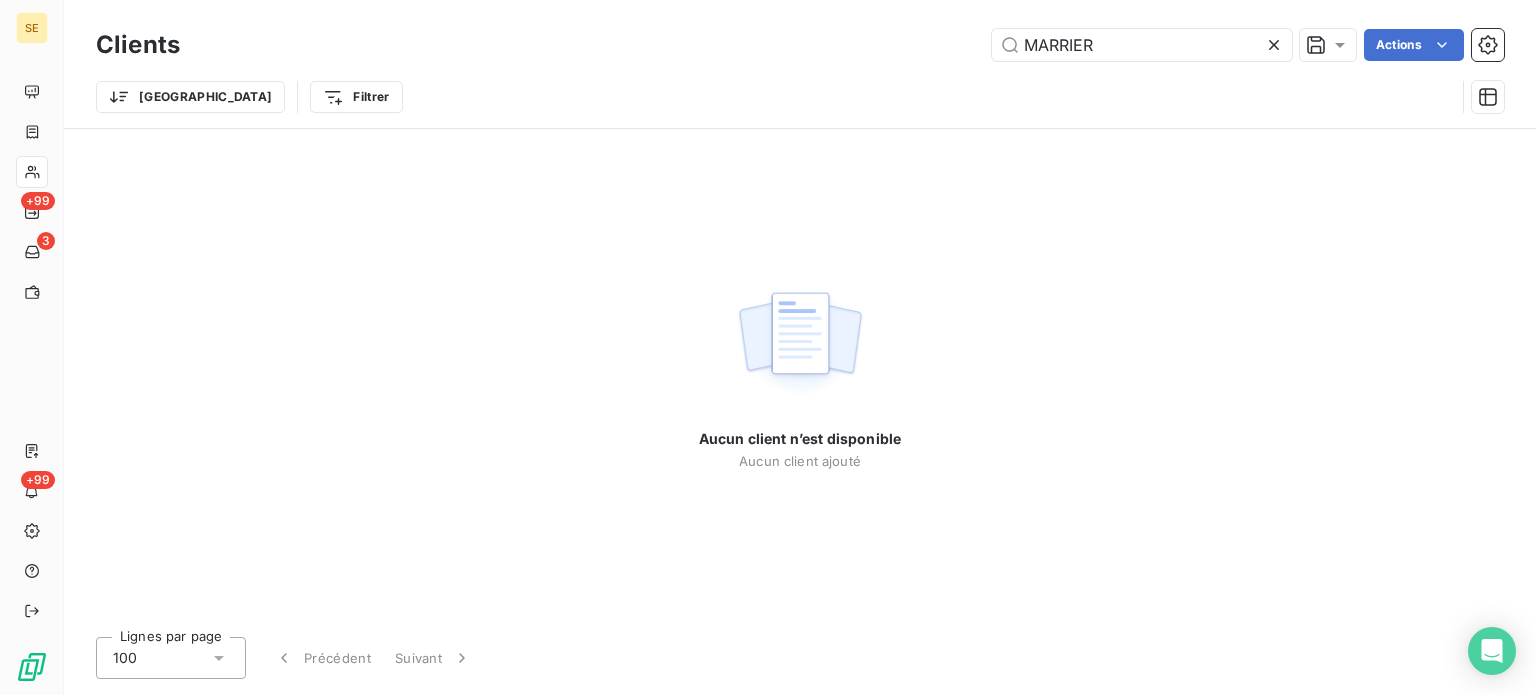 drag, startPoint x: 1108, startPoint y: 37, endPoint x: 918, endPoint y: 37, distance: 190 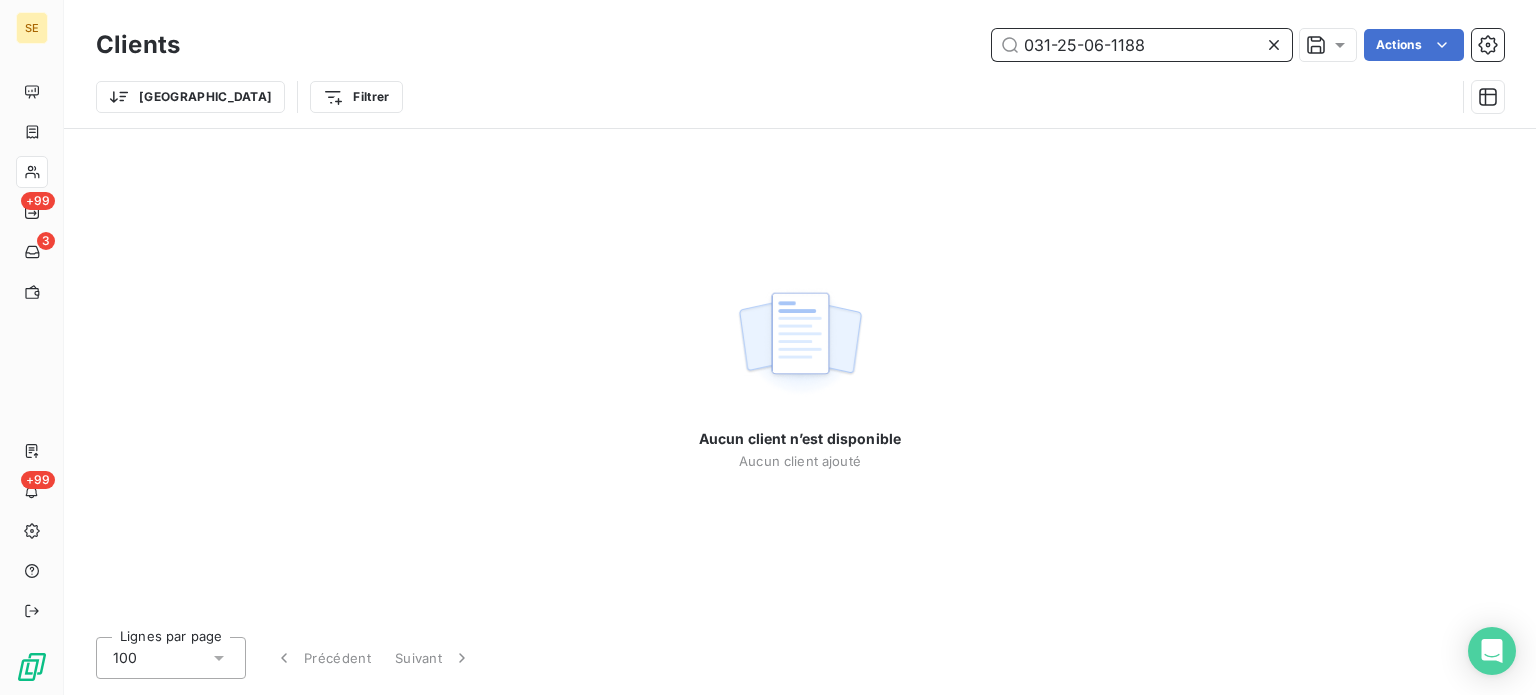 drag, startPoint x: 1168, startPoint y: 51, endPoint x: 900, endPoint y: 47, distance: 268.02985 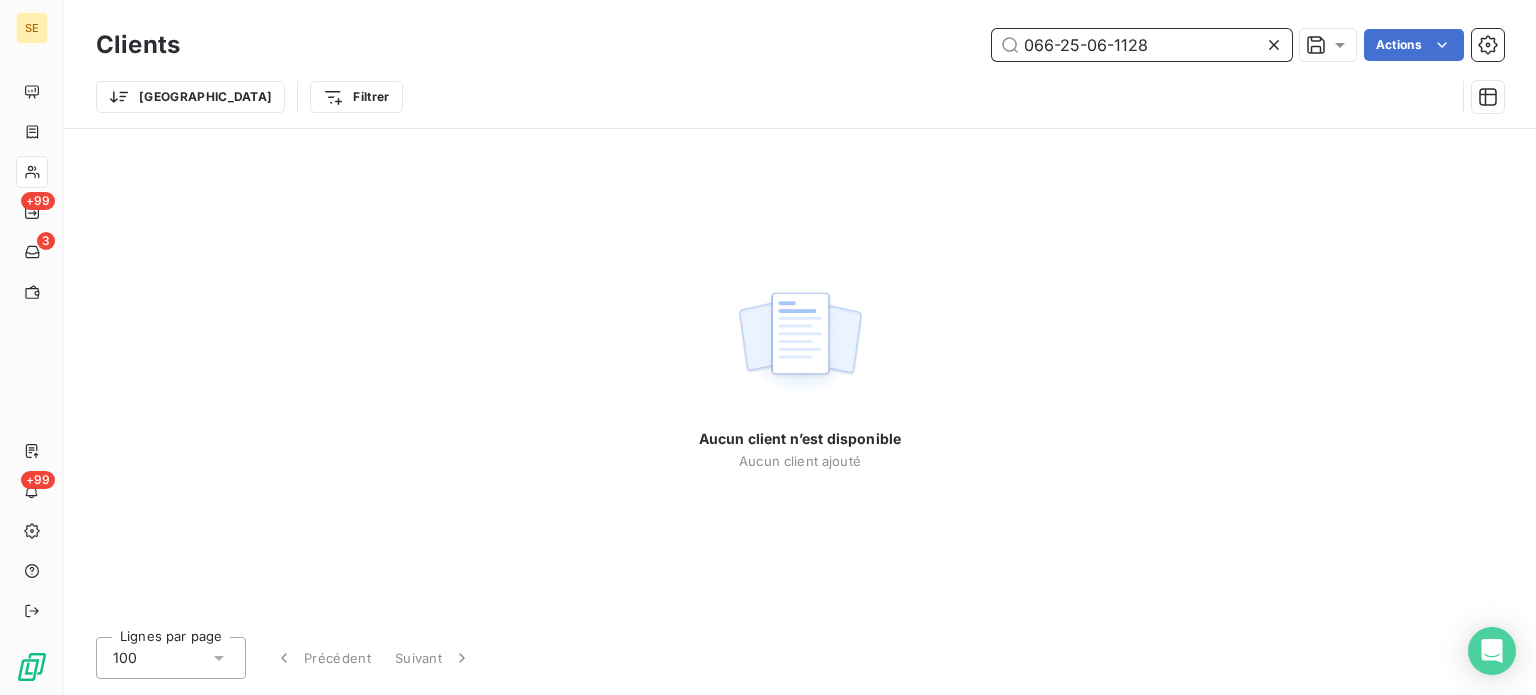 click on "066-25-06-1128" at bounding box center [1142, 45] 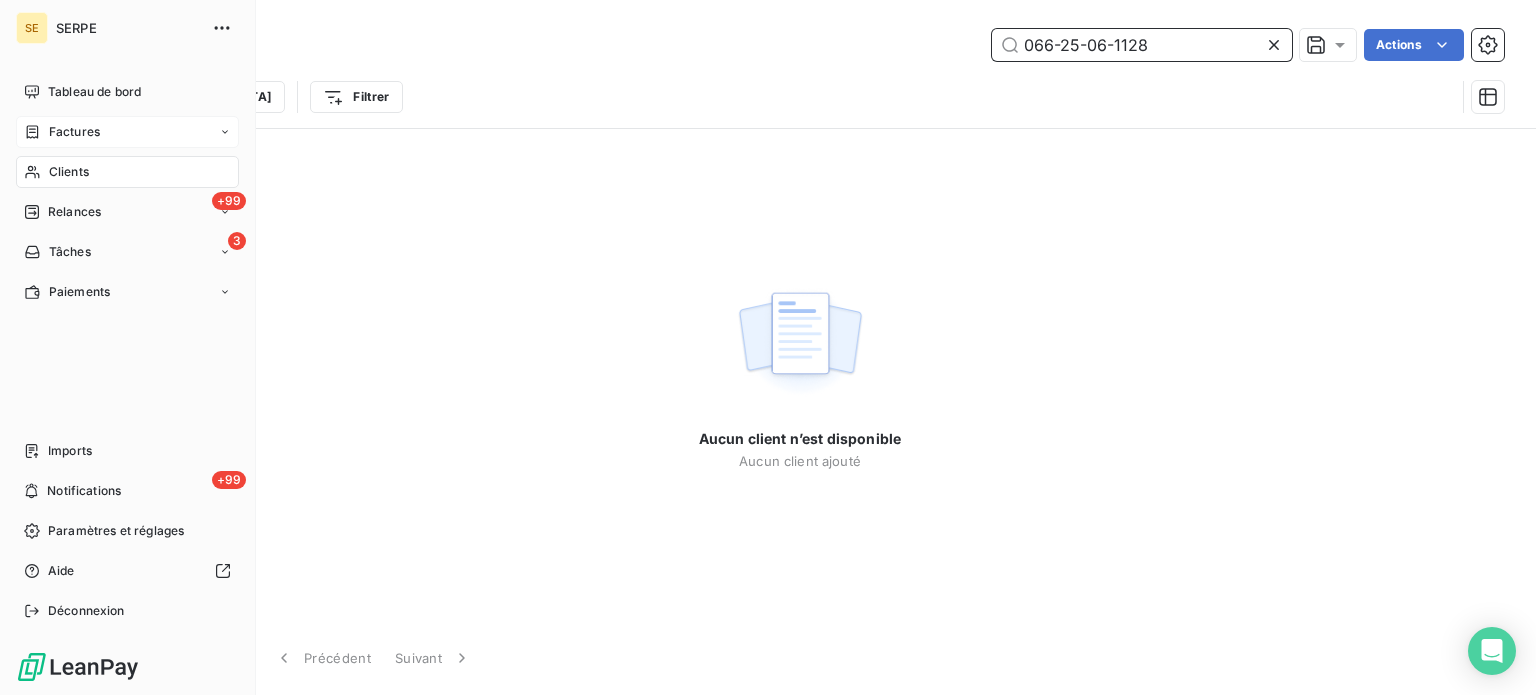 type on "066-25-06-1128" 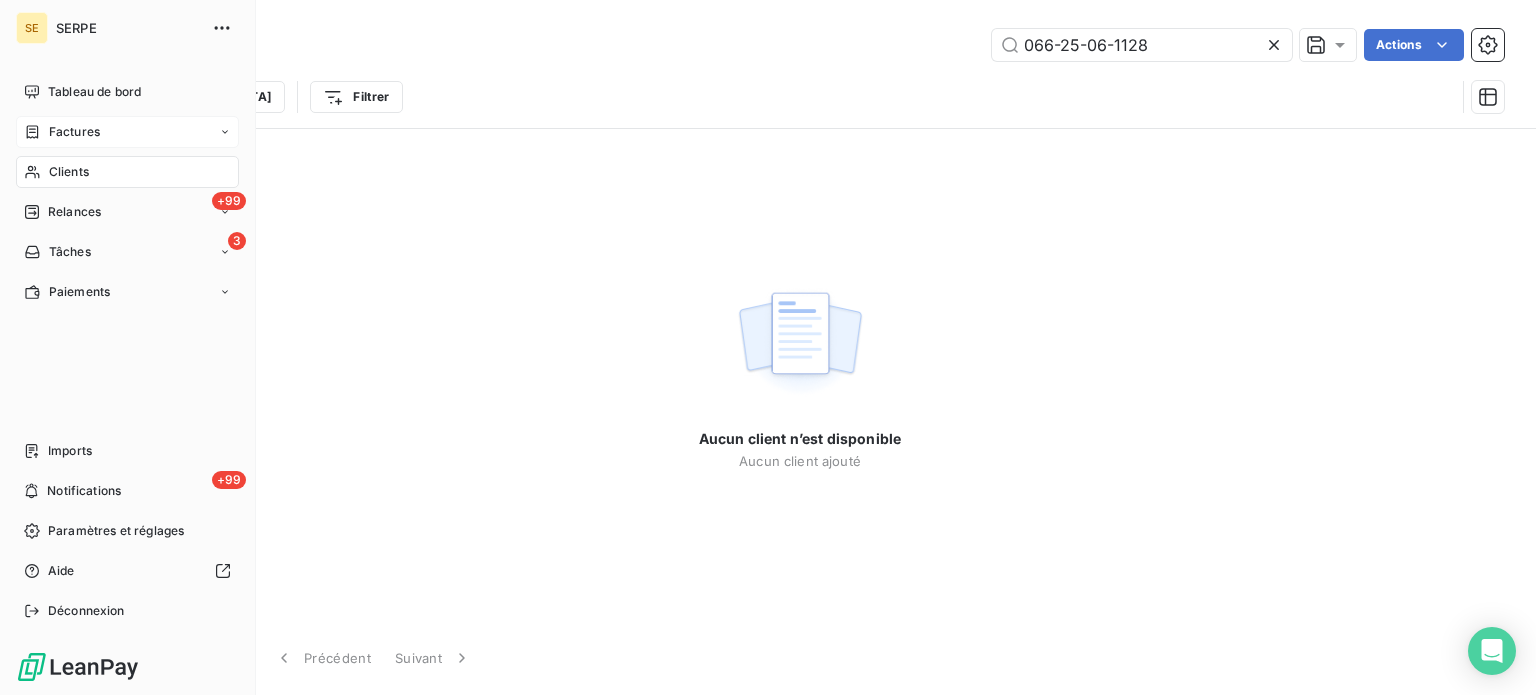 click on "Factures" at bounding box center [62, 132] 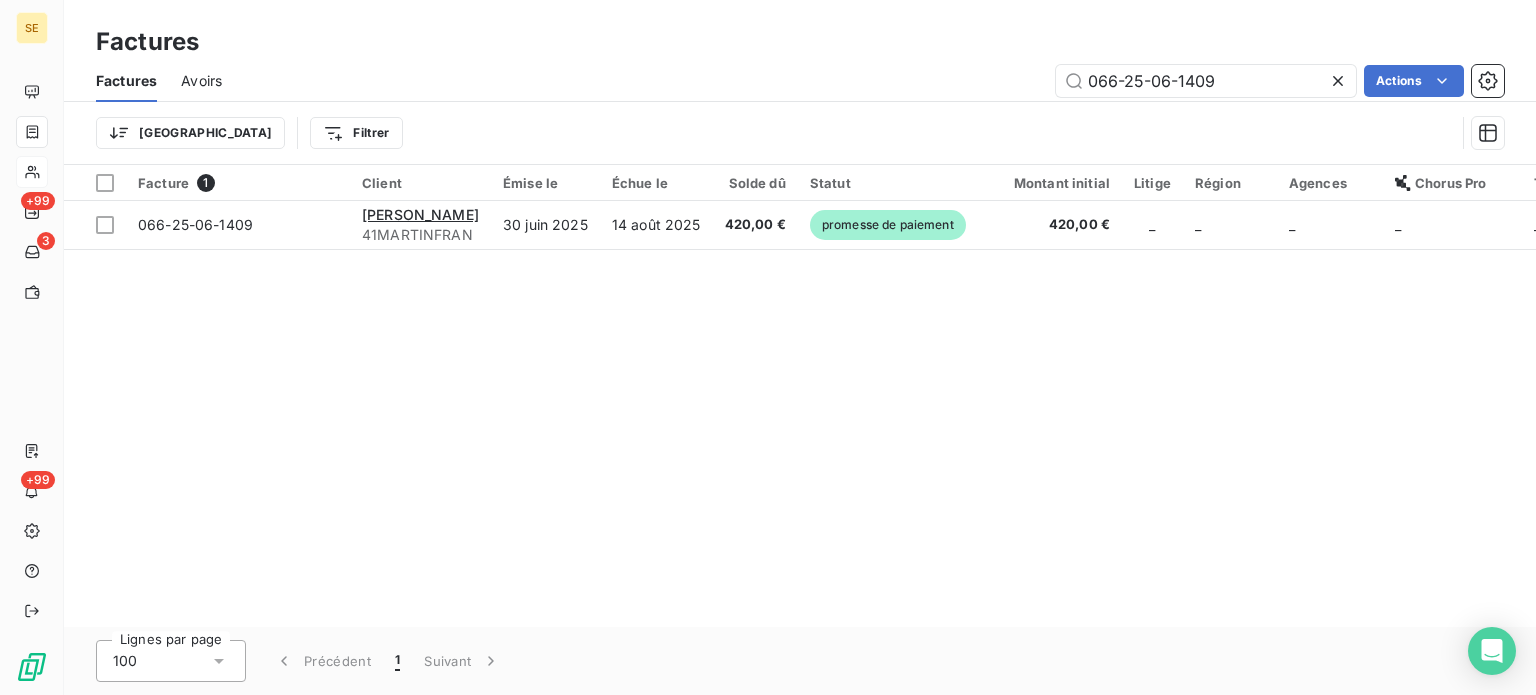 drag, startPoint x: 1228, startPoint y: 85, endPoint x: 988, endPoint y: 81, distance: 240.03333 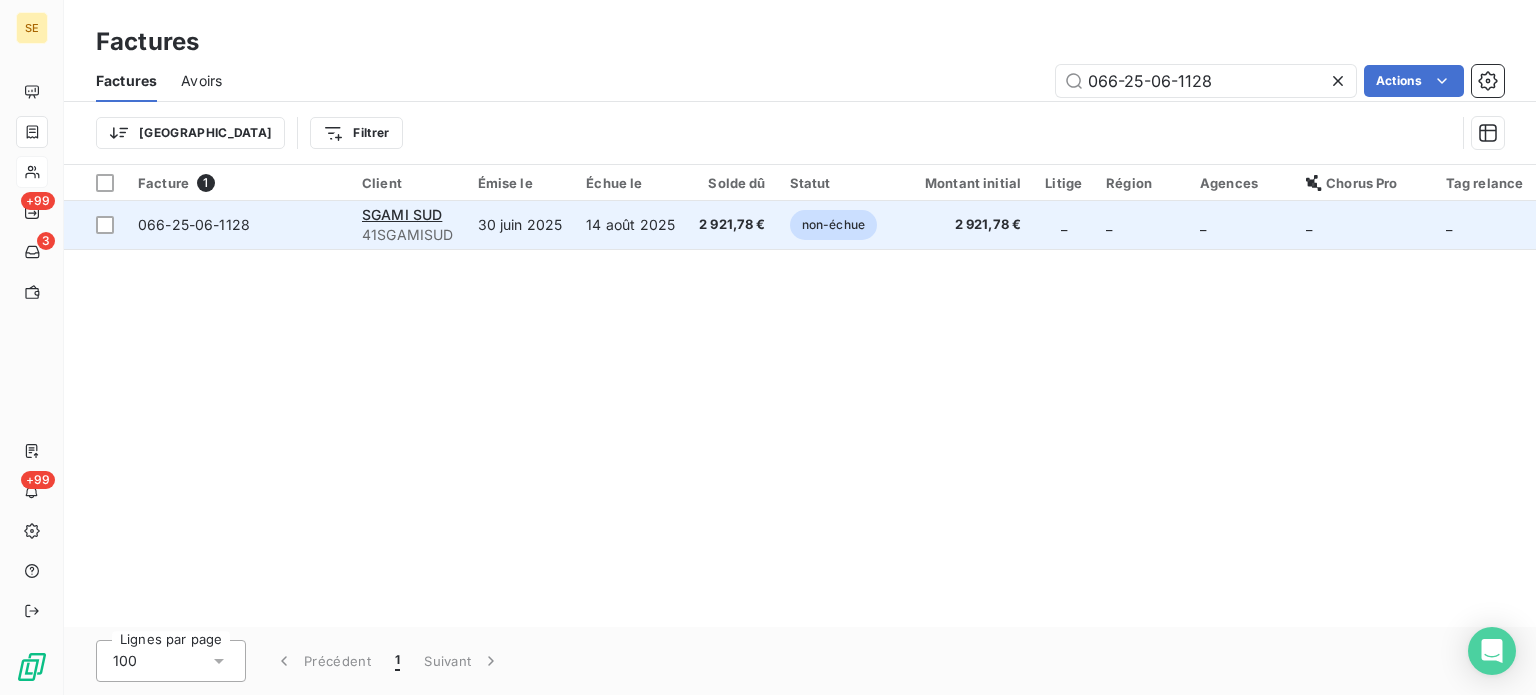 type on "066-25-06-1128" 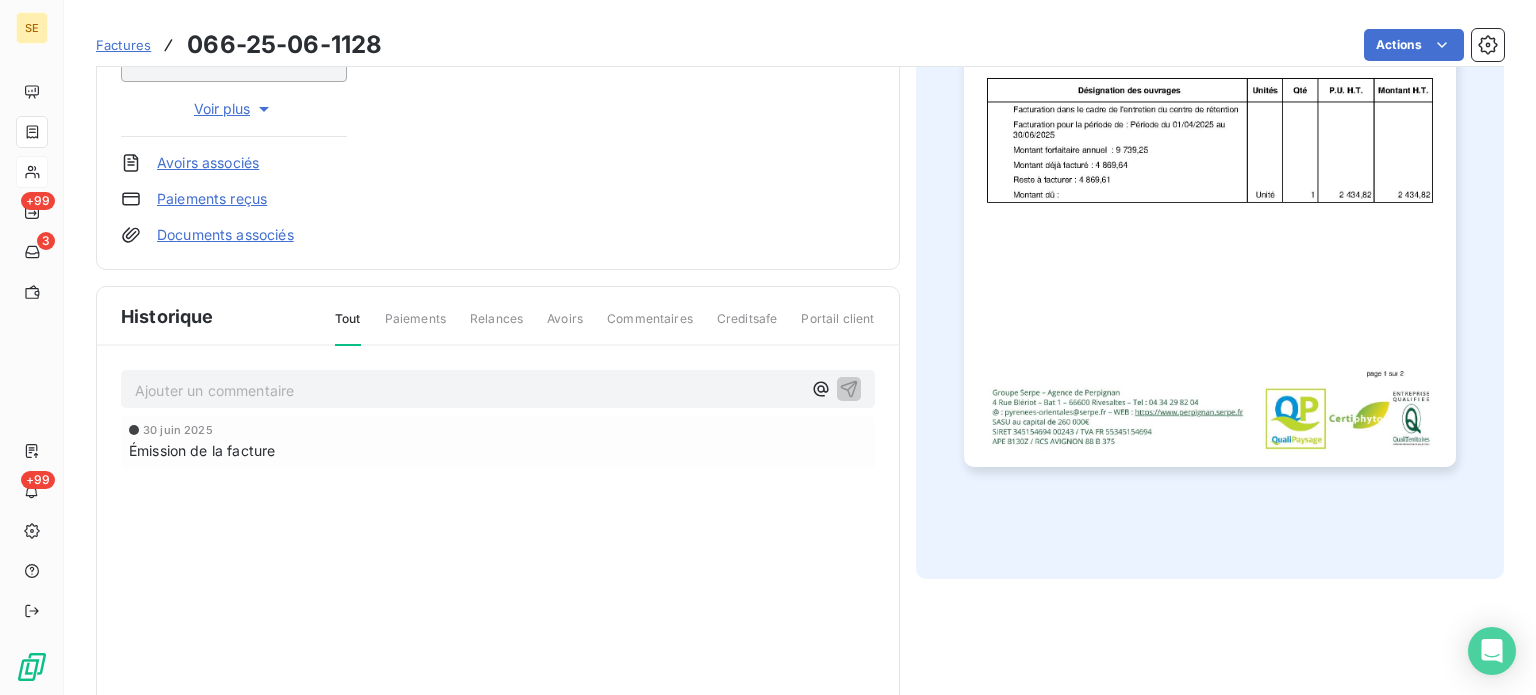 scroll, scrollTop: 506, scrollLeft: 0, axis: vertical 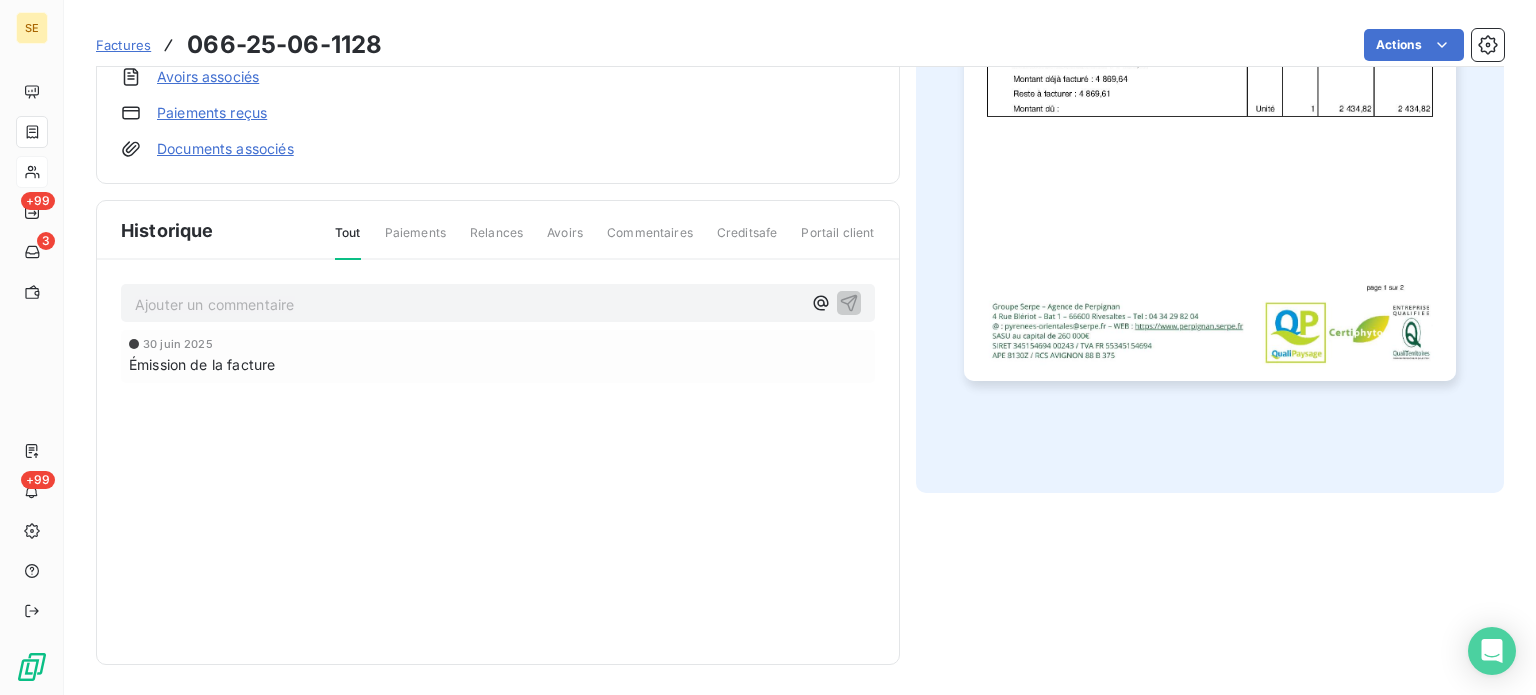 click on "Ajouter un commentaire ﻿" at bounding box center (468, 304) 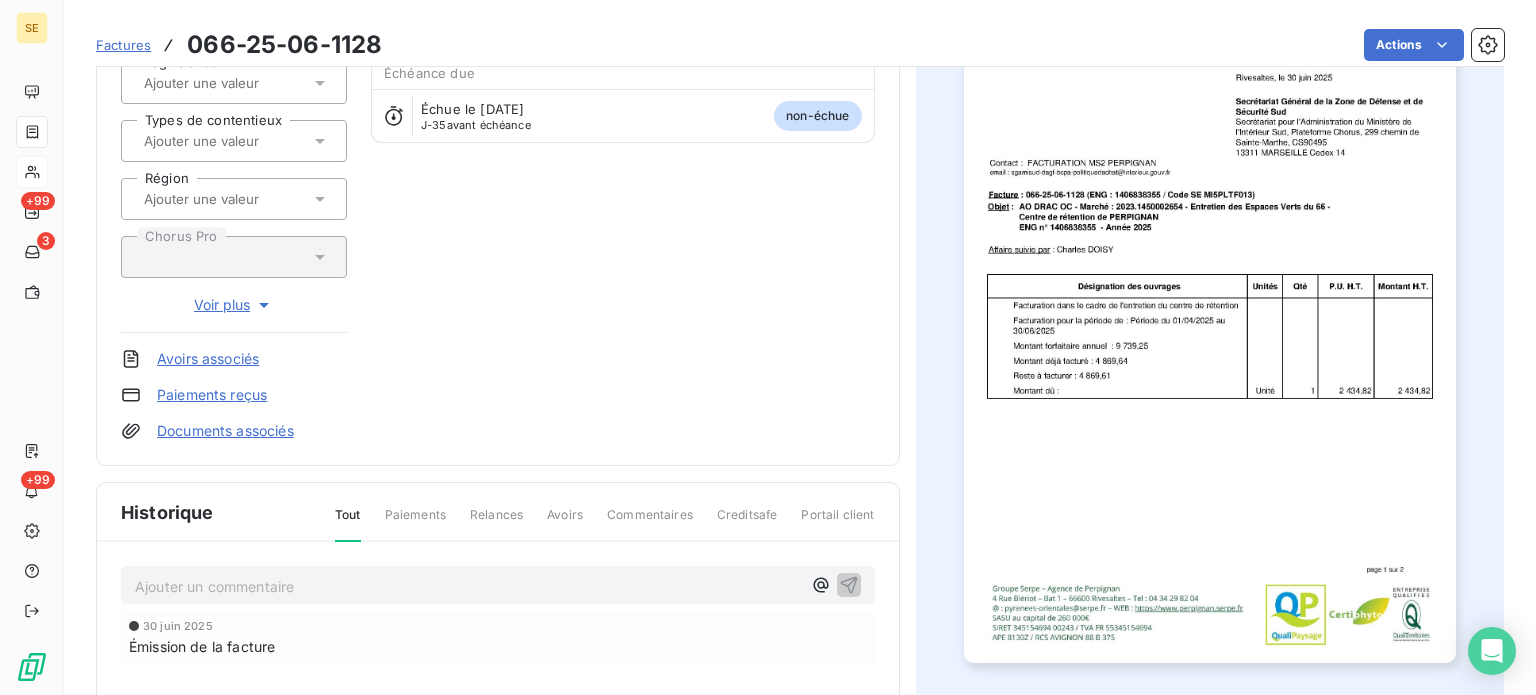 scroll, scrollTop: 267, scrollLeft: 0, axis: vertical 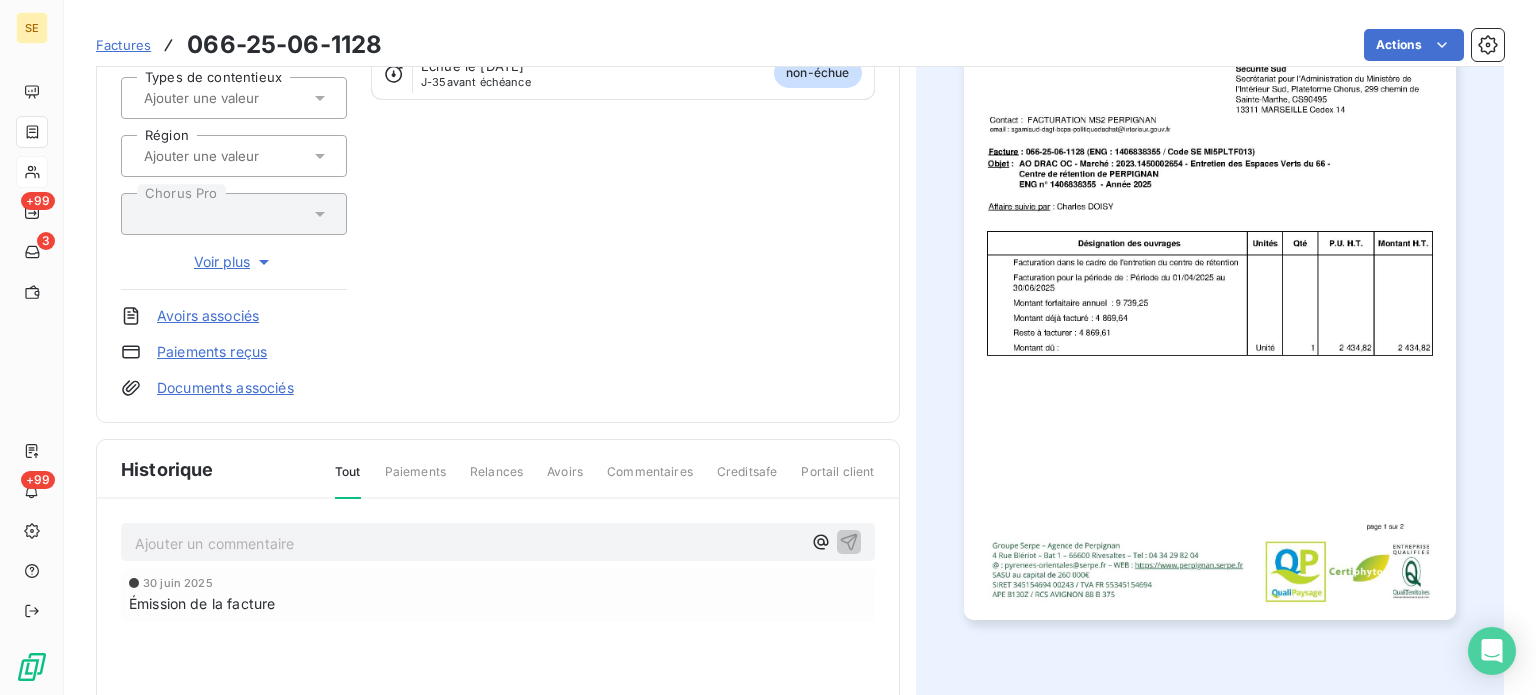 click on "Ajouter un commentaire ﻿" at bounding box center [468, 543] 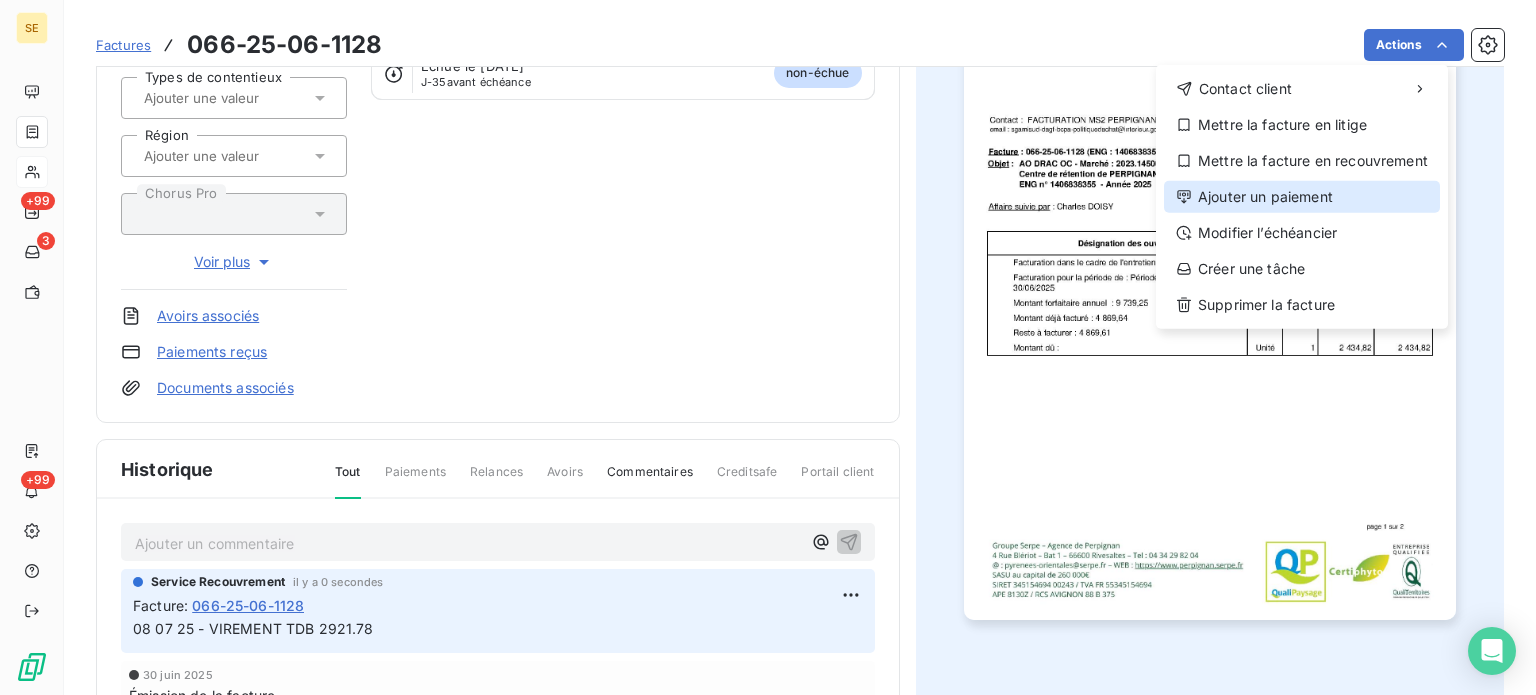 click on "Ajouter un paiement" at bounding box center [1302, 197] 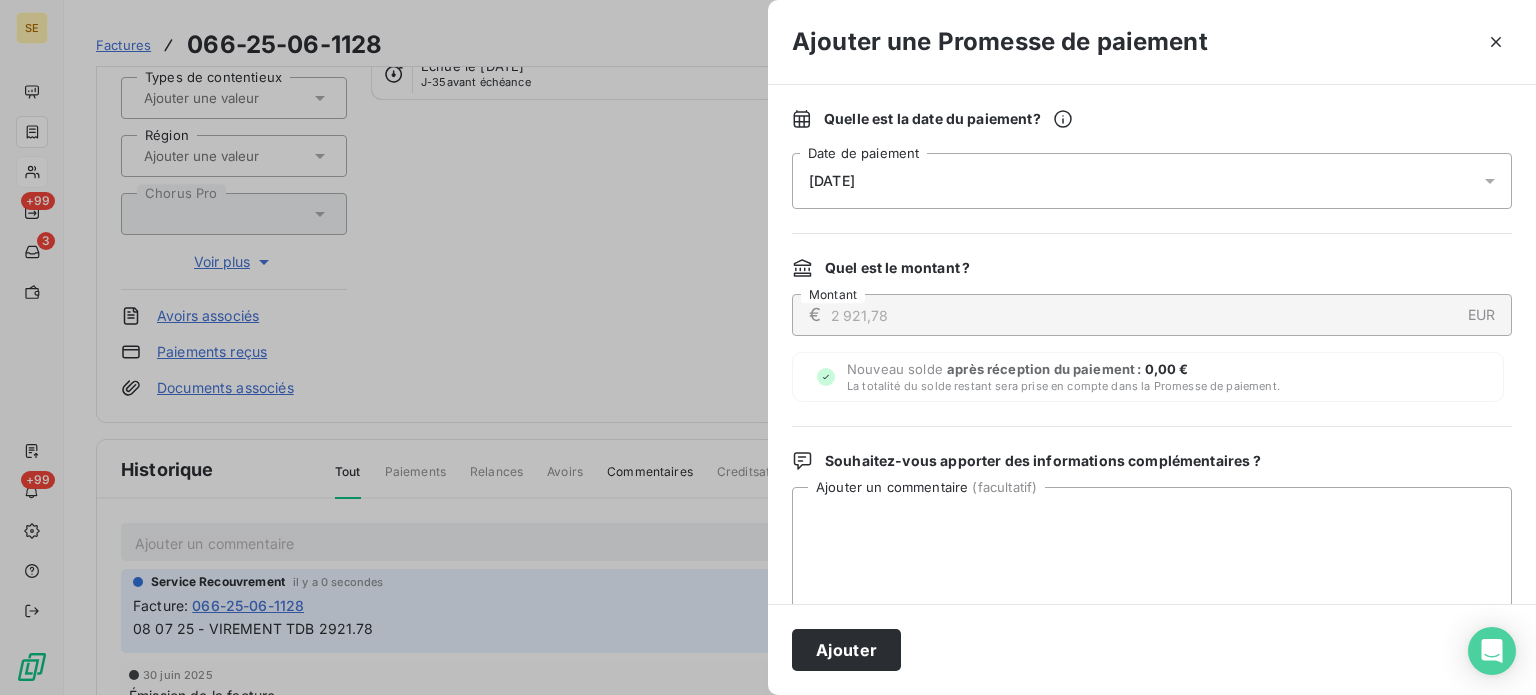 click on "[DATE]" at bounding box center (1152, 181) 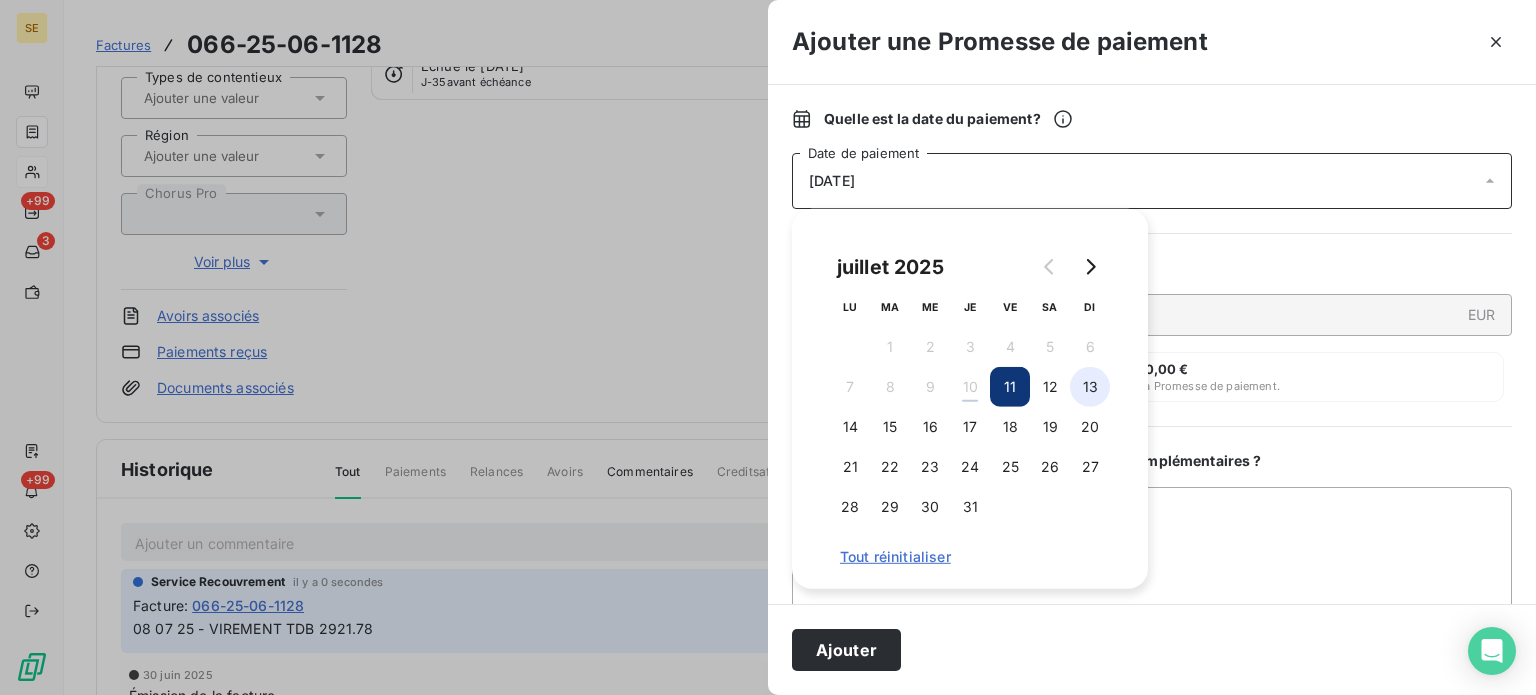 click on "13" at bounding box center [1090, 387] 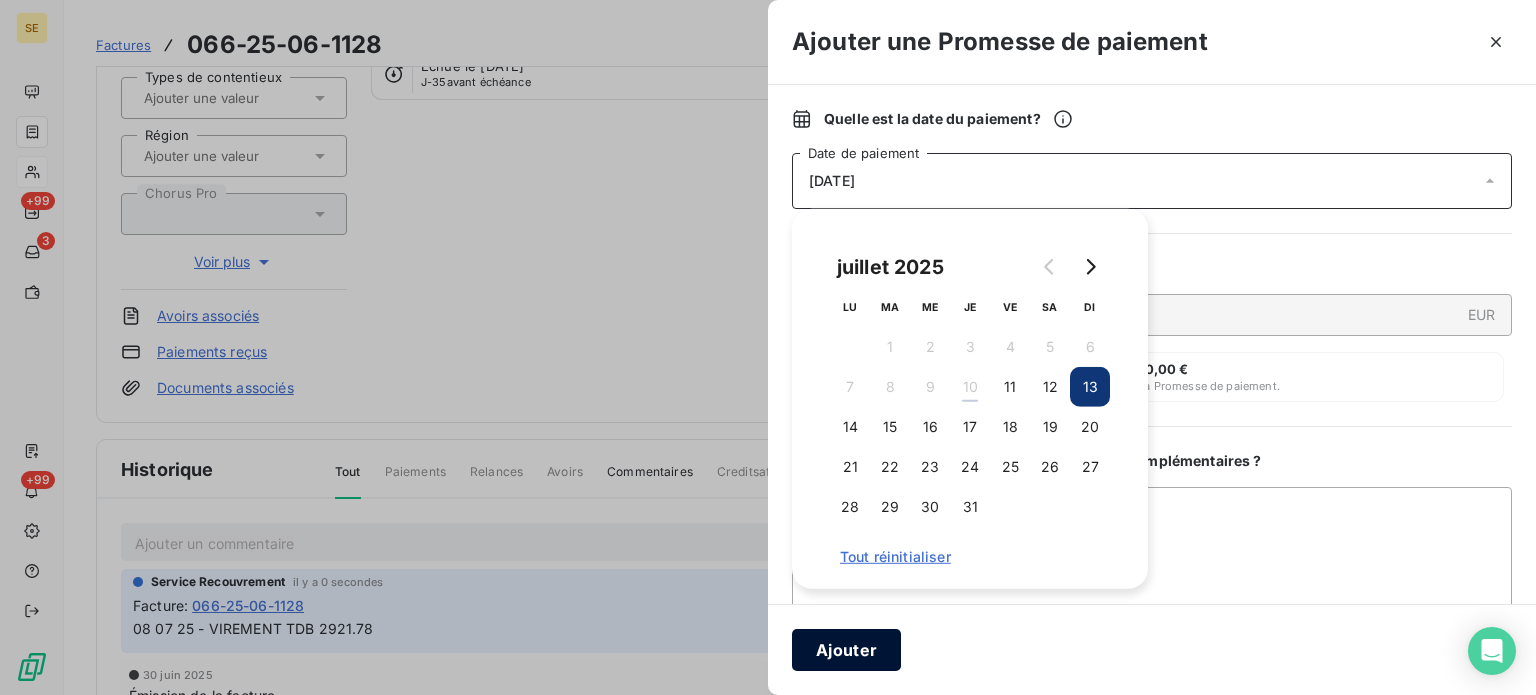 click on "Ajouter" at bounding box center (846, 650) 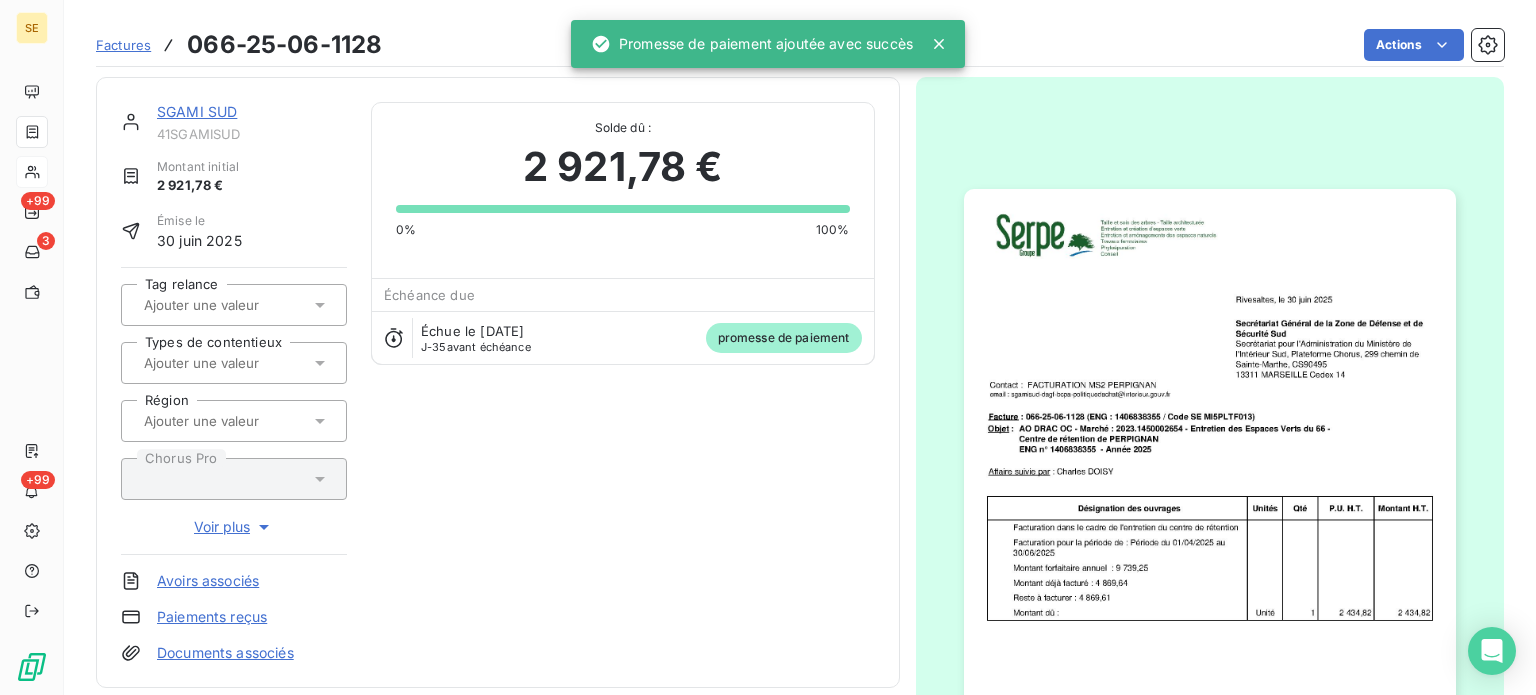 scroll, scrollTop: 0, scrollLeft: 0, axis: both 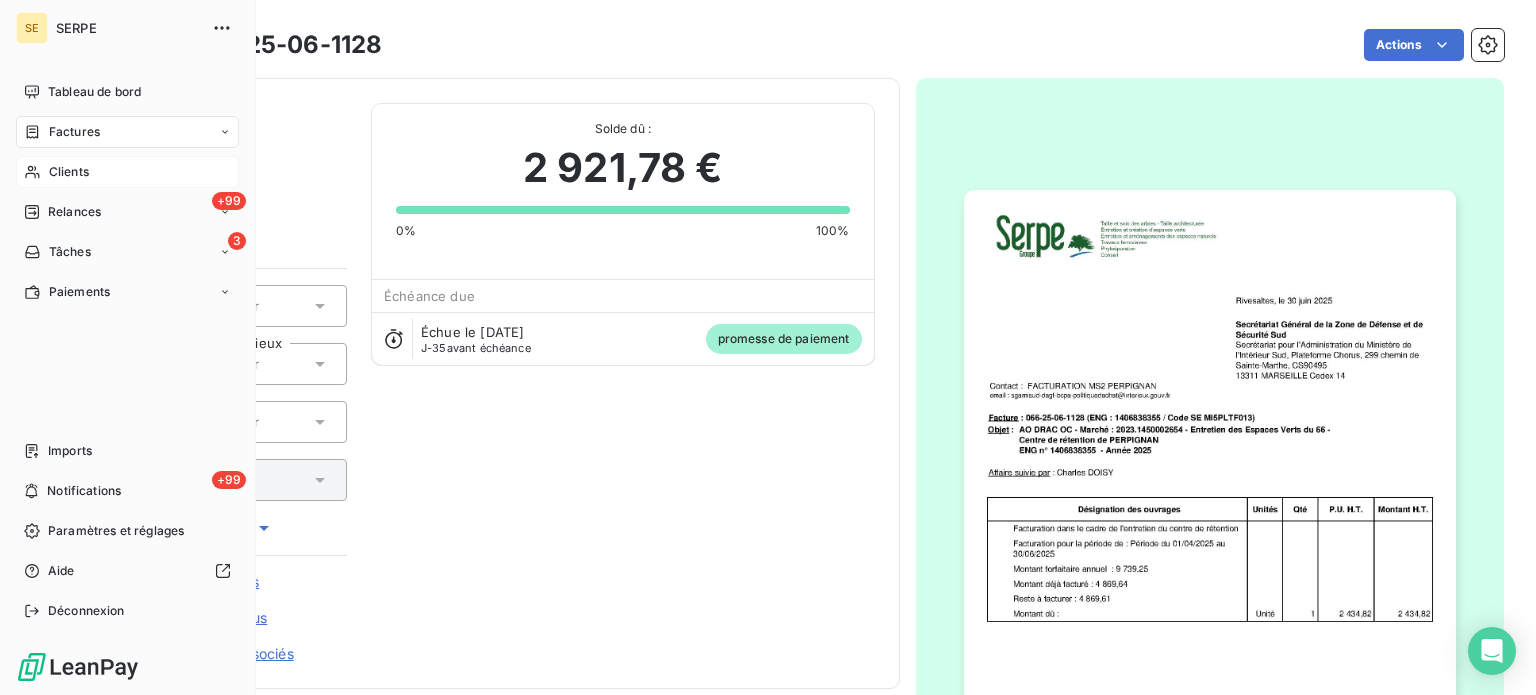 click on "Factures" at bounding box center (127, 132) 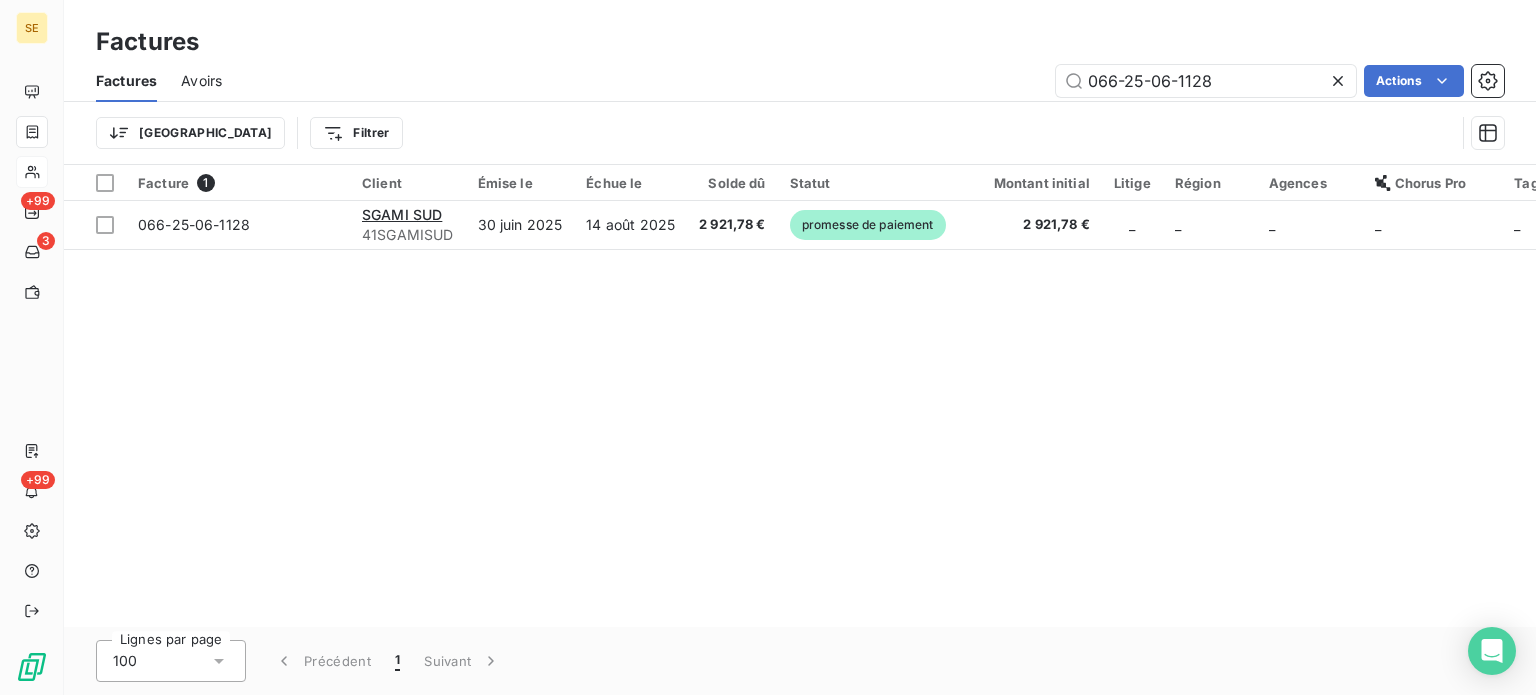drag, startPoint x: 1223, startPoint y: 80, endPoint x: 973, endPoint y: 65, distance: 250.4496 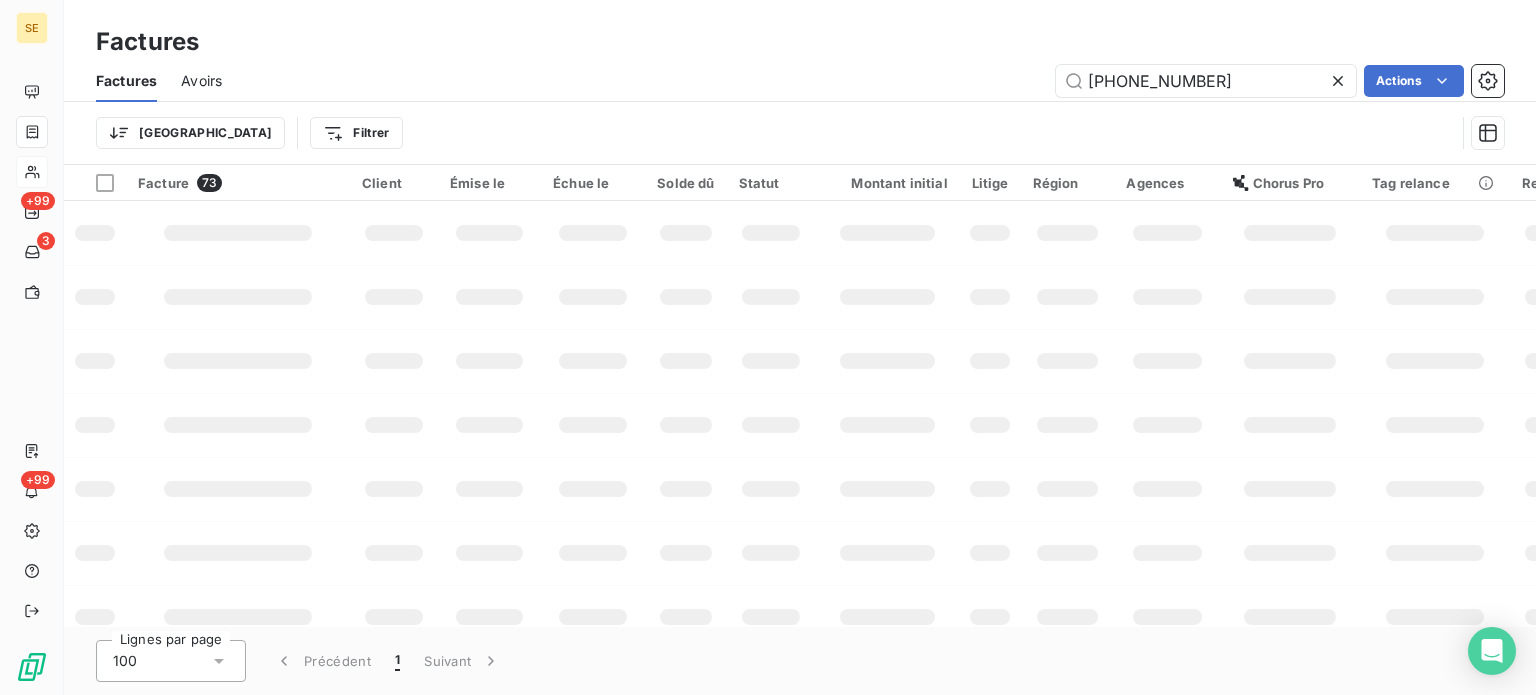 type on "031-25-06-1188" 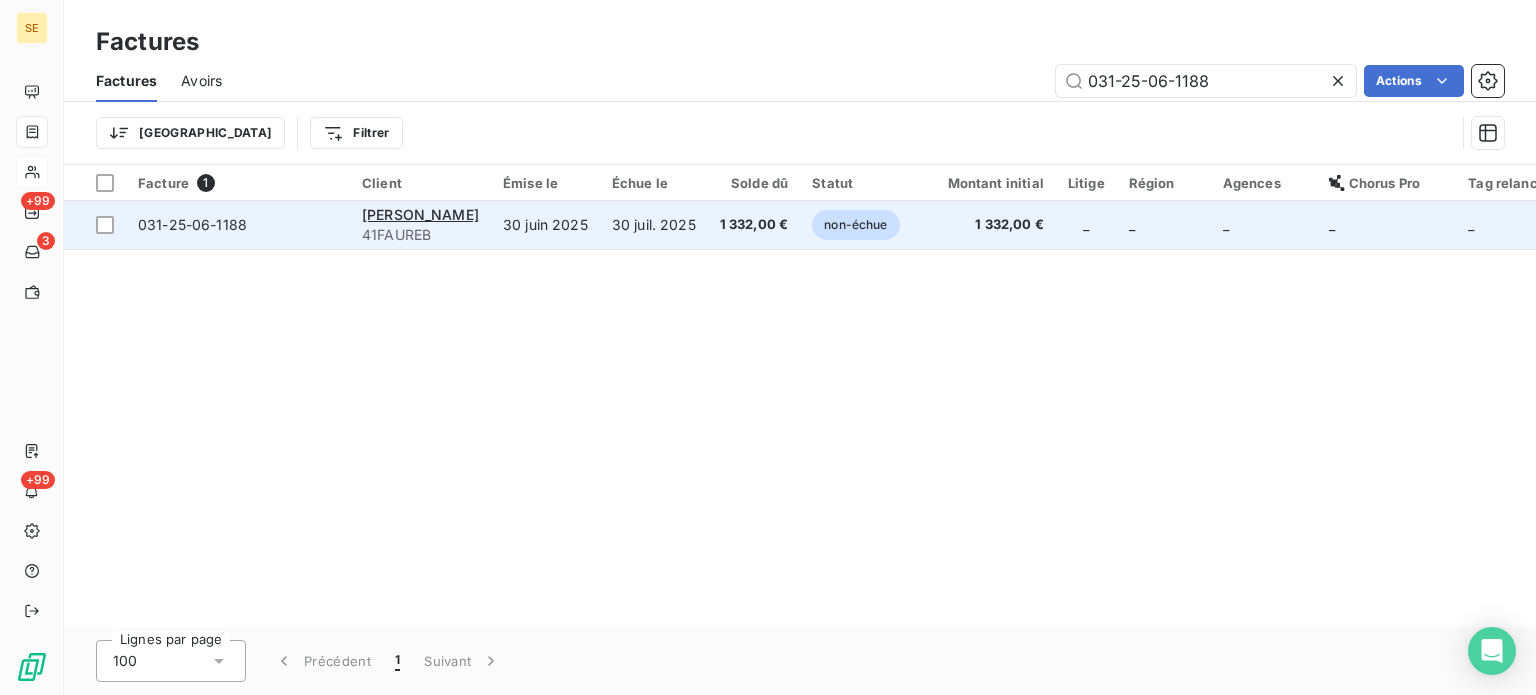 click on "30 juil. 2025" at bounding box center (654, 225) 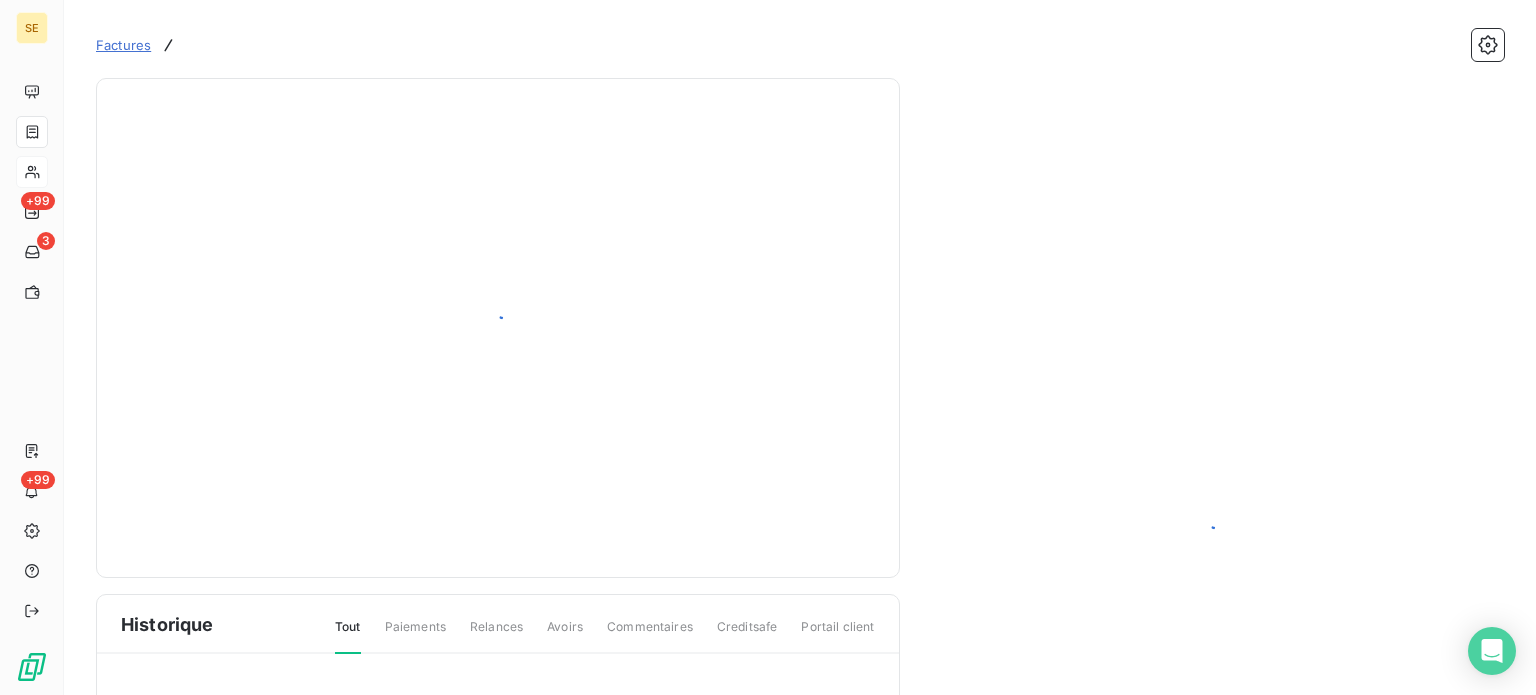 click at bounding box center (498, 328) 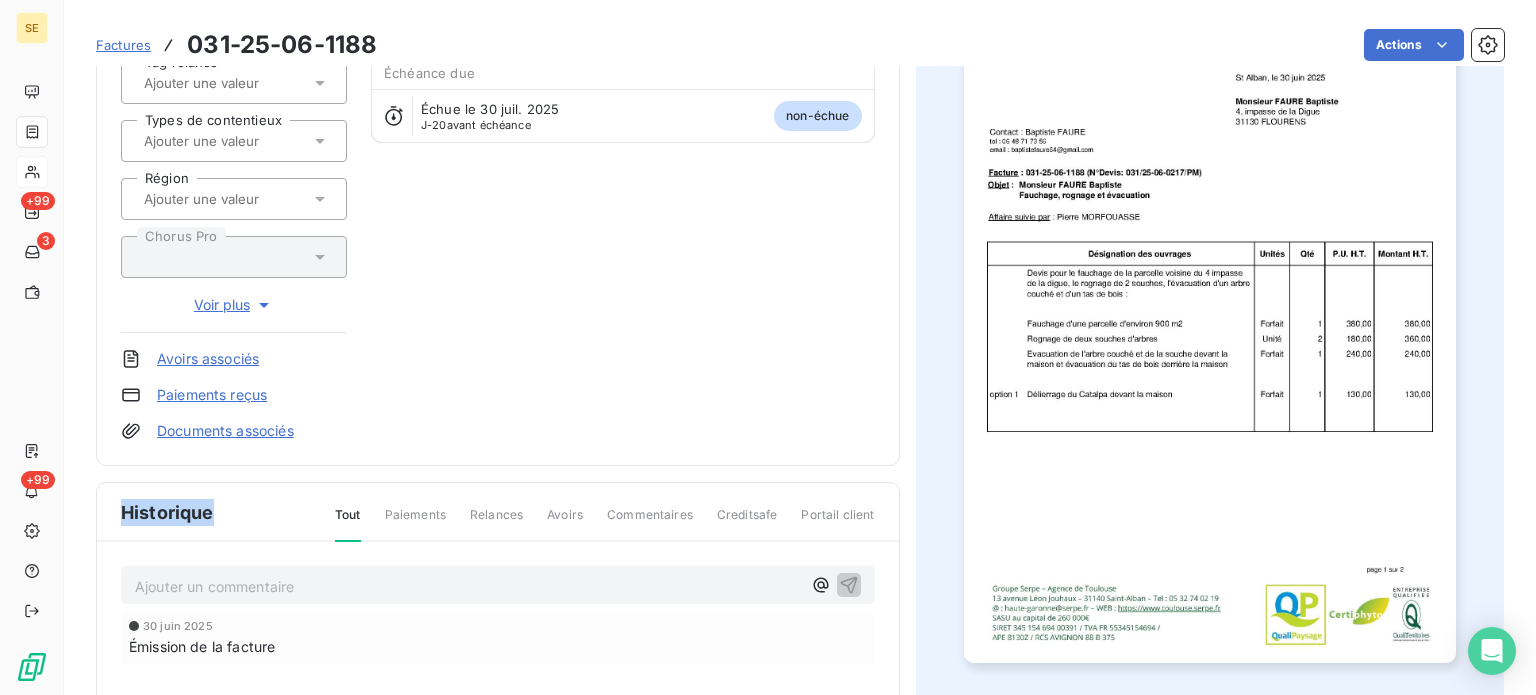 scroll, scrollTop: 267, scrollLeft: 0, axis: vertical 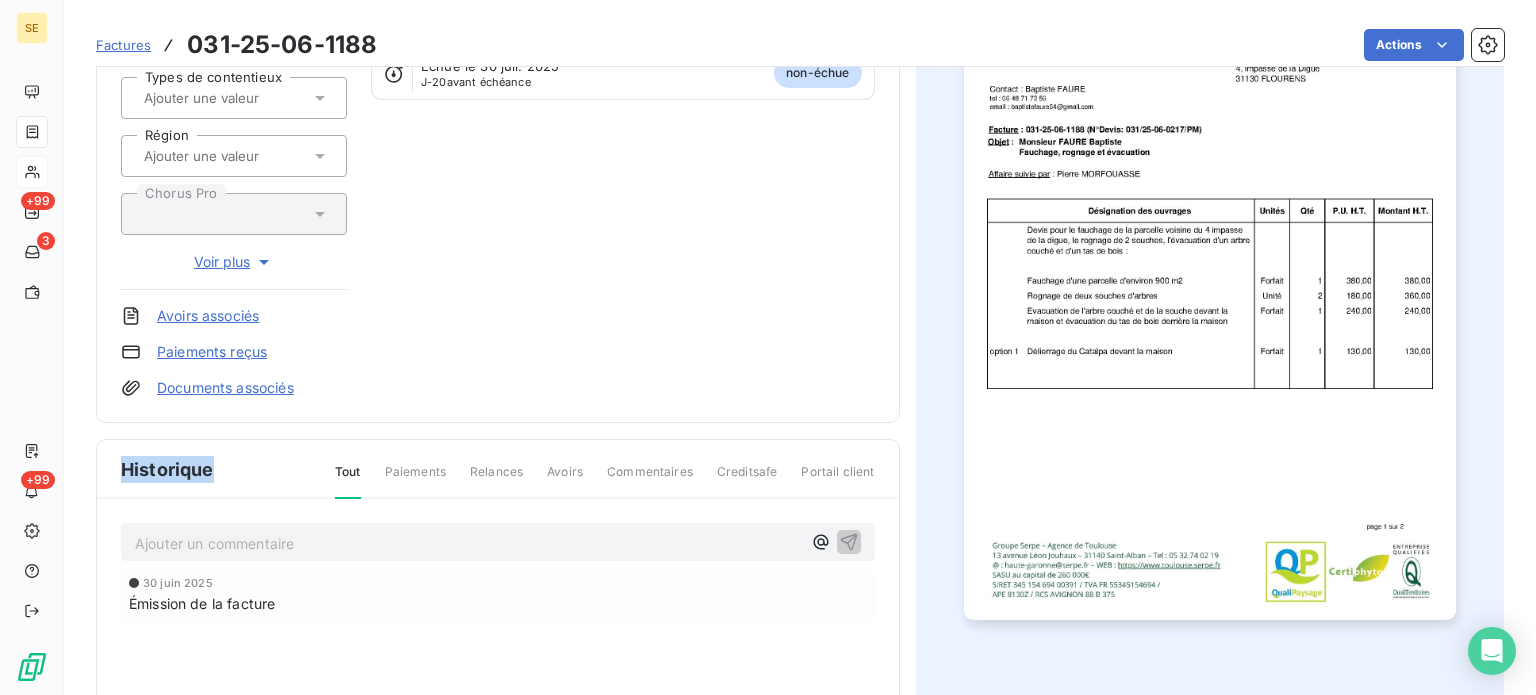 click on "Ajouter un commentaire ﻿" at bounding box center (468, 543) 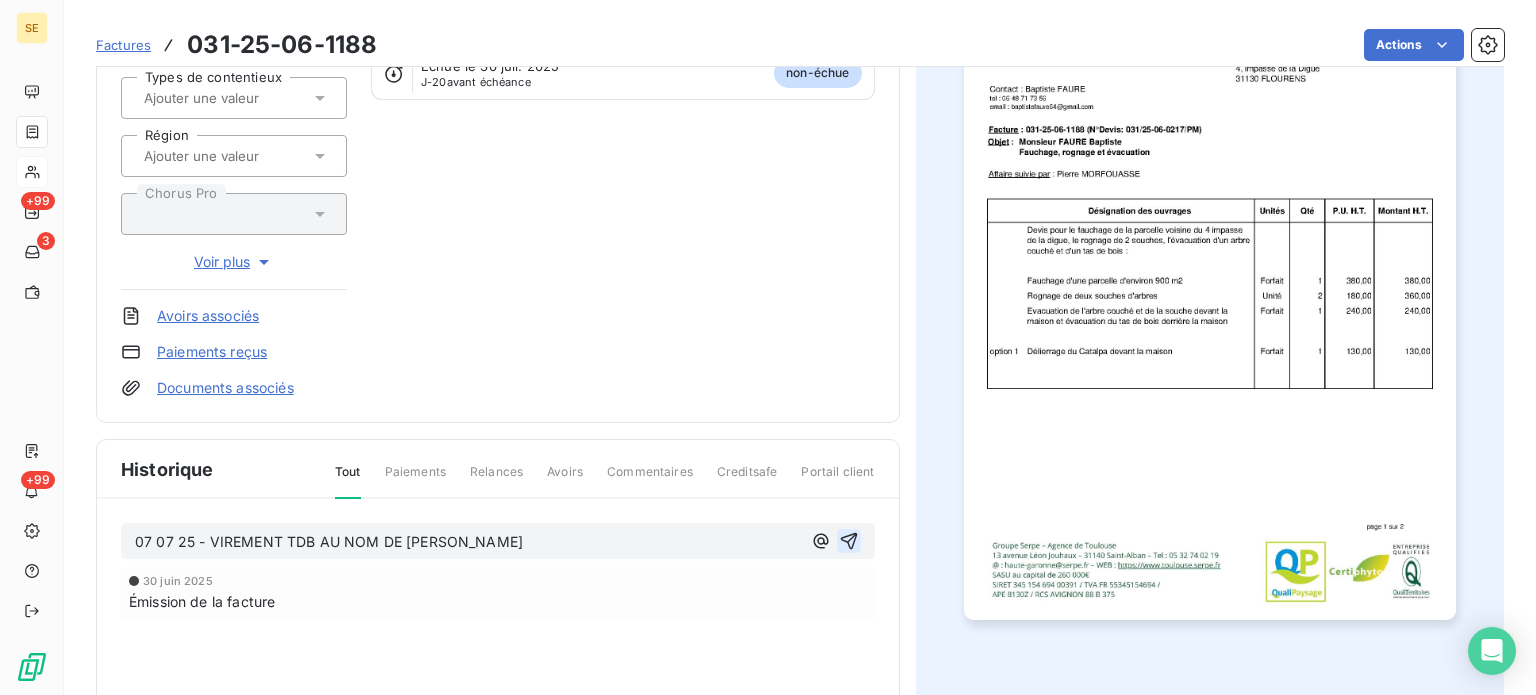 click 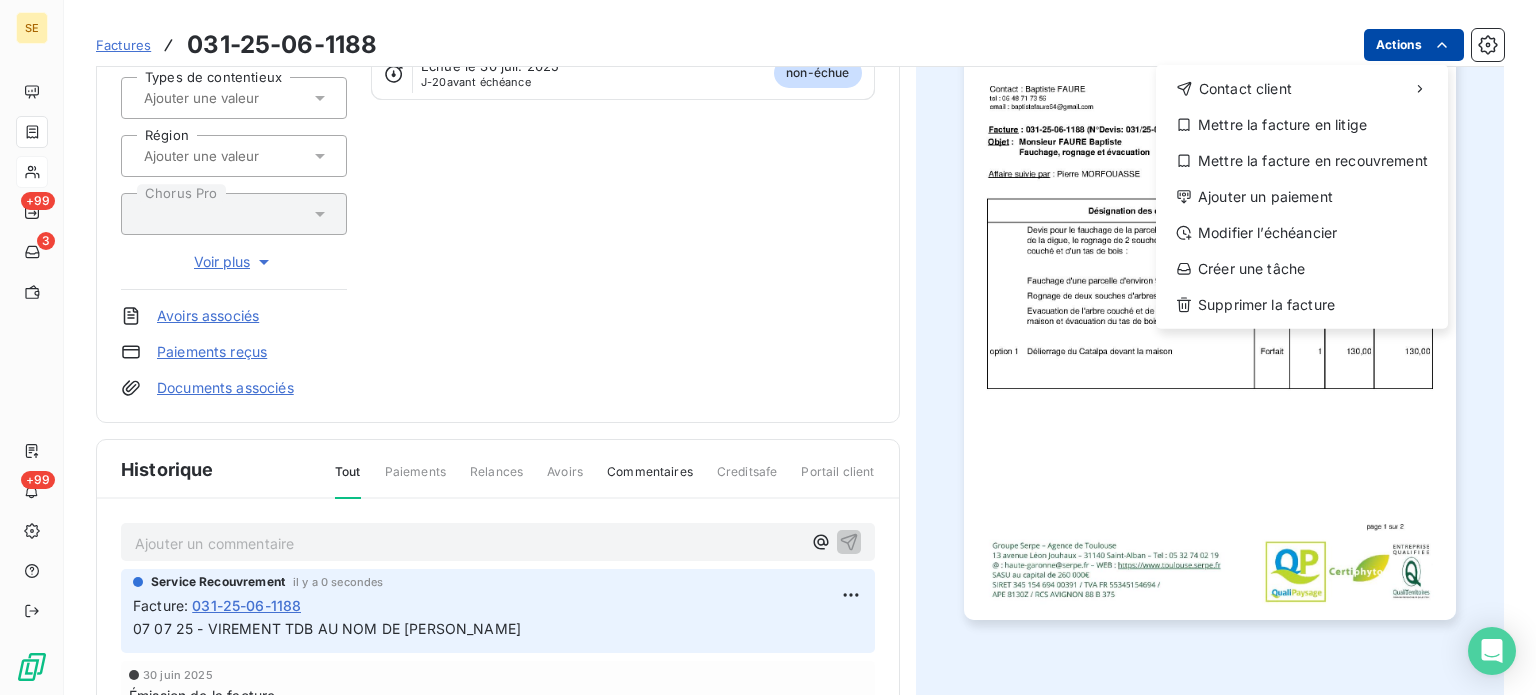 click on "SE +99 3 +99 Factures [PHONE_NUMBER] Actions Contact client Mettre la facture en litige Mettre la facture en recouvrement Ajouter un paiement Modifier l’échéancier Créer une tâche Supprimer la facture [PERSON_NAME]  41FAUREB Montant initial 1 332,00 € Émise le [DATE] Tag relance Types de contentieux Région Chorus Pro Voir plus Avoirs associés Paiements reçus Documents associés Solde dû : 1 332,00 € 0% 100% Échéance due Échue le [DATE] J-20  avant échéance non-échue Historique Tout Paiements Relances Avoirs Commentaires Creditsafe Portail client Ajouter un commentaire ﻿ Service Recouvrement il y a 0 secondes Facture  : 031-25-06-1188 07 07 25 - VIREMENT TDB AU NOM DE MAARIER [PERSON_NAME]  [DATE] Émission de la facture" at bounding box center (768, 347) 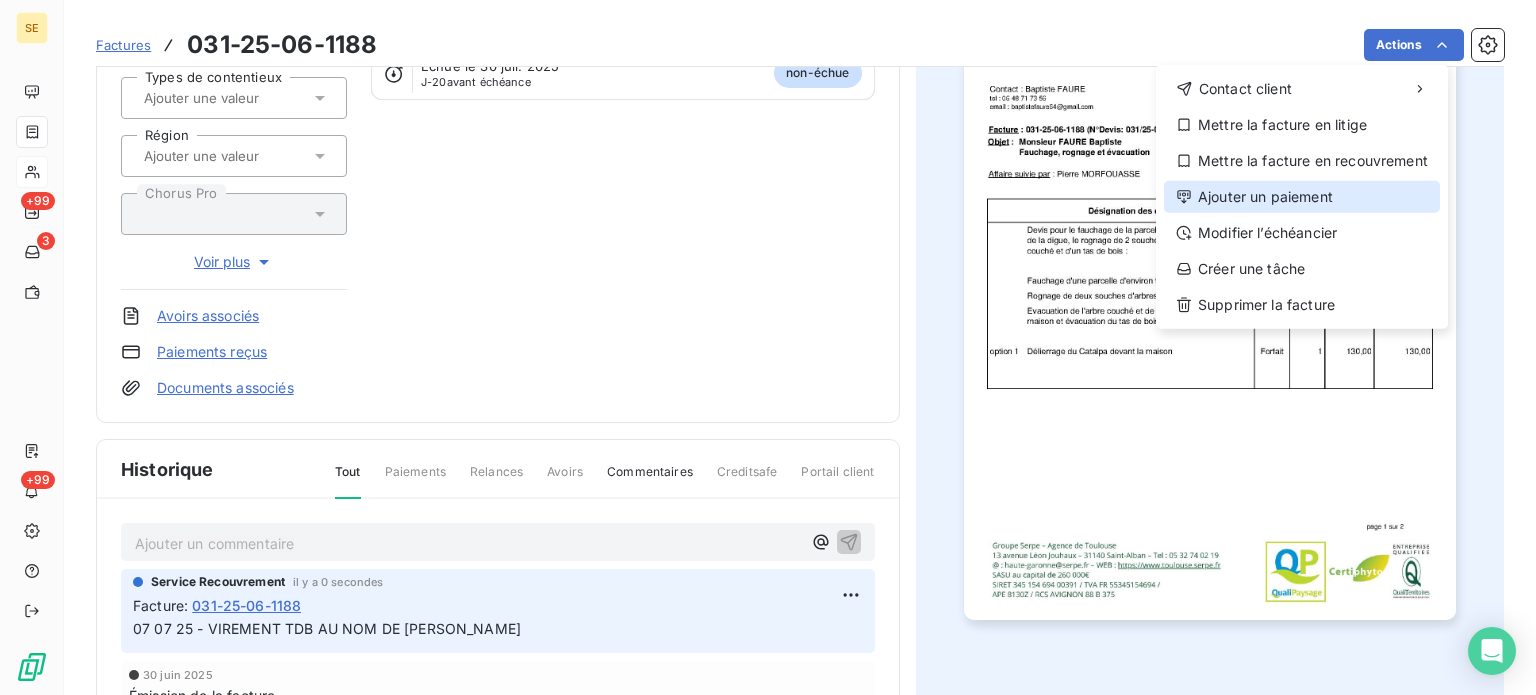 click on "Ajouter un paiement" at bounding box center (1302, 197) 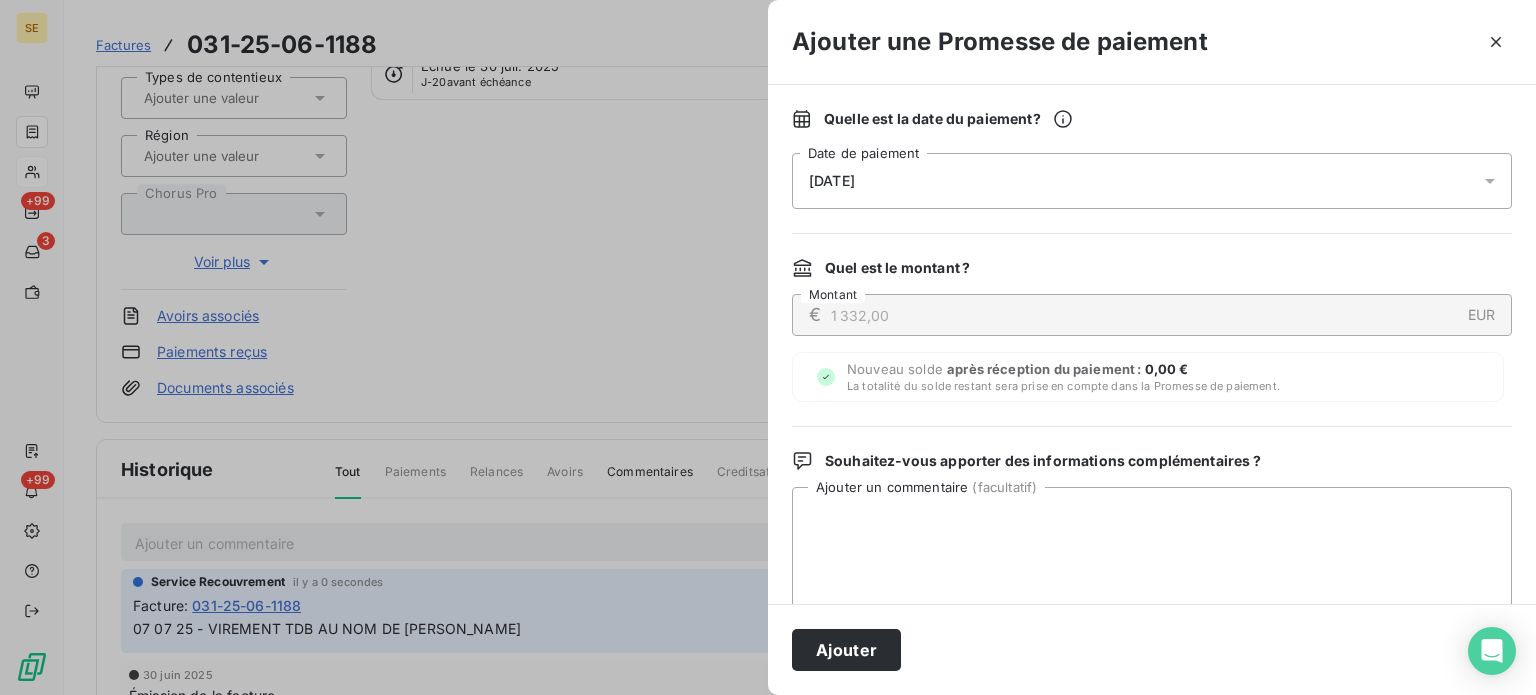 click on "[DATE]" at bounding box center (1152, 181) 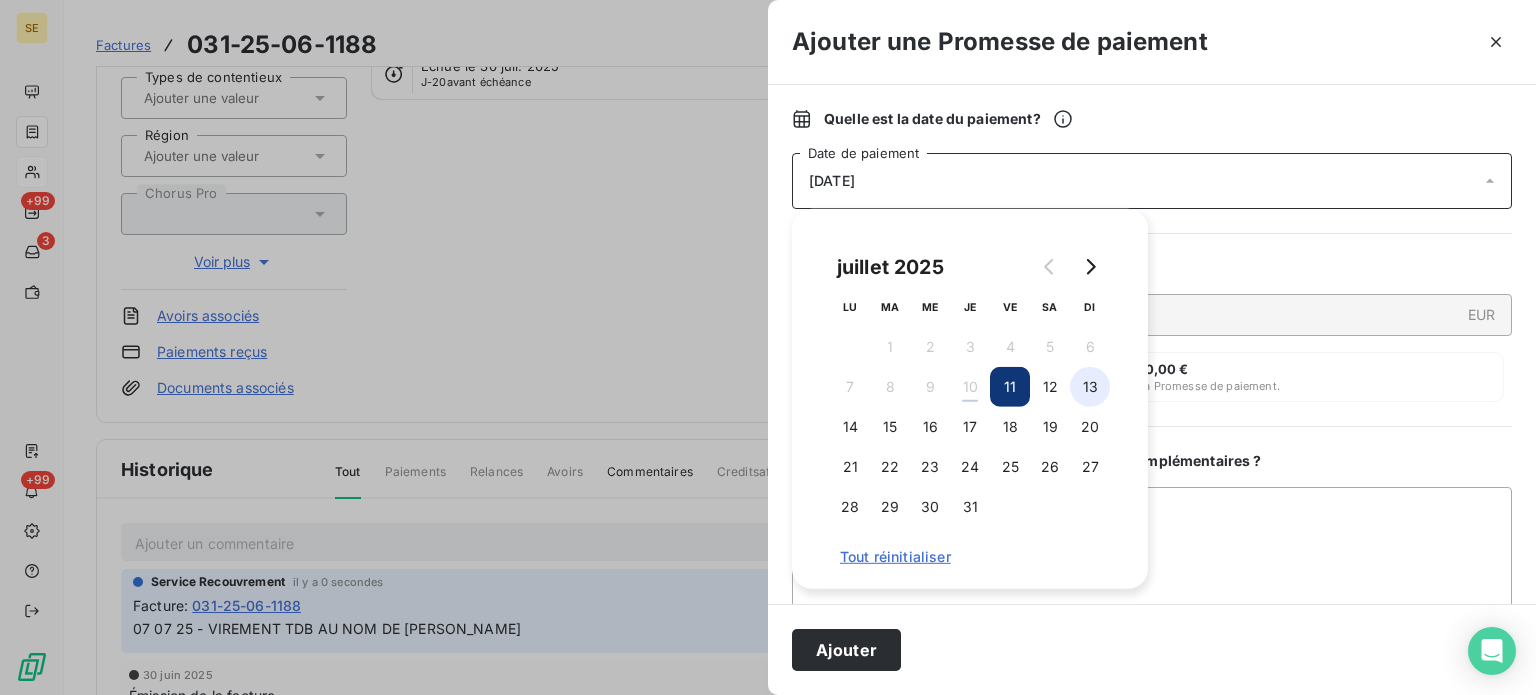 click on "13" at bounding box center (1090, 387) 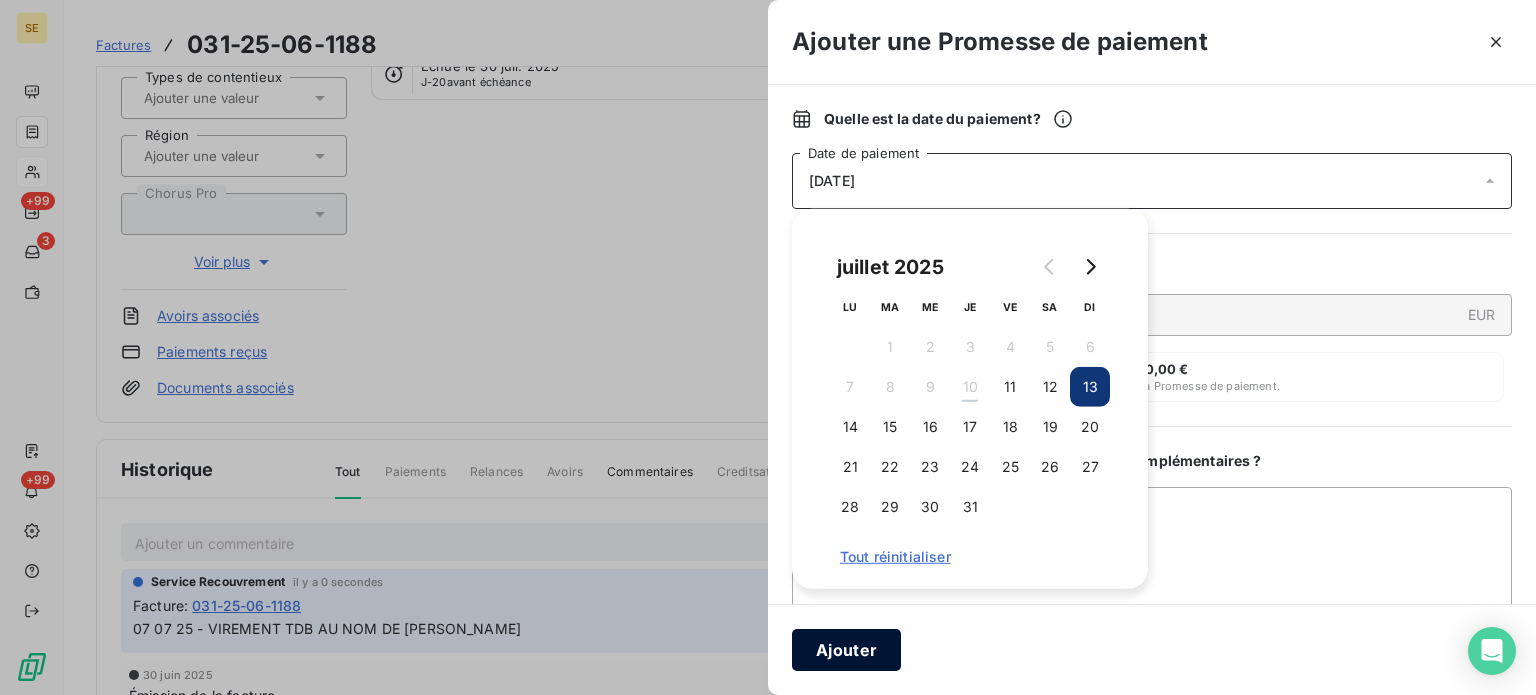 click on "Ajouter" at bounding box center (846, 650) 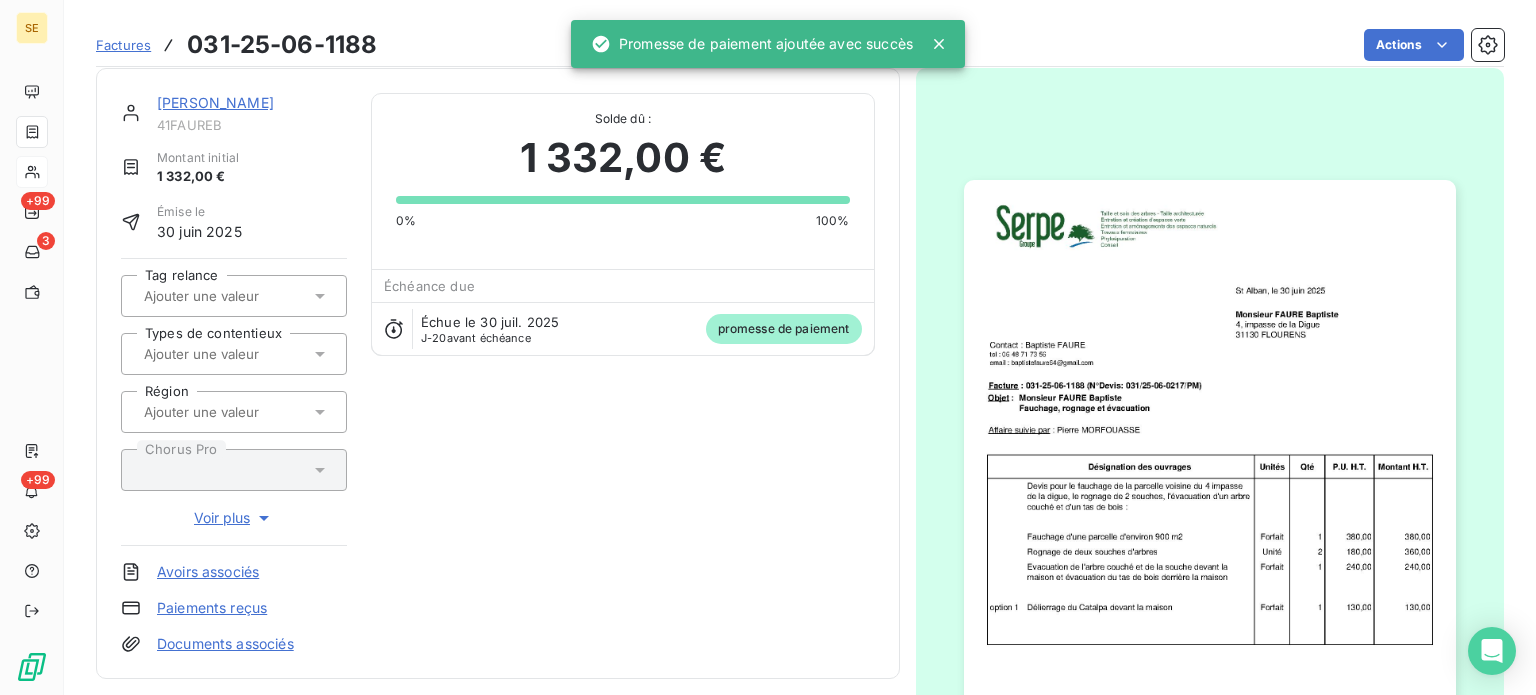 scroll, scrollTop: 0, scrollLeft: 0, axis: both 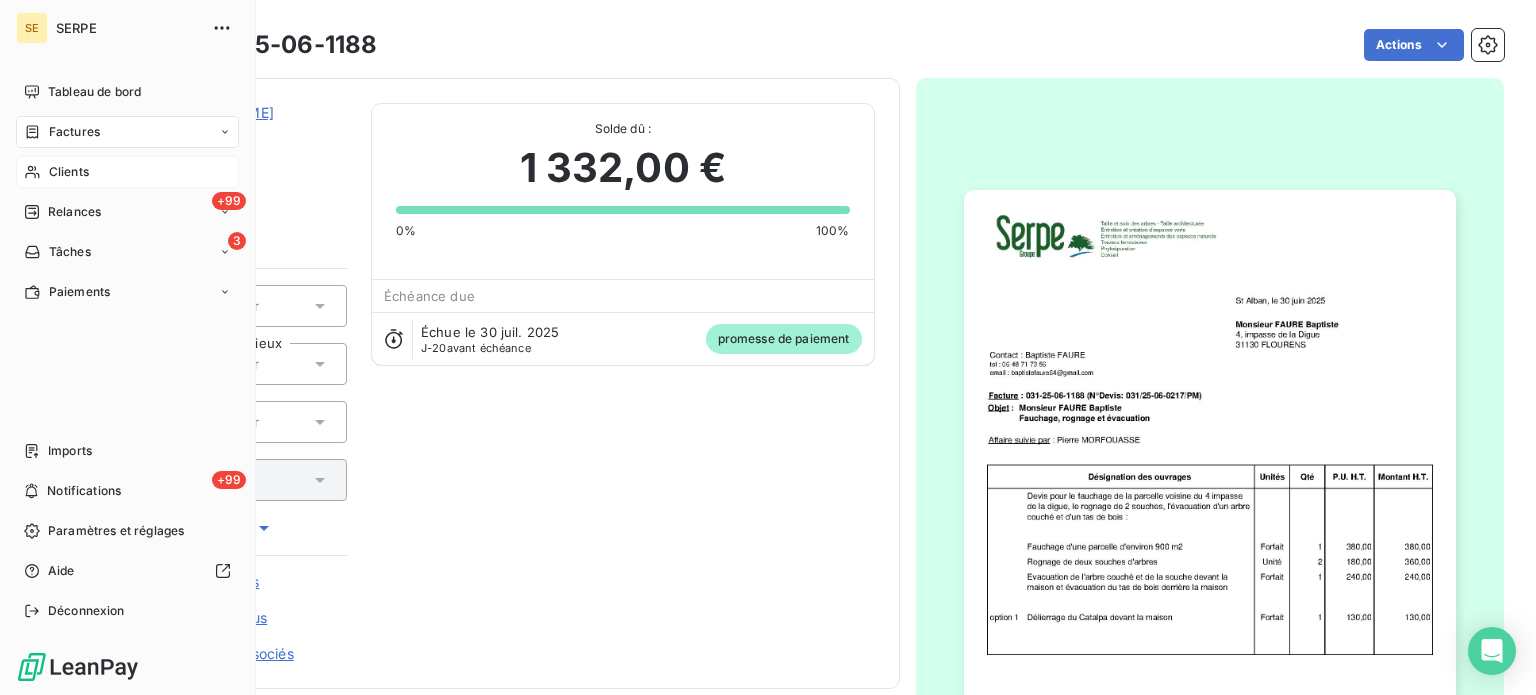 click 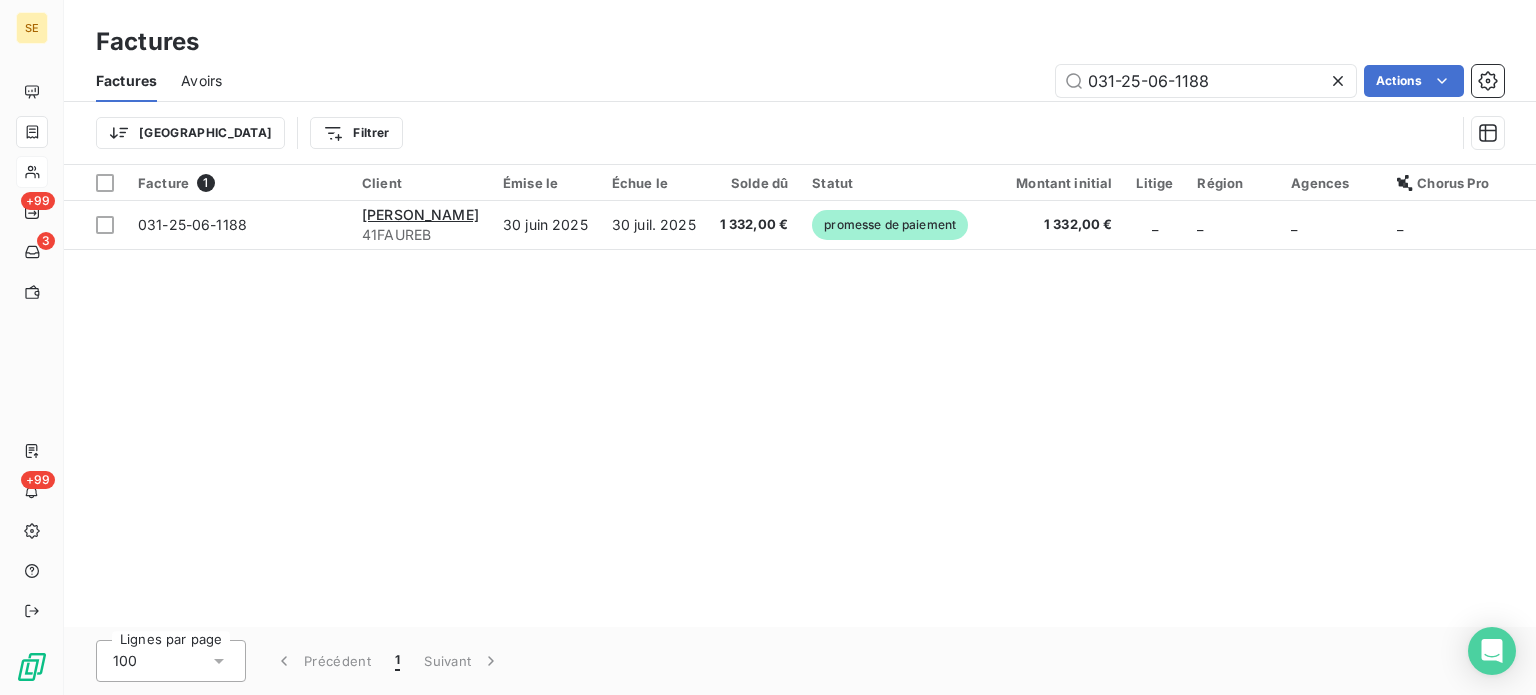 drag, startPoint x: 1275, startPoint y: 79, endPoint x: 853, endPoint y: 73, distance: 422.04266 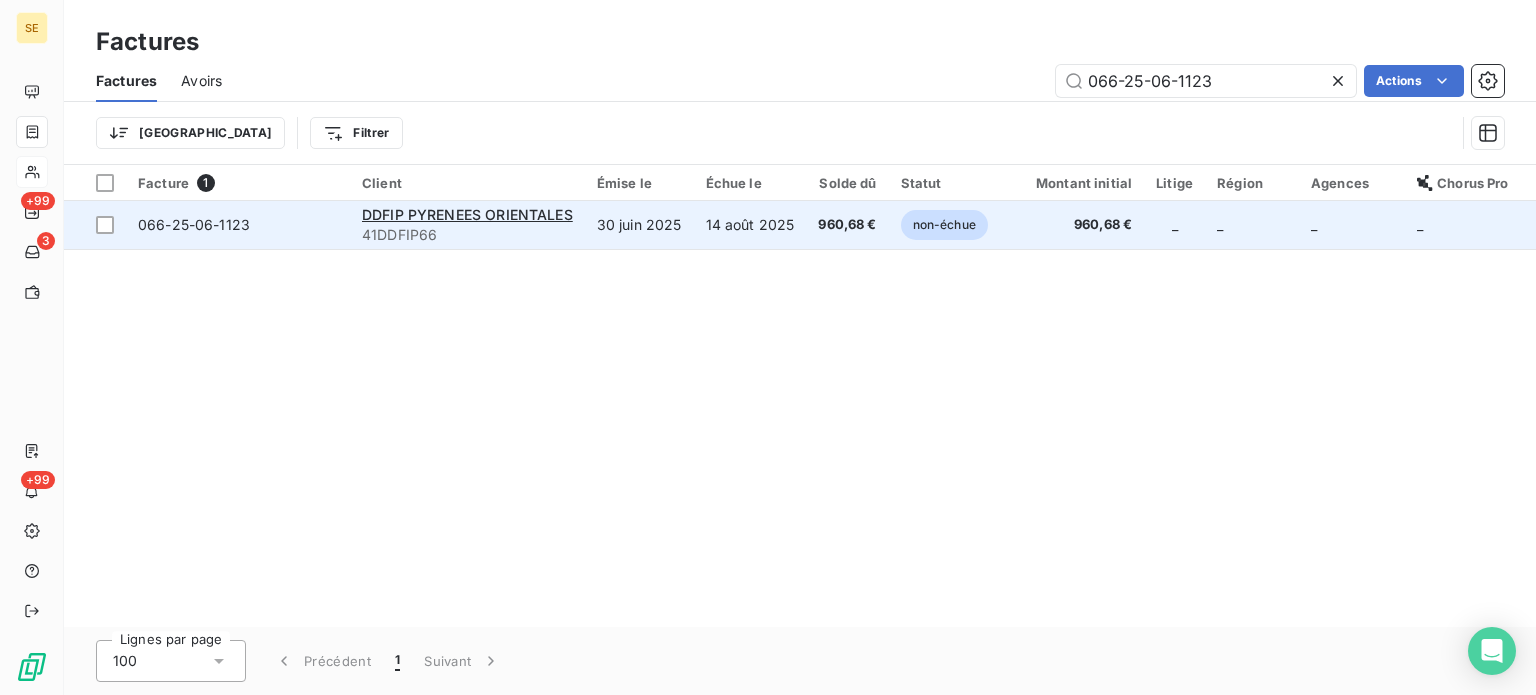 type on "066-25-06-1123" 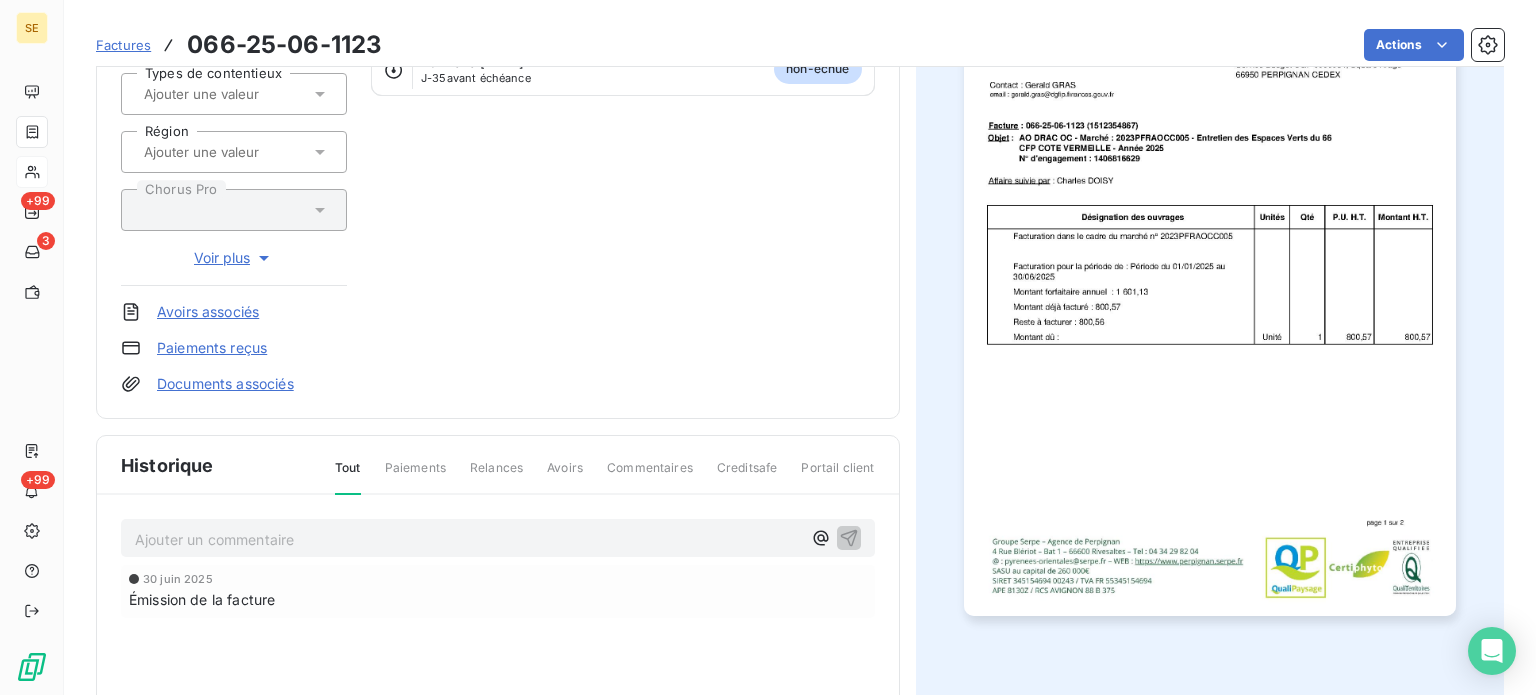 scroll, scrollTop: 275, scrollLeft: 0, axis: vertical 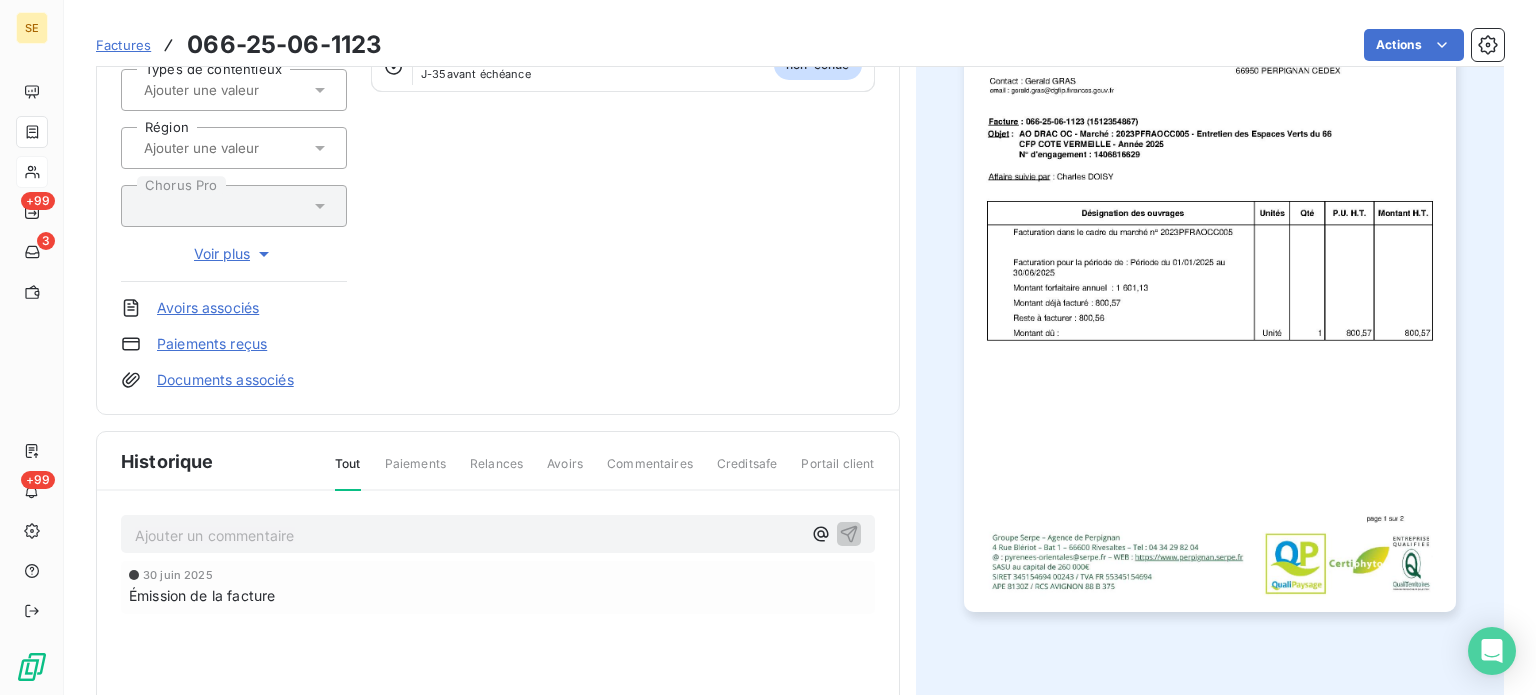 click on "Ajouter un commentaire ﻿" at bounding box center (468, 535) 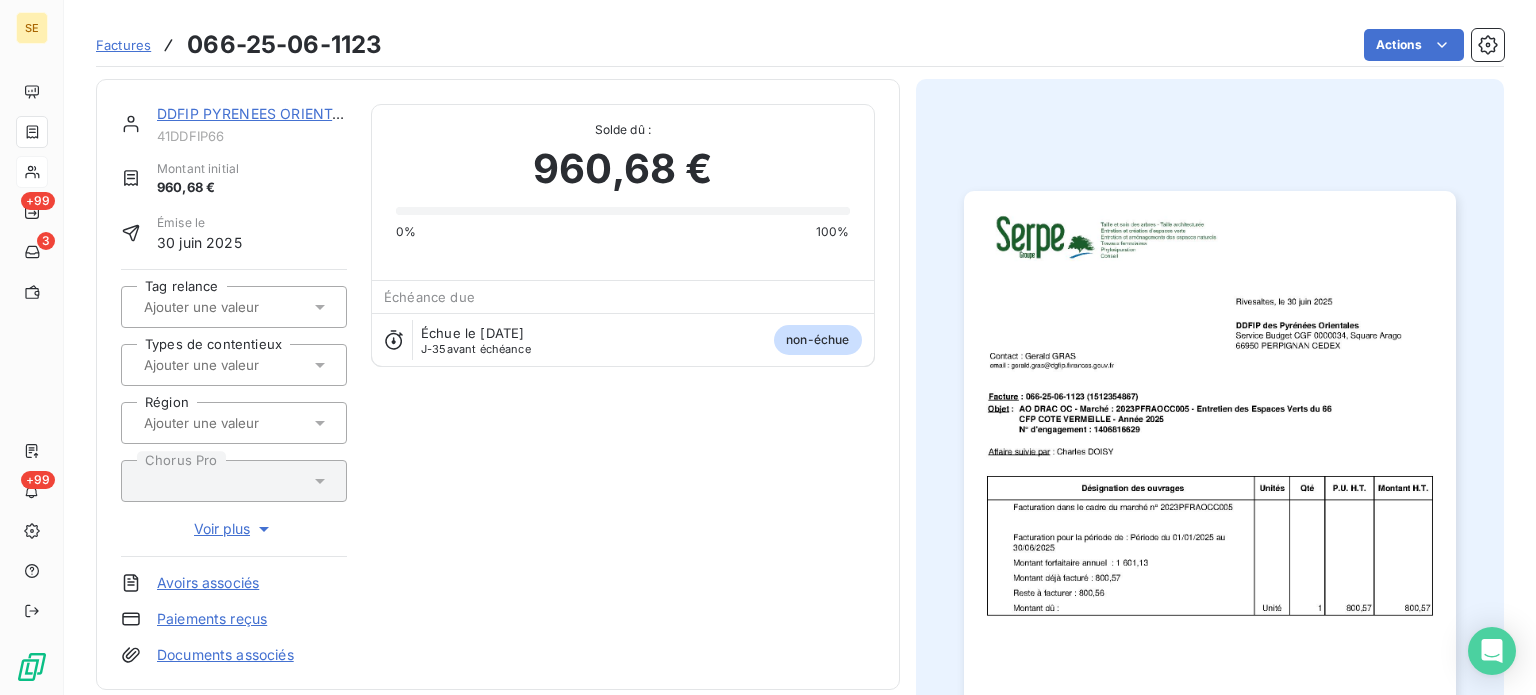 scroll, scrollTop: 506, scrollLeft: 0, axis: vertical 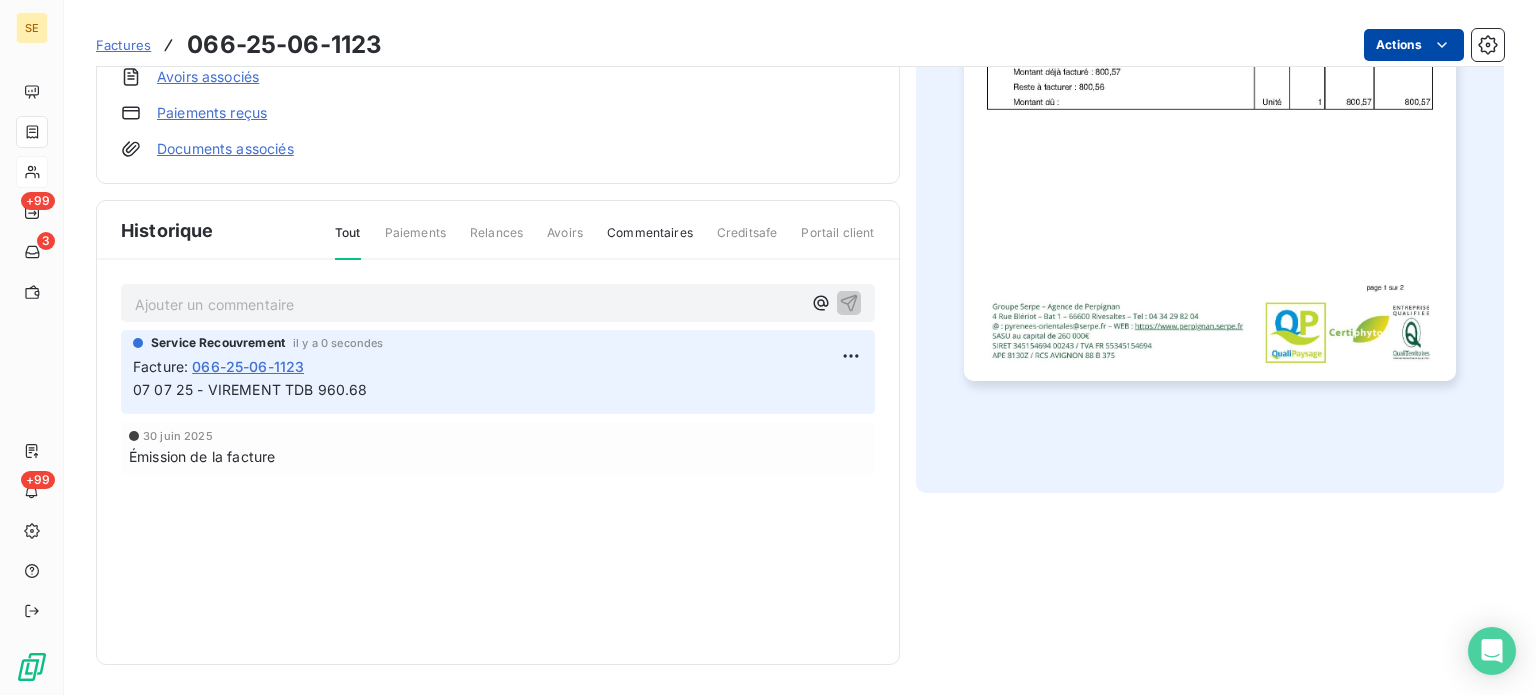 click on "SE +99 3 +99 Factures 066-25-06-1123 Actions DDFIP PYRENEES ORIENTALES 41DDFIP66 Montant initial 960,68 € Émise le [DATE] Tag relance Types de contentieux Région Chorus Pro Voir plus Avoirs associés Paiements reçus Documents associés Solde dû : 960,68 € 0% 100% Échéance due Échue le [DATE] J-35  avant échéance non-échue Historique Tout Paiements Relances Avoirs Commentaires Creditsafe Portail client Ajouter un commentaire ﻿ Service Recouvrement il y a 0 secondes Facture  : 066-25-06-1123 07 07 25 - VIREMENT TDB 960.68 [DATE] Émission de la facture" at bounding box center [768, 347] 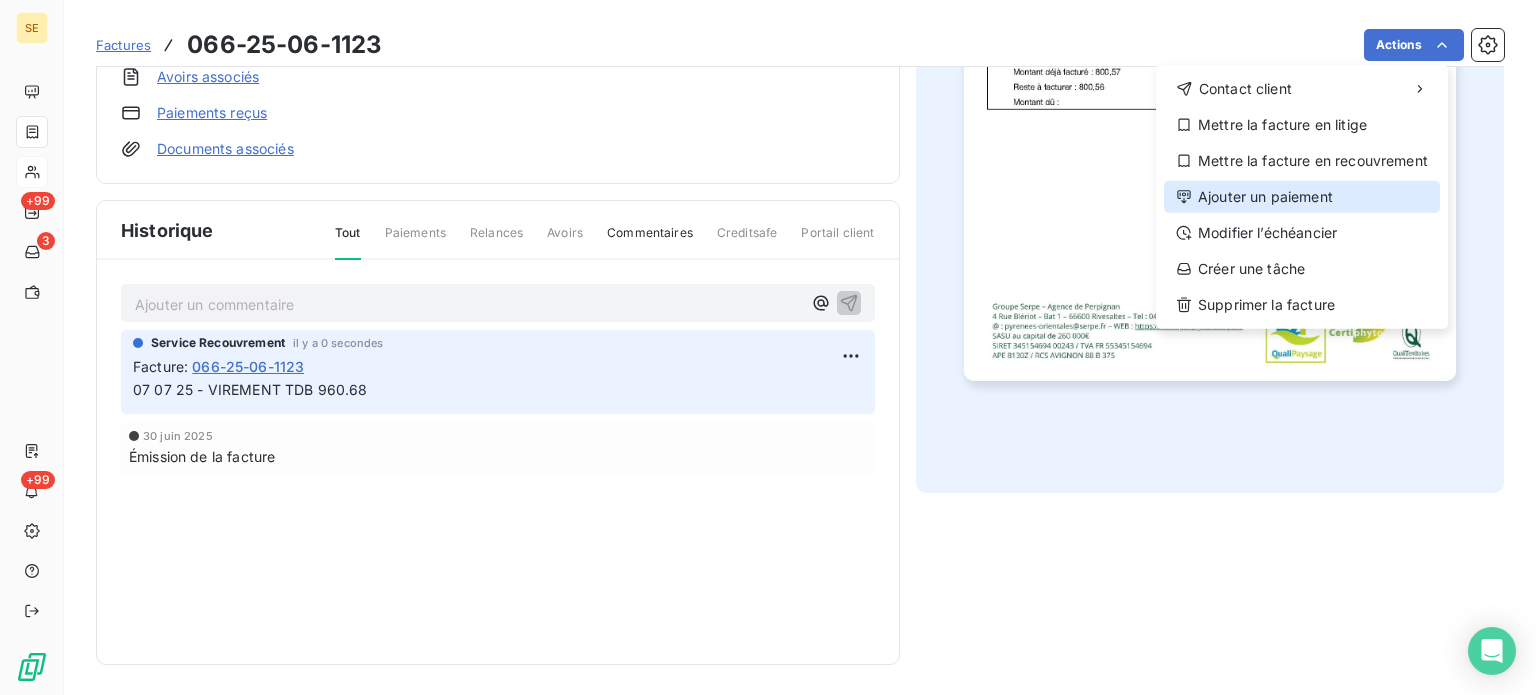 click on "Ajouter un paiement" at bounding box center [1302, 197] 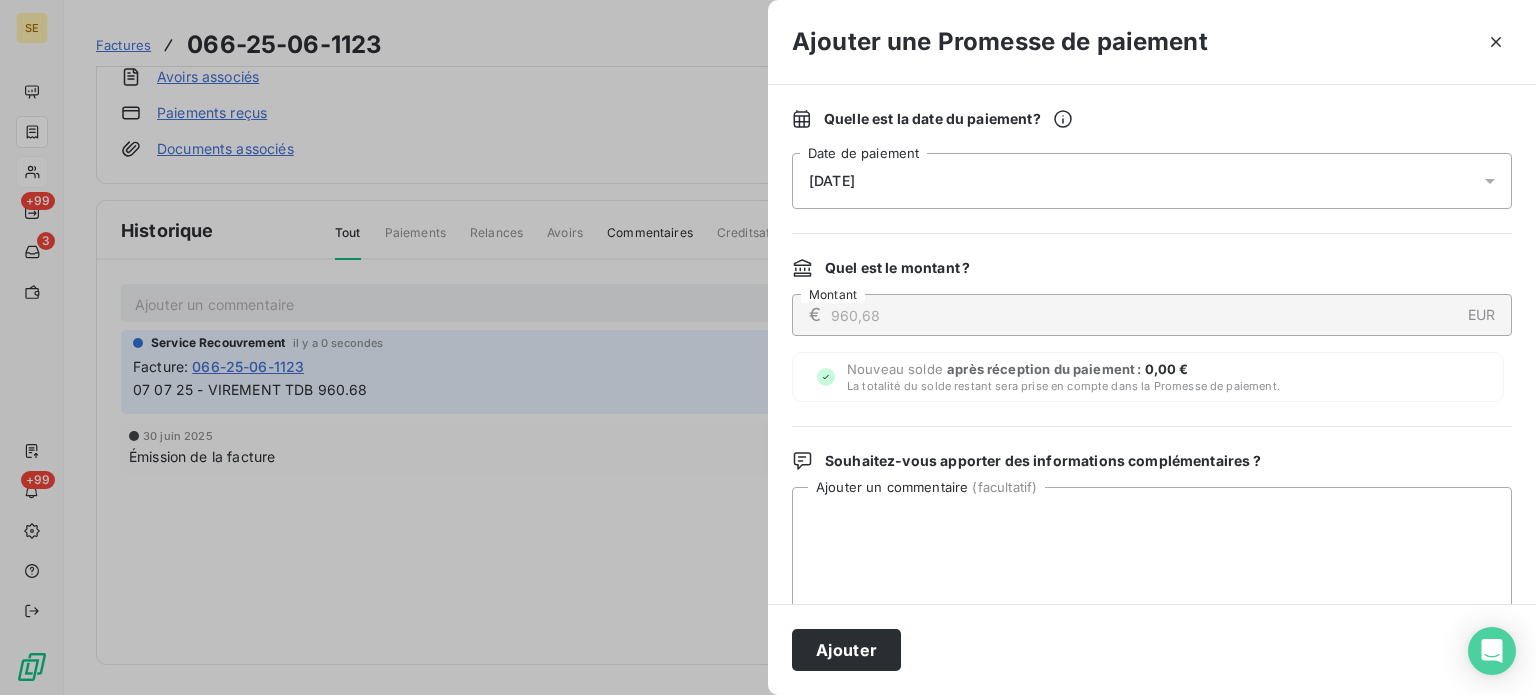 click on "[DATE]" at bounding box center [1152, 181] 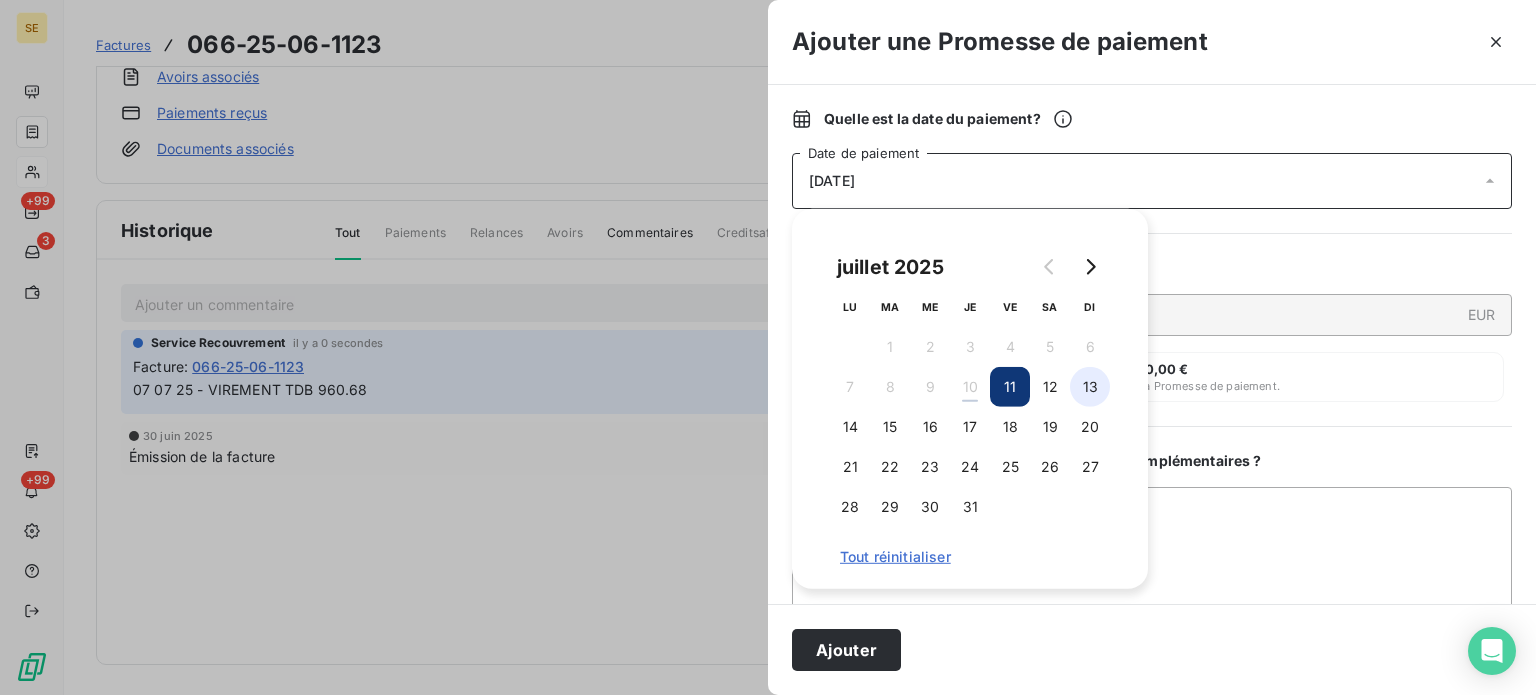 click on "13" at bounding box center (1090, 387) 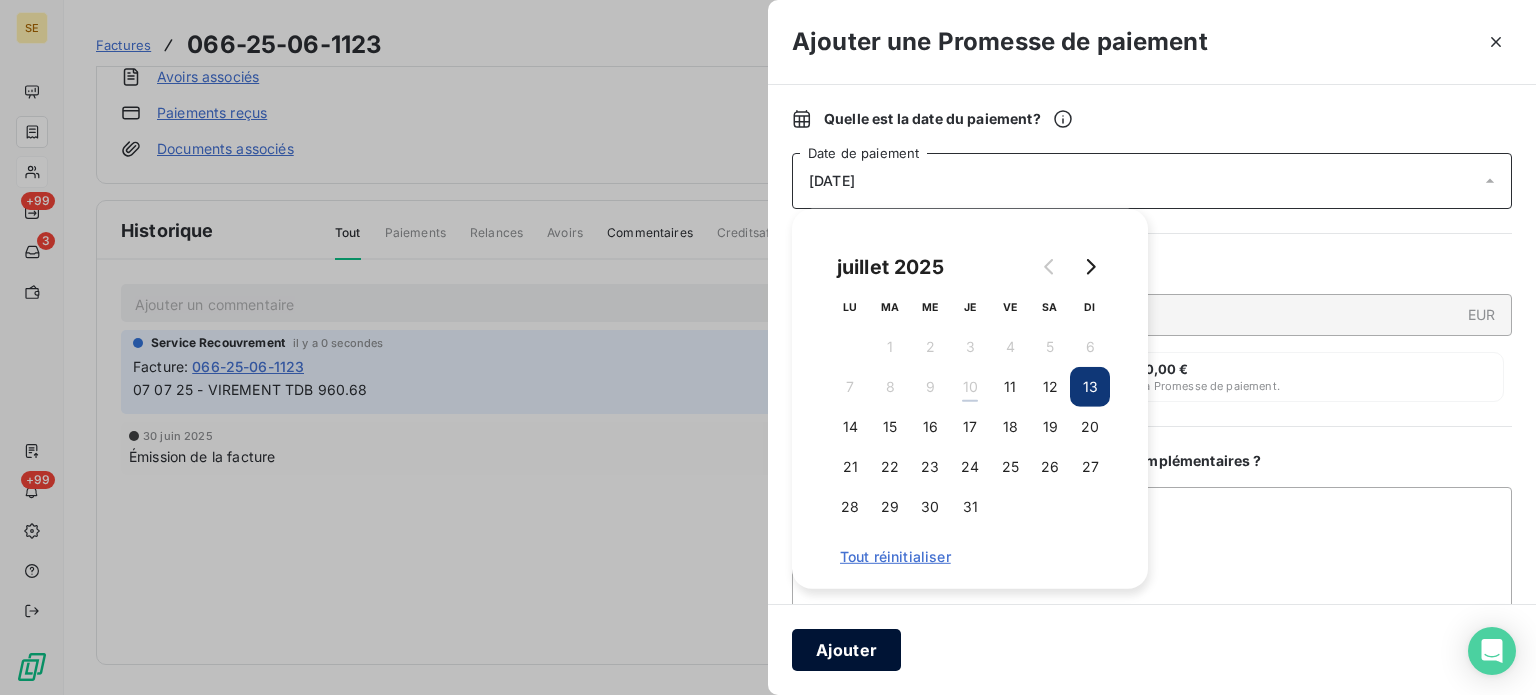 click on "Ajouter" at bounding box center [846, 650] 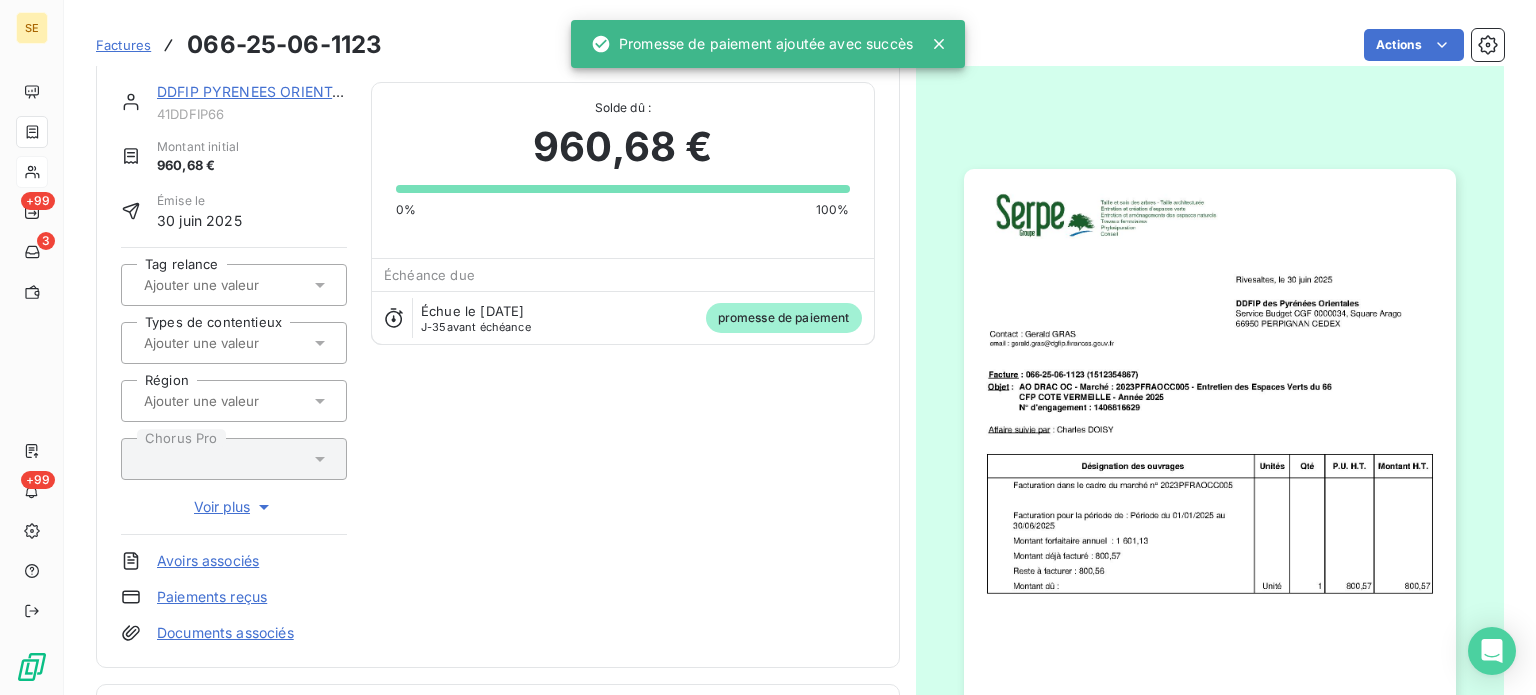 scroll, scrollTop: 0, scrollLeft: 0, axis: both 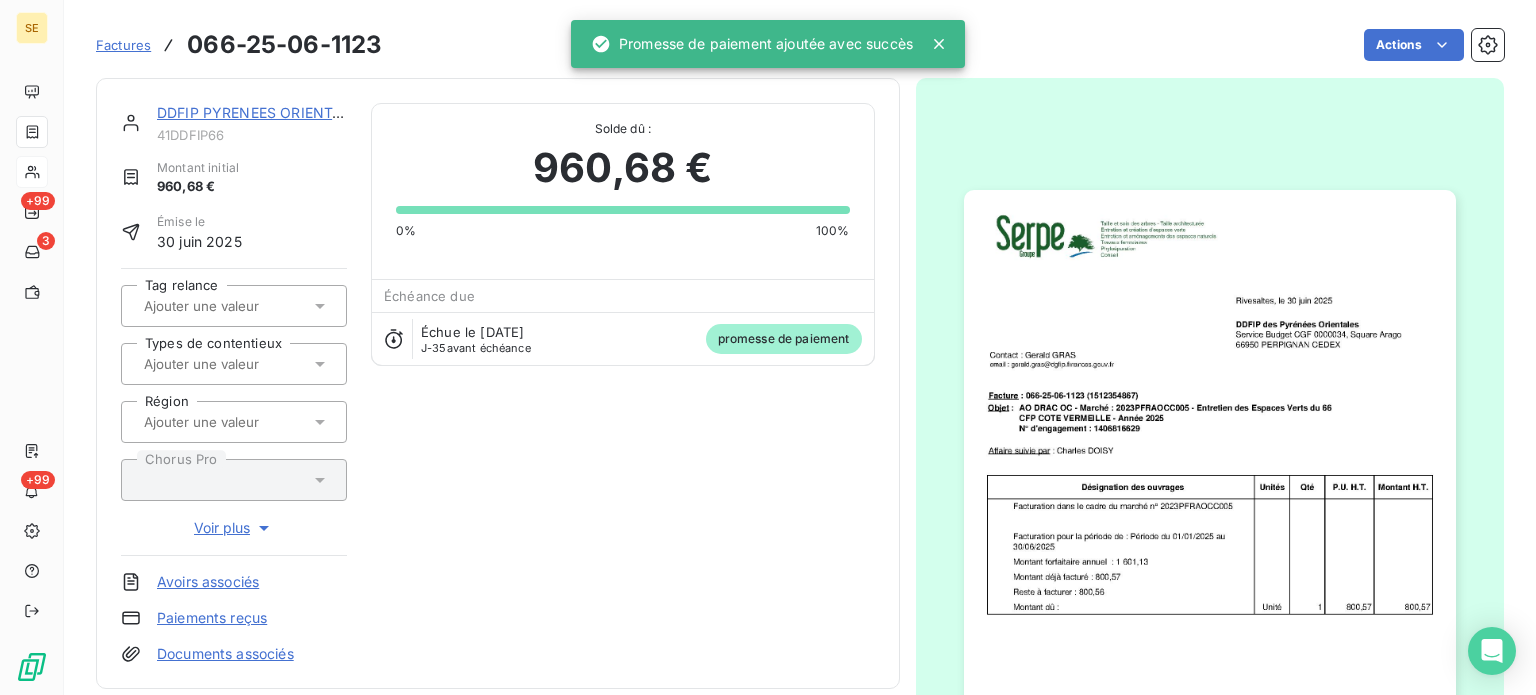 click on "DDFIP PYRENEES ORIENTALES" at bounding box center [252, 113] 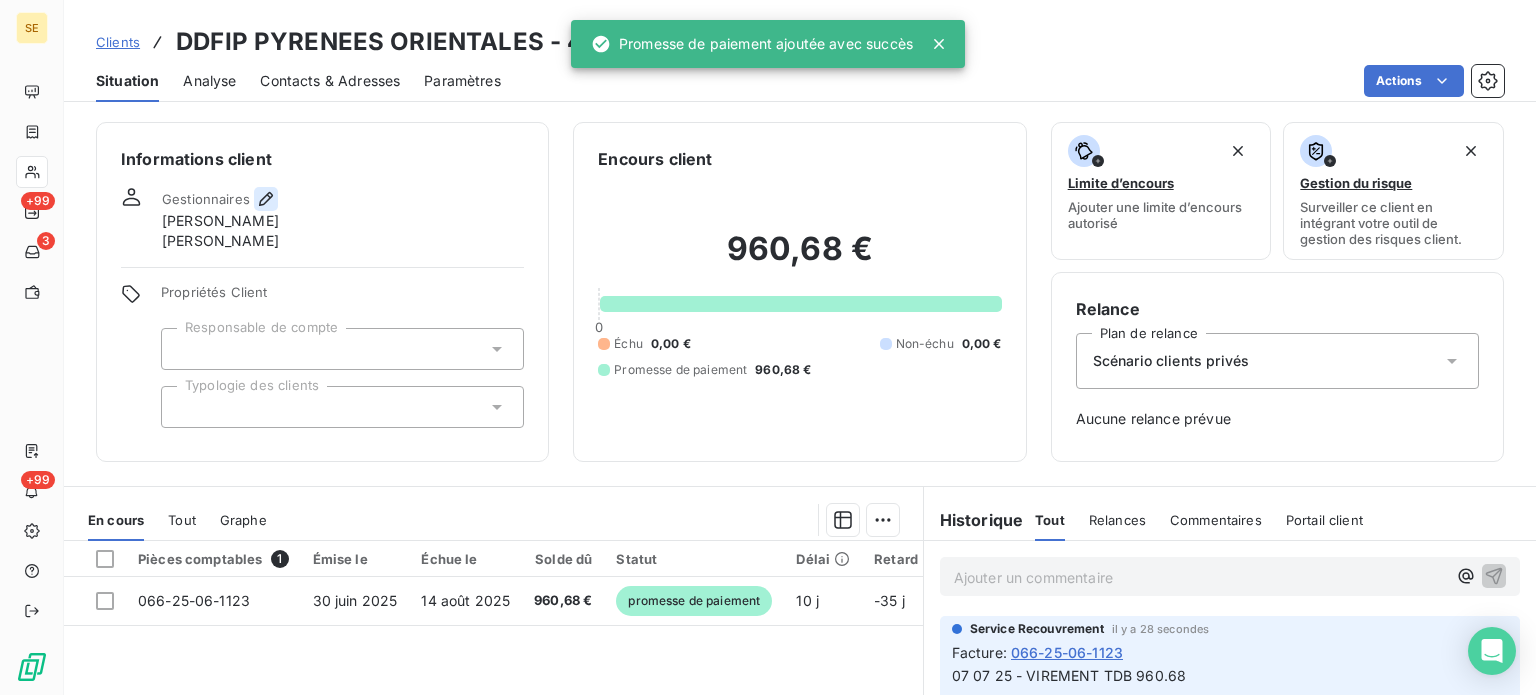 click 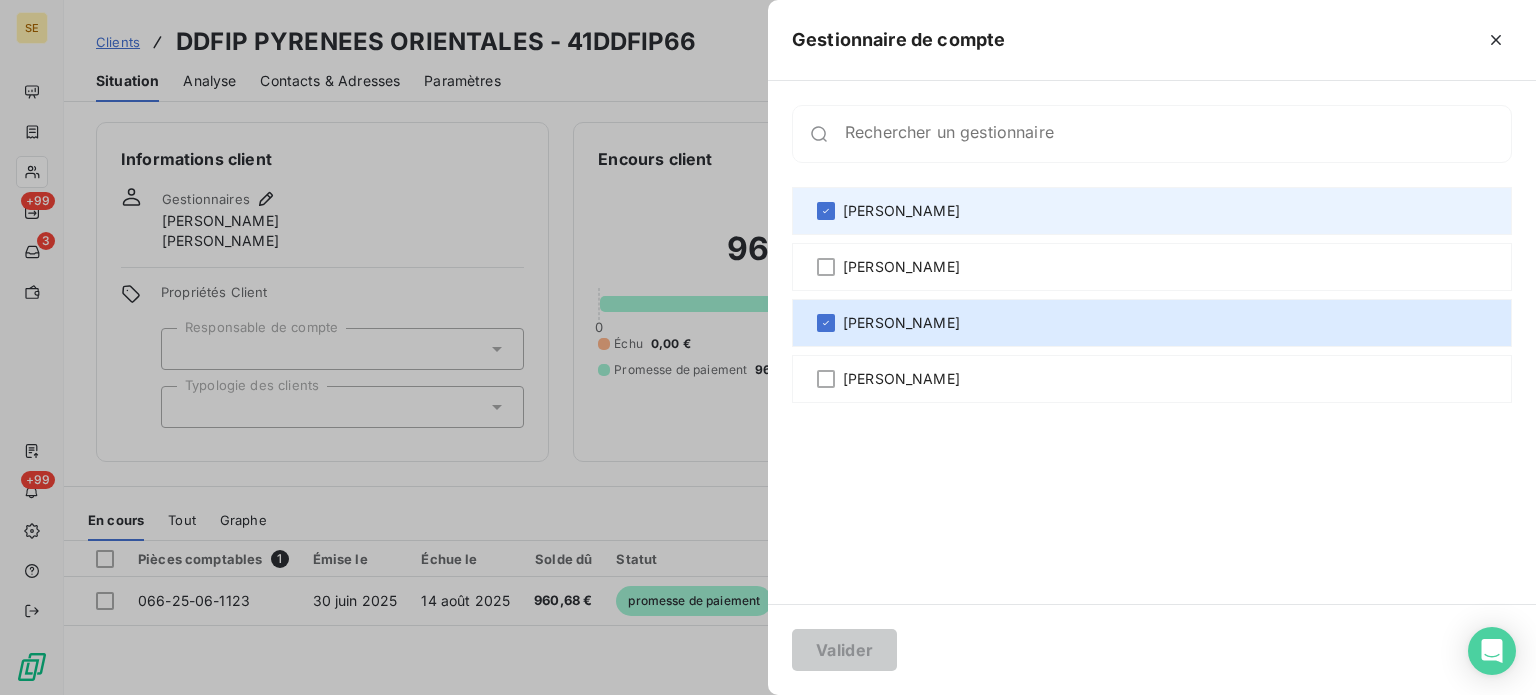click on "[PERSON_NAME]" at bounding box center [1152, 211] 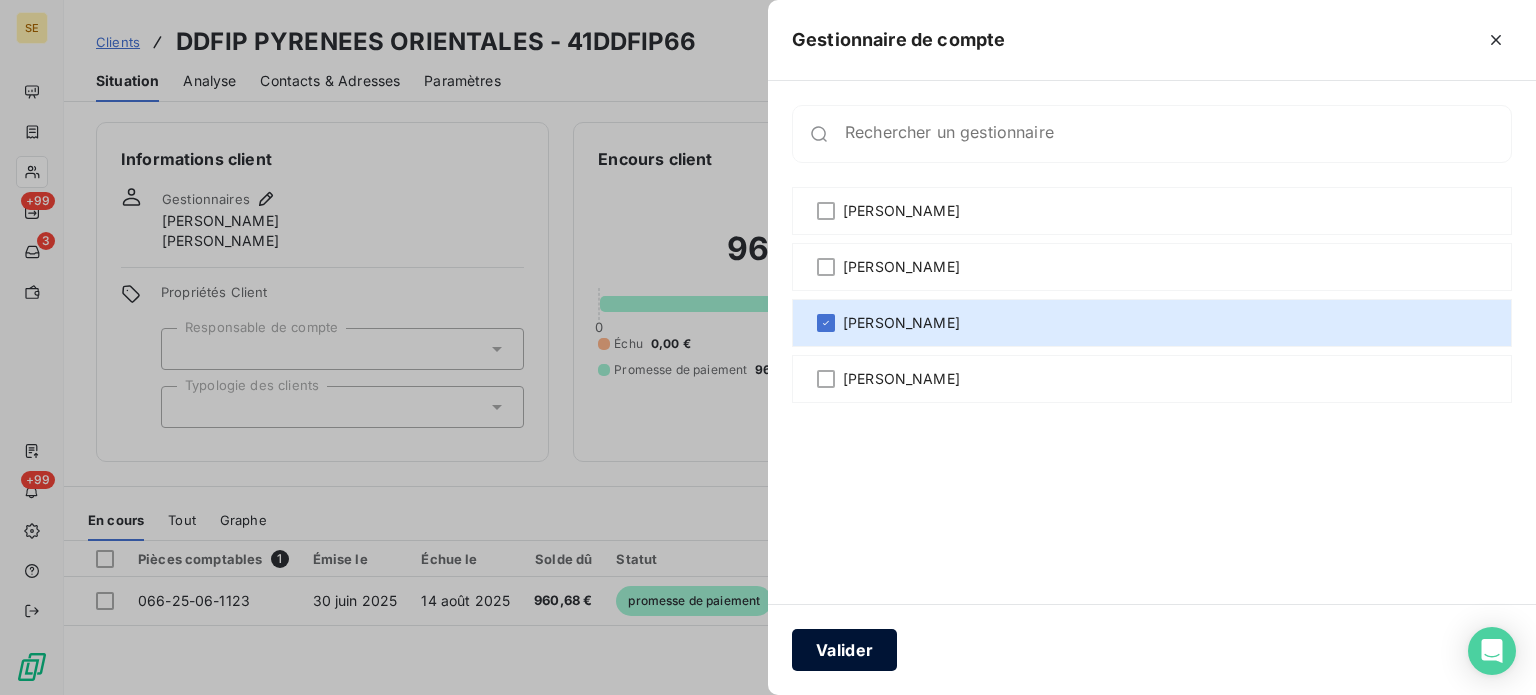 click on "Valider" at bounding box center (844, 650) 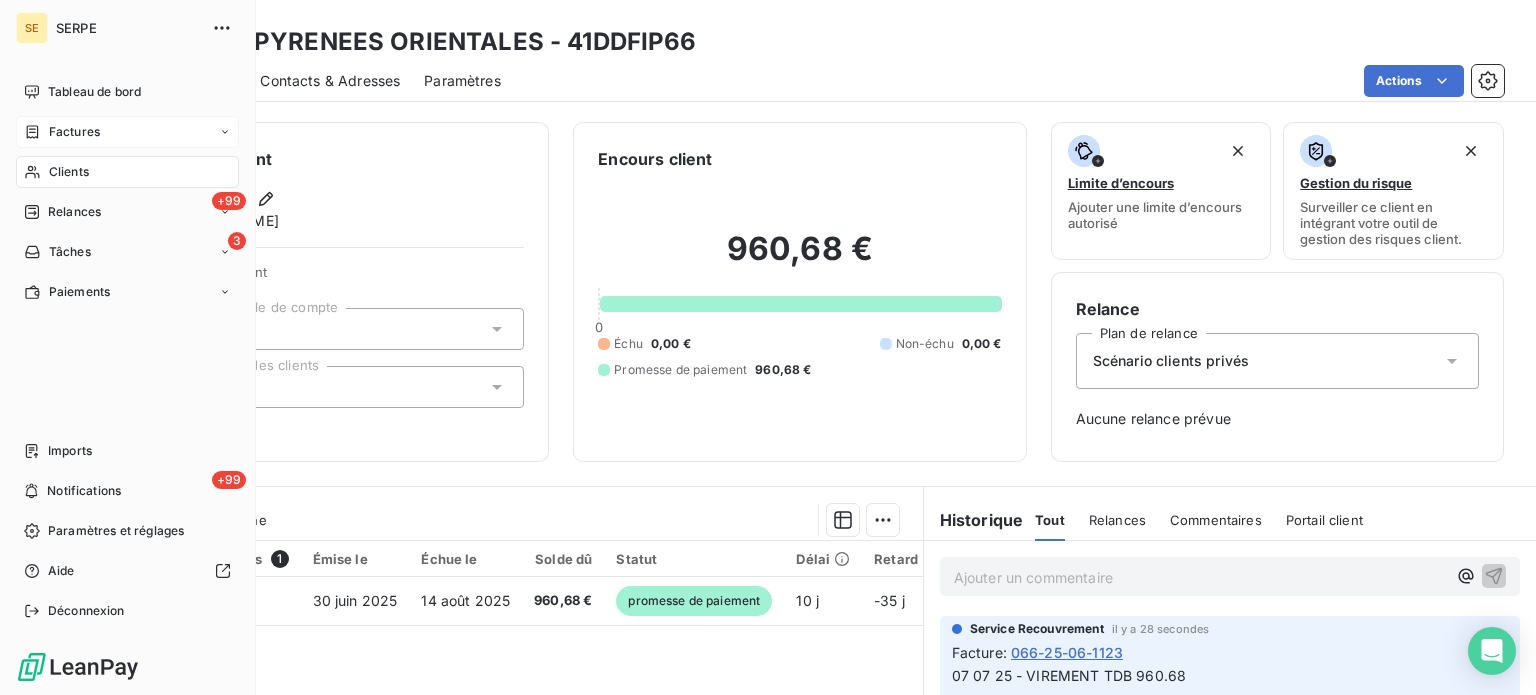 click on "Factures" at bounding box center (127, 132) 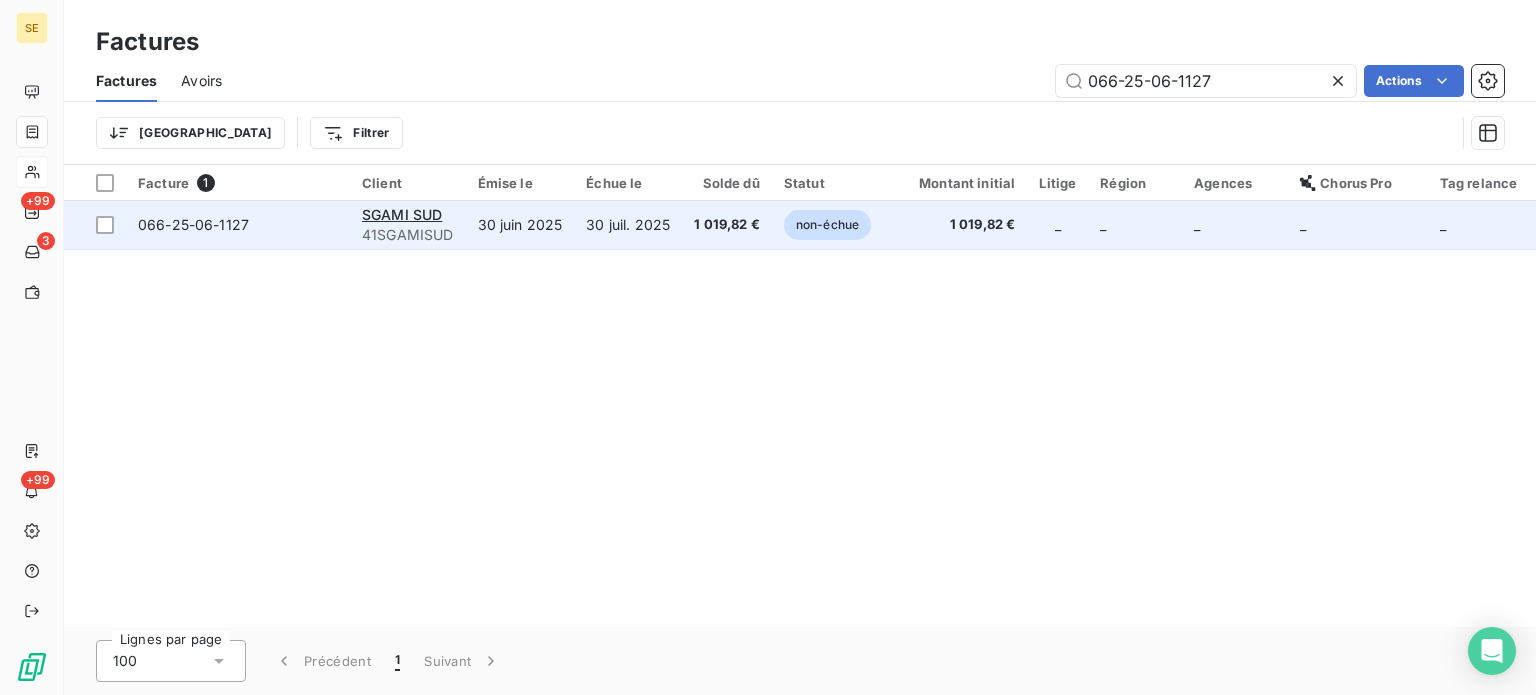 type on "066-25-06-1127" 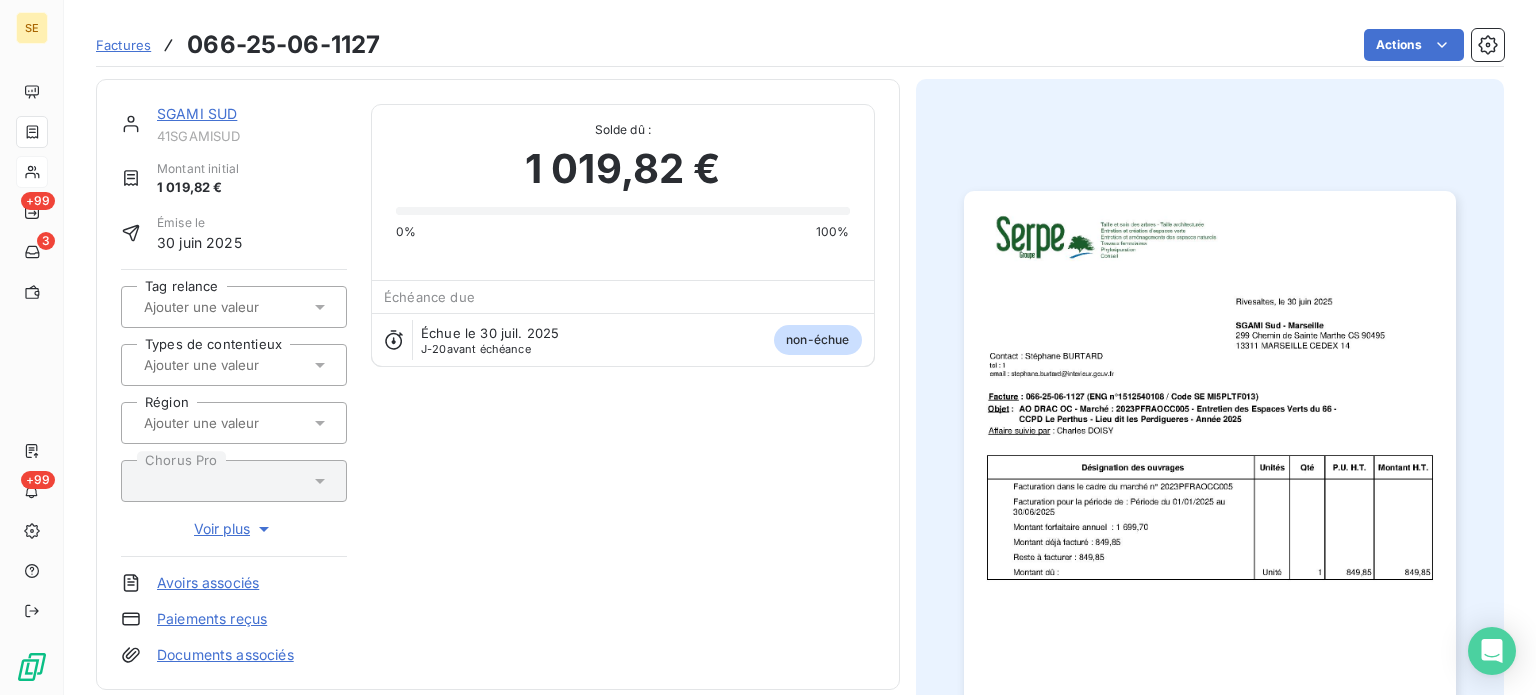 scroll, scrollTop: 267, scrollLeft: 0, axis: vertical 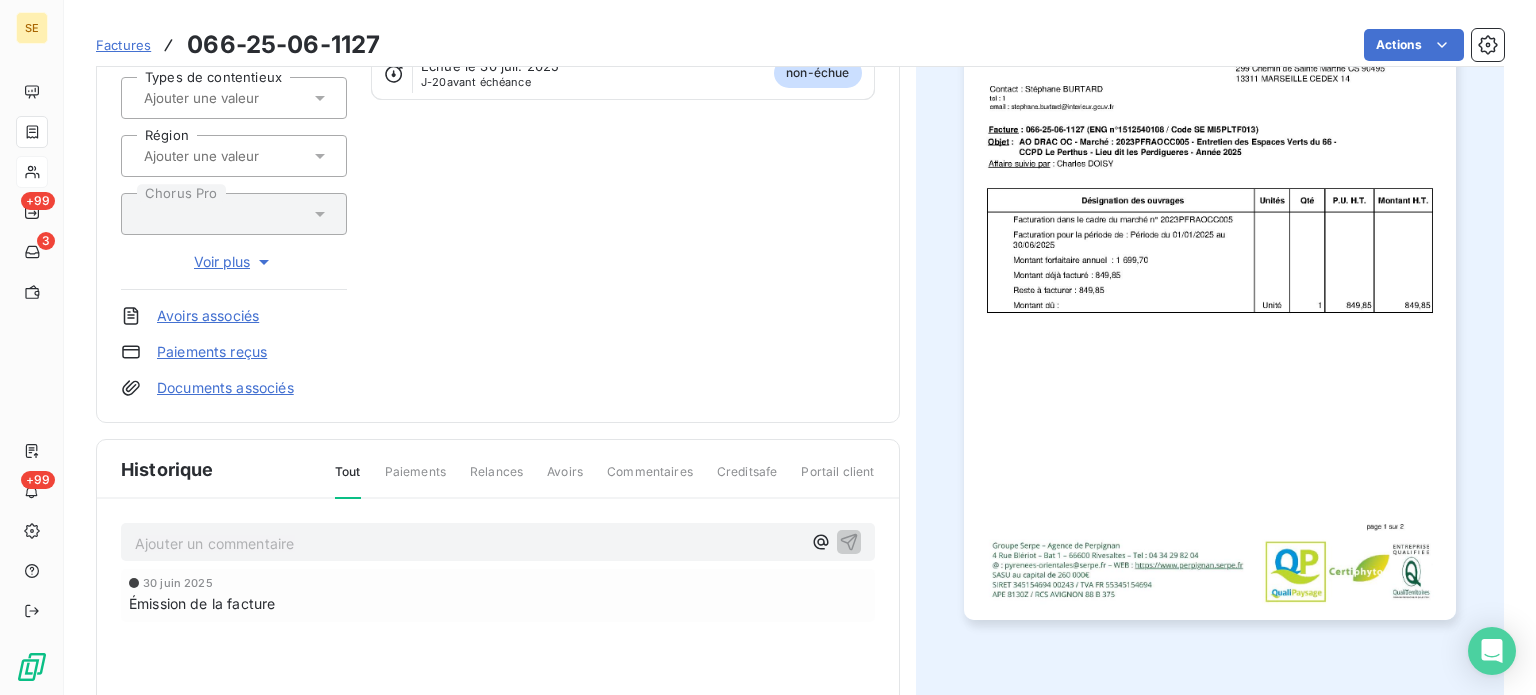 click on "Ajouter un commentaire ﻿" at bounding box center [468, 543] 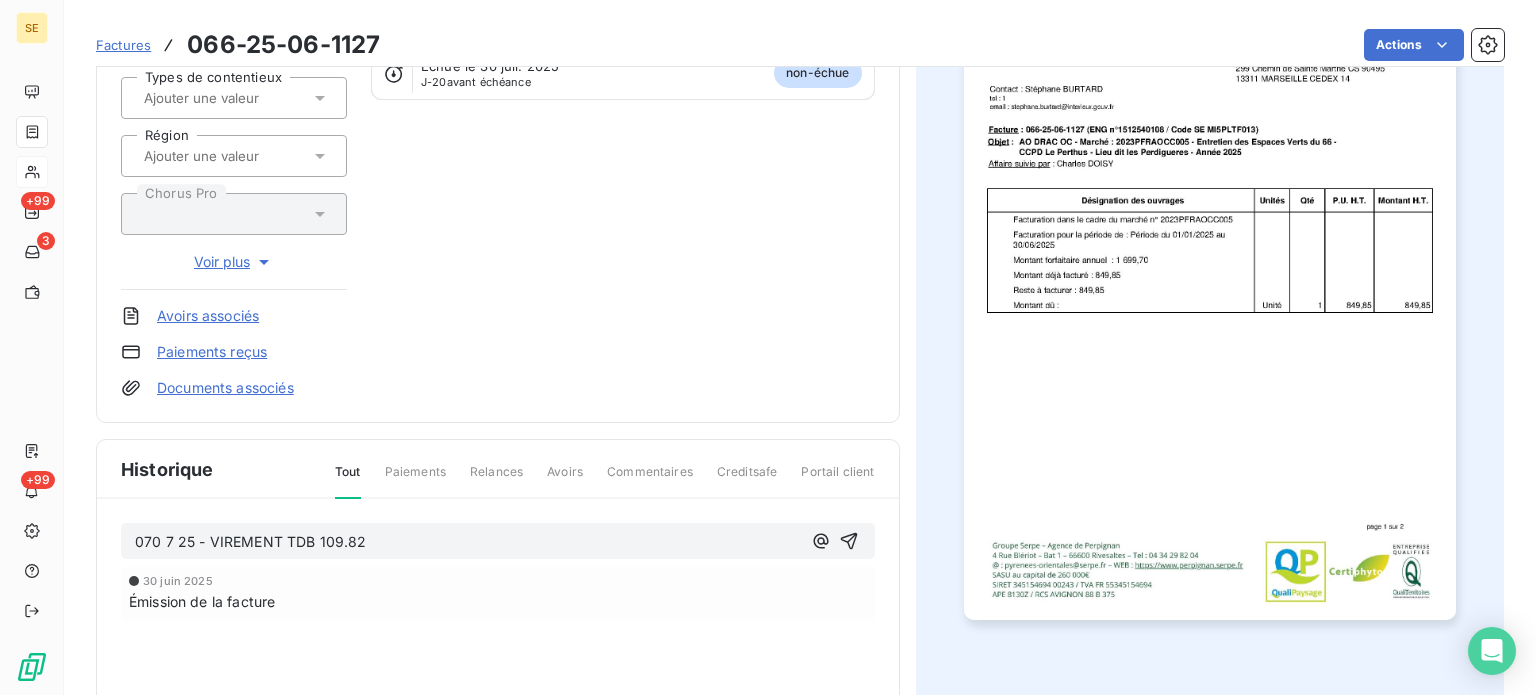 click on "070 7 25 - VIREMENT TDB 109.82" at bounding box center [251, 541] 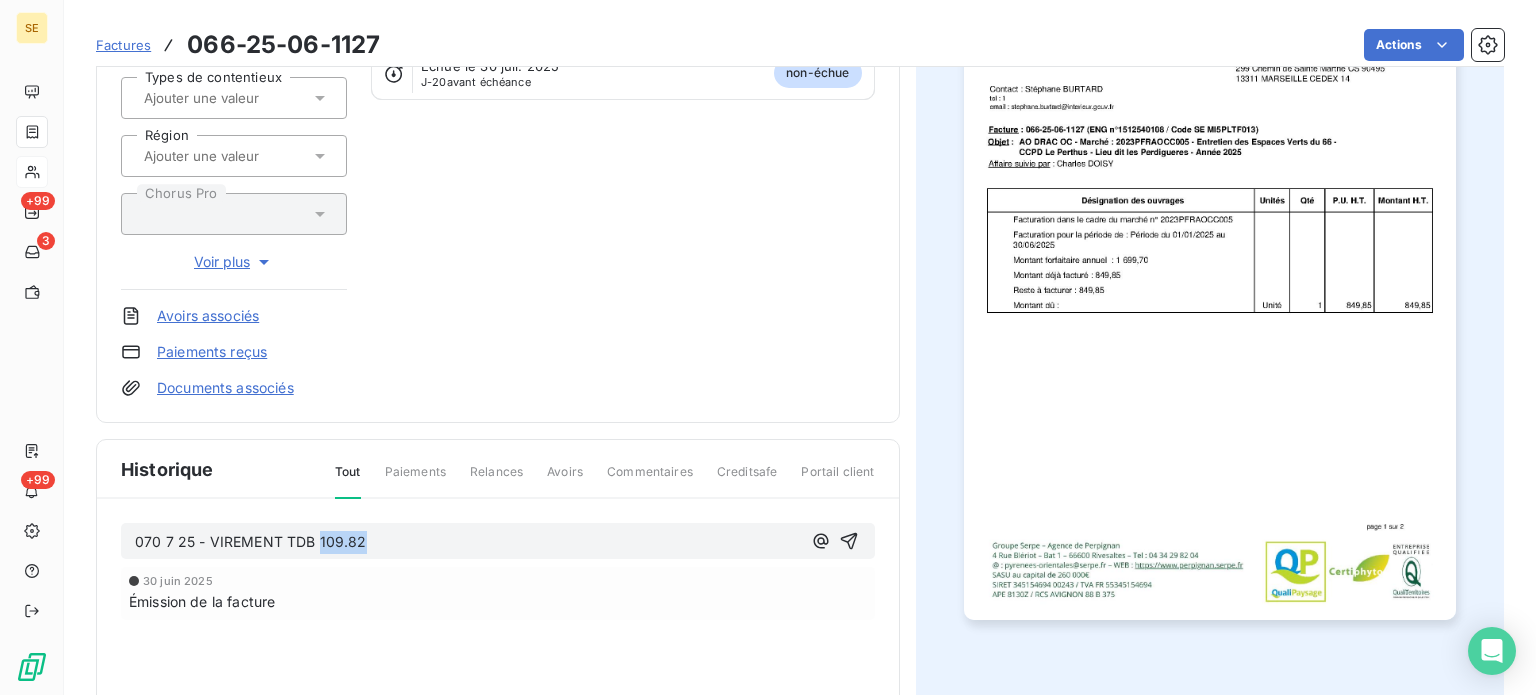 click on "070 7 25 - VIREMENT TDB 109.82" at bounding box center (251, 541) 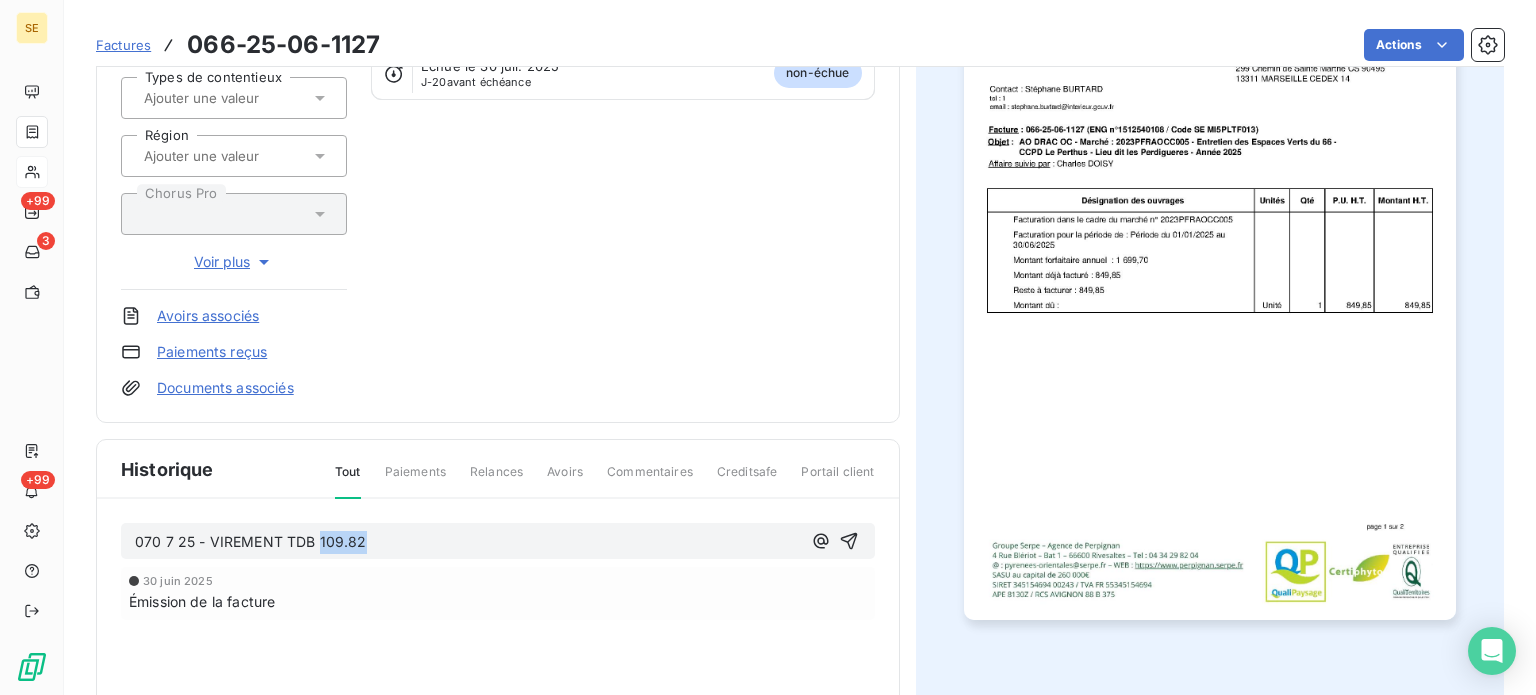 click on "070 7 25 - VIREMENT TDB 109.82" at bounding box center (251, 541) 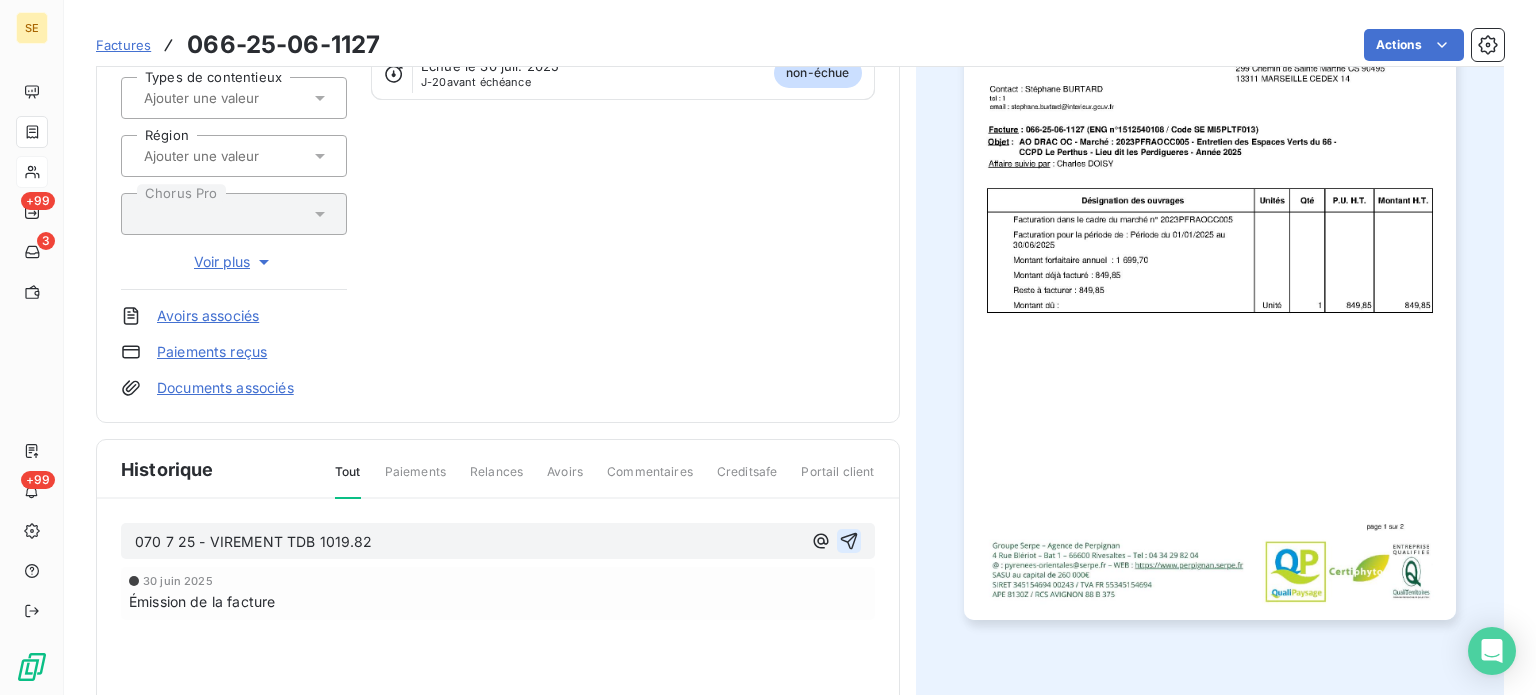 click 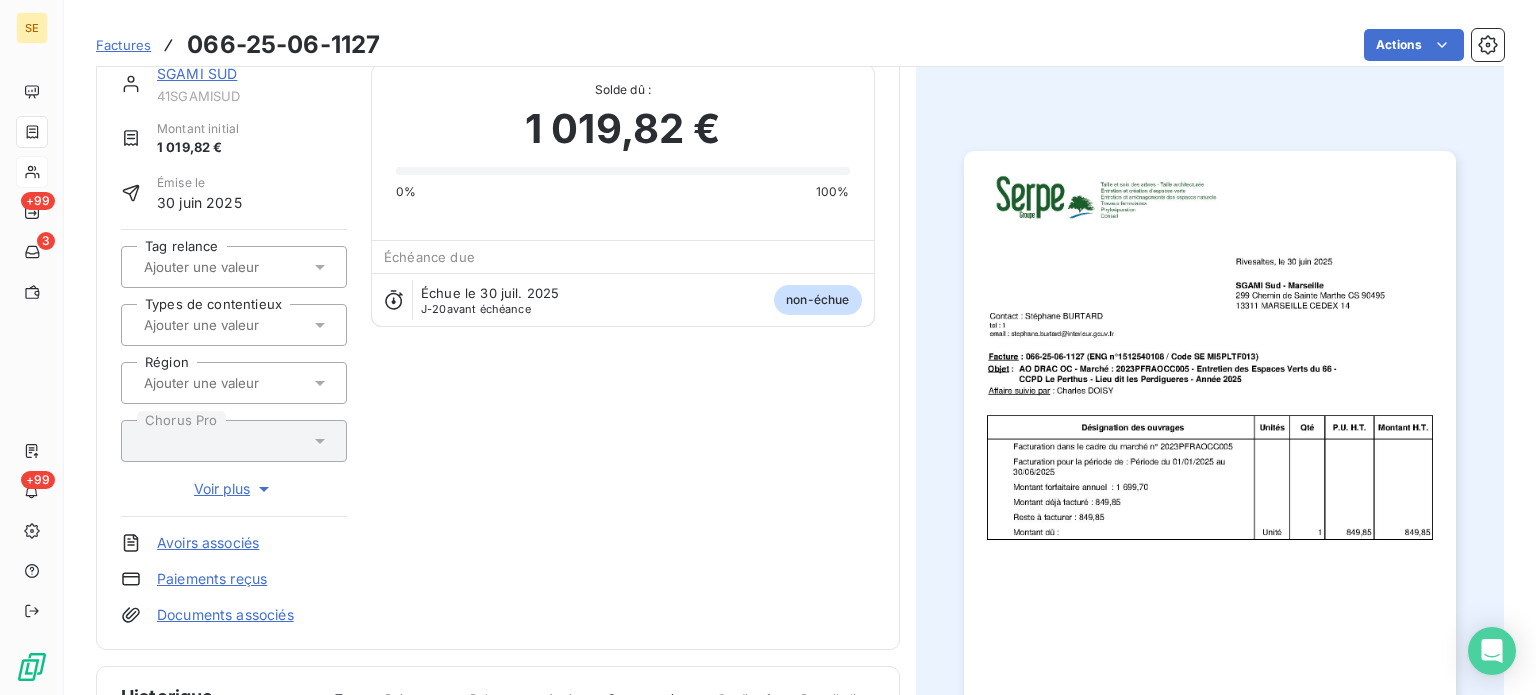 scroll, scrollTop: 0, scrollLeft: 0, axis: both 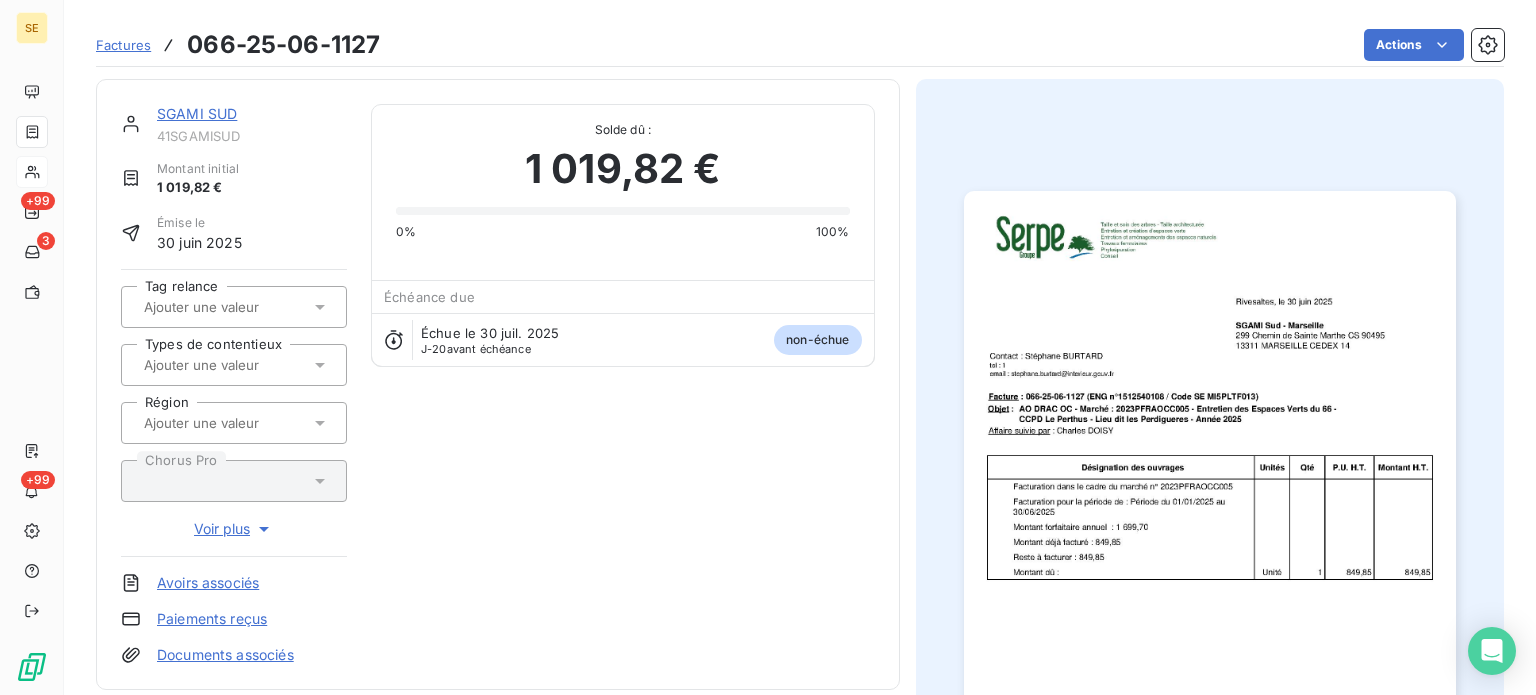 click on "SGAMI SUD" at bounding box center [197, 113] 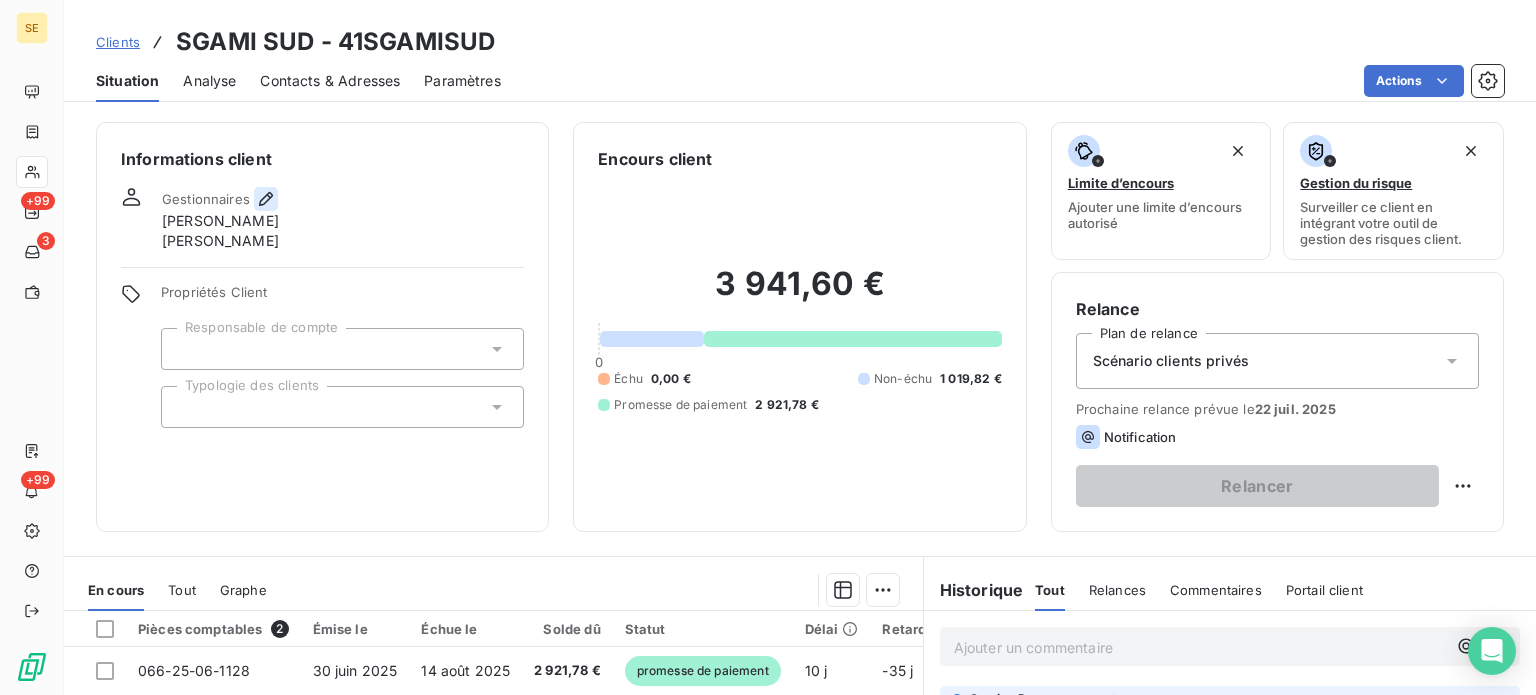 click 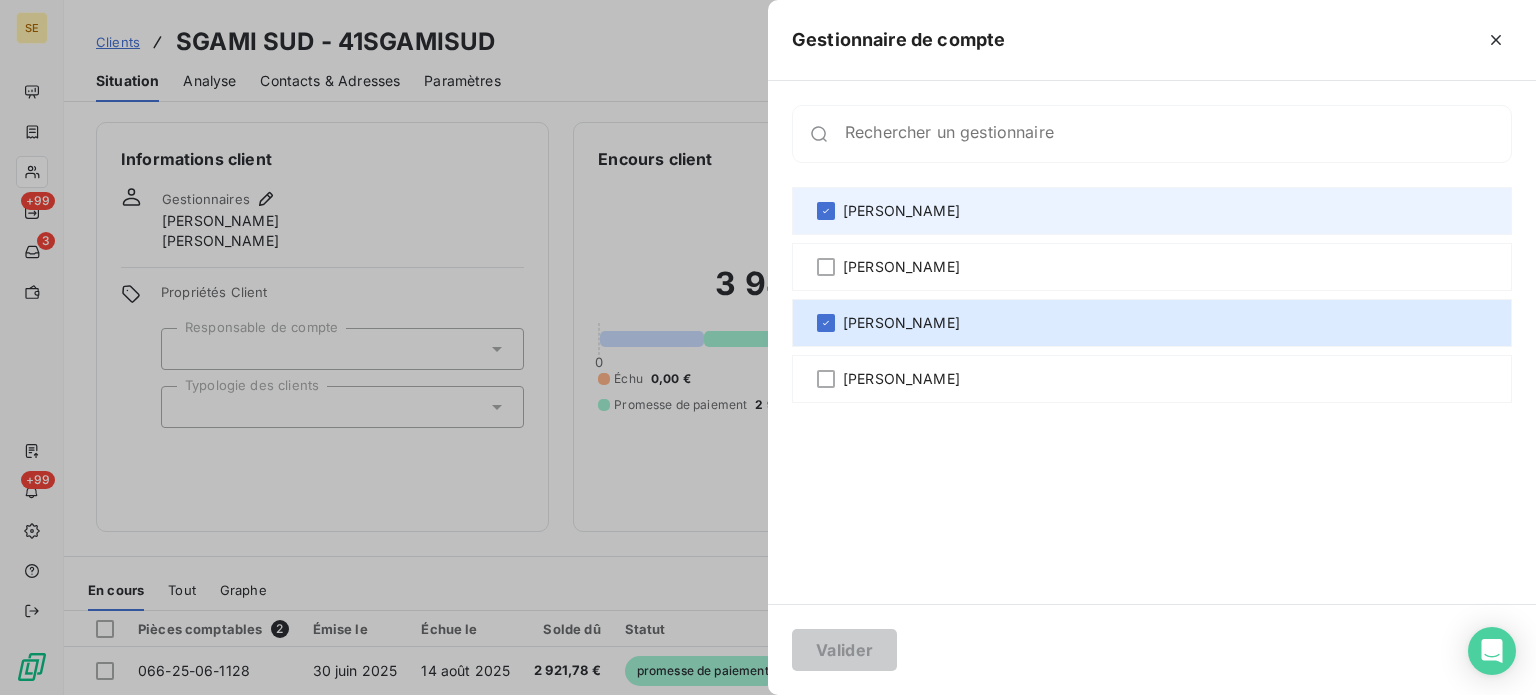 click on "[PERSON_NAME]" at bounding box center (1152, 211) 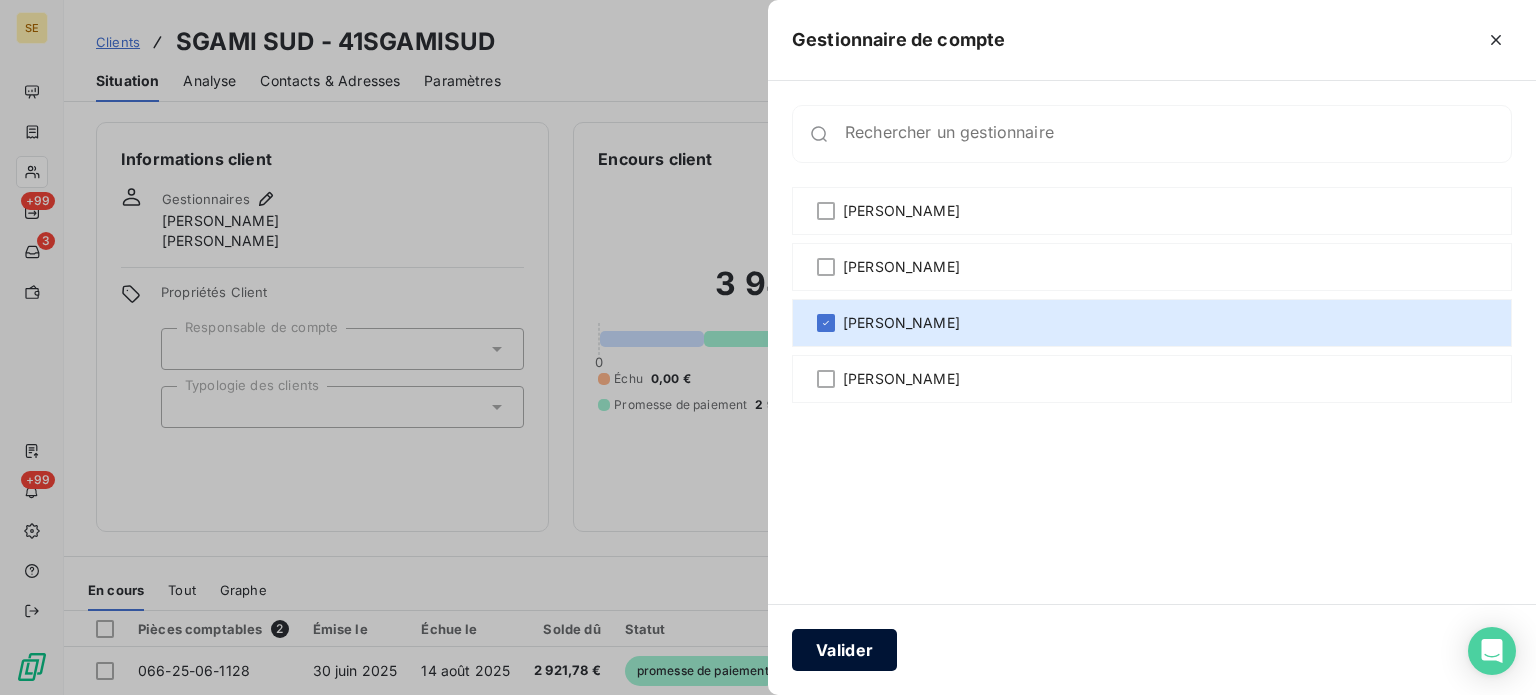 click on "Valider" at bounding box center [844, 650] 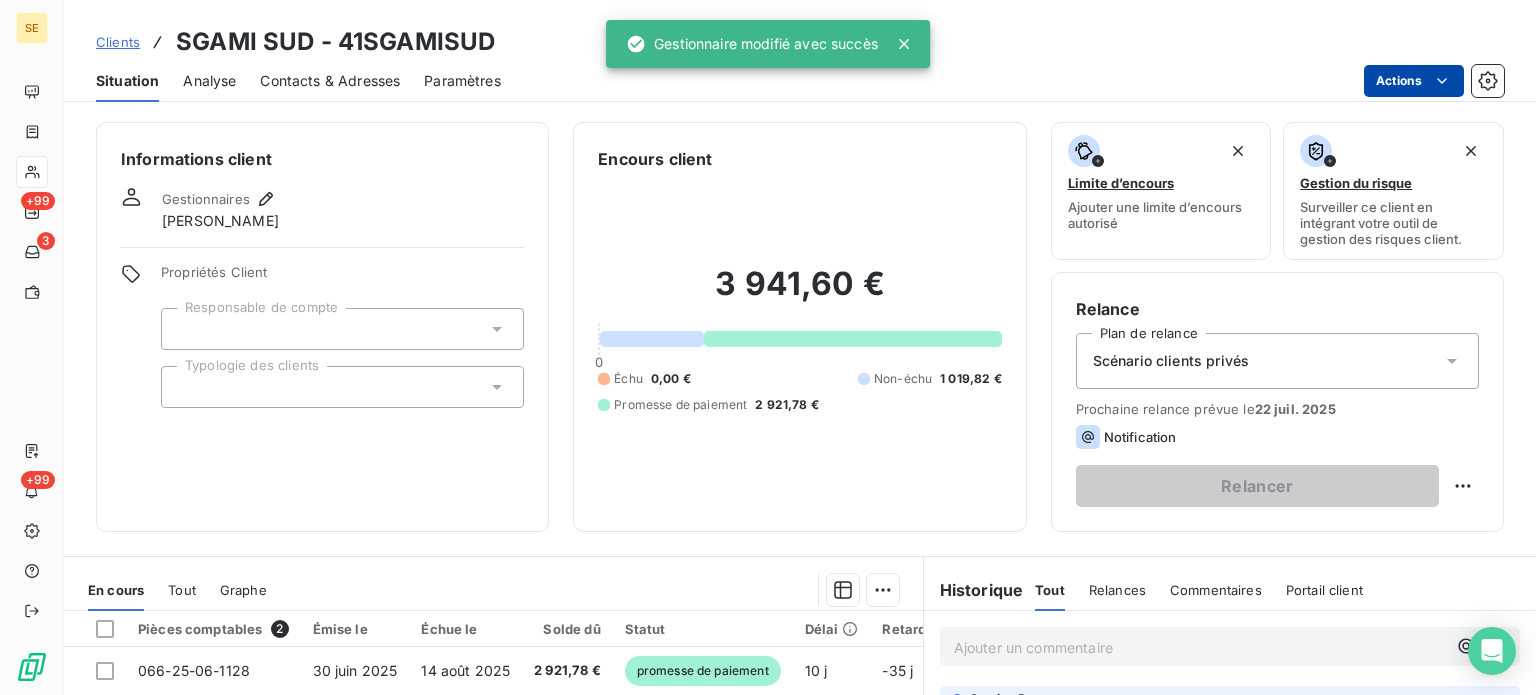 click on "SE +99 3 +99 Clients SGAMI SUD - 41SGAMISUD Situation Analyse Contacts & Adresses Paramètres Actions Informations client Gestionnaires [PERSON_NAME]  PEIGNE Propriétés Client Responsable de compte Typologie des clients Encours client   3 941,60 € 0 Échu 0,00 € Non-échu 1 019,82 €   Promesse de paiement 2 921,78 €   Limite d’encours Ajouter une limite d’encours autorisé Gestion du risque Surveiller ce client en intégrant votre outil de gestion des risques client. Relance Plan de relance Scénario clients privés Prochaine relance prévue le  [DATE] Notification Relancer En cours Tout Graphe Pièces comptables 2 Émise le Échue le Solde dû Statut Délai   Retard   Tag relance   066-25-06-1128 [DATE] [DATE] 2 921,78 € promesse de paiement 10 j -35 j 066-25-06-1127 [DATE] [DATE] 1 019,82 € non-échue 10 j -20 j Lignes par page 25 Précédent 1 Suivant Historique Tout Relances Commentaires Portail client Tout Relances Commentaires ﻿" at bounding box center [768, 347] 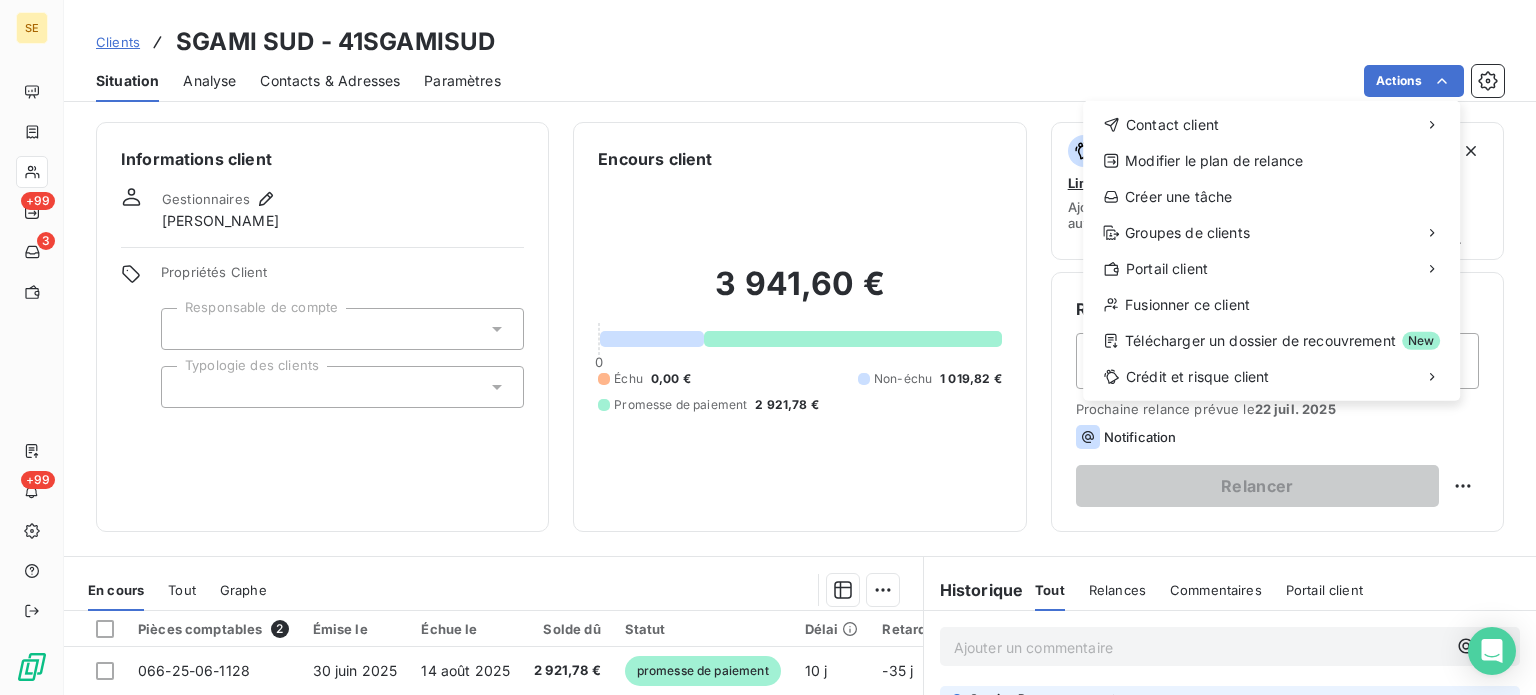 click on "SE +99 3 +99 Clients SGAMI SUD - 41SGAMISUD Situation Analyse Contacts & Adresses Paramètres Actions Contact client Modifier le plan de relance Créer une tâche Groupes de clients Portail client Fusionner ce client Télécharger un dossier de recouvrement New Crédit et risque client Informations client Gestionnaires [PERSON_NAME]  PEIGNE Propriétés Client Responsable de compte Typologie des clients Encours client   3 941,60 € 0 Échu 0,00 € Non-échu 1 019,82 €   Promesse de paiement 2 921,78 €   Limite d’encours Ajouter une limite d’encours autorisé Gestion du risque Surveiller ce client en intégrant votre outil de gestion des risques client. Relance Plan de relance Scénario clients privés Prochaine relance prévue le  [DATE] Notification Relancer En cours Tout Graphe Pièces comptables 2 Émise le Échue le Solde dû Statut Délai   Retard   Tag relance   066-25-06-1128 [DATE] [DATE] 2 921,78 € promesse de paiement 10 j -35 j 066-25-06-1127 10 j" at bounding box center (768, 347) 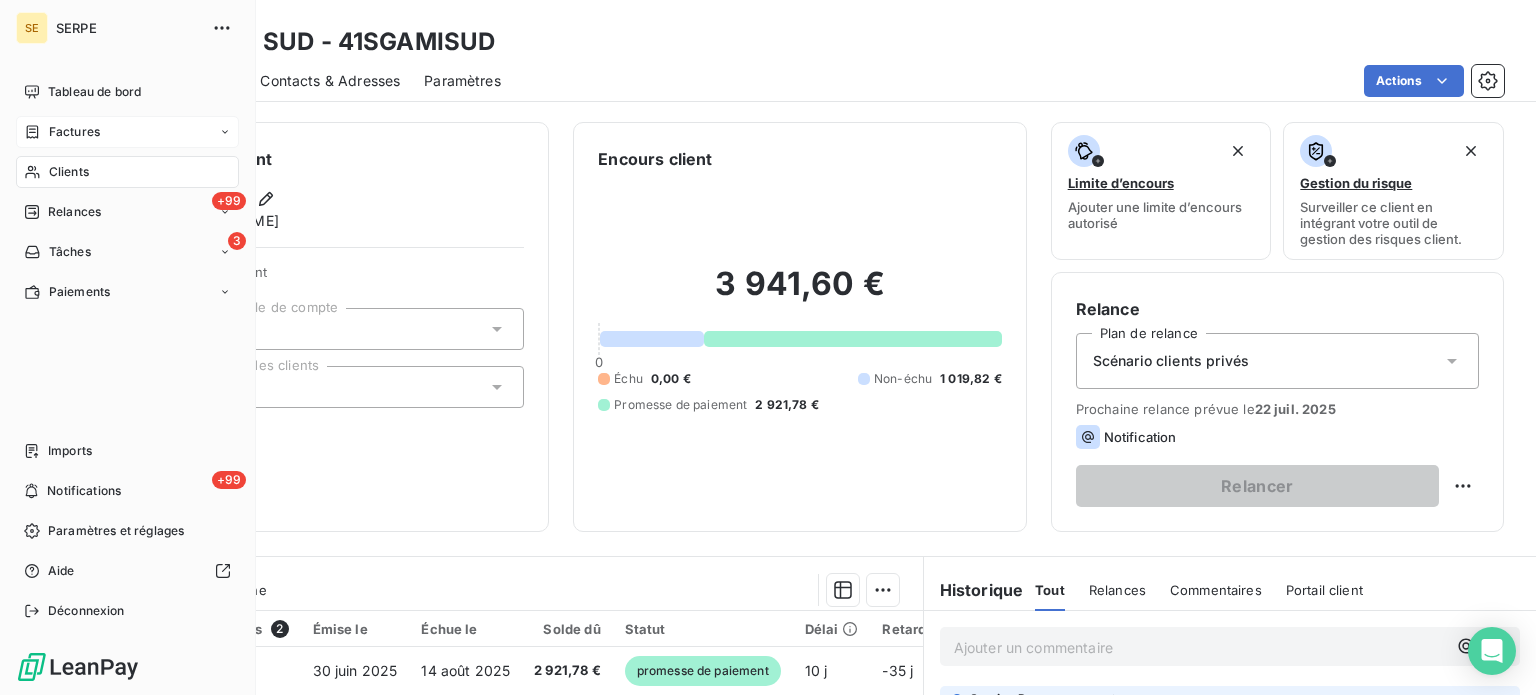 click on "Factures" at bounding box center (74, 132) 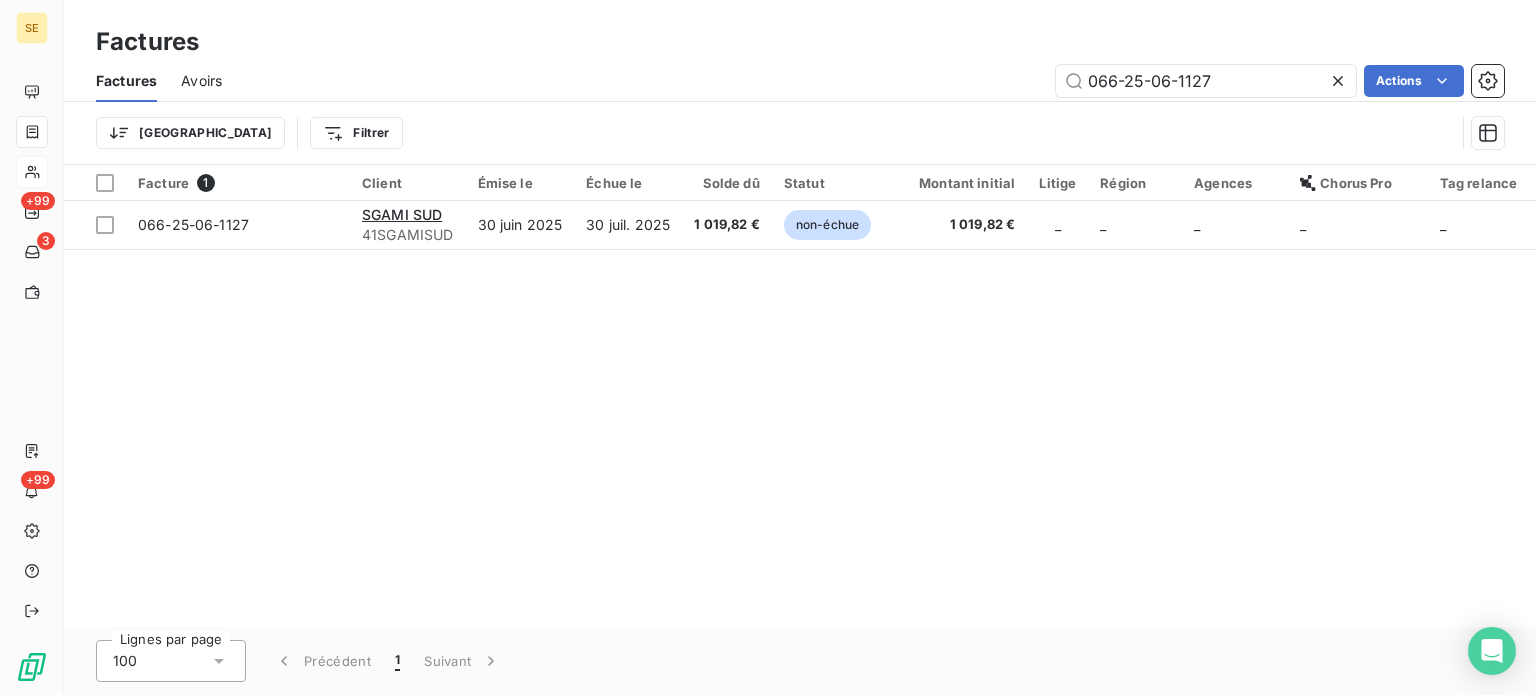 drag, startPoint x: 1222, startPoint y: 84, endPoint x: 972, endPoint y: 83, distance: 250.002 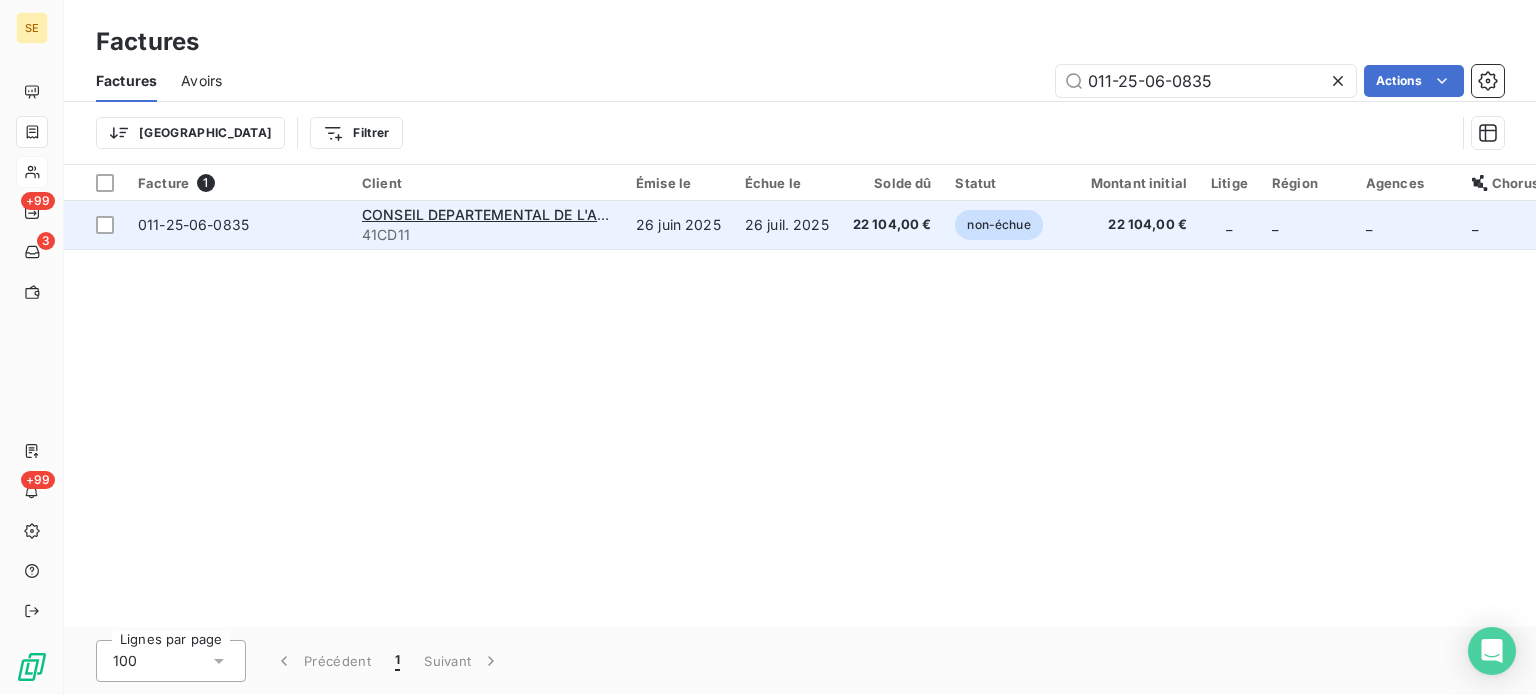 type on "011-25-06-0835" 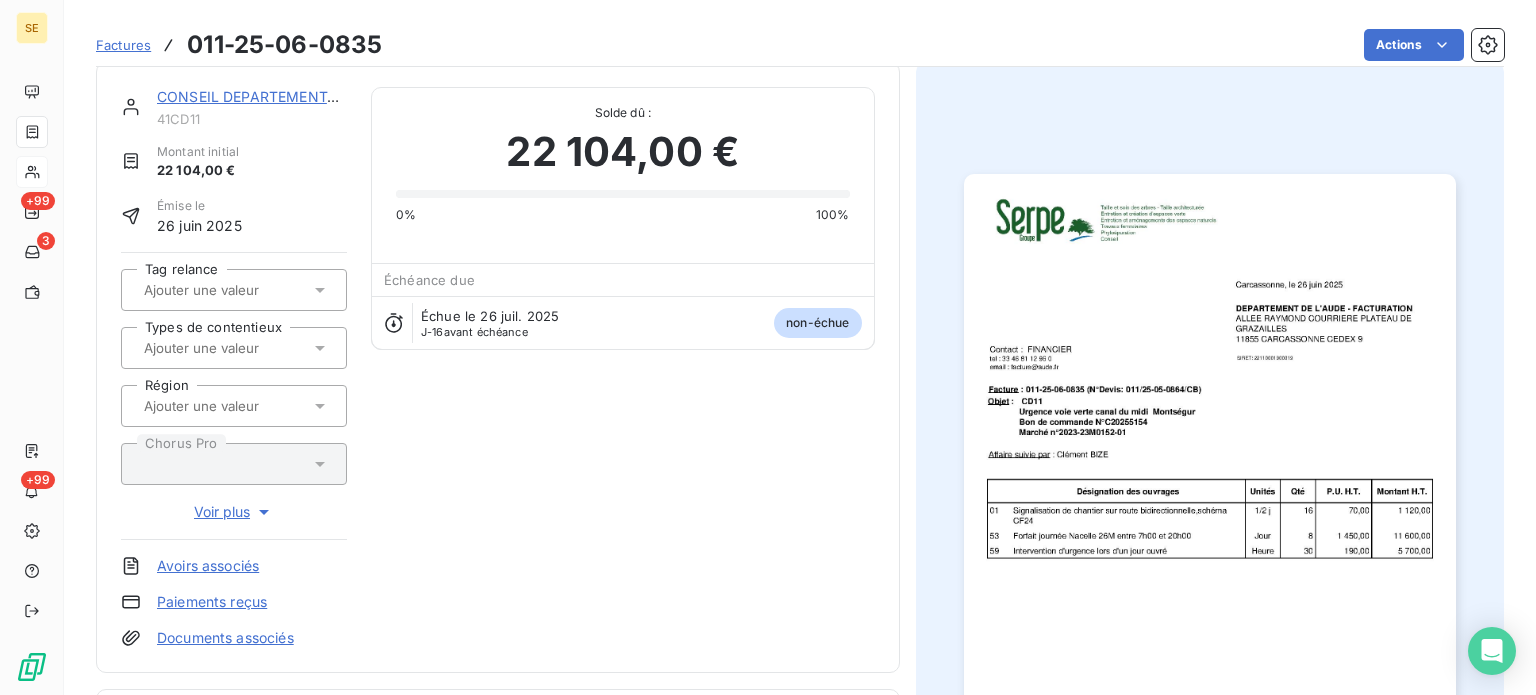 scroll, scrollTop: 276, scrollLeft: 0, axis: vertical 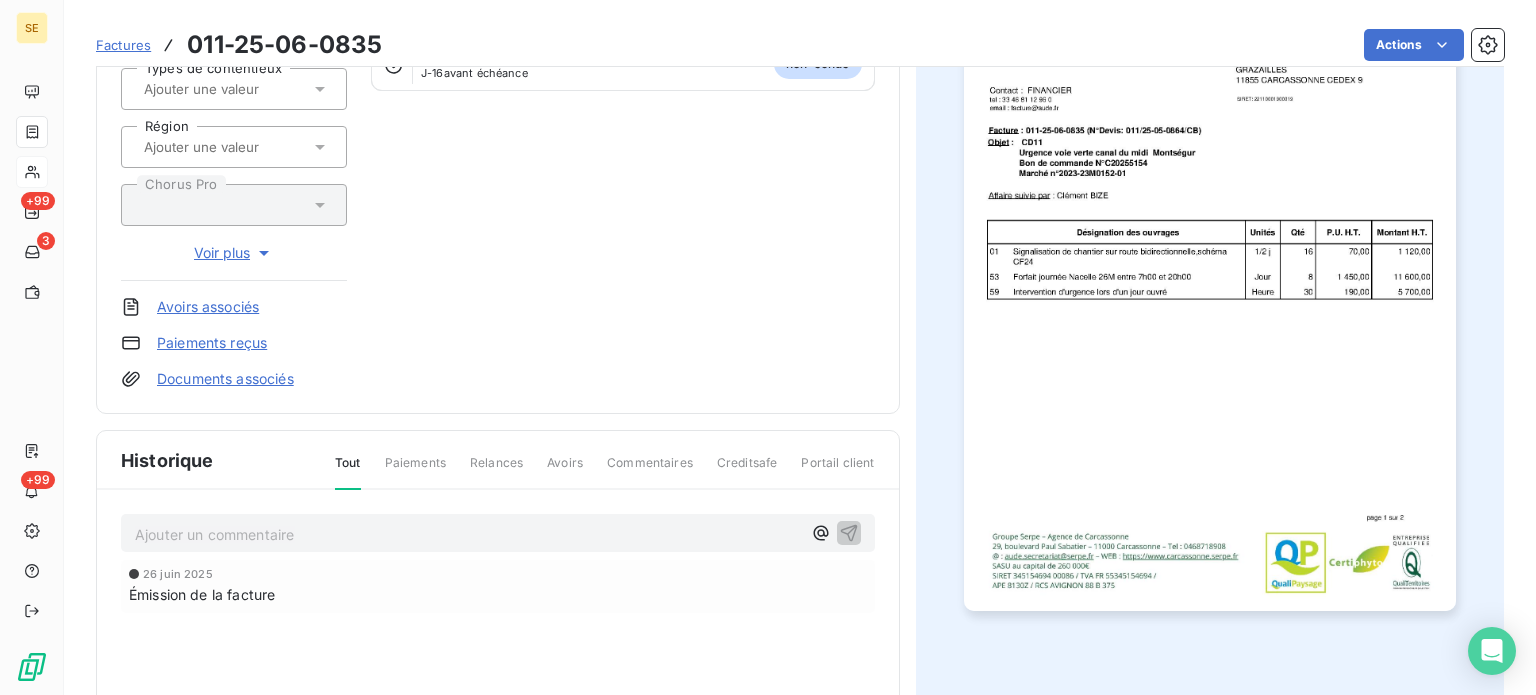 click on "Ajouter un commentaire ﻿" at bounding box center (468, 534) 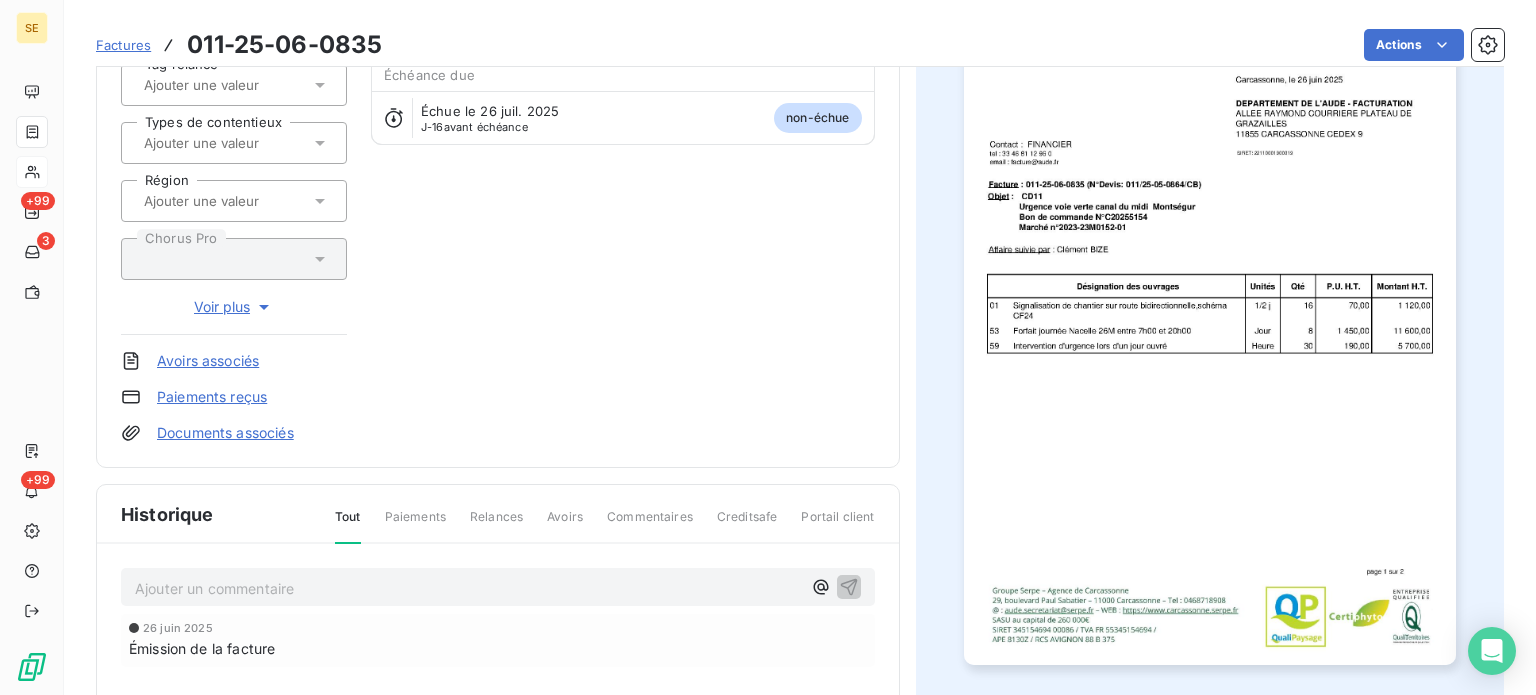 scroll, scrollTop: 267, scrollLeft: 0, axis: vertical 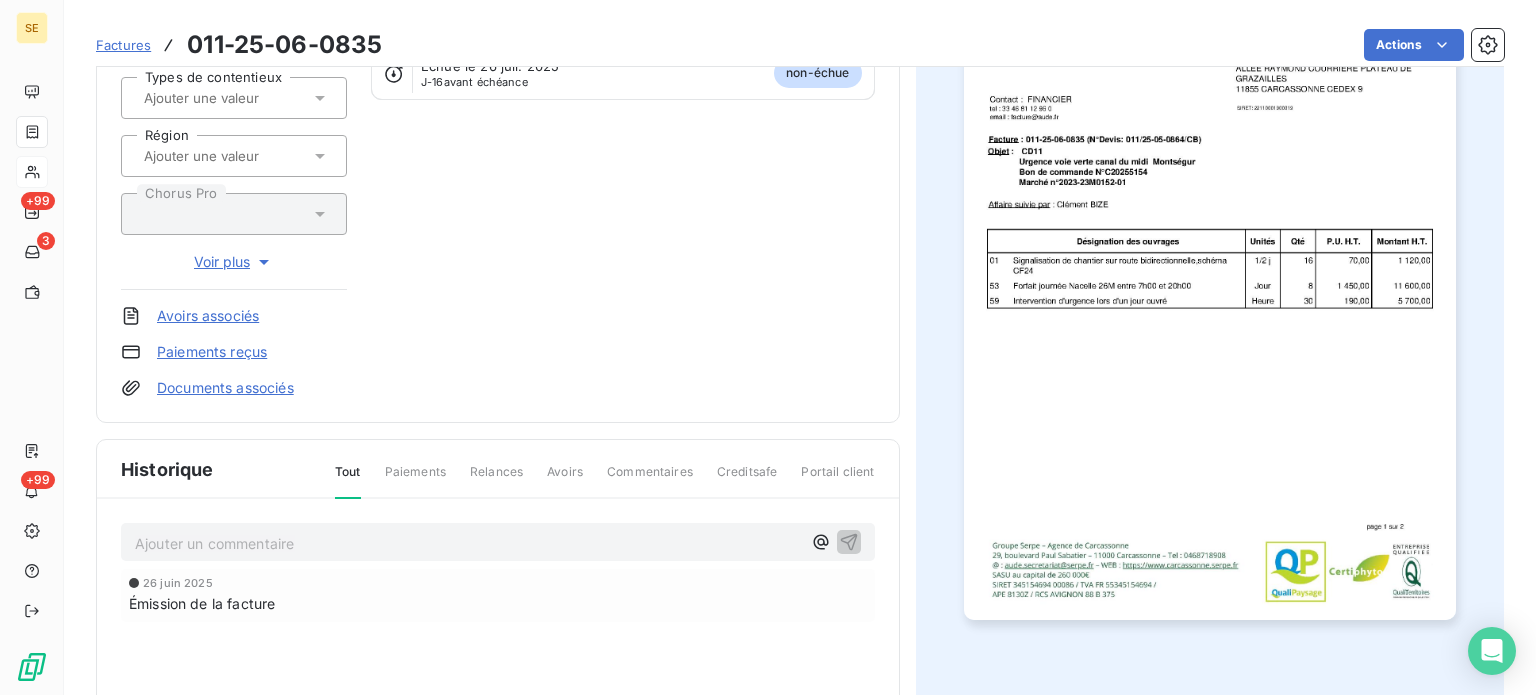 click on "Ajouter un commentaire ﻿" at bounding box center [468, 543] 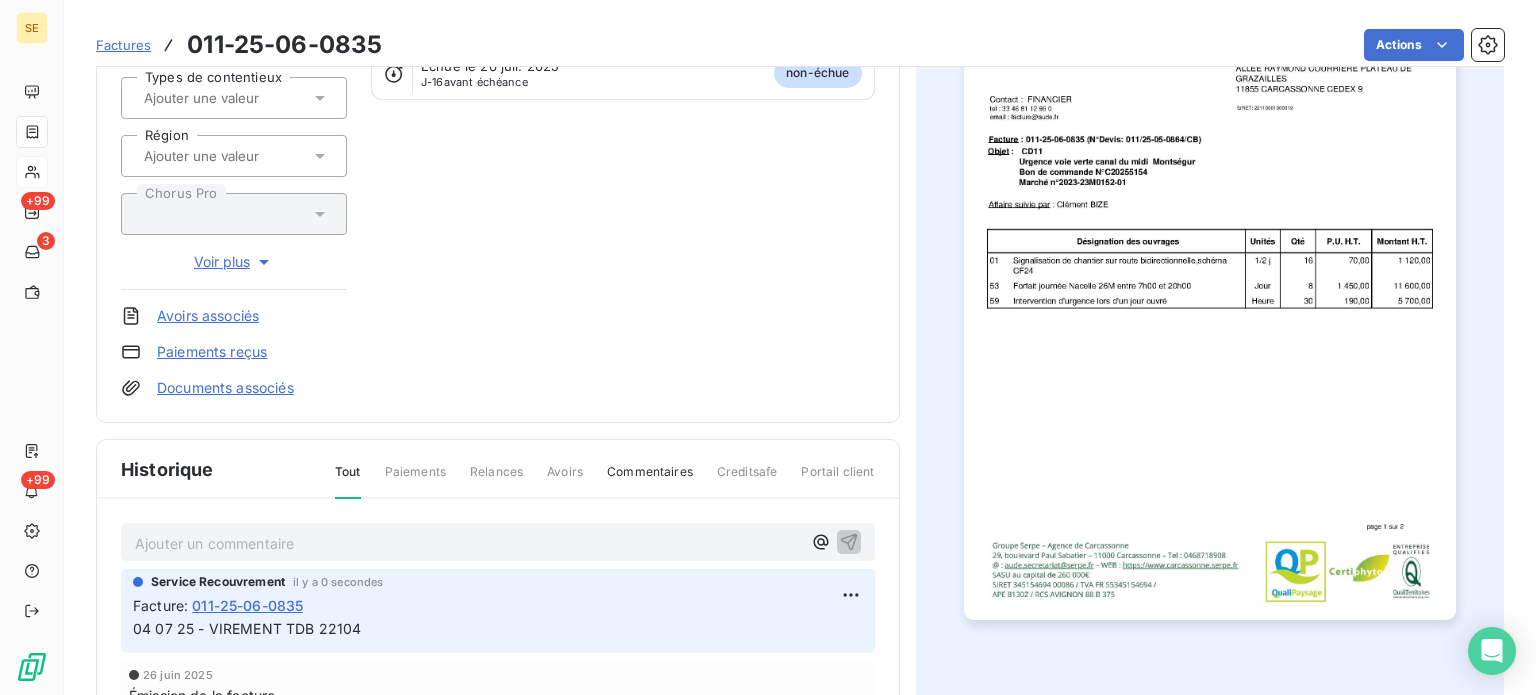 scroll, scrollTop: 0, scrollLeft: 0, axis: both 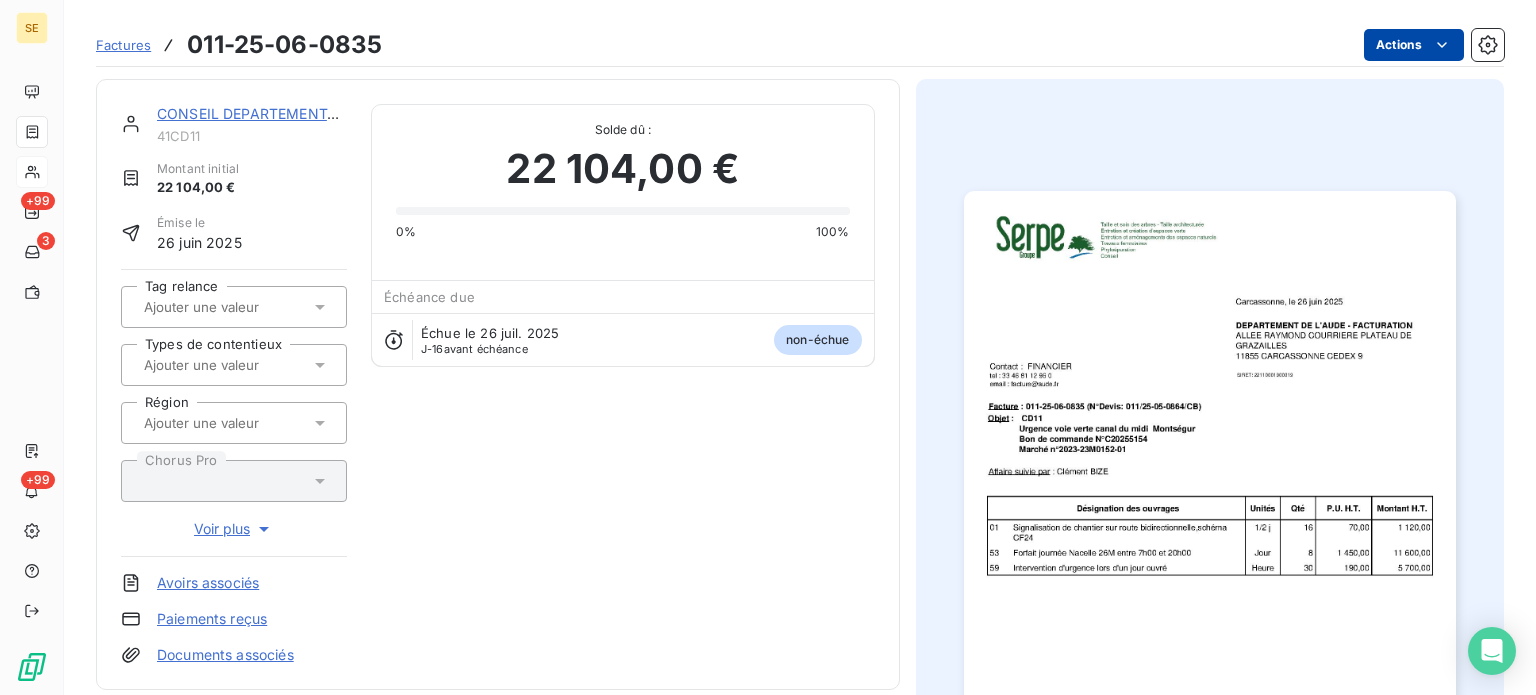 click on "SE +99 3 +99 Factures 011-25-06-0835 Actions CONSEIL DEPARTEMENTAL DE L'AUDE  41CD11 Montant initial 22 104,00 € Émise le [DATE] Tag relance Types de contentieux Région Chorus Pro Voir plus Avoirs associés Paiements reçus Documents associés Solde dû : 22 104,00 € 0% 100% Échéance due Échue le [DATE] J-16  avant échéance non-échue Historique Tout Paiements Relances Avoirs Commentaires Creditsafe Portail client Ajouter un commentaire ﻿ Service Recouvrement il y a 0 secondes Facture  : 011-25-06-0835 04 07 25 - VIREMENT TDB 22104 [DATE] Émission de la facture" at bounding box center (768, 347) 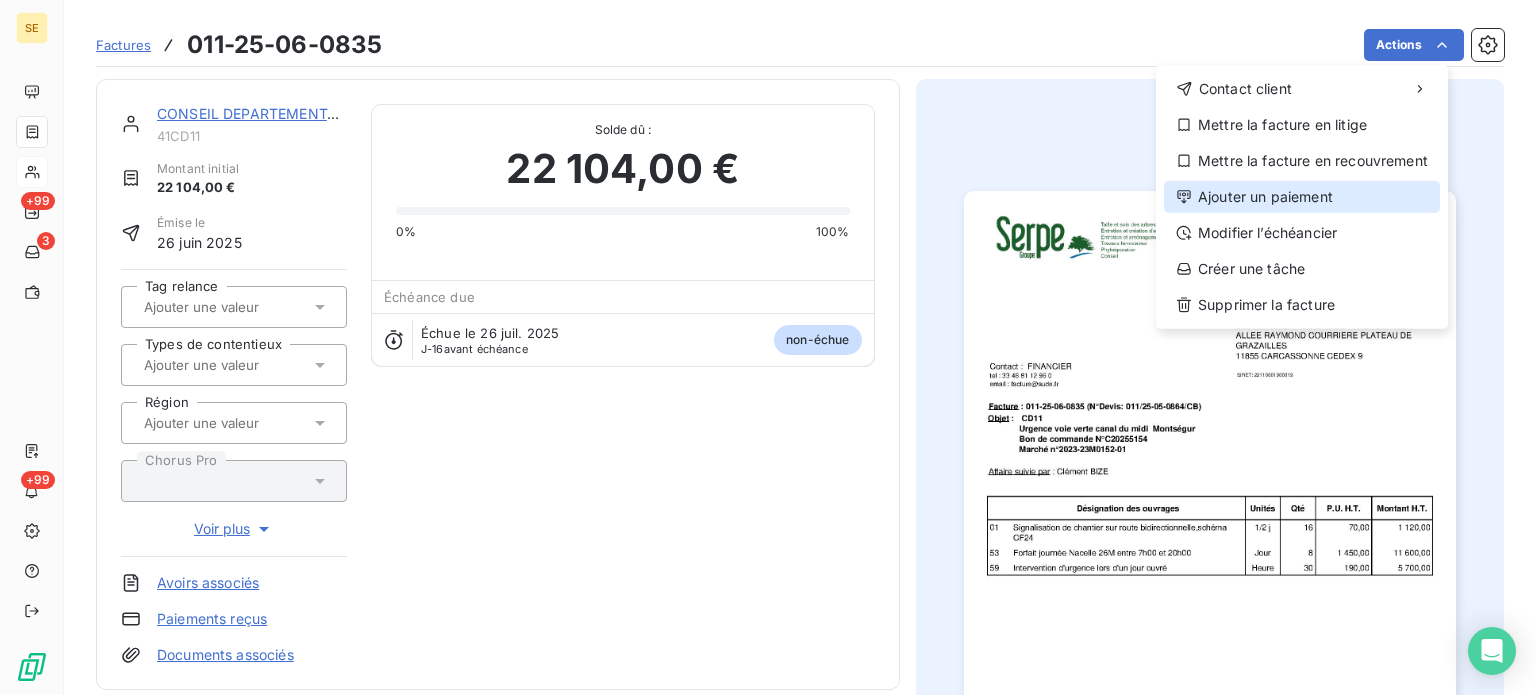 click on "Ajouter un paiement" at bounding box center [1302, 197] 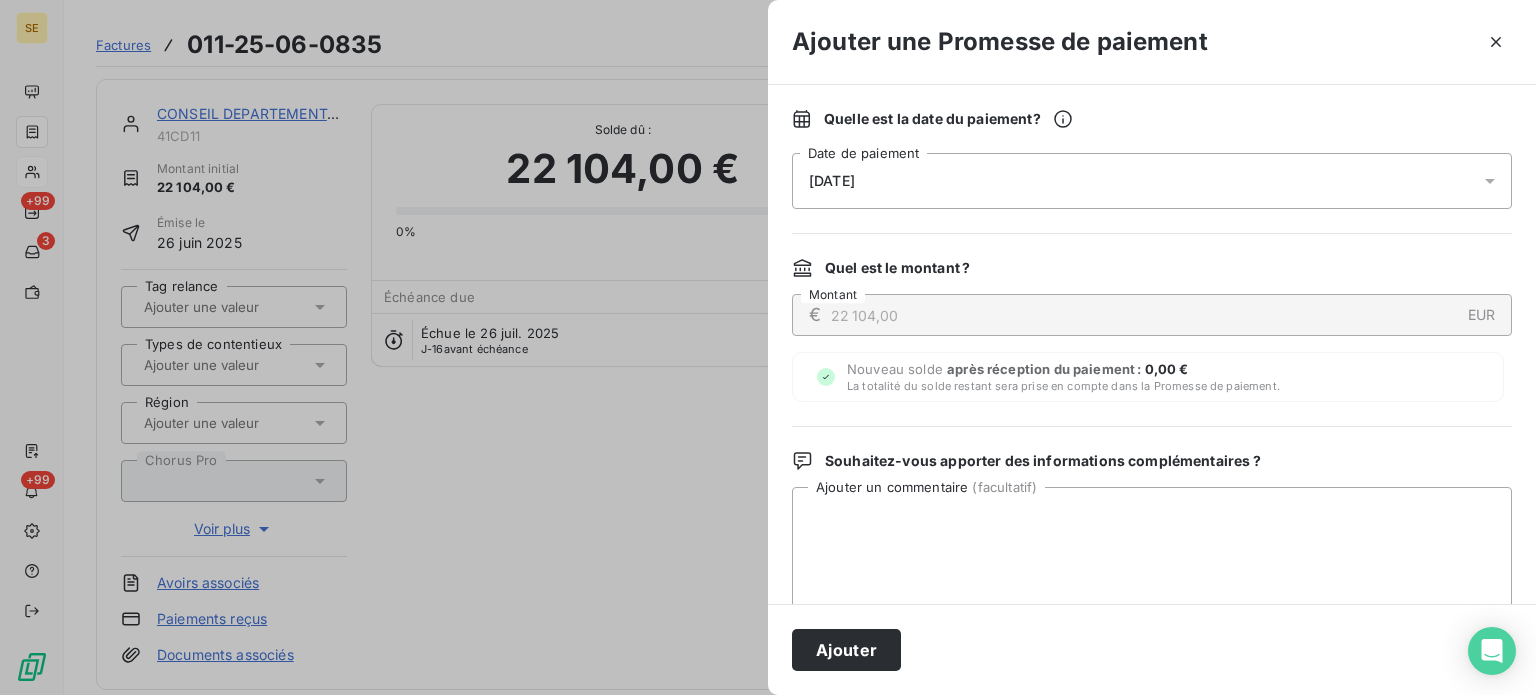 click on "Quelle est la date du paiement  ? [DATE] Date de paiement" at bounding box center [1152, 159] 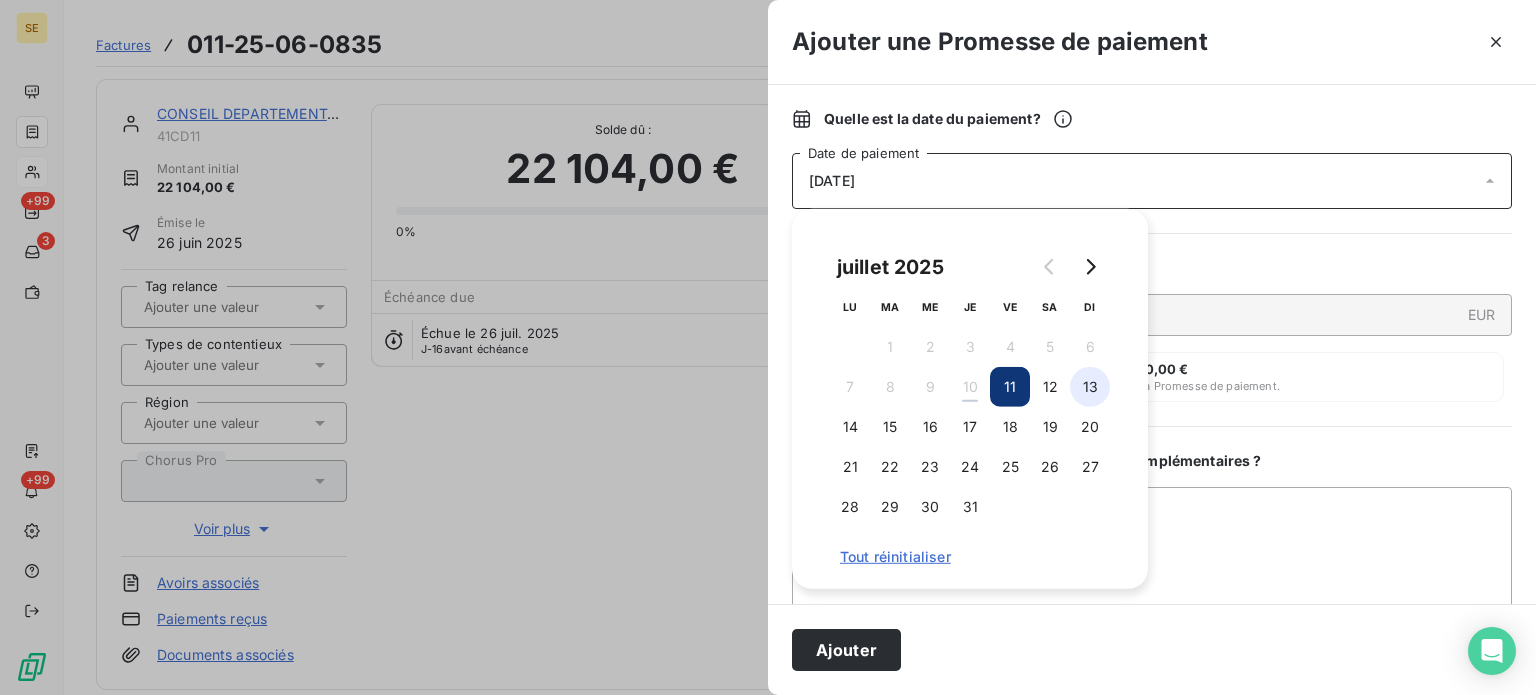 click on "13" at bounding box center (1090, 387) 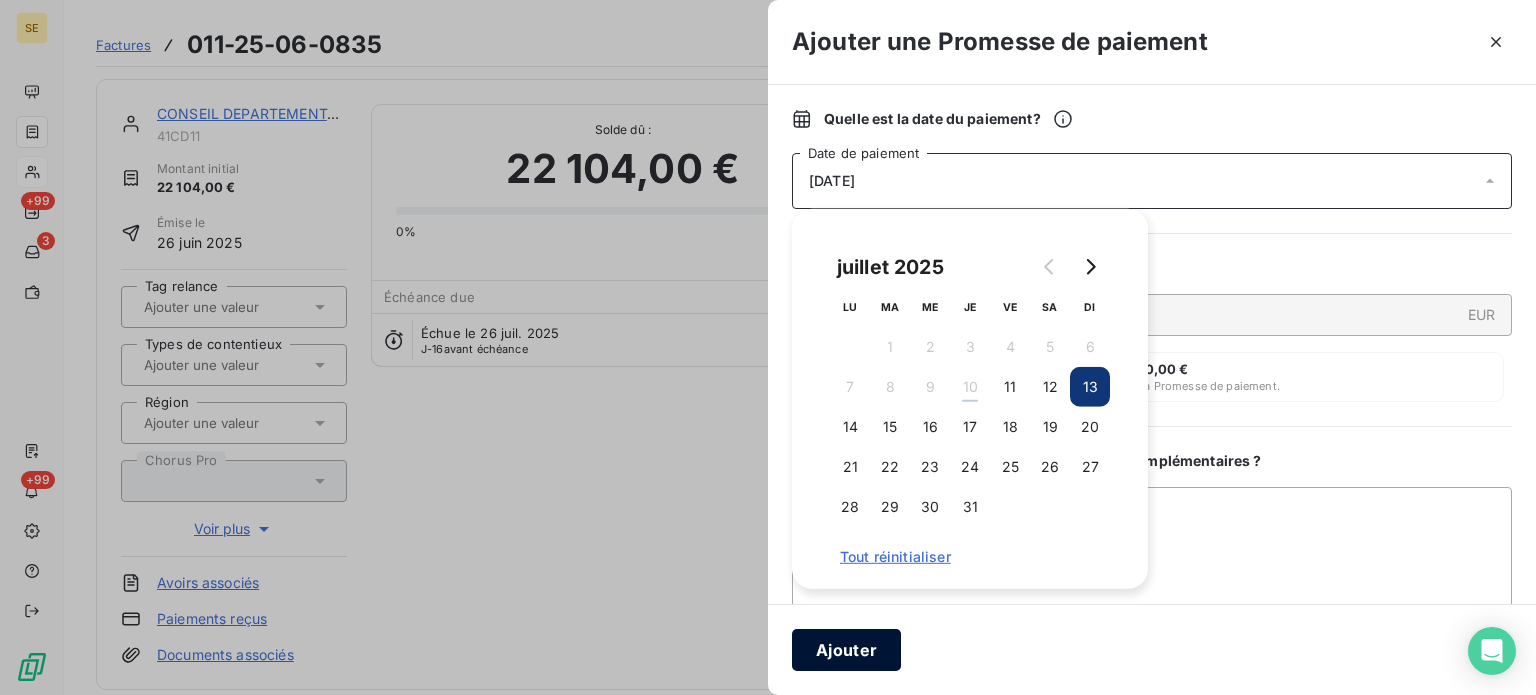 click on "Ajouter" at bounding box center [846, 650] 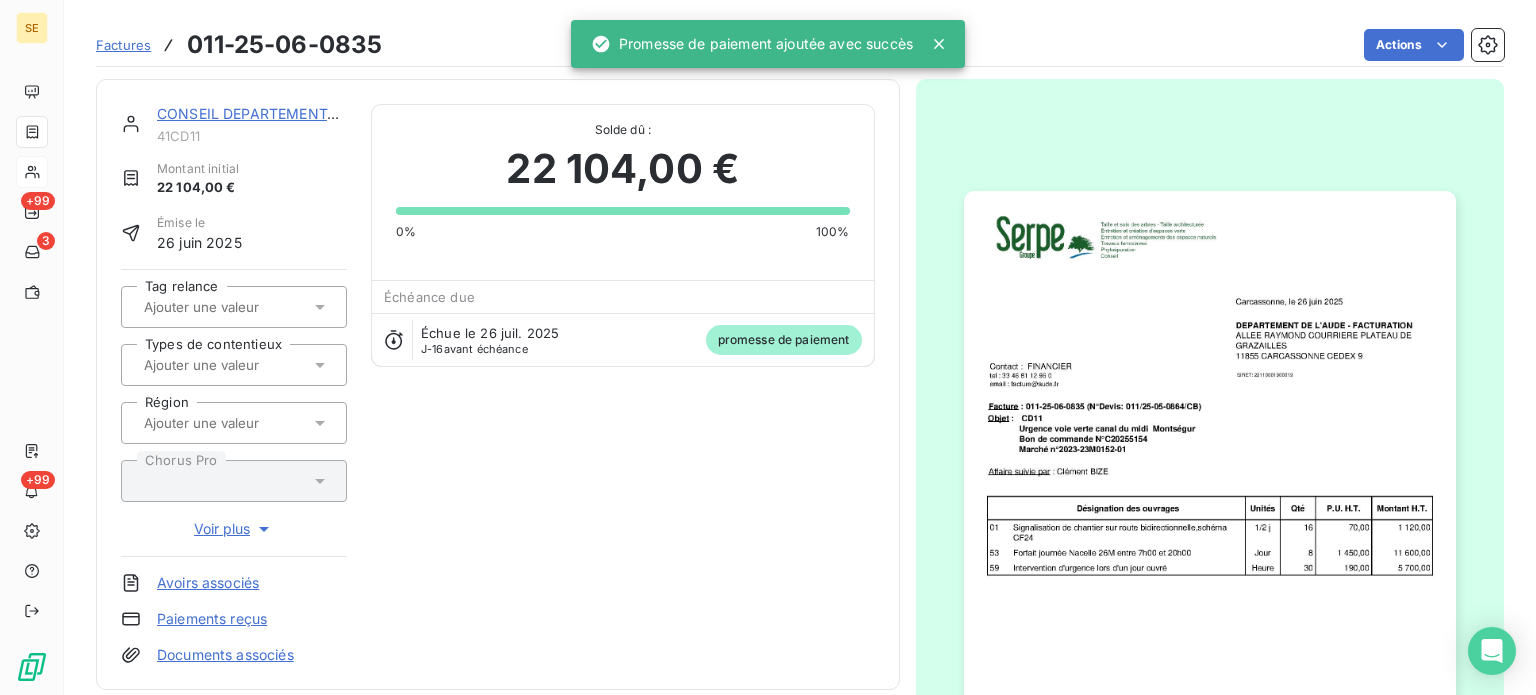 scroll, scrollTop: 0, scrollLeft: 0, axis: both 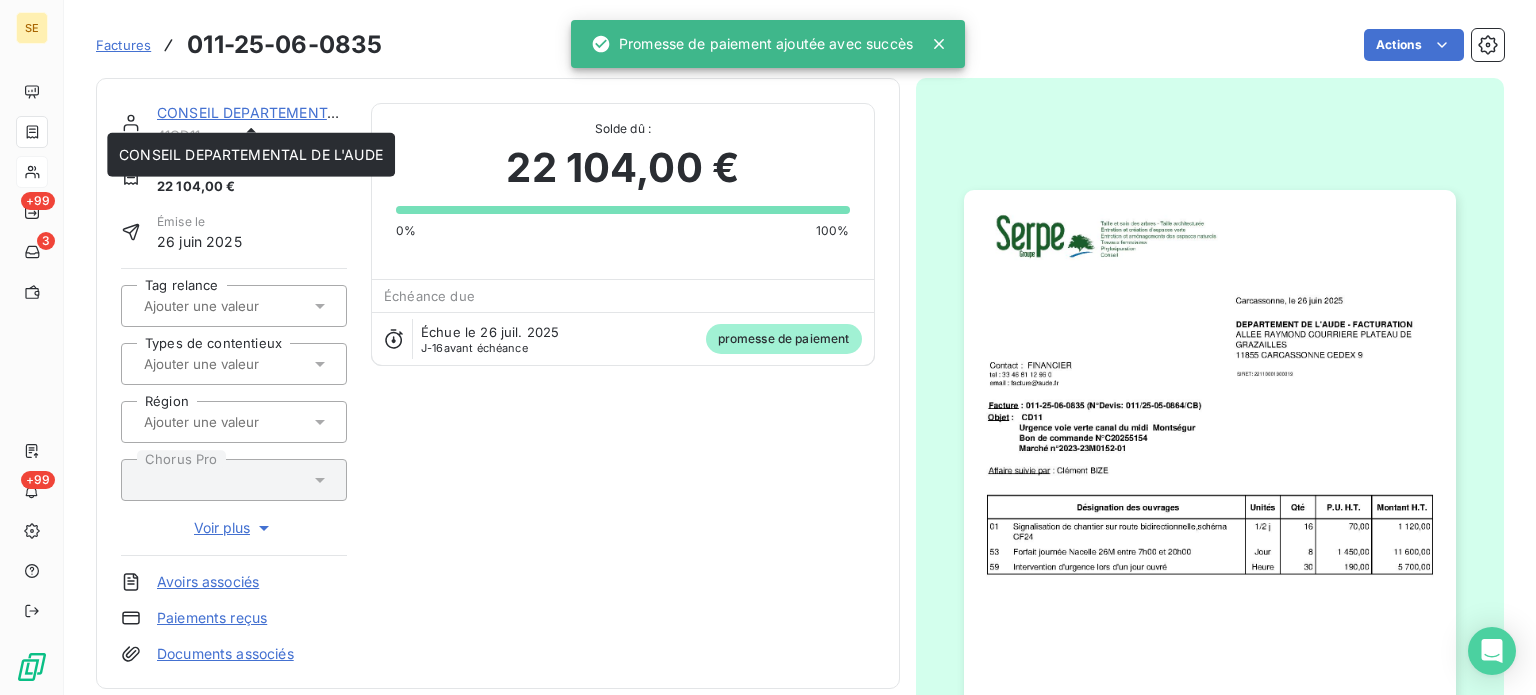 click on "CONSEIL DEPARTEMENTAL DE L'AUDE" at bounding box center (289, 112) 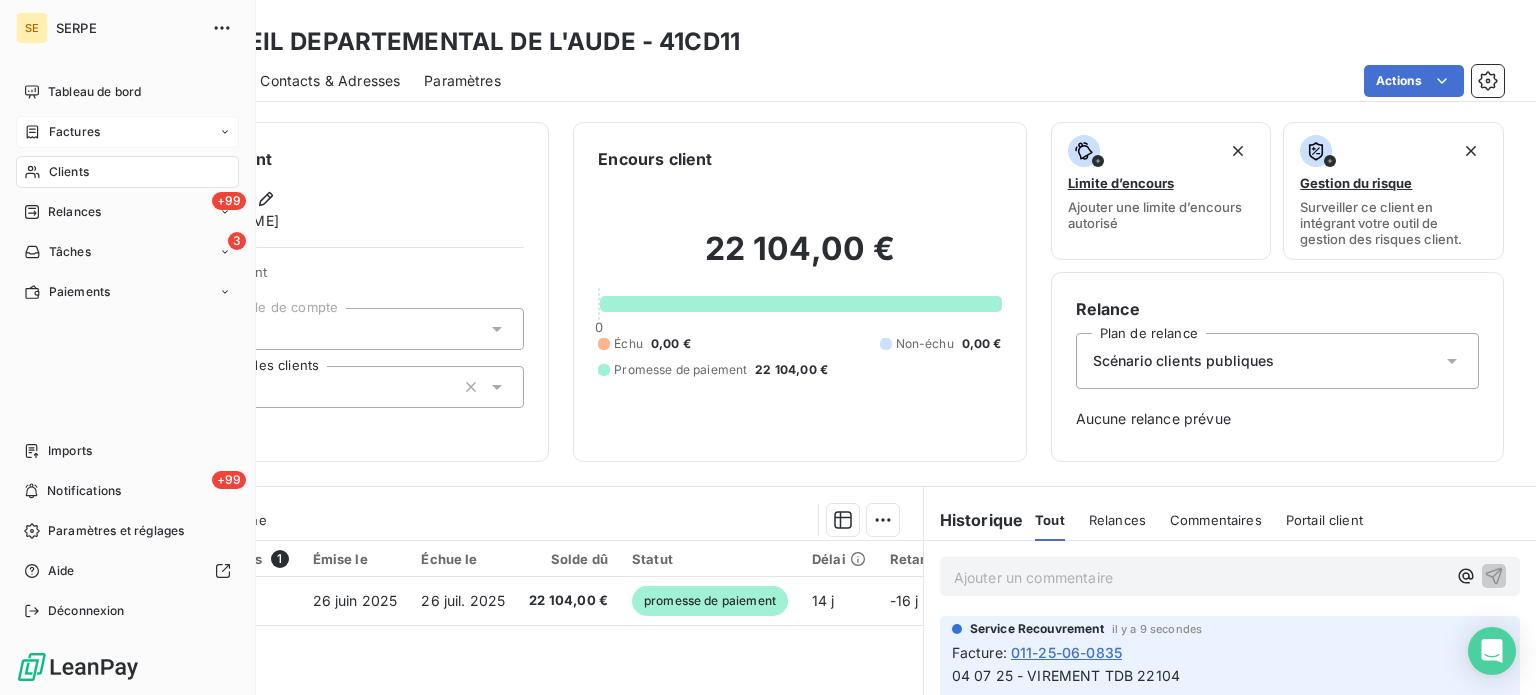 click on "Factures" at bounding box center (127, 132) 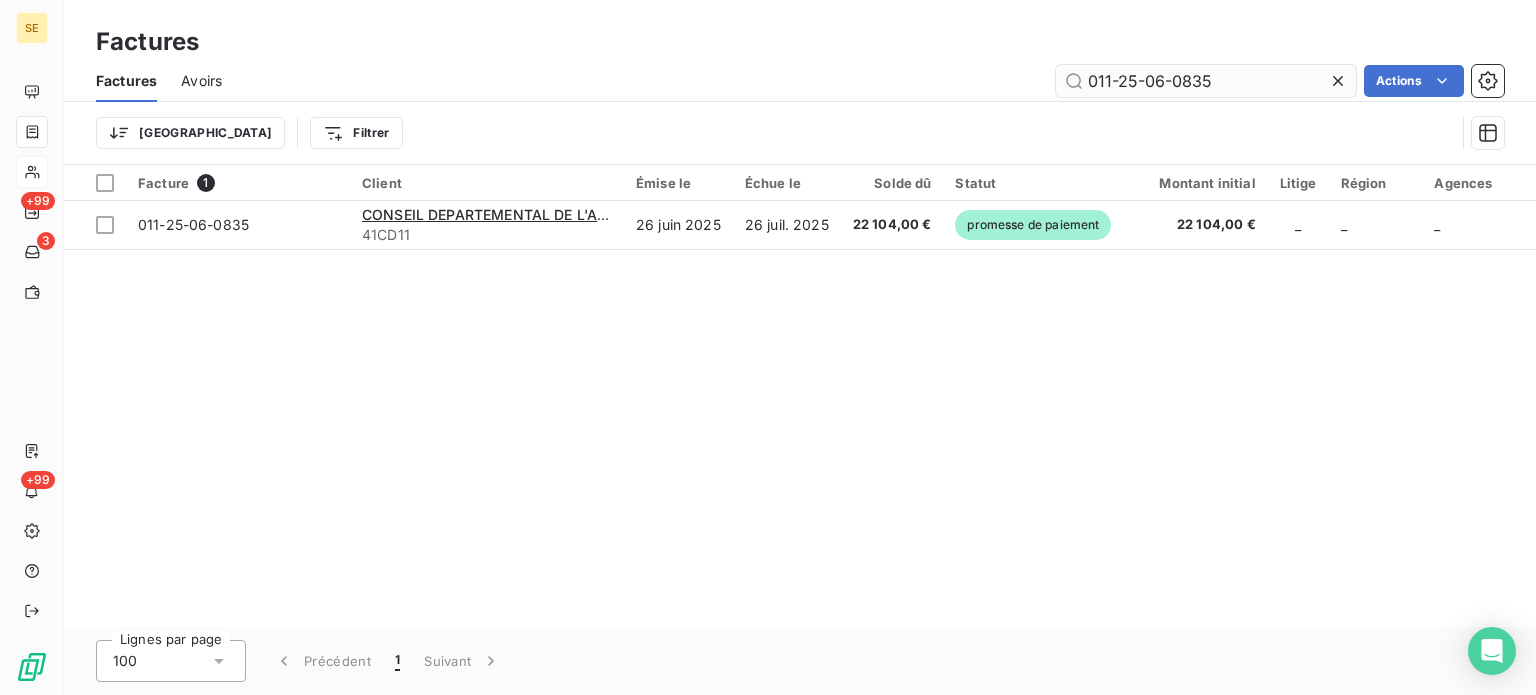 click 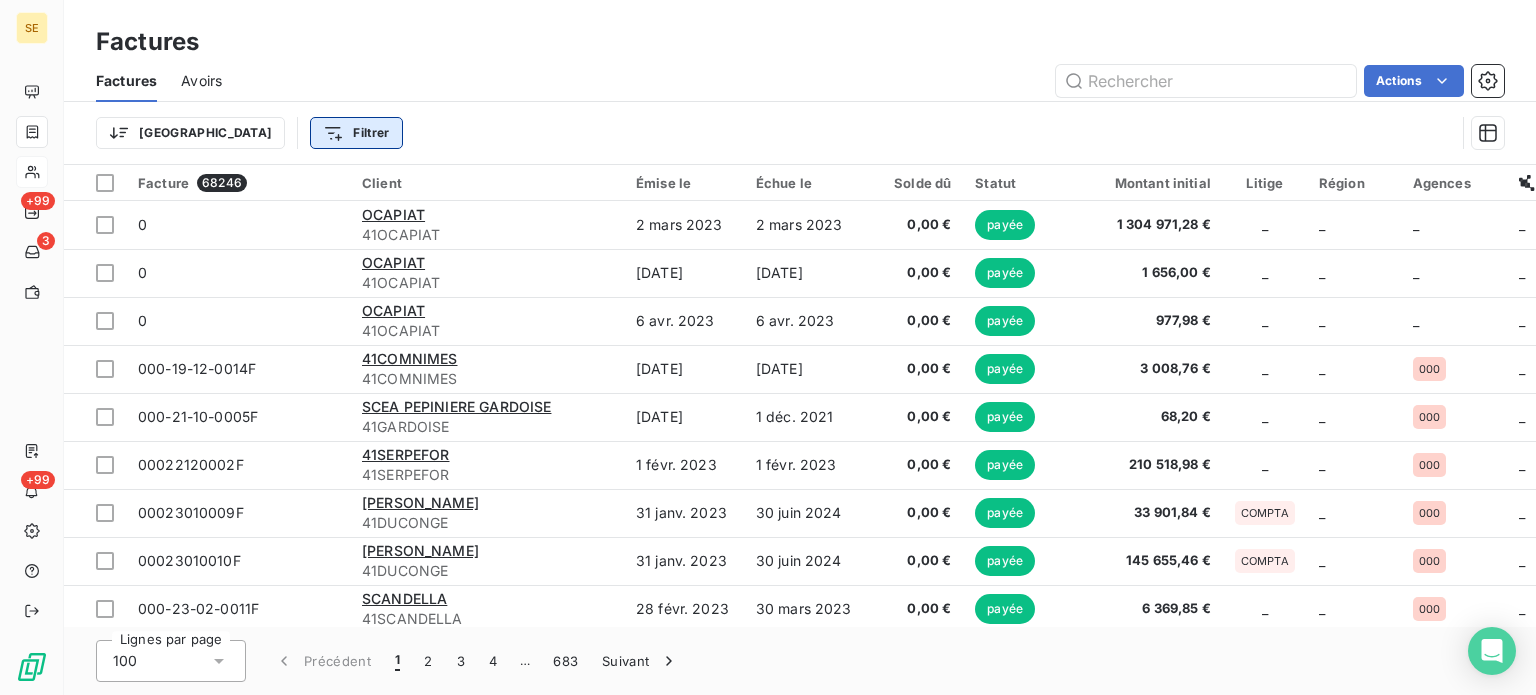 click on "SE +99 3 +99 Factures Factures Avoirs Actions Trier Filtrer Facture 68246 Client Émise le Échue le Solde dû Statut Montant initial Litige Région Agences Chorus Pro Tag relance Retard   Actions 0 OCAPIAT 41OCAPIAT [DATE] [DATE] 0,00 € payée 1 304 971,28 € _ _ _ _ _ 0 OCAPIAT 41OCAPIAT [DATE] [DATE] 0,00 € payée 1 656,00 € _ _ _ _ _ 0 OCAPIAT 41OCAPIAT [DATE][STREET_ADDRESS][DATE] 0,00 € payée 977,98 € _ _ _ _ _ 000-19-12-0014F 41COMNIMES 41COMNIMES [DATE] [DATE] 0,00 € payée 3 008,76 € _ _ 000 _ _ 000-21-10-0005F SCEA PEPINIERE GARDOISE 41GARDOISE [DATE] [DATE] 0,00 € payée 68,20 € _ _ 000 _ _ 00022120002F 41SERPEFOR 41SERPEFOR [DATE] [DATE] 0,00 € payée 210 518,98 € _ _ 000 _ _ 00023010009F [PERSON_NAME] 41DUCONGE [DATE] [DATE] 0,00 € payée 33 901,84 € COMPTA _ 000 _ _ 00023010010F DUCONGE PEREIRA 41DUCONGE [DATE] [DATE] 0,00 € payée 145 655,46 €" at bounding box center [768, 347] 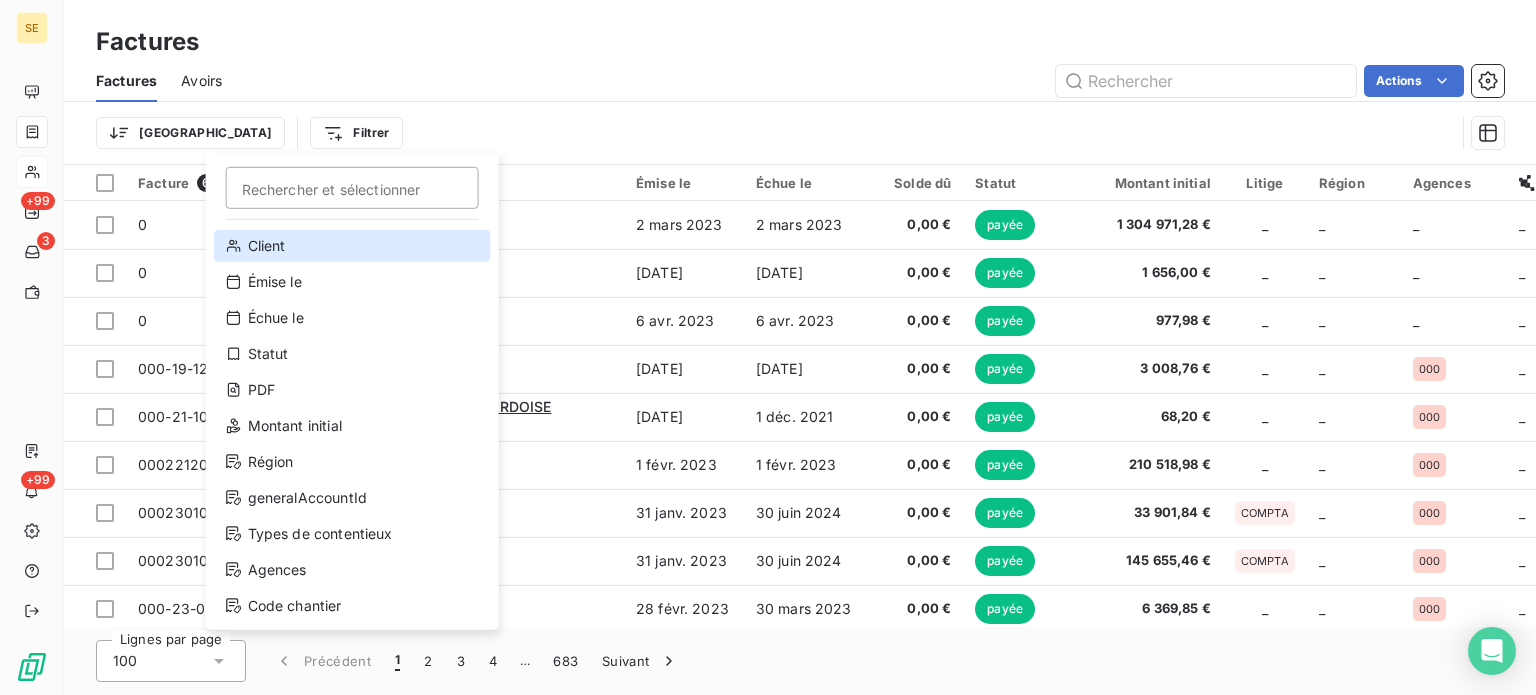 click on "Client" at bounding box center [352, 246] 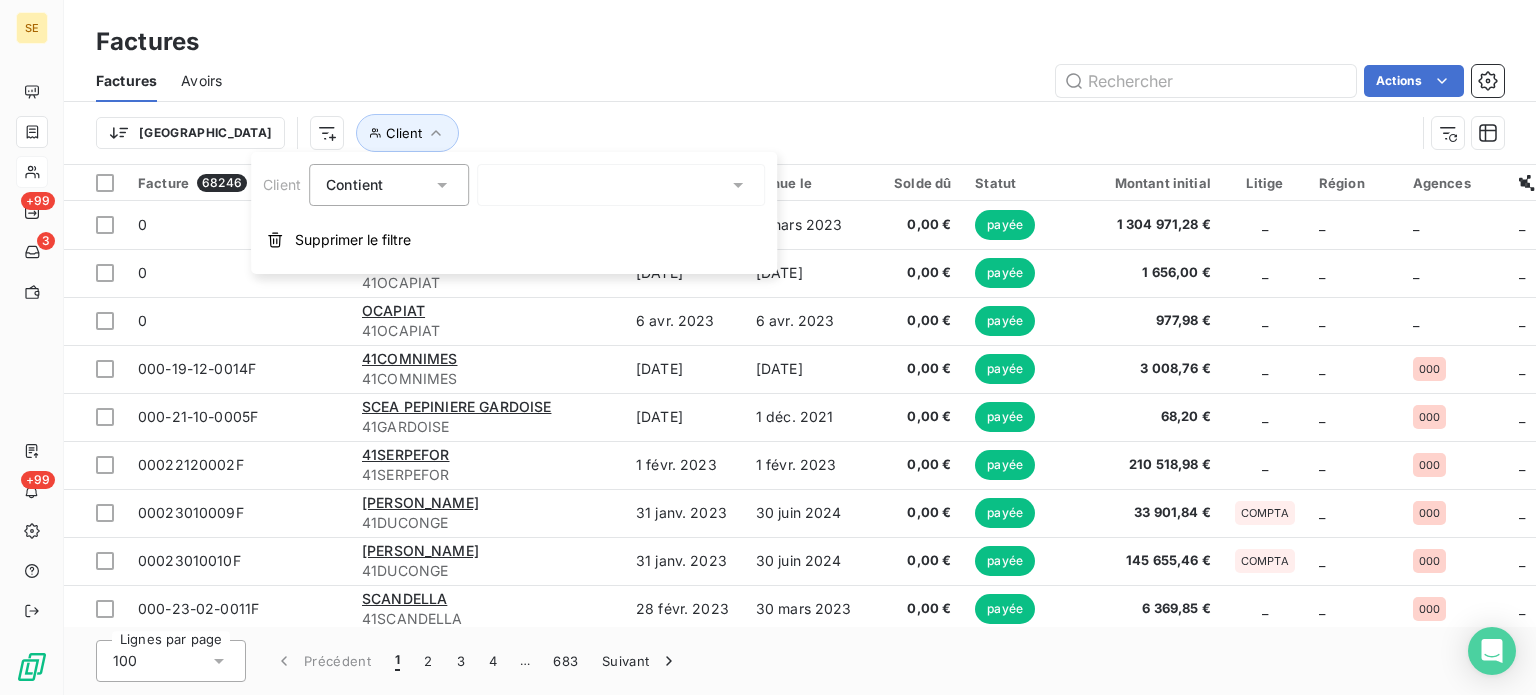 click at bounding box center (621, 185) 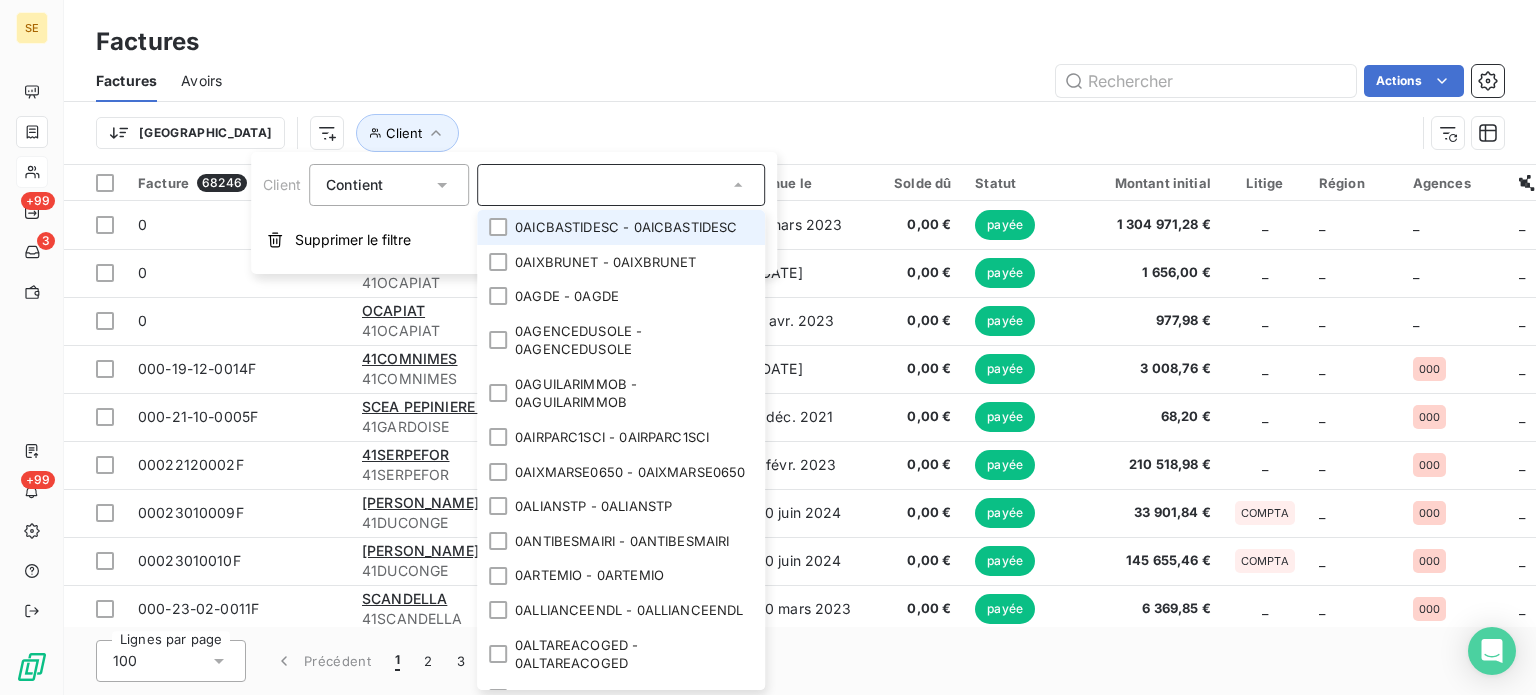 click on "Trier Client" at bounding box center (755, 133) 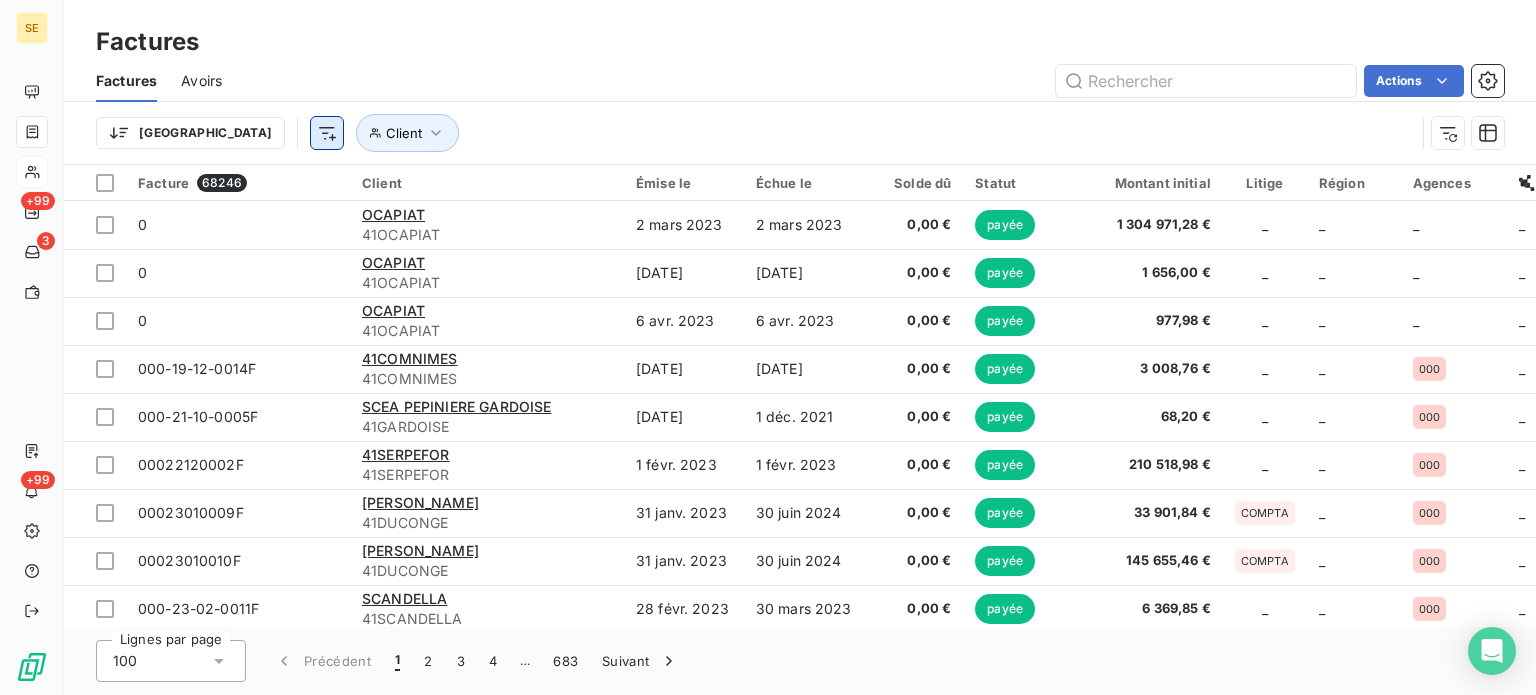 click on "SE +99 3 +99 Factures Factures Avoirs Actions Trier Client  Facture 68246 Client Émise le Échue le Solde dû Statut Montant initial Litige Région Agences Chorus Pro Tag relance Retard   Actions 0 OCAPIAT 41OCAPIAT [DATE] [DATE] 0,00 € payée 1 304 971,28 € _ _ _ _ _ 0 OCAPIAT 41OCAPIAT [DATE] [DATE] 0,00 € payée 1 656,00 € _ _ _ _ _ 0 OCAPIAT 41OCAPIAT [DATE][STREET_ADDRESS][DATE] 0,00 € payée 977,98 € _ _ _ _ _ 000-19-12-0014F 41COMNIMES 41COMNIMES [DATE] [DATE] 0,00 € payée 3 008,76 € _ _ 000 _ _ 000-21-10-0005F SCEA PEPINIERE GARDOISE 41GARDOISE [DATE] [DATE] 0,00 € payée 68,20 € _ _ 000 _ _ 00022120002F 41SERPEFOR 41SERPEFOR [DATE] [DATE] 0,00 € payée 210 518,98 € _ _ 000 _ _ 00023010009F [PERSON_NAME] 41DUCONGE [DATE] [DATE] 0,00 € payée 33 901,84 € COMPTA _ 000 _ _ 00023010010F DUCONGE PEREIRA 41DUCONGE [DATE] [DATE] 0,00 € payée 145 655,46 €" at bounding box center [768, 347] 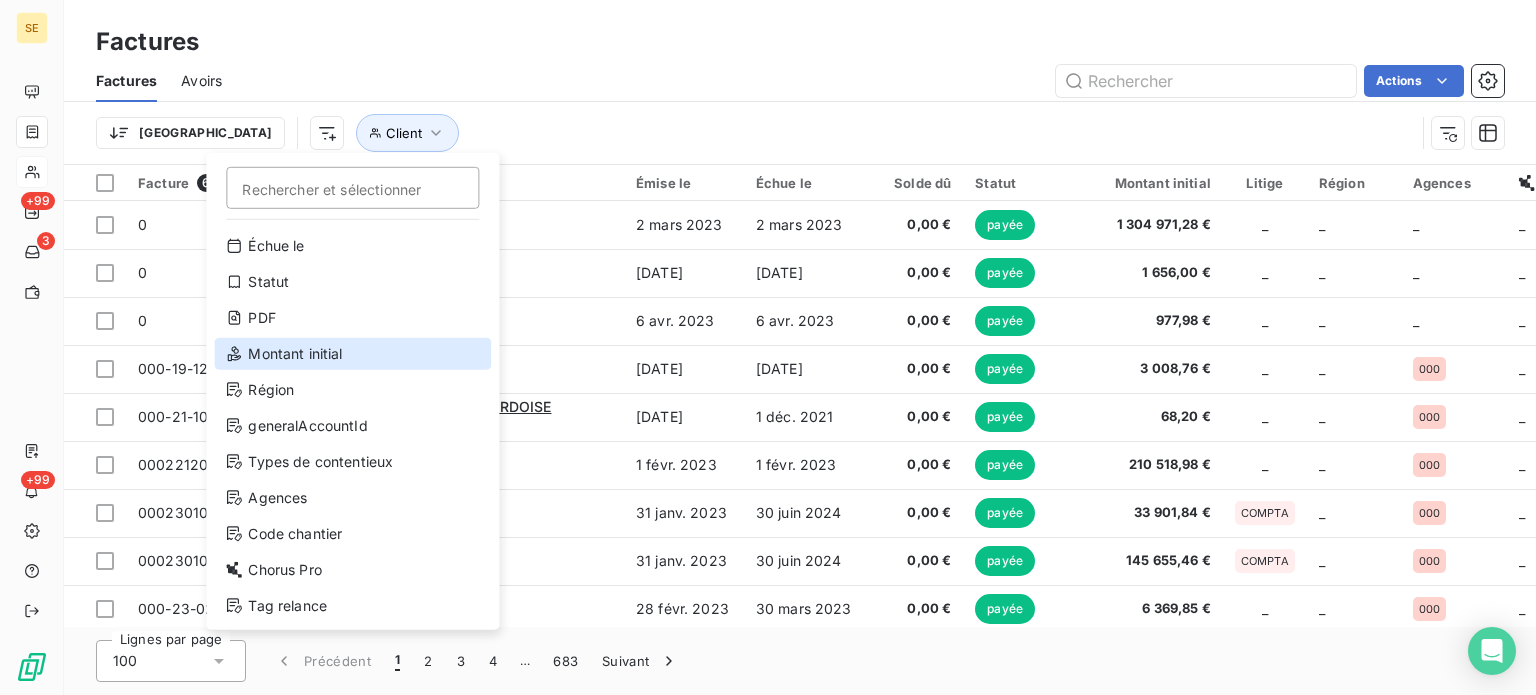 scroll, scrollTop: 0, scrollLeft: 0, axis: both 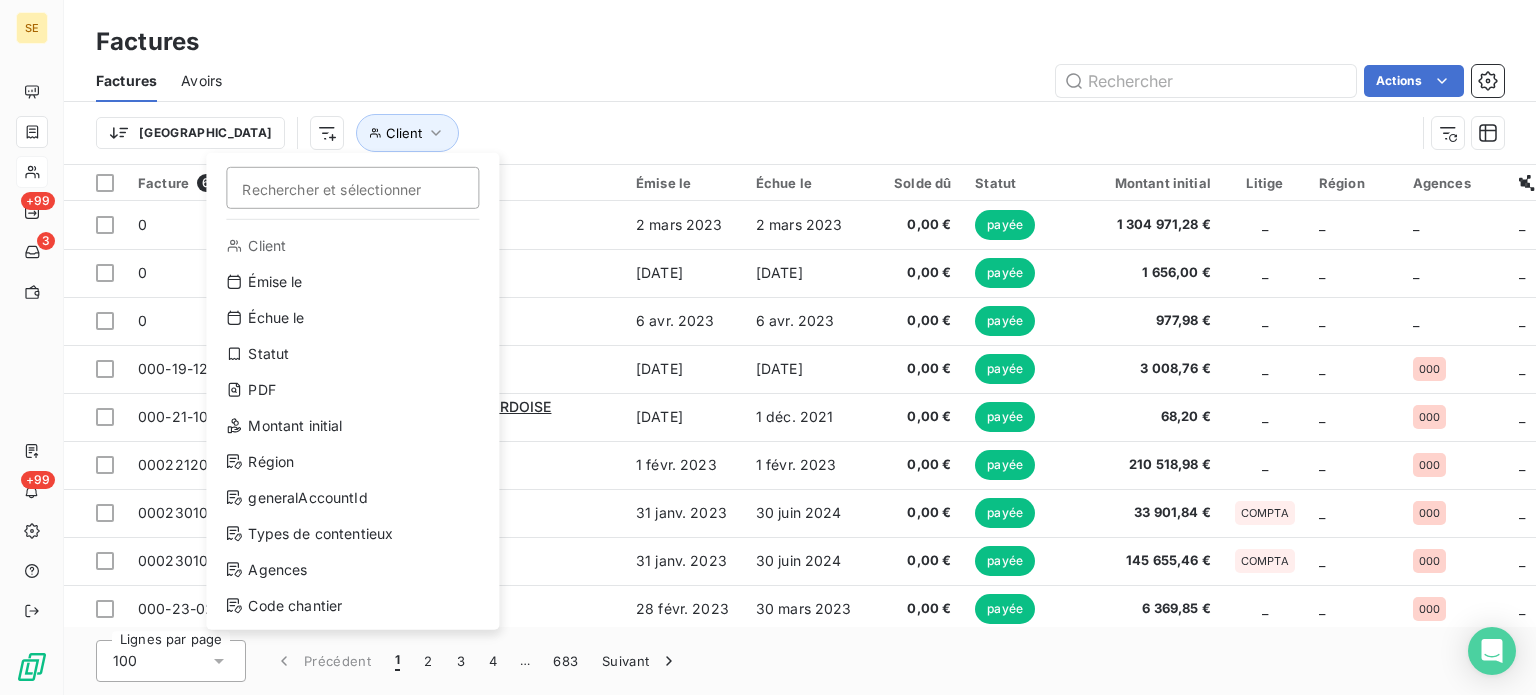 click on "SE +99 3 +99 Factures Factures Avoirs Actions Trier Rechercher et sélectionner Client Émise le Échue le Statut PDF Montant initial Région generalAccountId Types de contentieux Agences Code chantier Chorus Pro Tag relance Client  Facture 68246 Client Émise le Échue le Solde dû Statut Montant initial Litige Région Agences Chorus Pro Tag relance Retard   Actions 0 OCAPIAT 41OCAPIAT [DATE] [DATE] 0,00 € payée 1 304 971,28 € _ _ _ _ _ 0 OCAPIAT 41OCAPIAT [DATE] [DATE] 0,00 € payée 1 656,00 € _ _ _ _ _ 0 OCAPIAT 41OCAPIAT [DATE][STREET_ADDRESS][DATE] 0,00 € payée 977,98 € _ _ _ _ _ 000-19-12-0014F 41COMNIMES 41COMNIMES [DATE] [DATE] 0,00 € payée 3 008,76 € _ _ 000 _ _ 000-21-10-0005F SCEA PEPINIERE GARDOISE 41GARDOISE [DATE] [DATE] 0,00 € payée 68,20 € _ _ 000 _ _ 00022120002F 41SERPEFOR 41SERPEFOR [DATE] [DATE] 0,00 € payée 210 518,98 € _ _ 000 _ _ 00023010009F DUCONGE PEREIRA 41DUCONGE _ _" at bounding box center (768, 347) 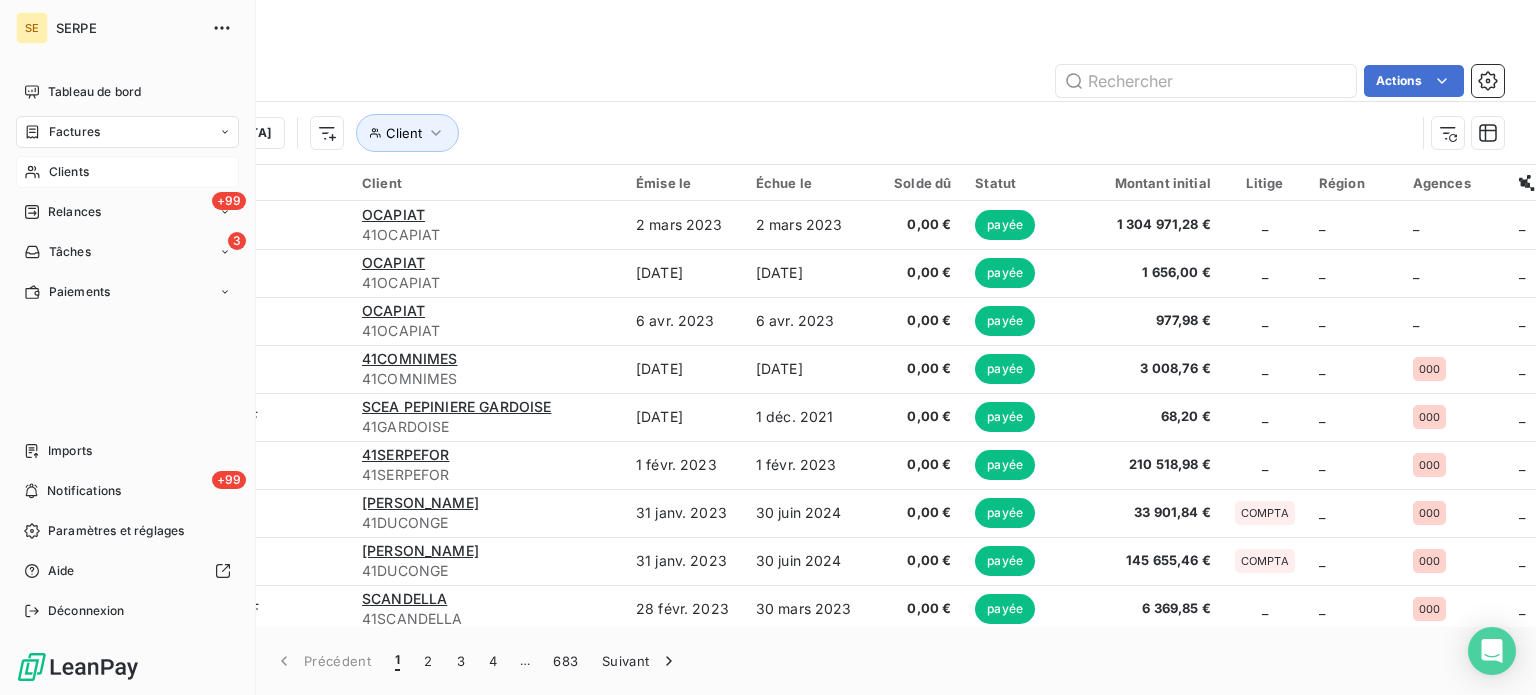 click on "Clients" at bounding box center (69, 172) 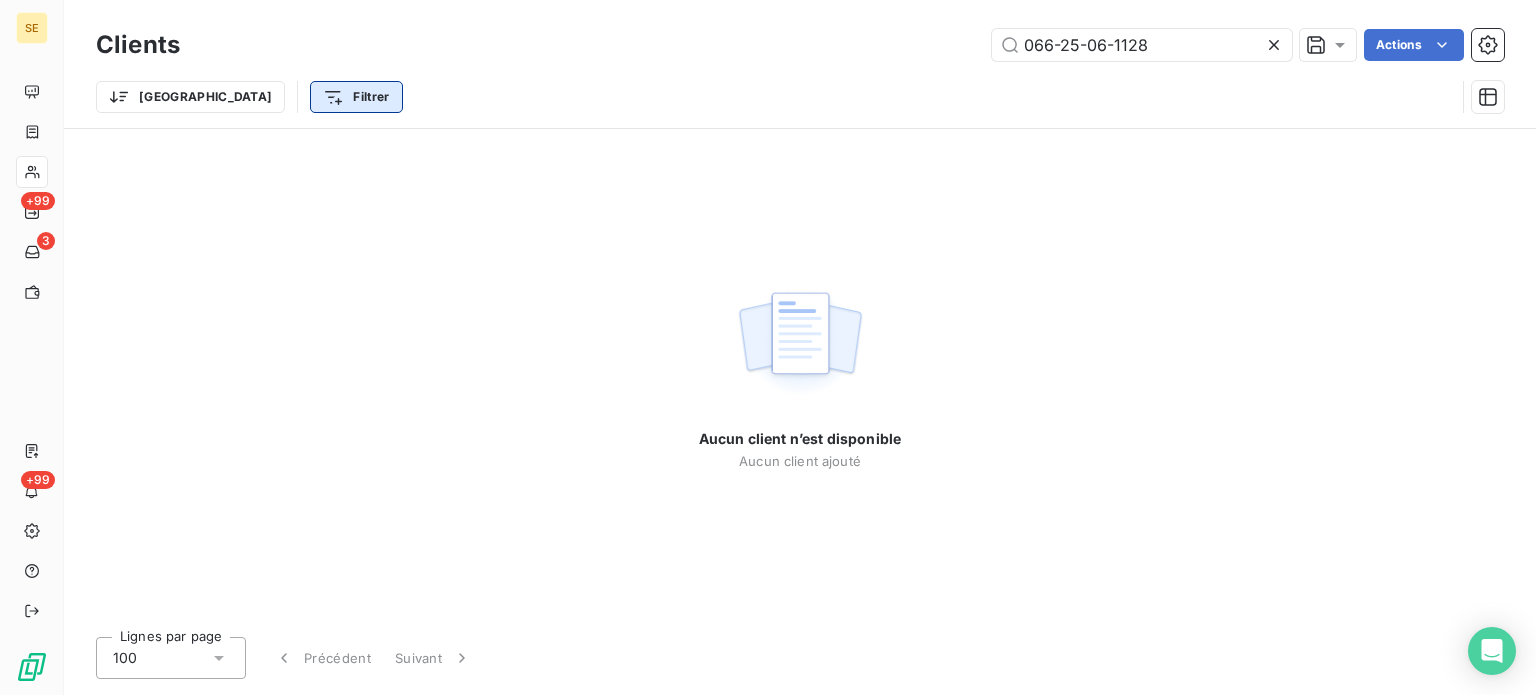 click on "SE +99 3 +99 Clients 066-25-06-1128 Actions Trier Filtrer Aucun client n’est disponible Aucun client ajouté Lignes par page 100 Précédent Suivant" at bounding box center (768, 347) 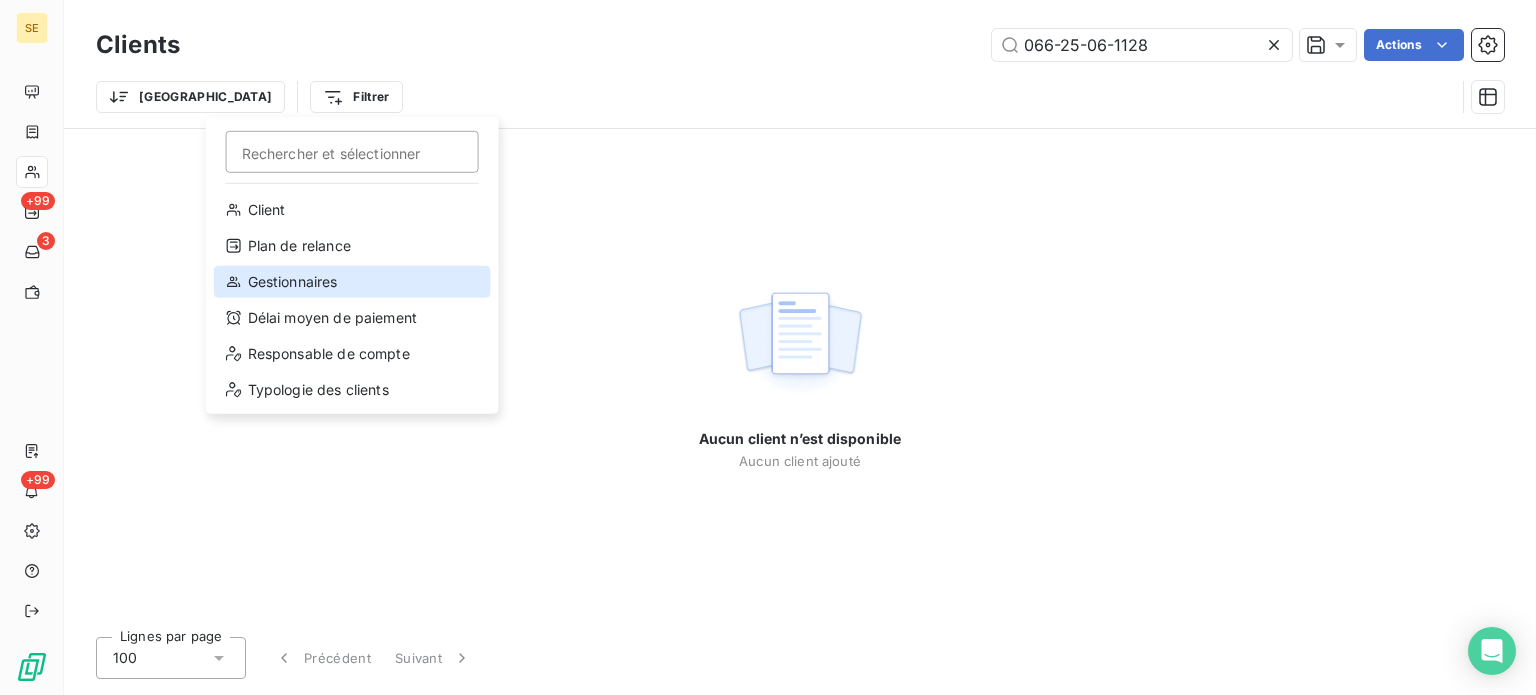 click on "Gestionnaires" at bounding box center [352, 282] 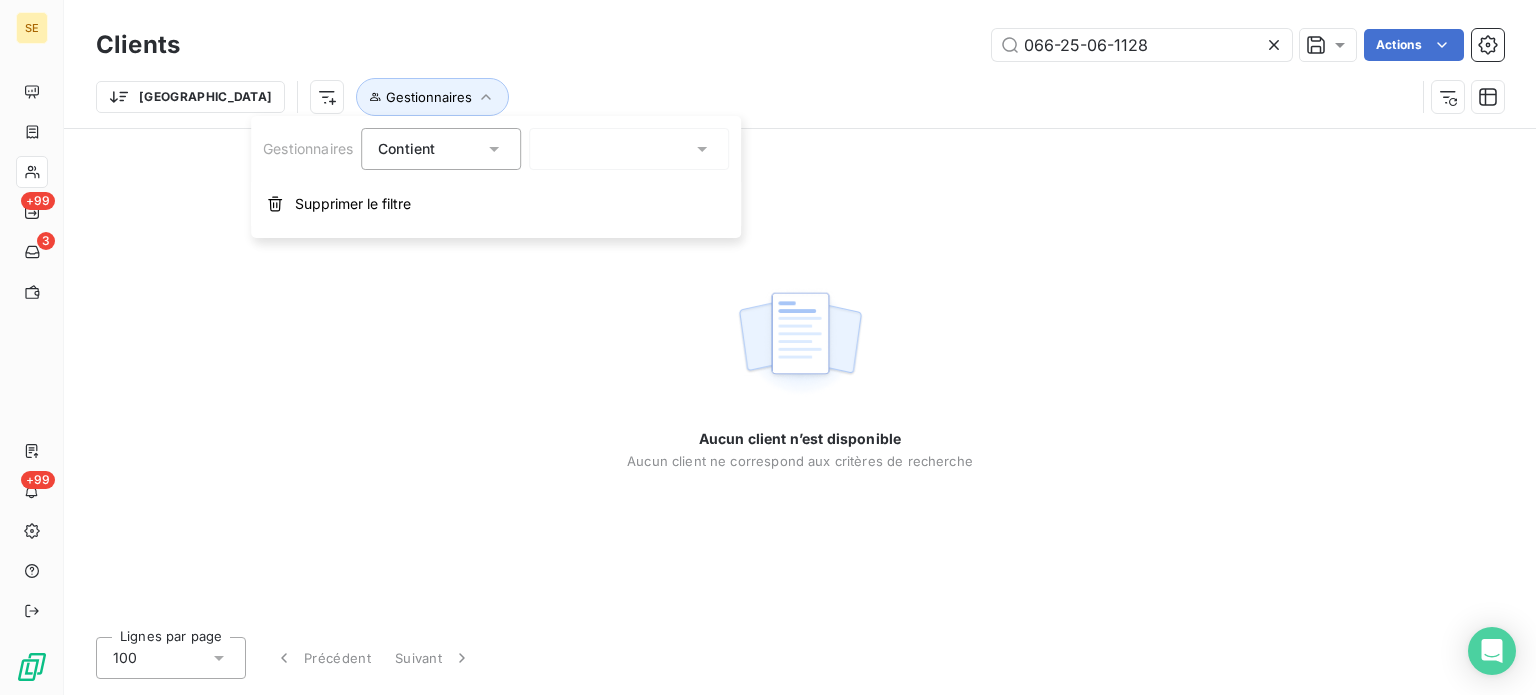 click at bounding box center [554, 149] 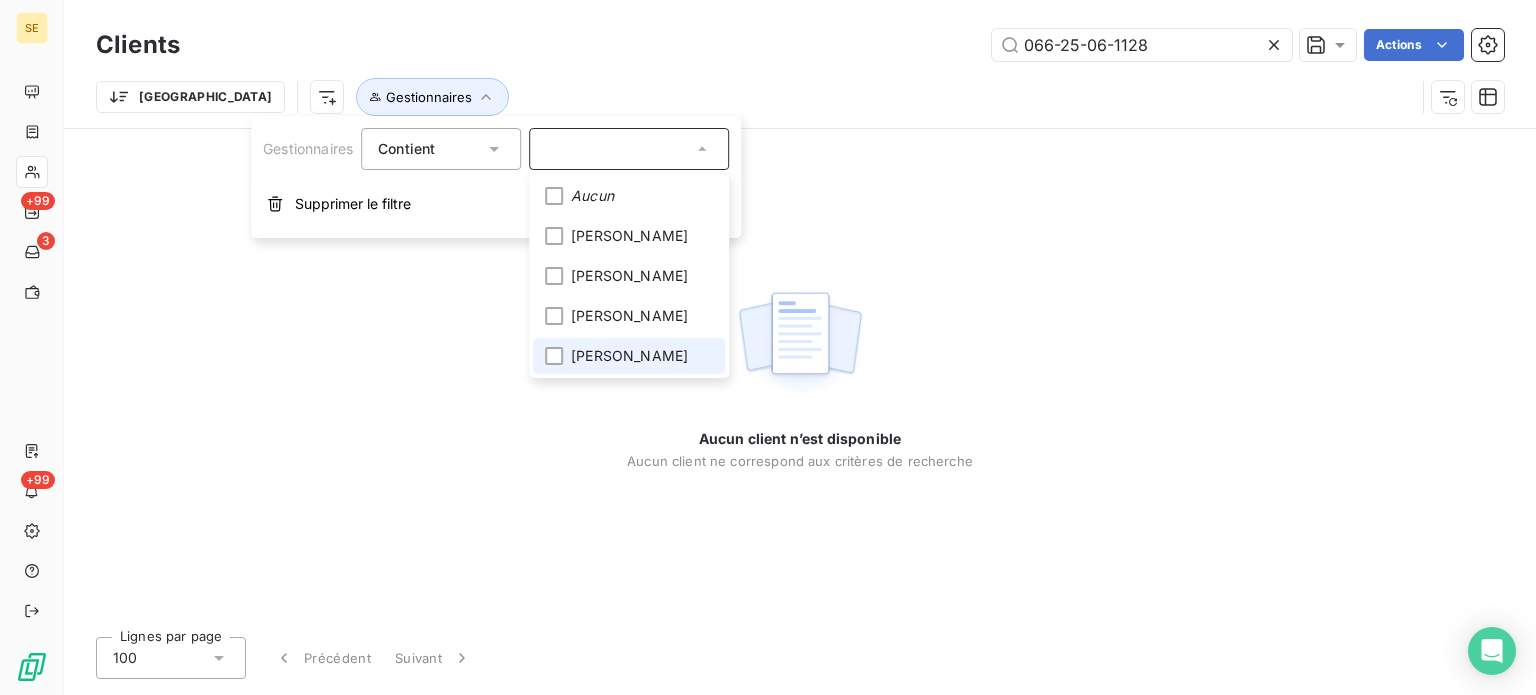click on "[PERSON_NAME]" at bounding box center [629, 356] 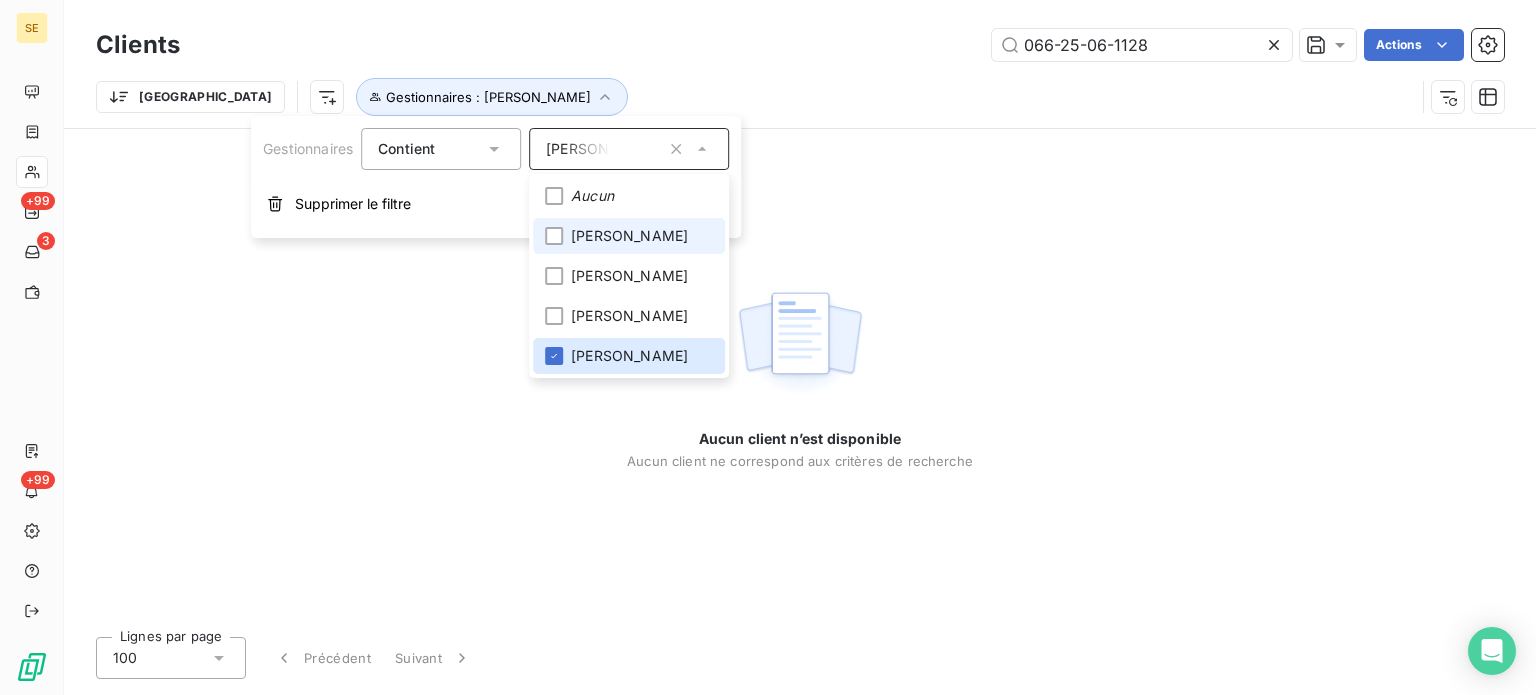 click on "[PERSON_NAME]" at bounding box center (629, 236) 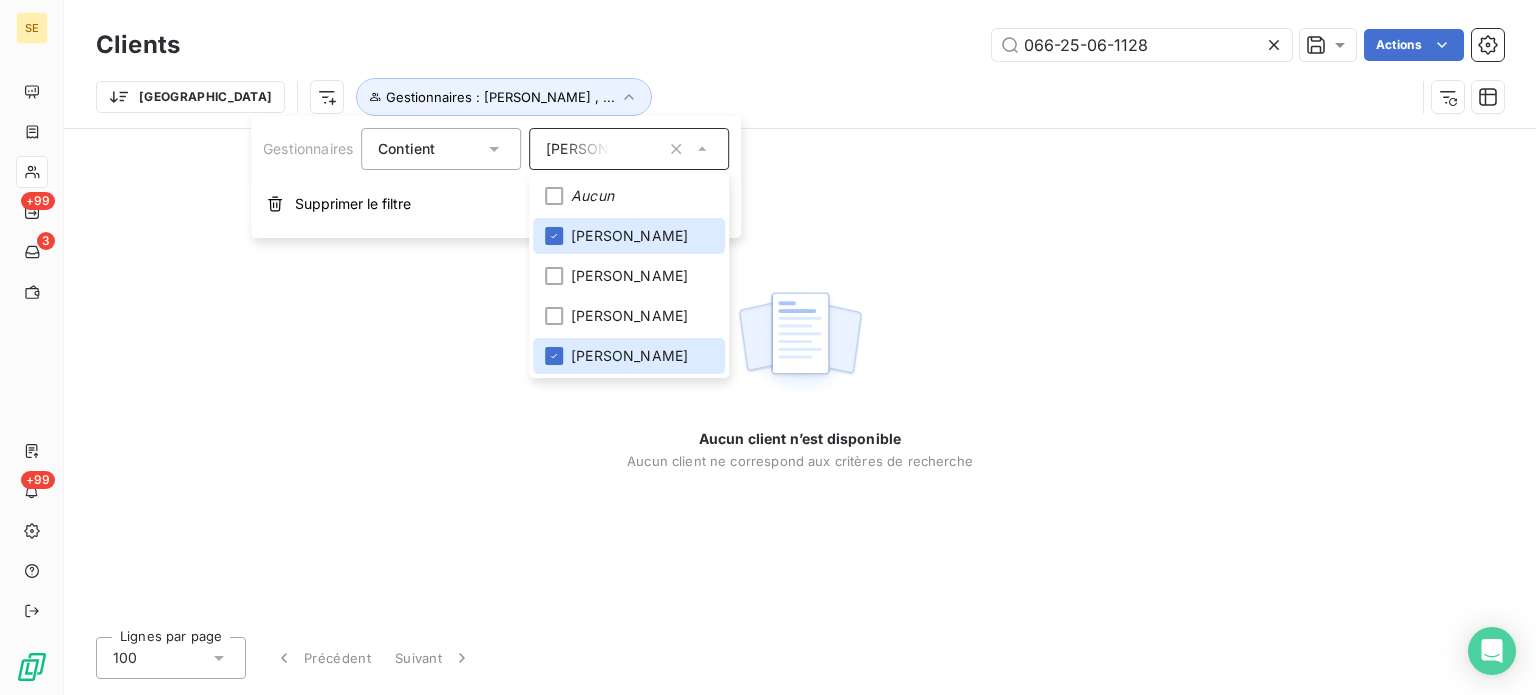 click at bounding box center (1278, 45) 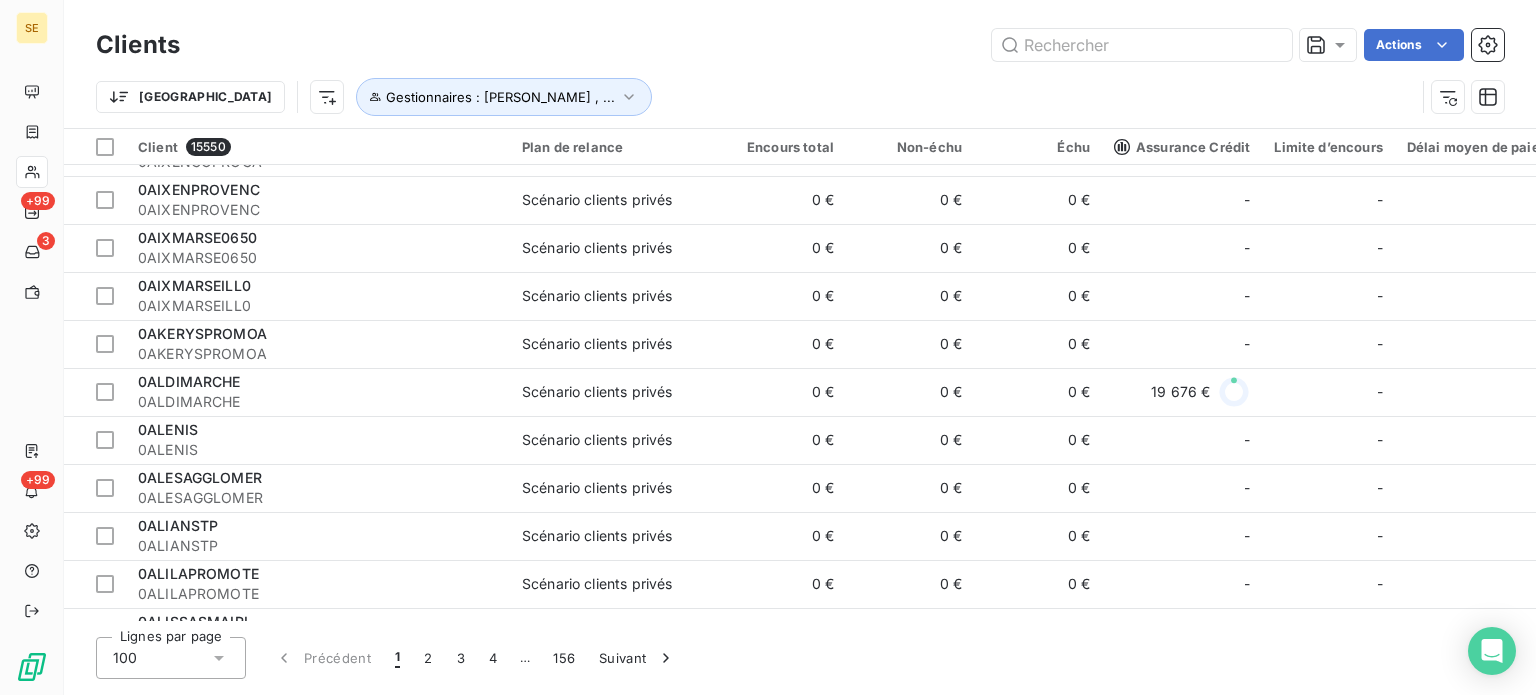 scroll, scrollTop: 800, scrollLeft: 0, axis: vertical 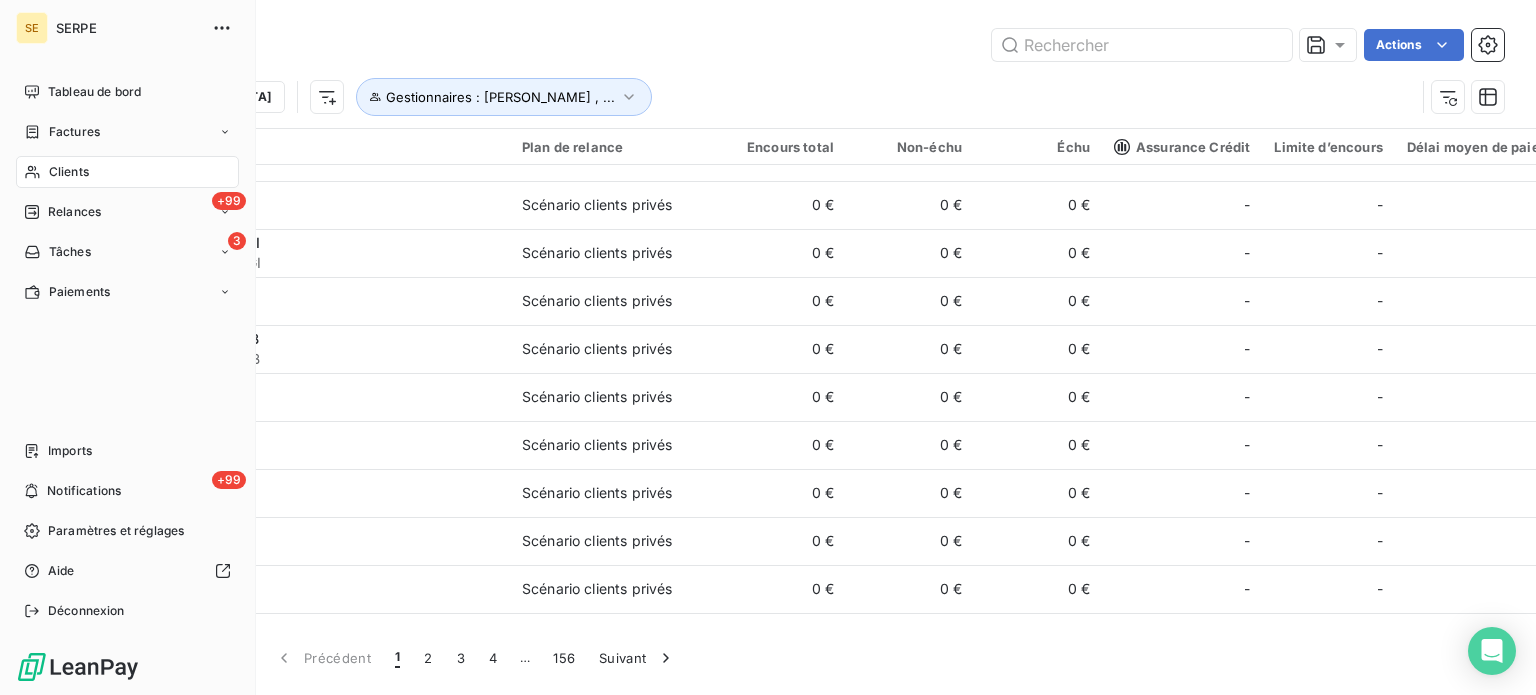 click on "Factures" at bounding box center [74, 132] 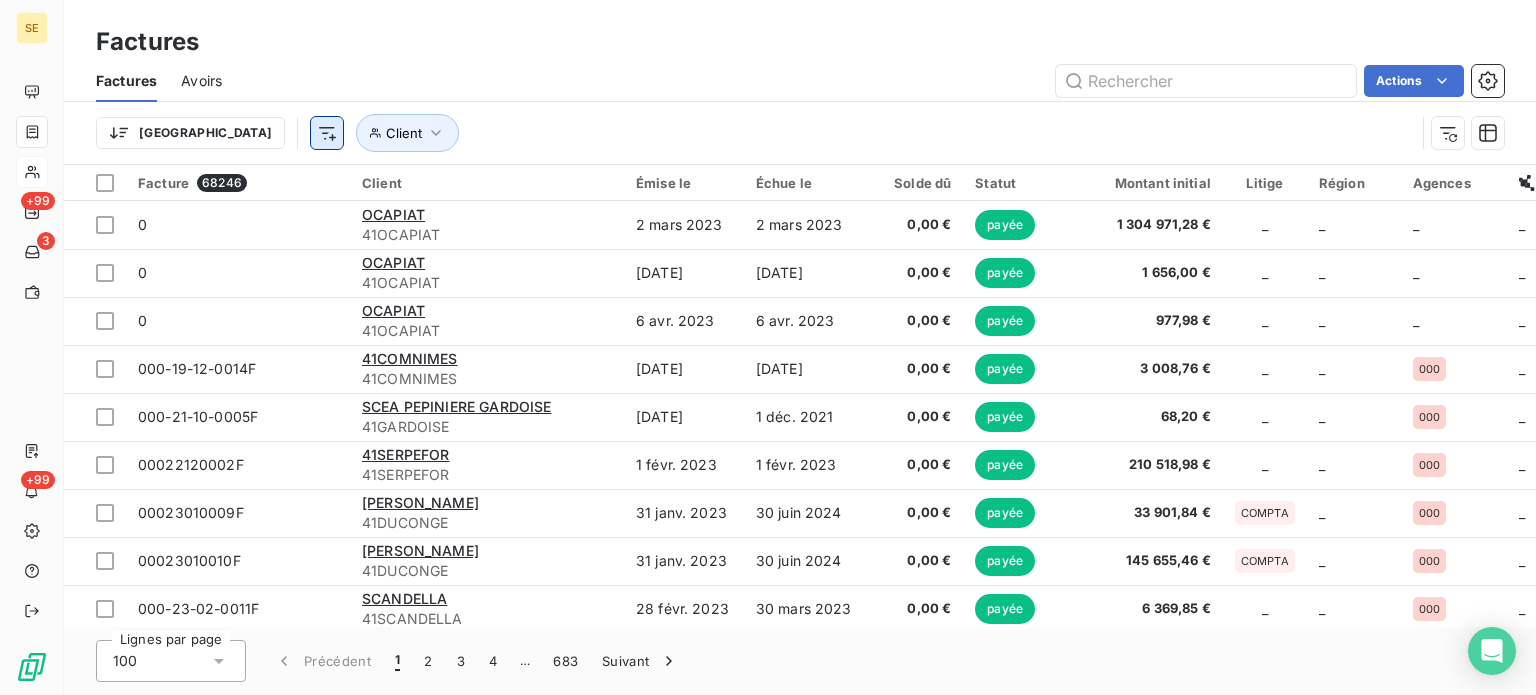 click on "SE +99 3 +99 Factures Factures Avoirs Actions Trier Client  Facture 68246 Client Émise le Échue le Solde dû Statut Montant initial Litige Région Agences Chorus Pro Tag relance Retard   Actions 0 OCAPIAT 41OCAPIAT [DATE] [DATE] 0,00 € payée 1 304 971,28 € _ _ _ _ _ 0 OCAPIAT 41OCAPIAT [DATE] [DATE] 0,00 € payée 1 656,00 € _ _ _ _ _ 0 OCAPIAT 41OCAPIAT [DATE][STREET_ADDRESS][DATE] 0,00 € payée 977,98 € _ _ _ _ _ 000-19-12-0014F 41COMNIMES 41COMNIMES [DATE] [DATE] 0,00 € payée 3 008,76 € _ _ 000 _ _ 000-21-10-0005F SCEA PEPINIERE GARDOISE 41GARDOISE [DATE] [DATE] 0,00 € payée 68,20 € _ _ 000 _ _ 00022120002F 41SERPEFOR 41SERPEFOR [DATE] [DATE] 0,00 € payée 210 518,98 € _ _ 000 _ _ 00023010009F [PERSON_NAME] 41DUCONGE [DATE] [DATE] 0,00 € payée 33 901,84 € COMPTA _ 000 _ _ 00023010010F DUCONGE PEREIRA 41DUCONGE [DATE] [DATE] 0,00 € payée 145 655,46 €" at bounding box center [768, 347] 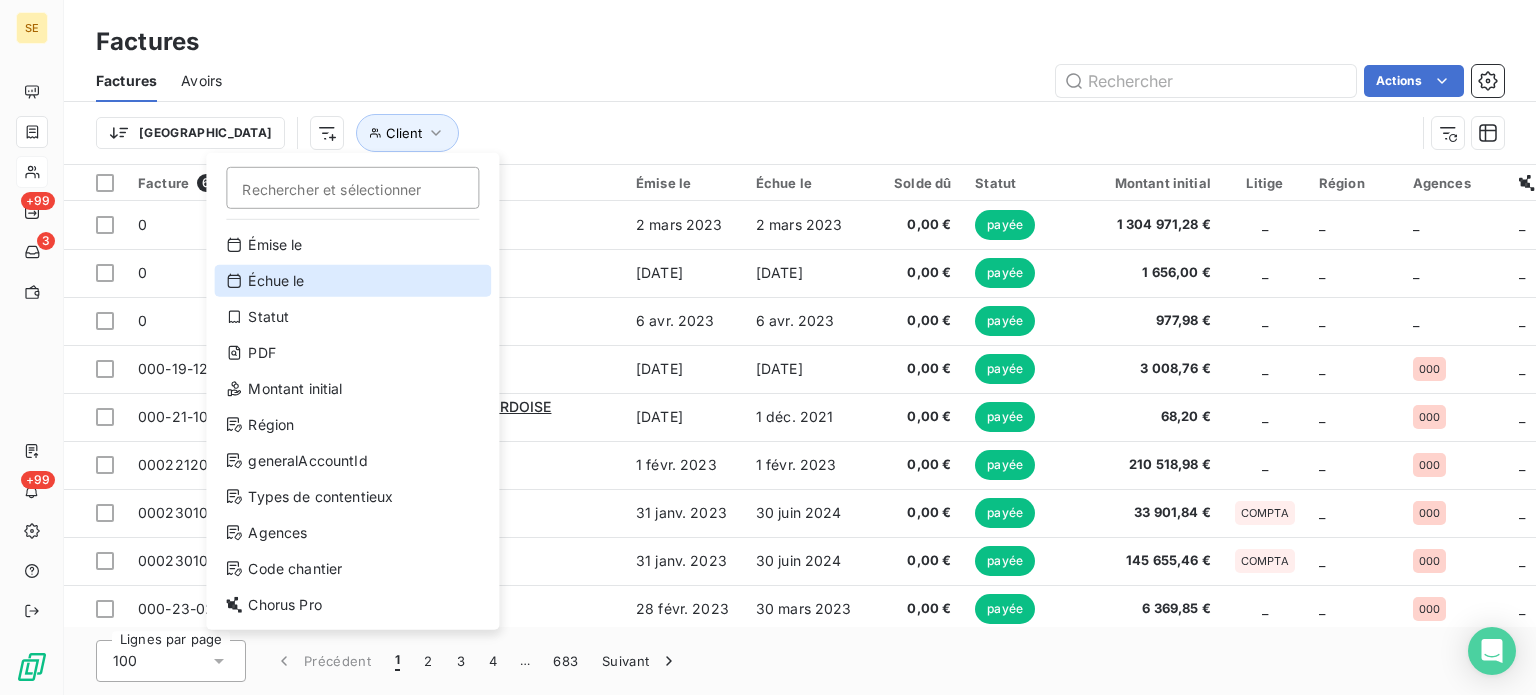 scroll, scrollTop: 72, scrollLeft: 0, axis: vertical 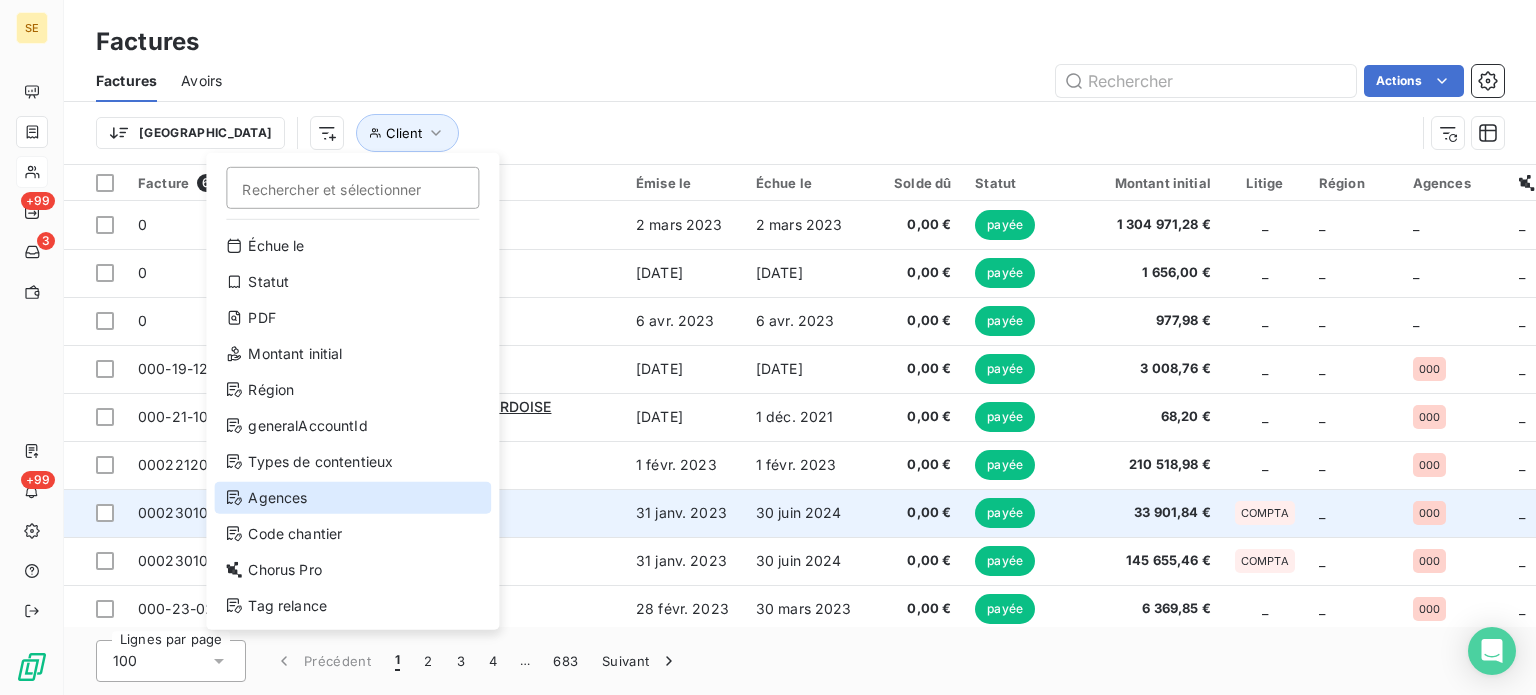 click on "Agences" at bounding box center [352, 498] 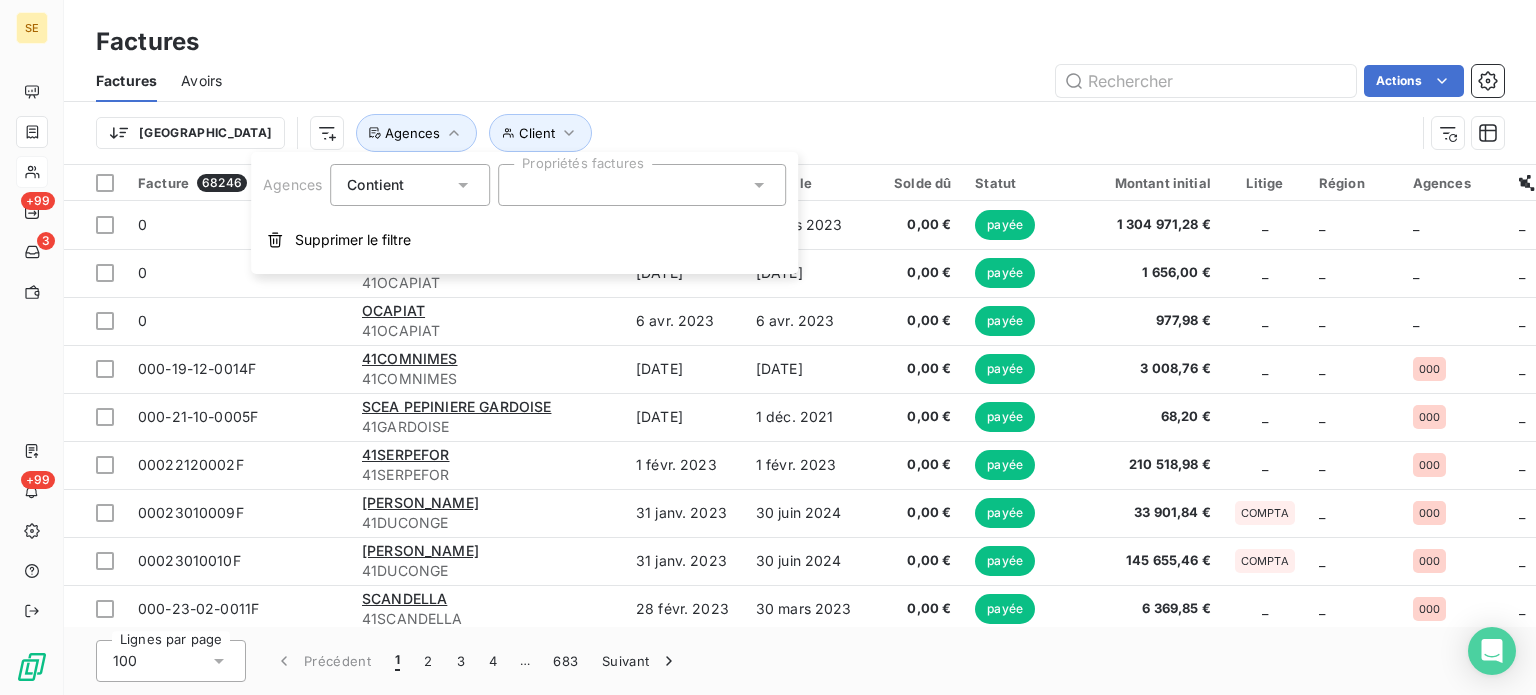 click on "Actions" at bounding box center (875, 81) 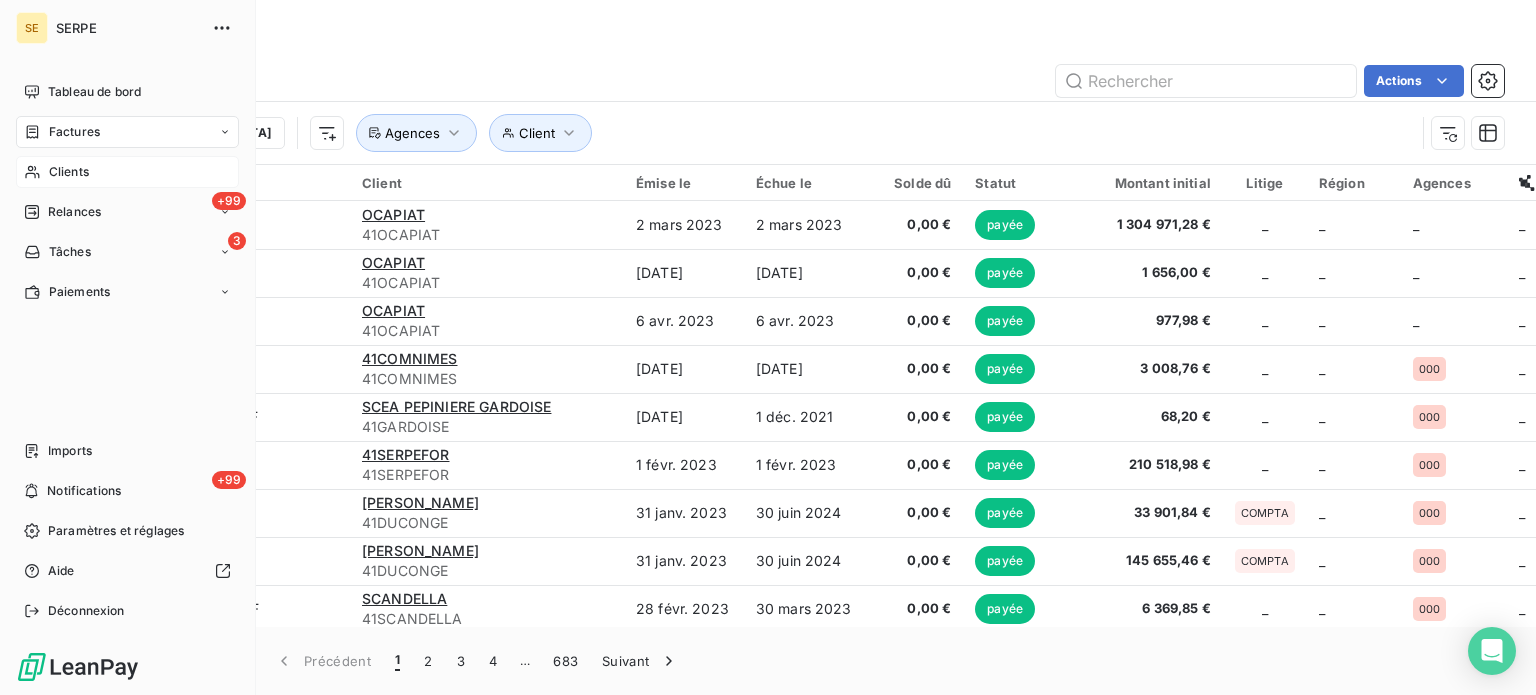 click on "Factures" at bounding box center [74, 132] 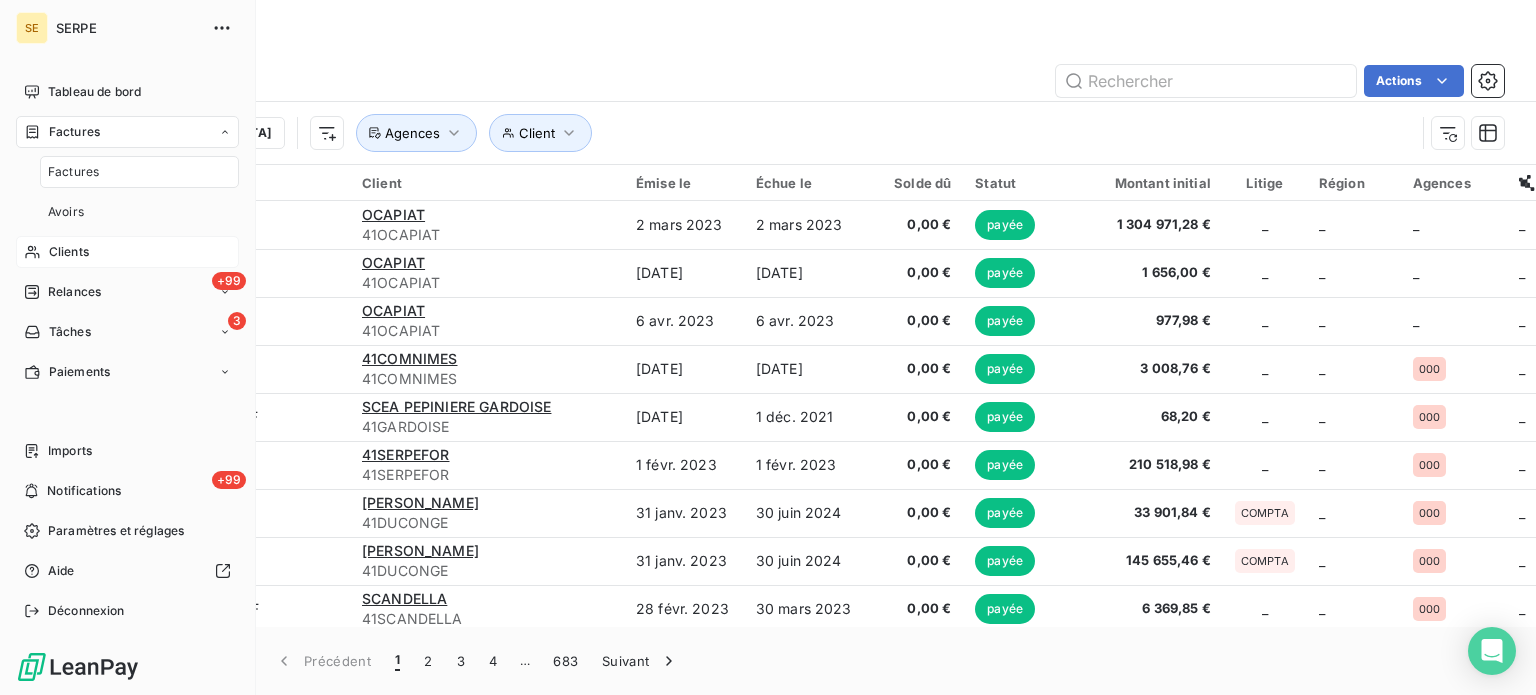 click on "Clients" at bounding box center (127, 252) 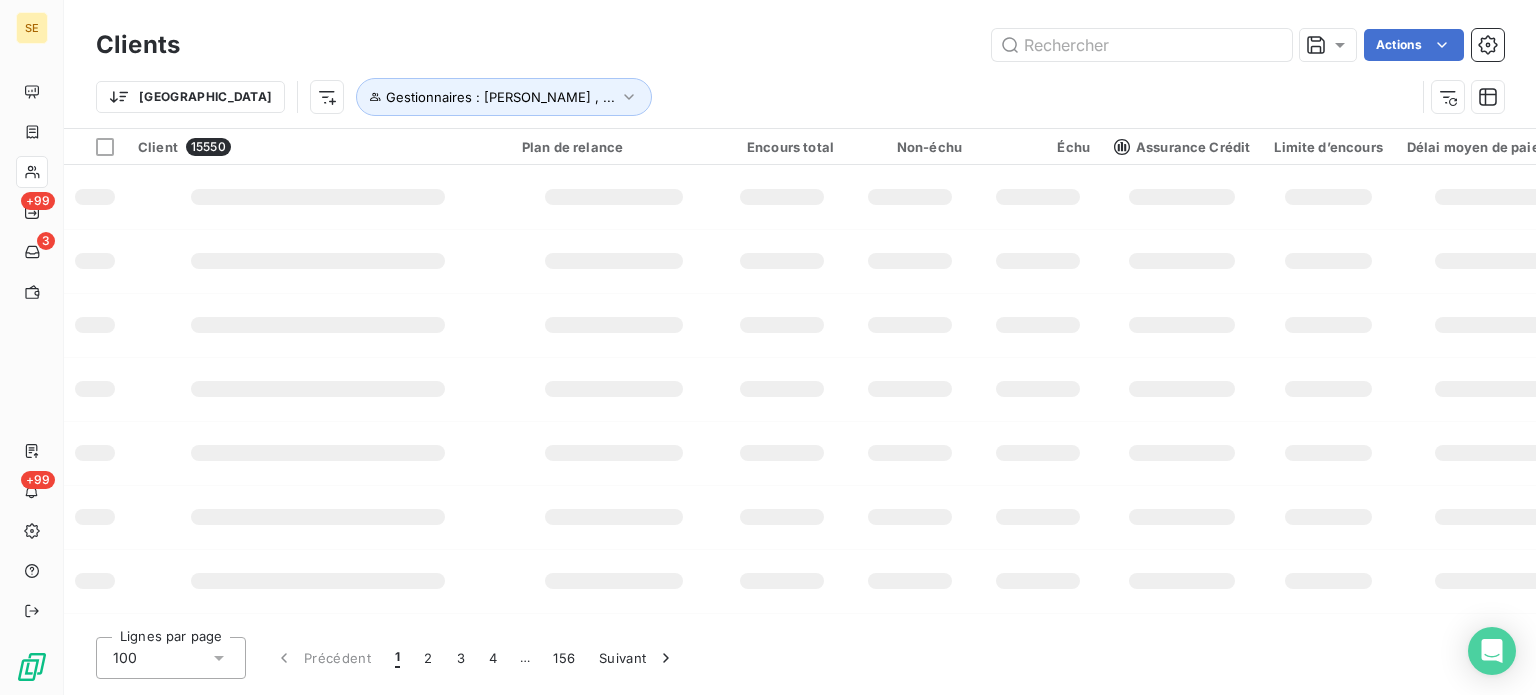 click on "Trier Gestionnaires  : [PERSON_NAME] , ..." at bounding box center (755, 97) 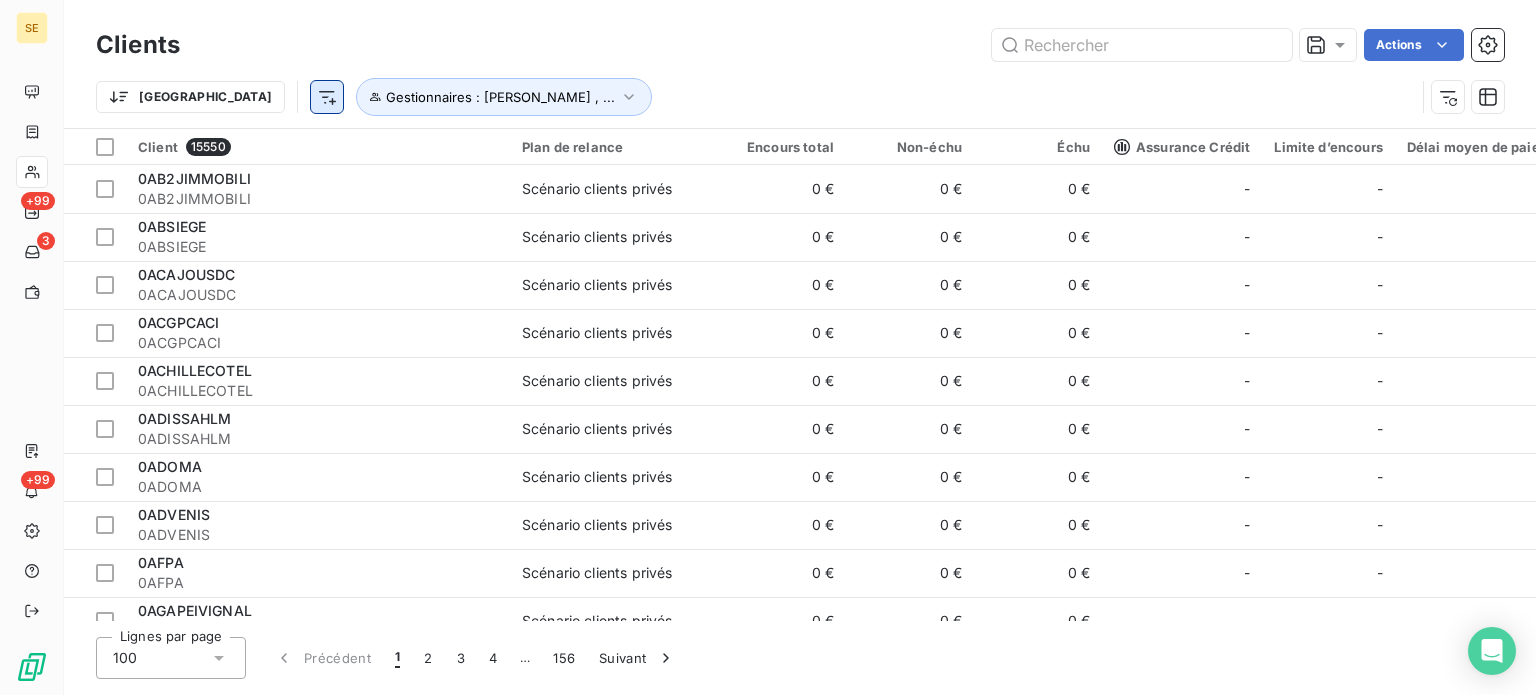 click on "SE +99 3 +99 Clients Actions Trier Gestionnaires  : [PERSON_NAME] , ... Client 15550 Plan de relance Encours total Non-échu Échu Assurance Crédit Limite d’encours Délai moyen de paiement Typologie des clients Responsable de compte Groupe de clients Gestionnaires 0AB2JIMMOBILI 0AB2JIMMOBILI Scénario clients privés 0 € 0 € 0 € - - - - - [PERSON_NAME] 0ABSIEGE 0ABSIEGE Scénario clients privés 0 € 0 € 0 € - - - - - [PERSON_NAME] 0ACAJOUSDC 0ACAJOUSDC Scénario clients privés 0 € 0 € 0 € - - - - - [PERSON_NAME] 0ACGPCACI 0ACGPCACI Scénario clients privés 0 € 0 € 0 € - - - - - [PERSON_NAME] 0ACHILLECOTEL 0ACHILLECOTEL Scénario clients privés 0 € 0 € 0 € - - - - - [PERSON_NAME] 0ADISSAHLM 0ADISSAHLM Scénario clients privés 0 € 0 € 0 € - - - - - [PERSON_NAME] 0ADOMA 0ADOMA Scénario clients privés 0 € 0 € 0 € - - - - - [PERSON_NAME] 0ADVENIS 0ADVENIS Scénario clients privés 0 € 0 € 0 € - - - - - [PERSON_NAME] 0AFPA - -" at bounding box center (768, 347) 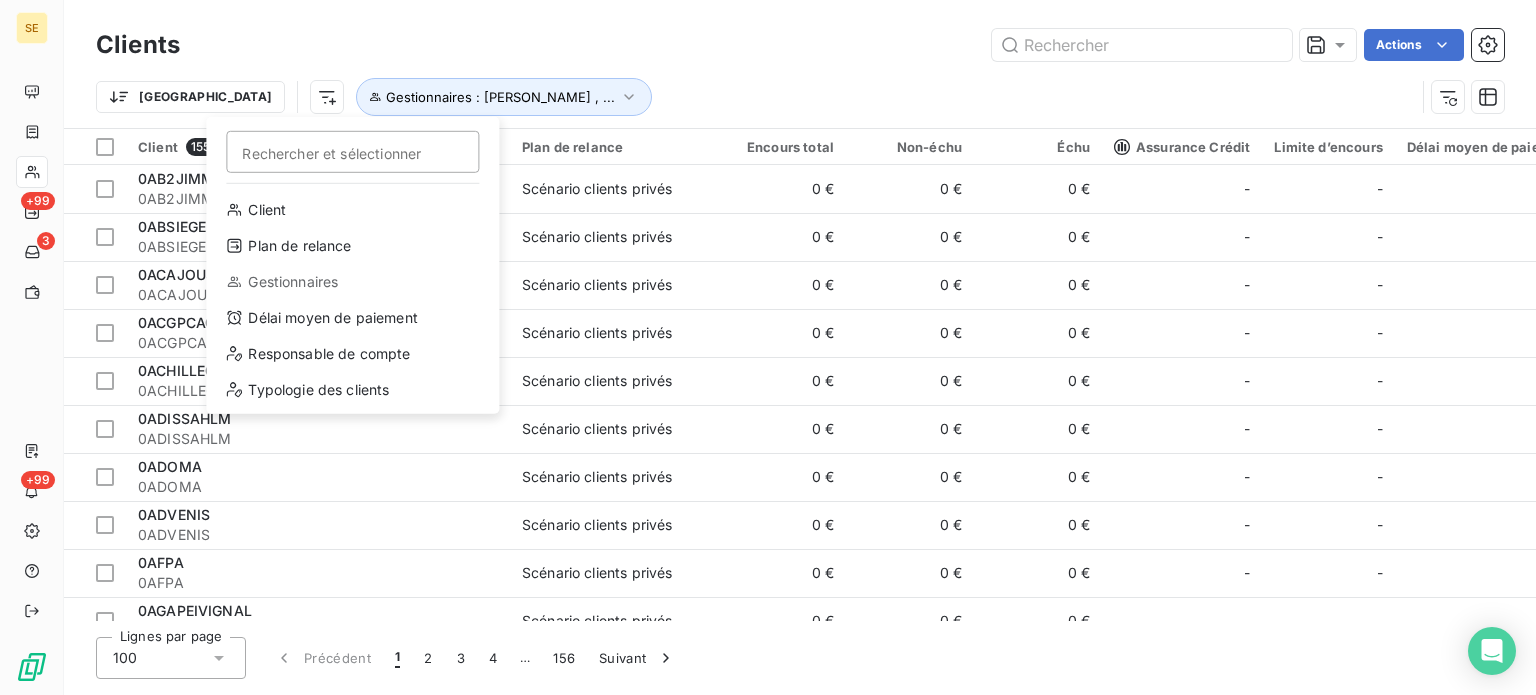 click on "SE +99 3 +99 Clients Actions Trier Rechercher et sélectionner Client Plan de relance Gestionnaires Délai moyen de paiement Responsable de compte Typologie des clients Gestionnaires  : [PERSON_NAME] , ... Client 15550 Plan de relance Encours total Non-échu Échu Assurance Crédit Limite d’encours Délai moyen de paiement Typologie des clients Responsable de compte Groupe de clients Gestionnaires 0AB2JIMMOBILI 0AB2JIMMOBILI Scénario clients privés 0 € 0 € 0 € - - - - - [PERSON_NAME] 0ABSIEGE 0ABSIEGE Scénario clients privés 0 € 0 € 0 € - - - - - [PERSON_NAME] 0ACAJOUSDC 0ACAJOUSDC Scénario clients privés 0 € 0 € 0 € - - - - - [PERSON_NAME] 0ACGPCACI 0ACGPCACI Scénario clients privés 0 € 0 € 0 € - - - - - [PERSON_NAME] 0ACHILLECOTEL 0ACHILLECOTEL Scénario clients privés 0 € 0 € 0 € - - - - - [PERSON_NAME] 0ADISSAHLM 0ADISSAHLM Scénario clients privés 0 € 0 € 0 € - - - - - [PERSON_NAME] 0ADOMA 0ADOMA Scénario clients privés 0 €" at bounding box center (768, 347) 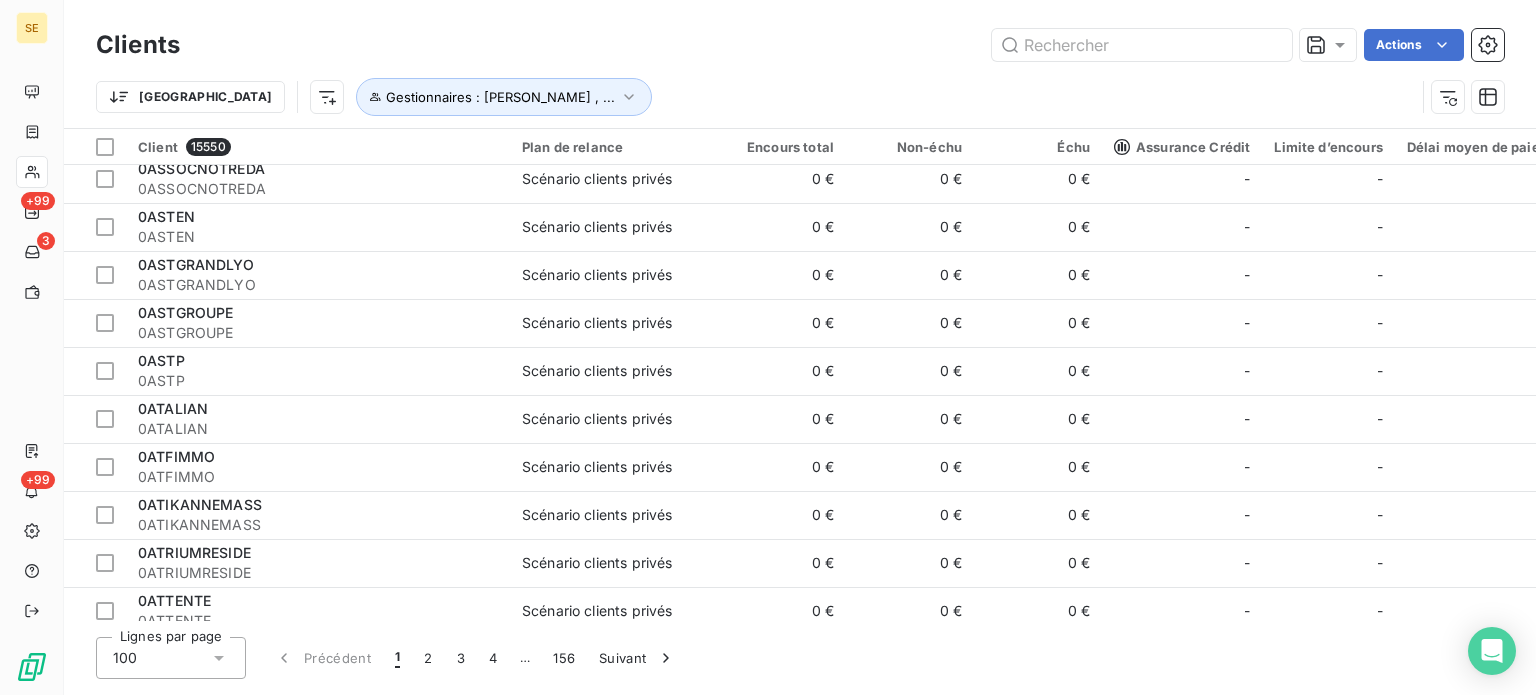 scroll, scrollTop: 4085, scrollLeft: 0, axis: vertical 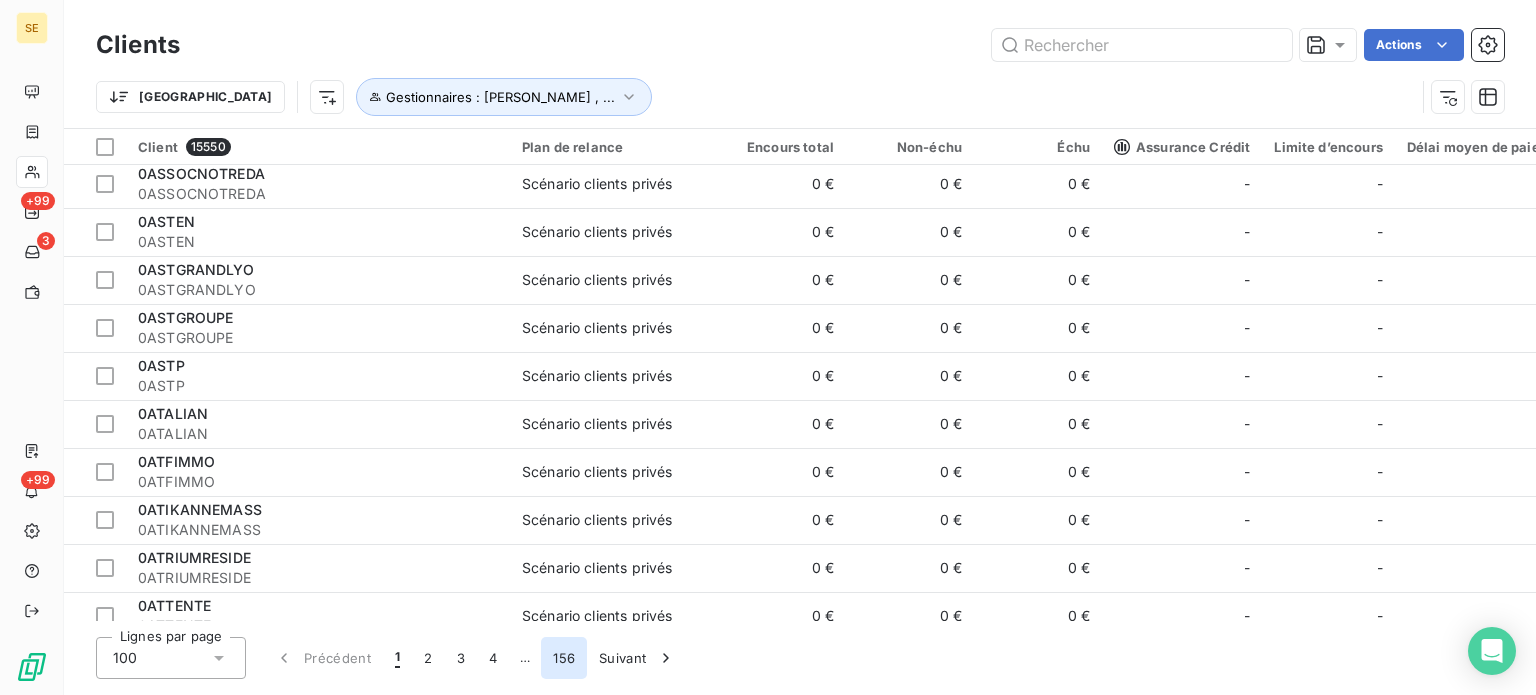 click on "156" at bounding box center (564, 658) 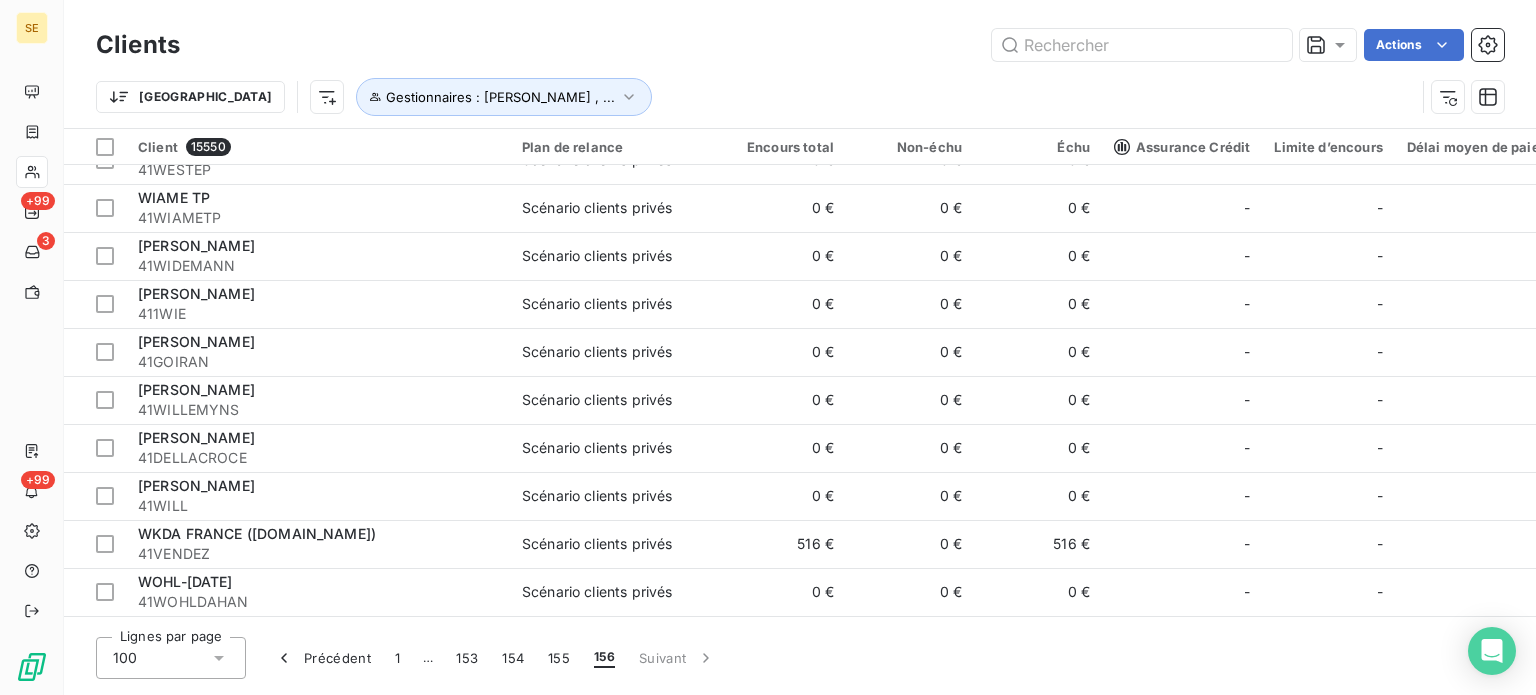 scroll, scrollTop: 85, scrollLeft: 0, axis: vertical 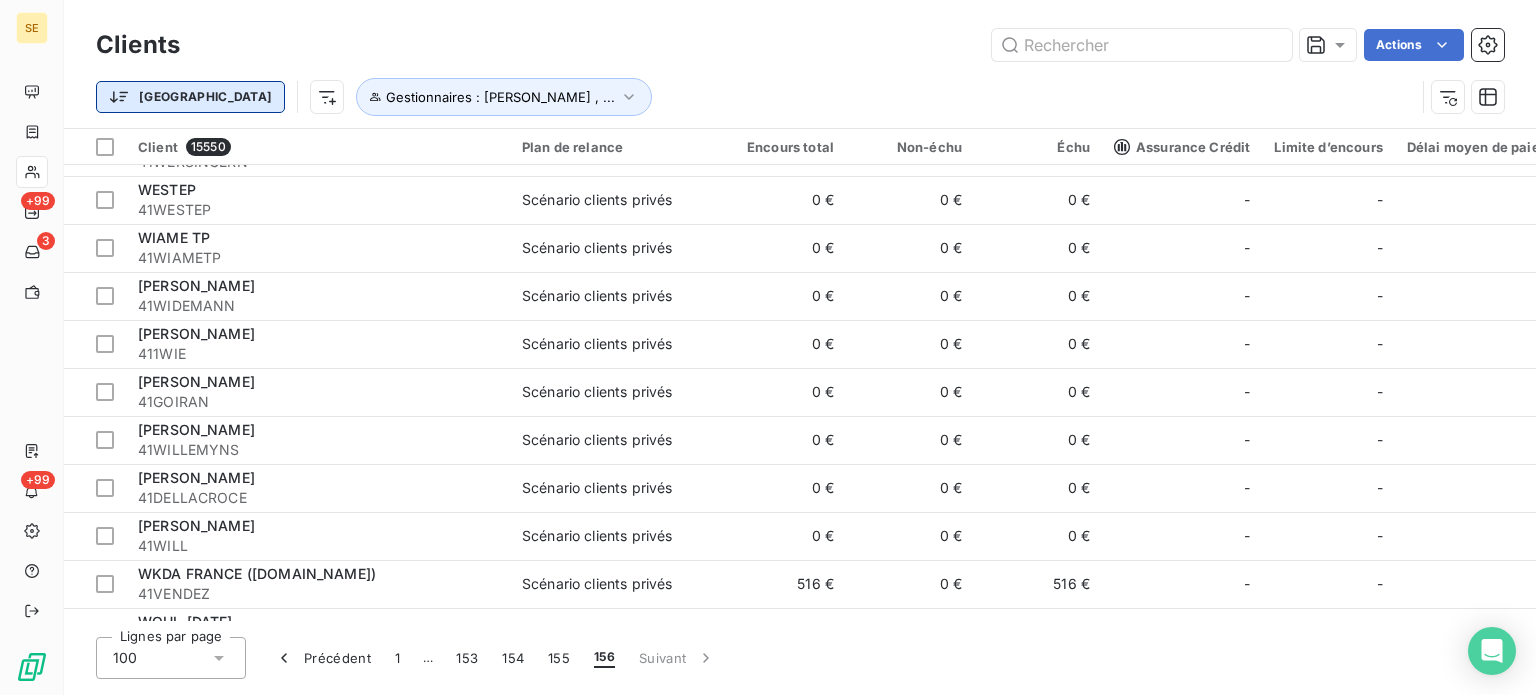 click on "SE +99 3 +99 Clients Actions Trier Gestionnaires  : [PERSON_NAME] , ... Client 15550 Plan de relance Encours total Non-échu Échu Assurance Crédit Limite d’encours Délai moyen de paiement Typologie des clients Responsable de compte Groupe de clients Gestionnaires WERGUET 41WERGUET Scénario clients privés 0 € 0 € 0 € - - - - - [PERSON_NAME] [PERSON_NAME] 41WERSINGERN Scénario clients particuliers 0 € 0 € 0 € - - Particuliers - - [PERSON_NAME] , + 1 WESTEP 41WESTEP Scénario clients privés 0 € 0 € 0 € - - Privés - - [PERSON_NAME] , + 1 WIAME TP 41WIAMETP Scénario clients privés 0 € 0 € 0 € - - - - - [PERSON_NAME] [PERSON_NAME] 41WIDEMANN Scénario clients privés 0 € 0 € 0 € - - - - - [PERSON_NAME] [PERSON_NAME] 411WIE Scénario clients privés 0 € 0 € 0 € - - - - - [PERSON_NAME] [PERSON_NAME] 41GOIRAN Scénario clients privés 0 € 0 € 0 € - - - - - [PERSON_NAME] [PERSON_NAME] 41WILLEMYNS 0 € 0 € 0 €" at bounding box center (768, 347) 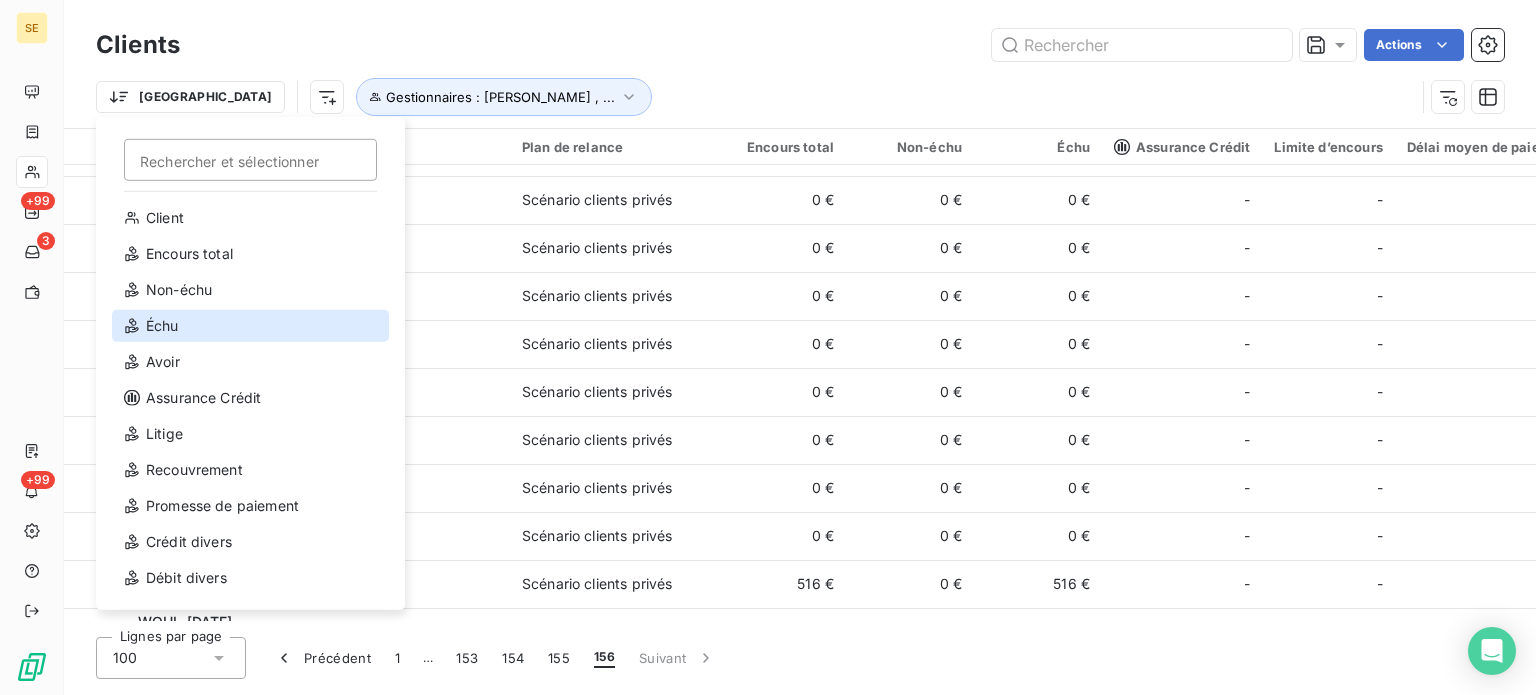 scroll, scrollTop: 36, scrollLeft: 0, axis: vertical 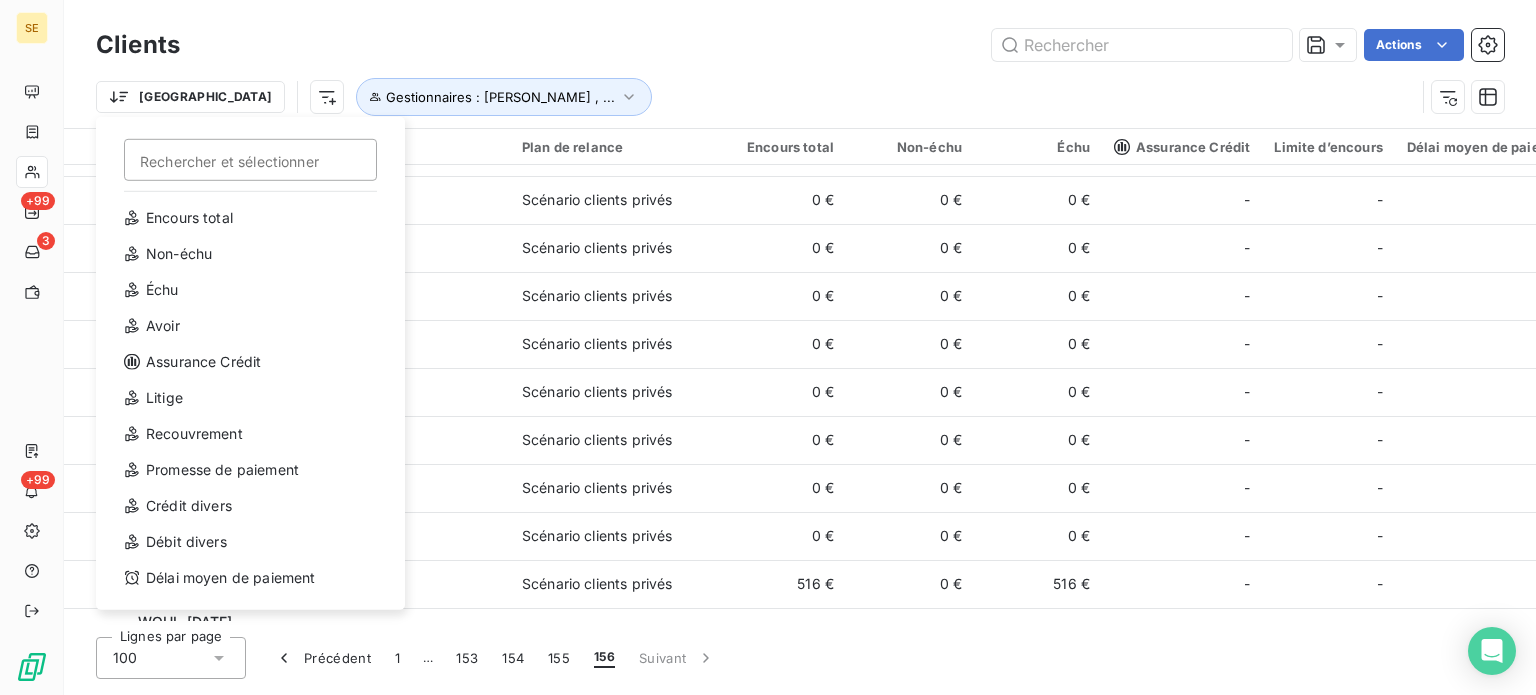 click on "SE +99 3 +99 Clients Actions Trier Rechercher et sélectionner Client Encours total Non-échu Échu Avoir Assurance Crédit Litige Recouvrement Promesse de paiement Crédit divers Débit divers Délai moyen de paiement Gestionnaires  : [PERSON_NAME] , ... Client 15550 Plan de relance Encours total Non-échu Échu Assurance Crédit Limite d’encours Délai moyen de paiement Typologie des clients Responsable de compte Groupe de clients Gestionnaires WERGUET 41WERGUET Scénario clients privés 0 € 0 € 0 € - - - - - [PERSON_NAME] [PERSON_NAME] 41WERSINGERN Scénario clients particuliers 0 € 0 € 0 € - - Particuliers - - [PERSON_NAME] , + 1 WESTEP 41WESTEP Scénario clients privés 0 € 0 € 0 € - - Privés - - [PERSON_NAME] , + 1 WIAME TP 41WIAMETP Scénario clients privés 0 € 0 € 0 € - - - - - [PERSON_NAME] [PERSON_NAME] 41WIDEMANN Scénario clients privés 0 € 0 € 0 € - - - - - [PERSON_NAME] [PERSON_NAME] 411WIE Scénario clients privés 0 € 0 €" at bounding box center [768, 347] 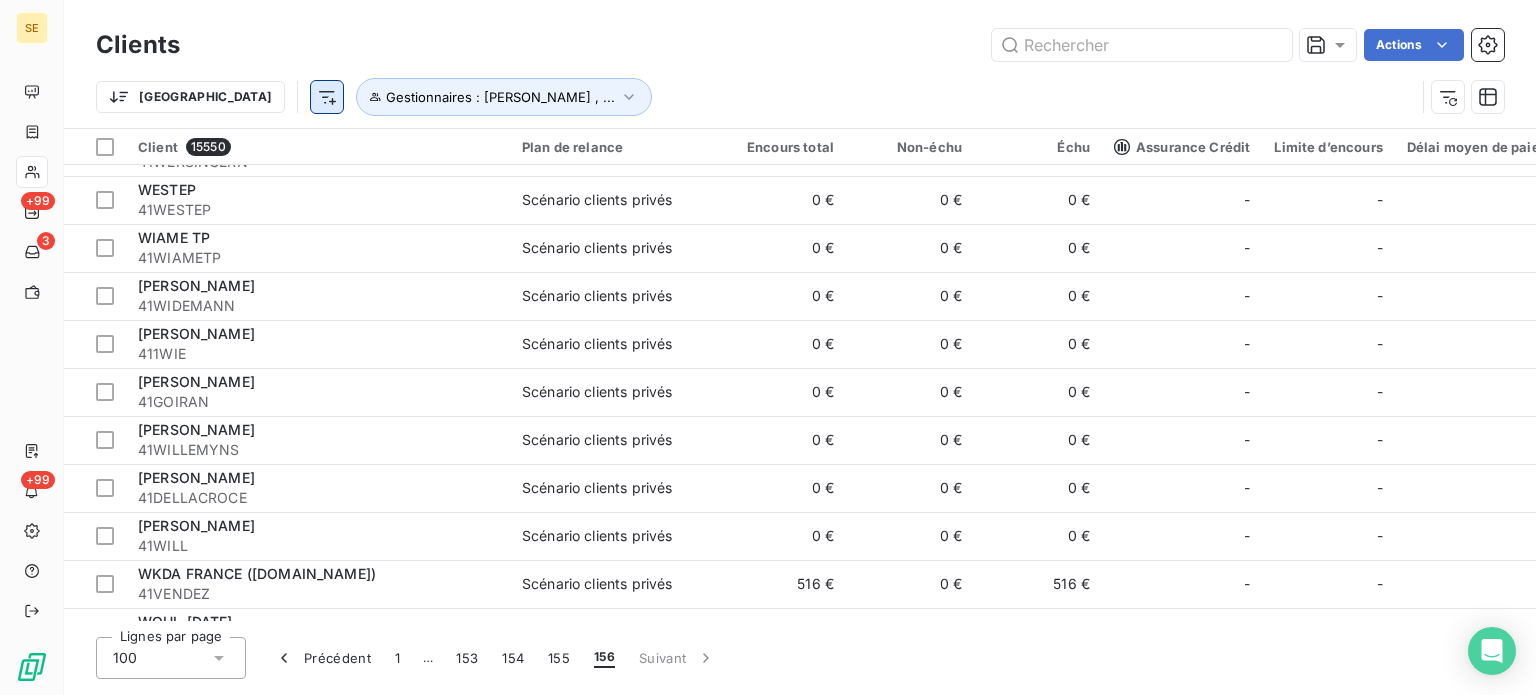 click on "SE +99 3 +99 Clients Actions Trier Gestionnaires  : [PERSON_NAME] , ... Client 15550 Plan de relance Encours total Non-échu Échu Assurance Crédit Limite d’encours Délai moyen de paiement Typologie des clients Responsable de compte Groupe de clients Gestionnaires WERGUET 41WERGUET Scénario clients privés 0 € 0 € 0 € - - - - - [PERSON_NAME] [PERSON_NAME] 41WERSINGERN Scénario clients particuliers 0 € 0 € 0 € - - Particuliers - - [PERSON_NAME] , + 1 WESTEP 41WESTEP Scénario clients privés 0 € 0 € 0 € - - Privés - - [PERSON_NAME] , + 1 WIAME TP 41WIAMETP Scénario clients privés 0 € 0 € 0 € - - - - - [PERSON_NAME] [PERSON_NAME] 41WIDEMANN Scénario clients privés 0 € 0 € 0 € - - - - - [PERSON_NAME] [PERSON_NAME] 411WIE Scénario clients privés 0 € 0 € 0 € - - - - - [PERSON_NAME] [PERSON_NAME] 41GOIRAN Scénario clients privés 0 € 0 € 0 € - - - - - [PERSON_NAME] [PERSON_NAME] 41WILLEMYNS 0 € 0 € 0 €" at bounding box center [768, 347] 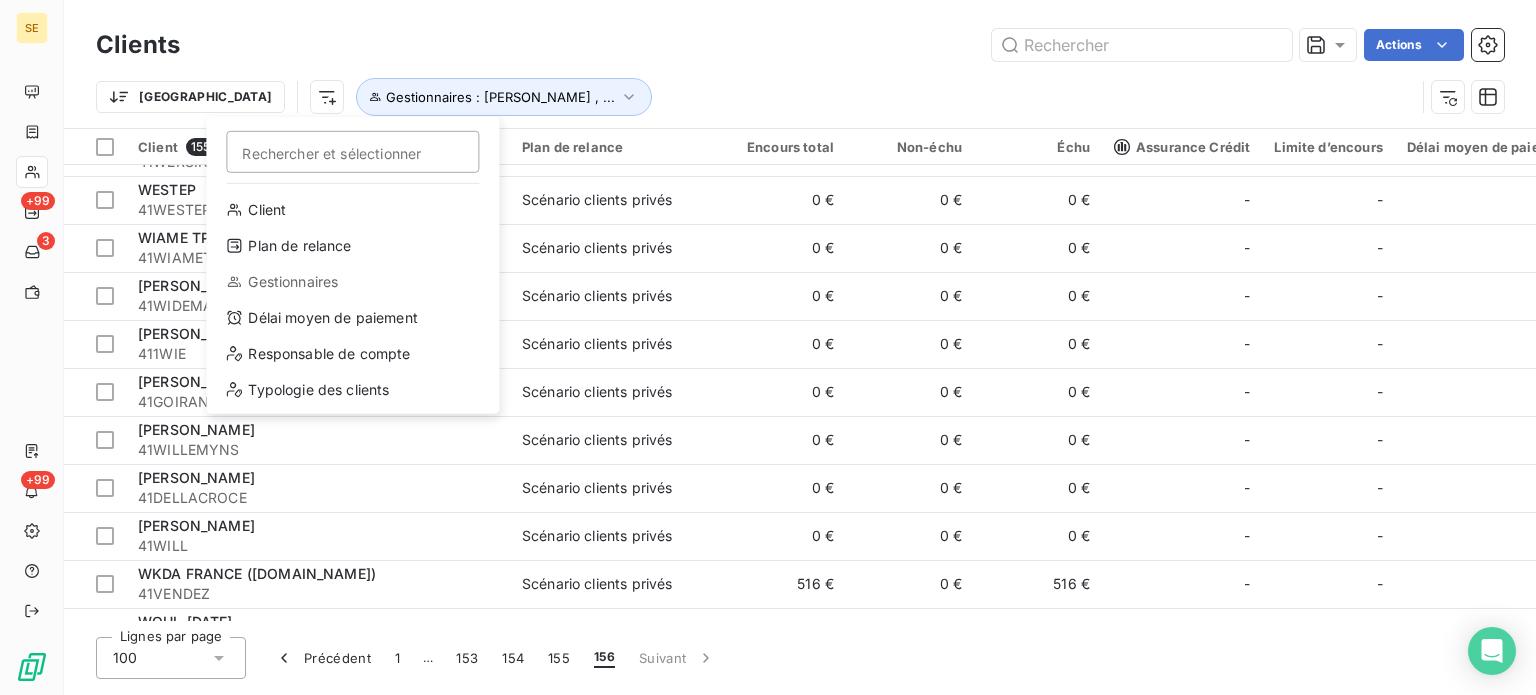 click on "SE +99 3 +99 Clients Actions Trier Rechercher et sélectionner Client Plan de relance Gestionnaires Délai moyen de paiement Responsable de compte Typologie des clients Gestionnaires  : [PERSON_NAME] , ... Client 15550 Plan de relance Encours total Non-échu Échu Assurance Crédit Limite d’encours Délai moyen de paiement Typologie des clients Responsable de compte Groupe de clients Gestionnaires WERGUET 41WERGUET Scénario clients privés 0 € 0 € 0 € - - - - - [PERSON_NAME] [PERSON_NAME] 41WERSINGERN Scénario clients particuliers 0 € 0 € 0 € - - Particuliers - - [PERSON_NAME] , + 1 WESTEP 41WESTEP Scénario clients privés 0 € 0 € 0 € - - Privés - - [PERSON_NAME] , + 1 WIAME TP 41WIAMETP Scénario clients privés 0 € 0 € 0 € - - - - - [PERSON_NAME] [PERSON_NAME] 41WIDEMANN Scénario clients privés 0 € 0 € 0 € - - - - - [PERSON_NAME] [PERSON_NAME] 411WIE Scénario clients privés 0 € 0 € 0 € - - - - - [PERSON_NAME] 41GOIRAN 0 € - -" at bounding box center (768, 347) 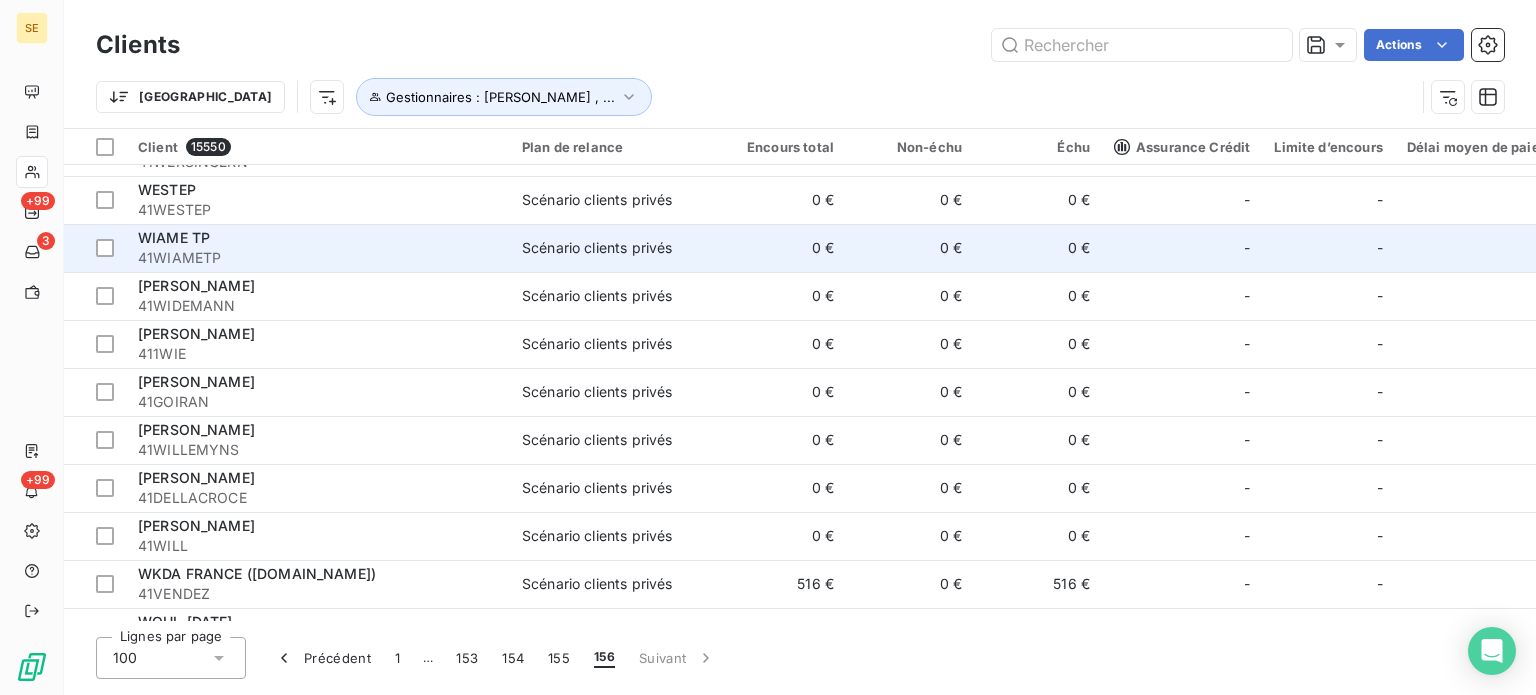 scroll, scrollTop: 0, scrollLeft: 0, axis: both 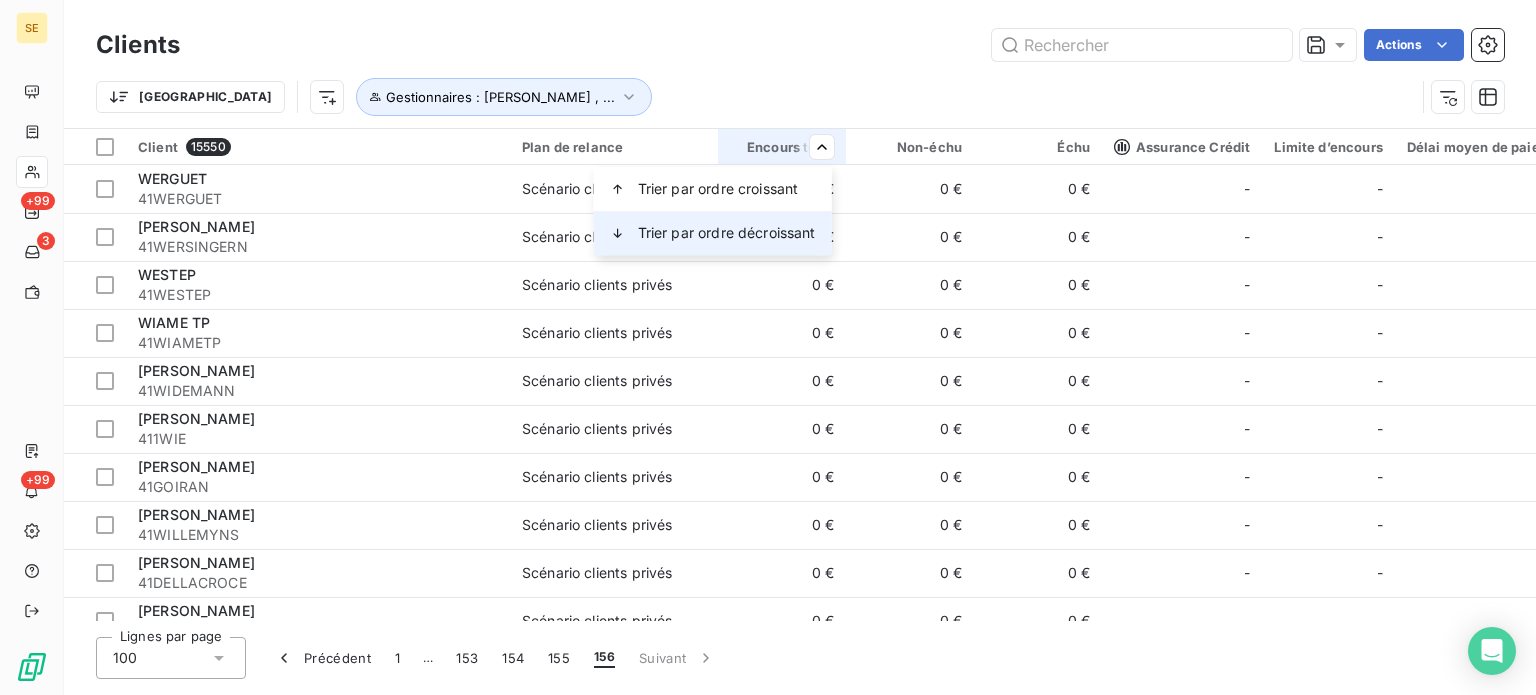 click on "Trier par ordre décroissant" at bounding box center [713, 233] 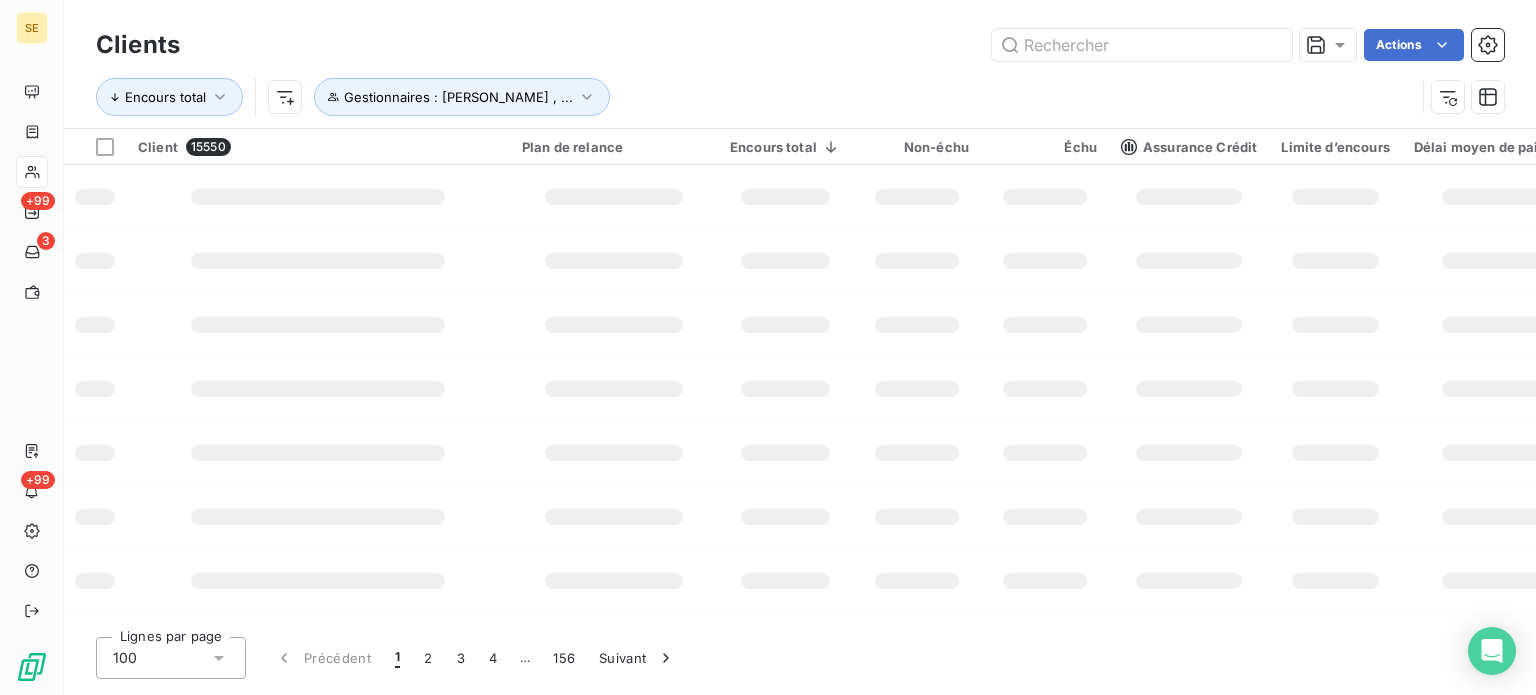 click on "Encours total Gestionnaires  : [PERSON_NAME] , ..." at bounding box center [800, 97] 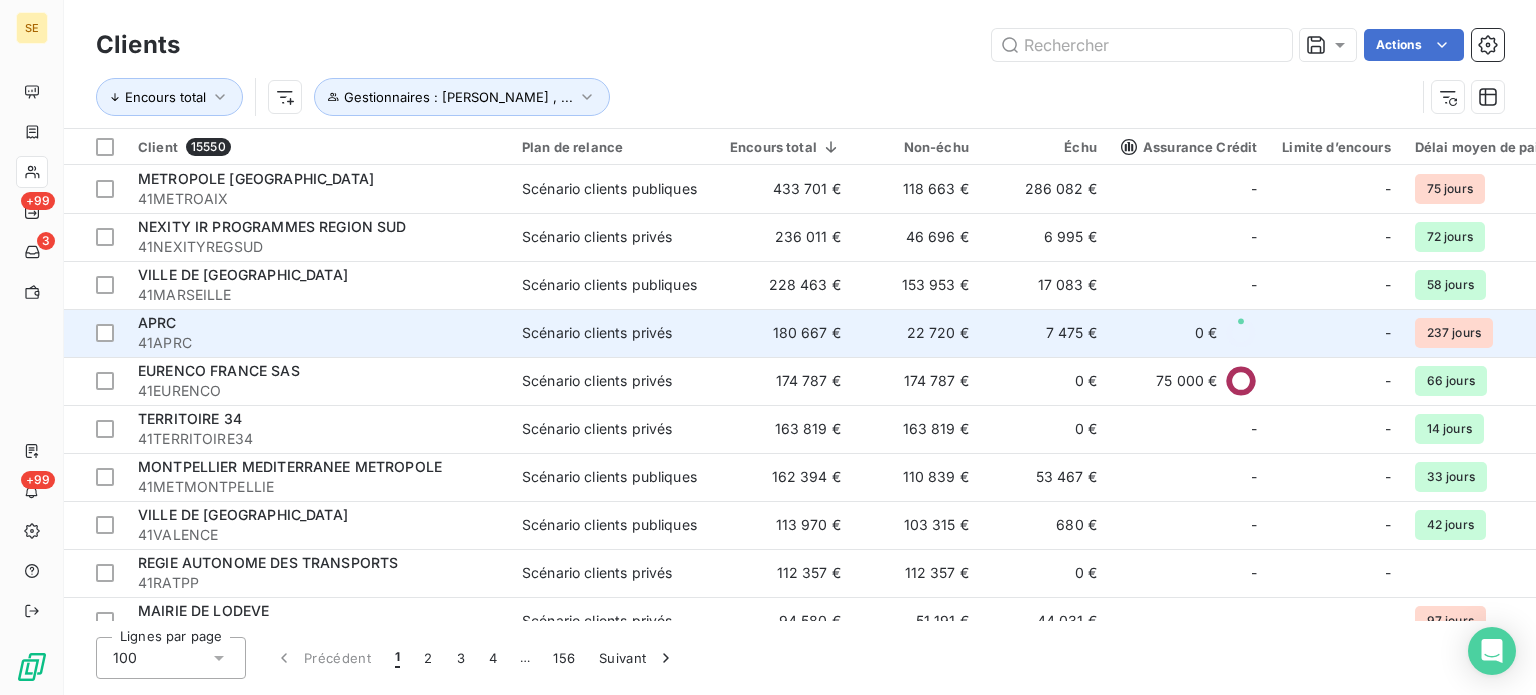 scroll, scrollTop: 266, scrollLeft: 0, axis: vertical 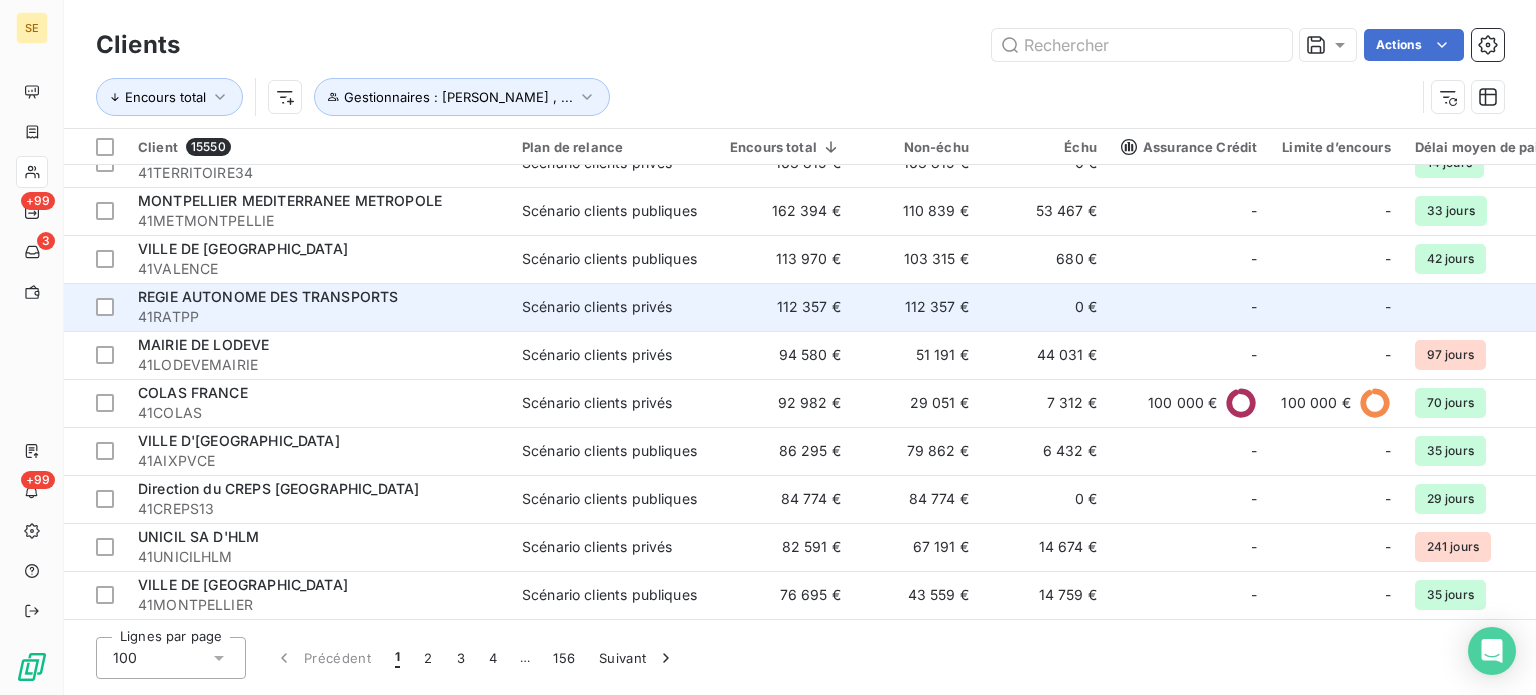 click on "41RATPP" at bounding box center (318, 317) 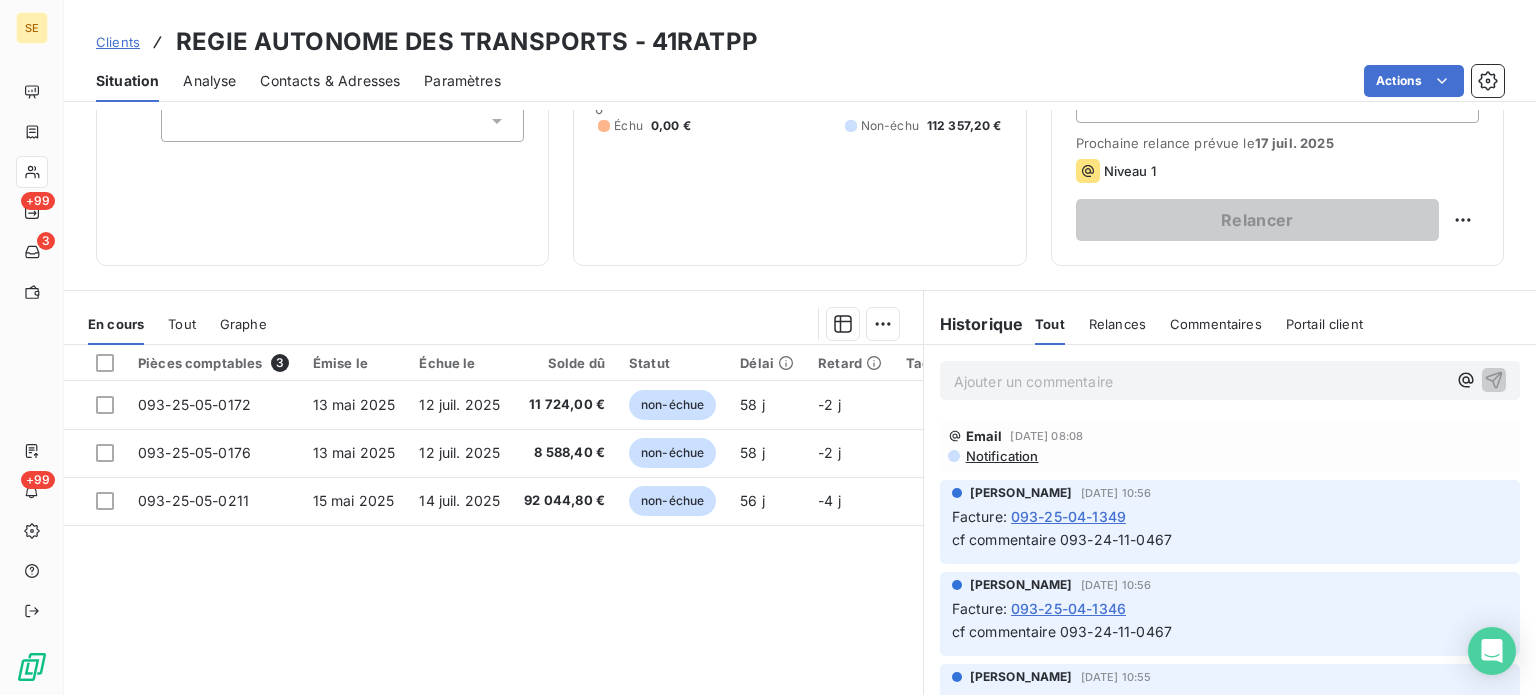 scroll, scrollTop: 0, scrollLeft: 0, axis: both 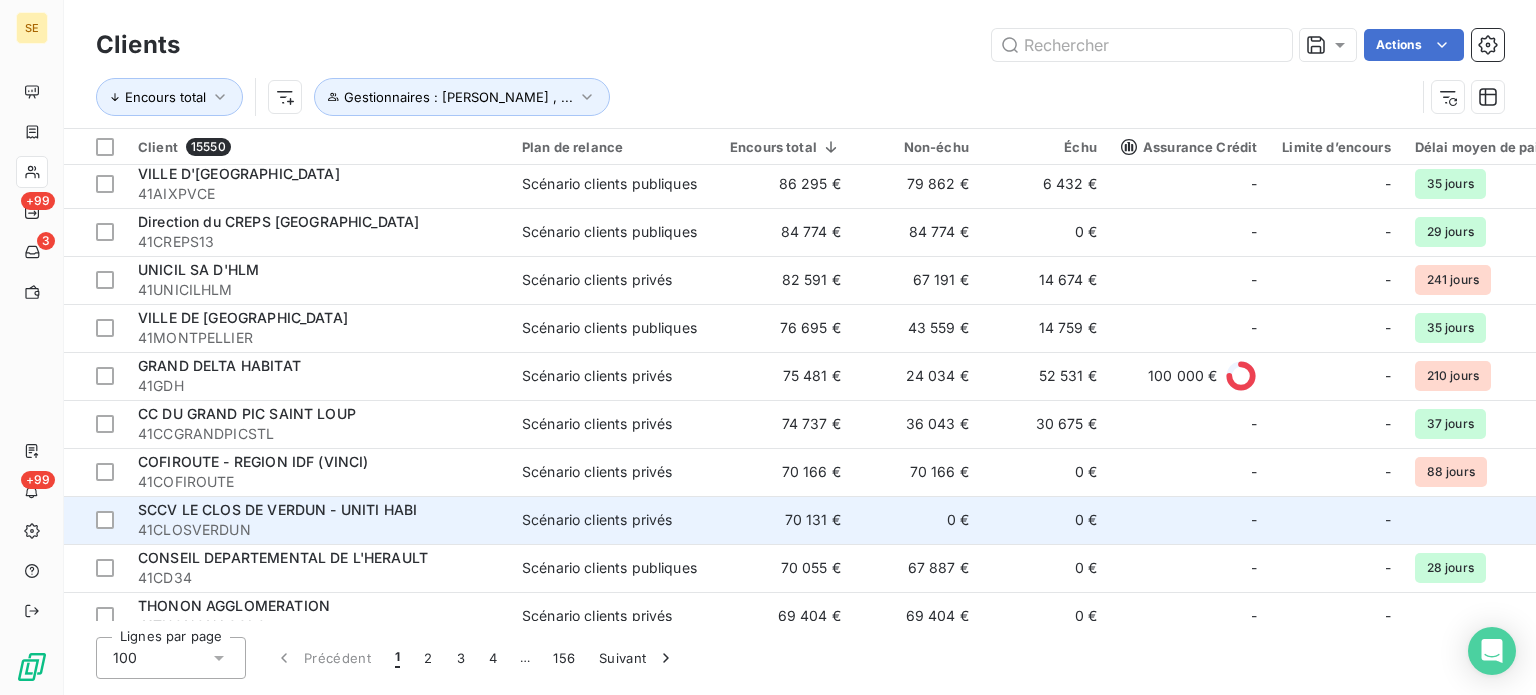 click on "41CLOSVERDUN" at bounding box center (318, 530) 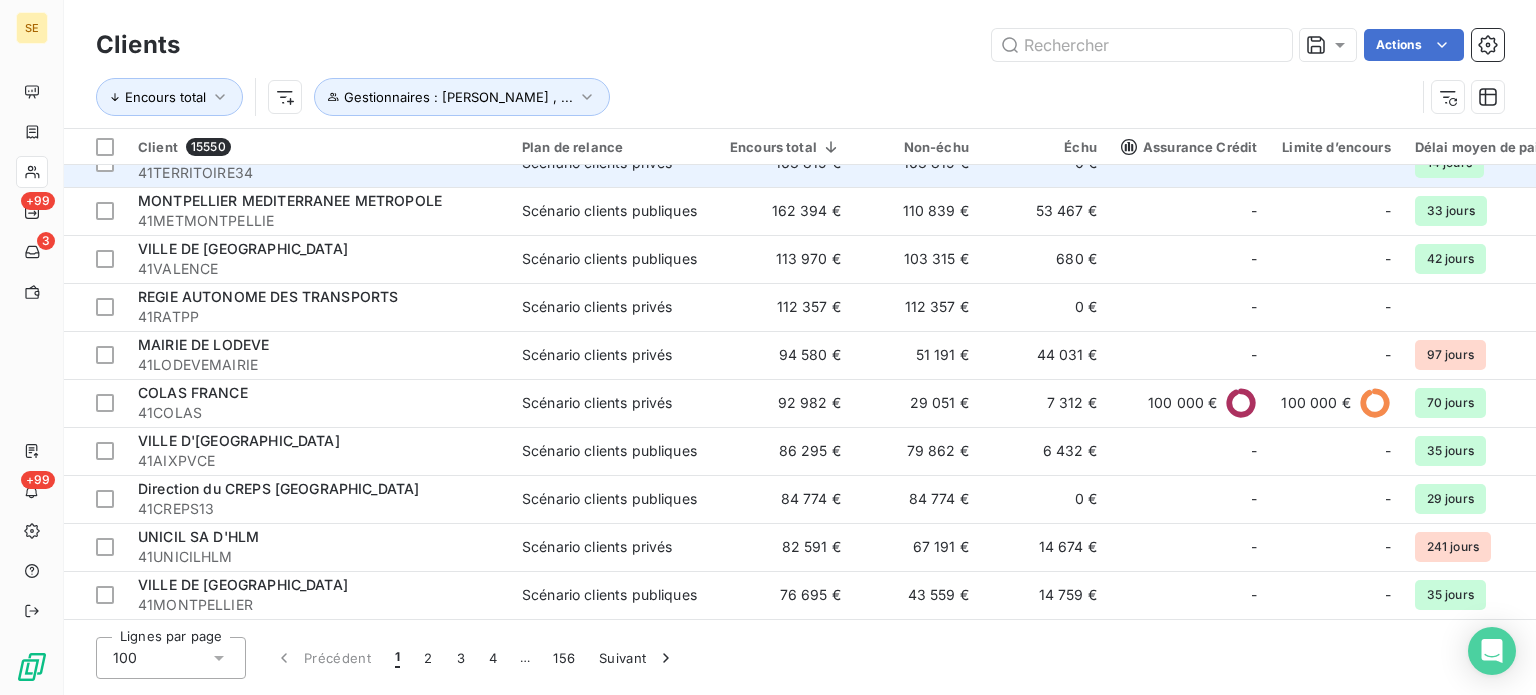 scroll, scrollTop: 533, scrollLeft: 0, axis: vertical 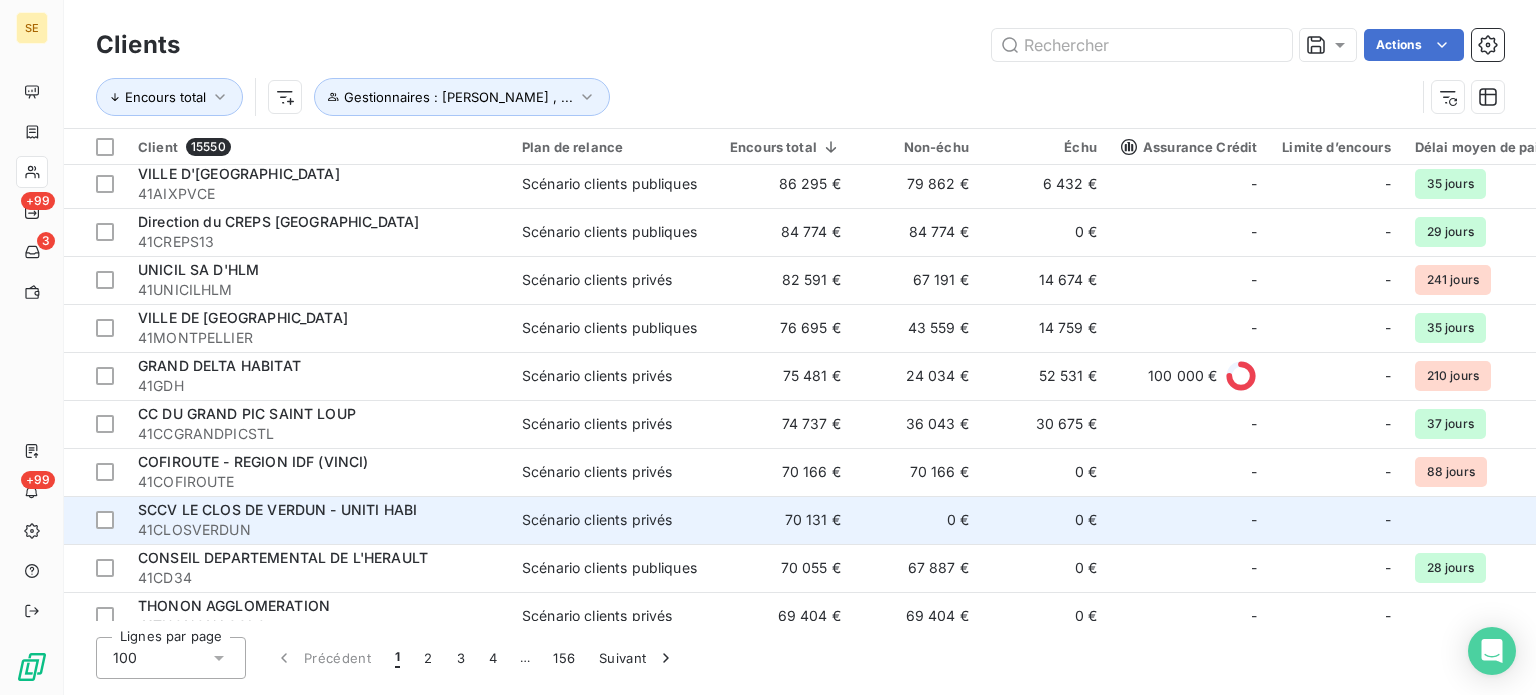 click on "SCCV LE CLOS DE VERDUN - UNITI HABI" at bounding box center [277, 509] 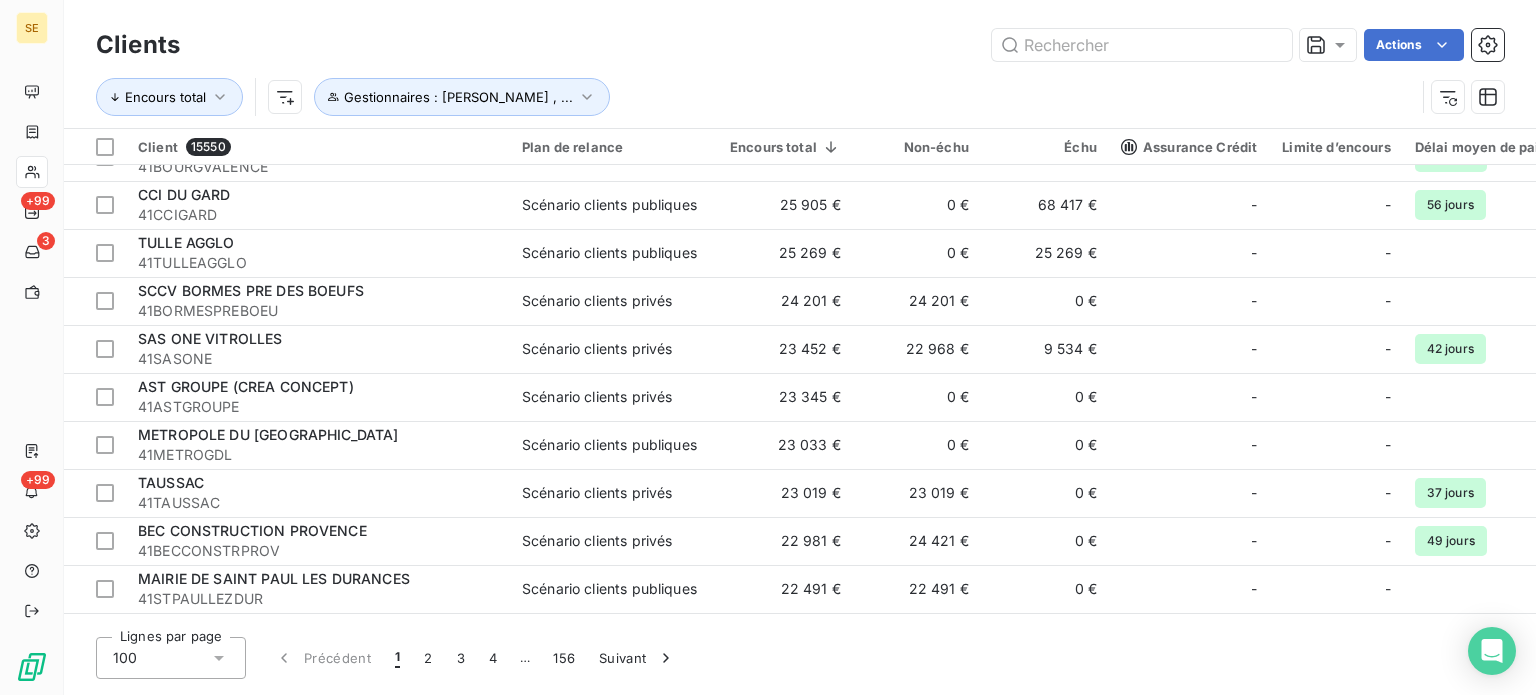 scroll, scrollTop: 4352, scrollLeft: 0, axis: vertical 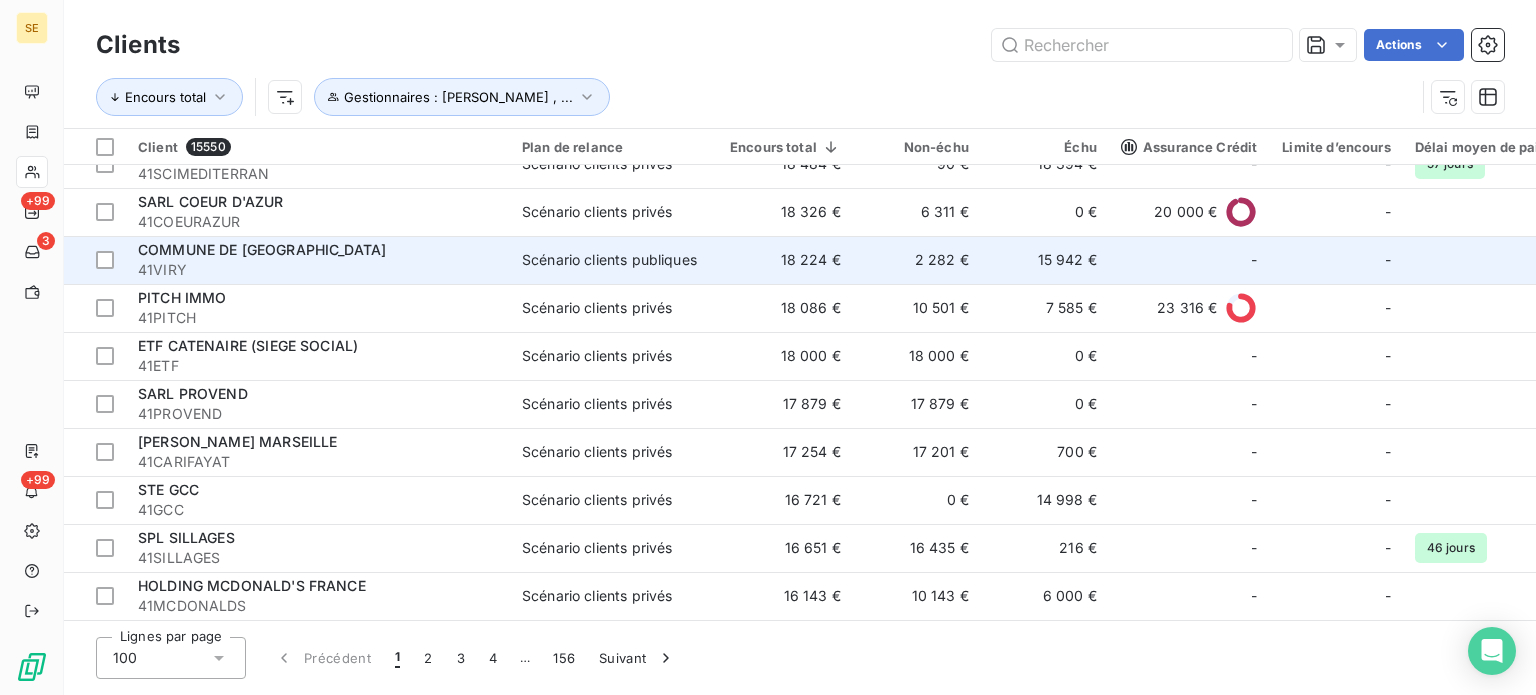 click on "COMMUNE DE [GEOGRAPHIC_DATA]" at bounding box center (318, 250) 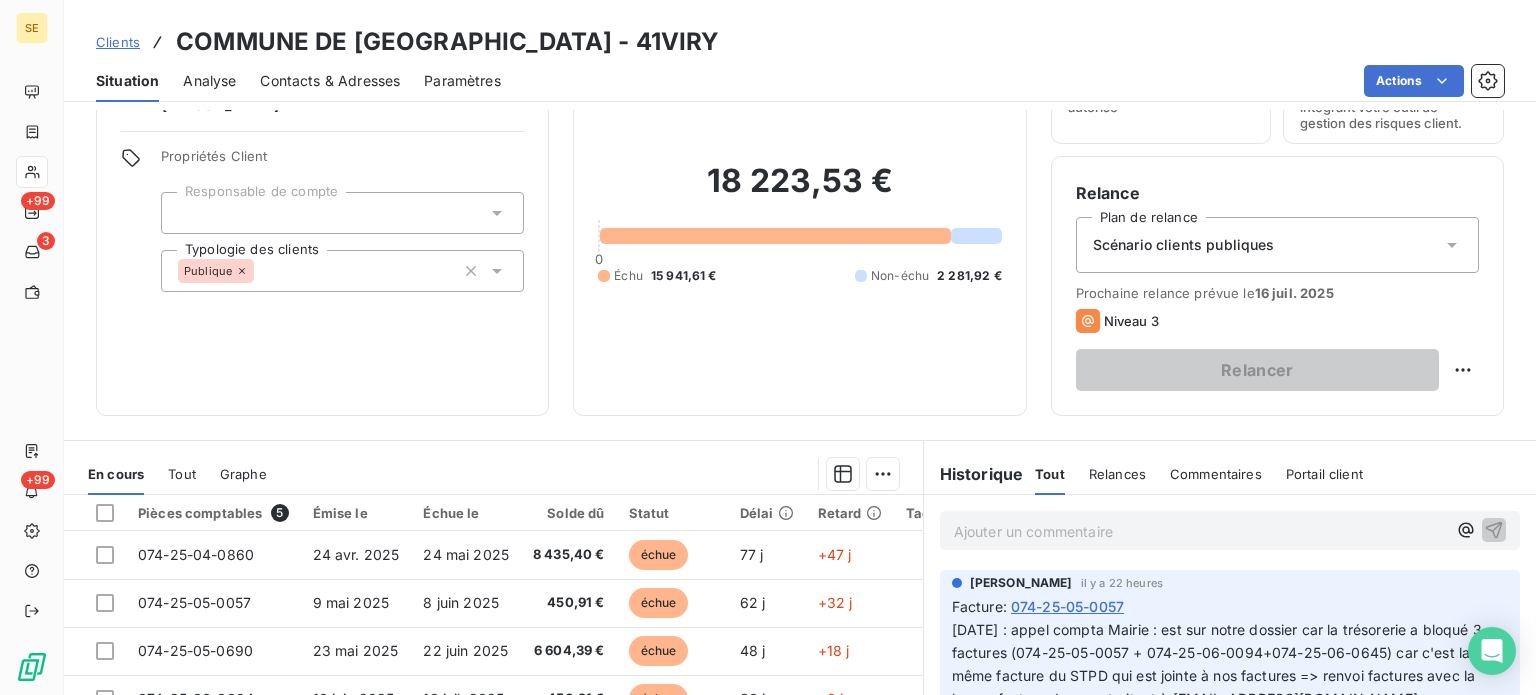 scroll, scrollTop: 0, scrollLeft: 0, axis: both 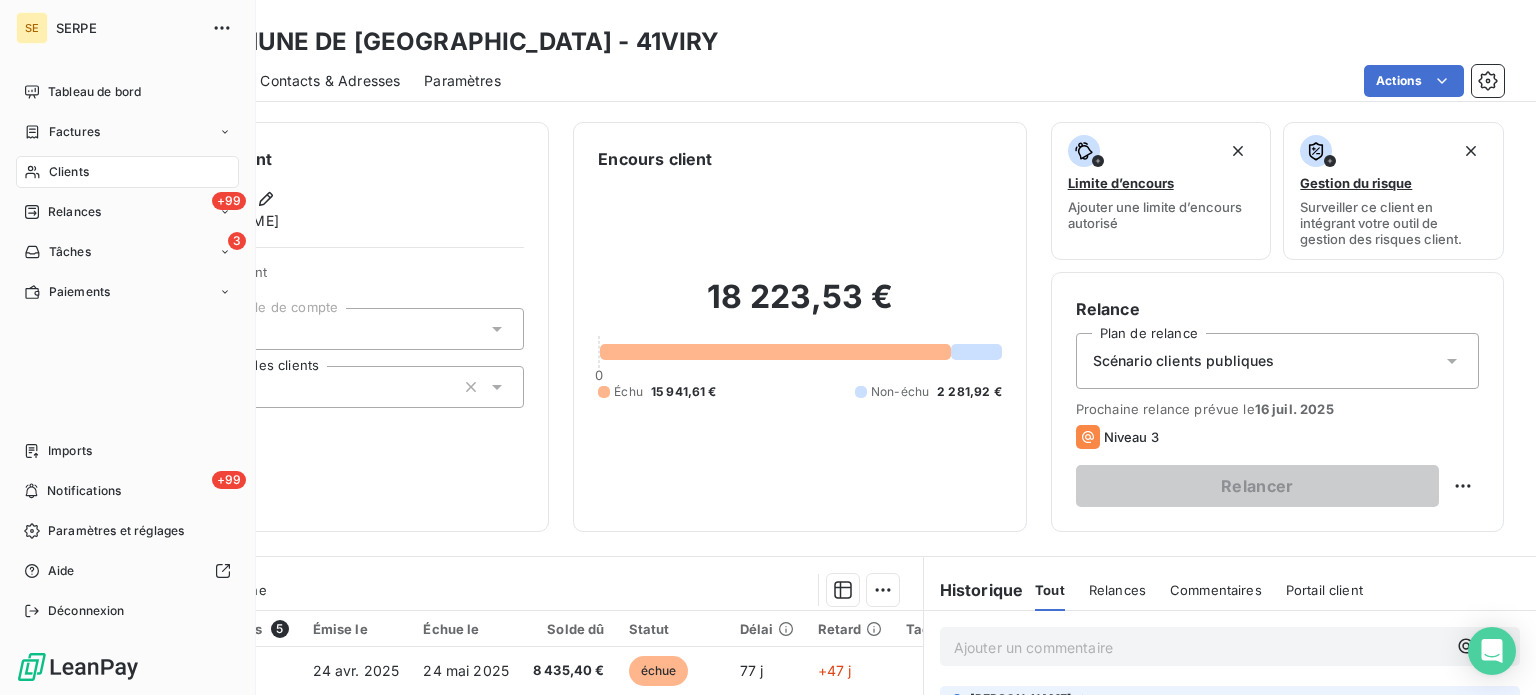 click on "Factures" at bounding box center (74, 132) 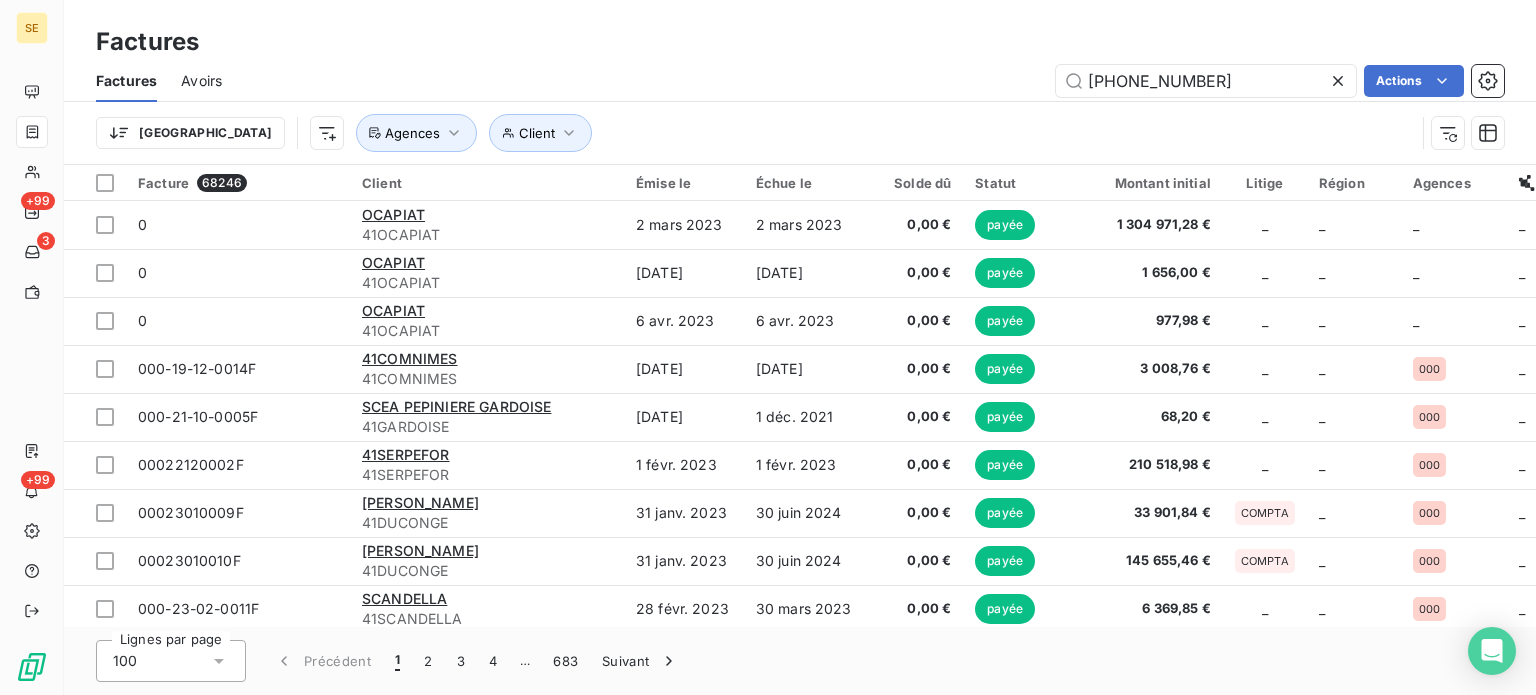 type on "079-25-05-0791" 